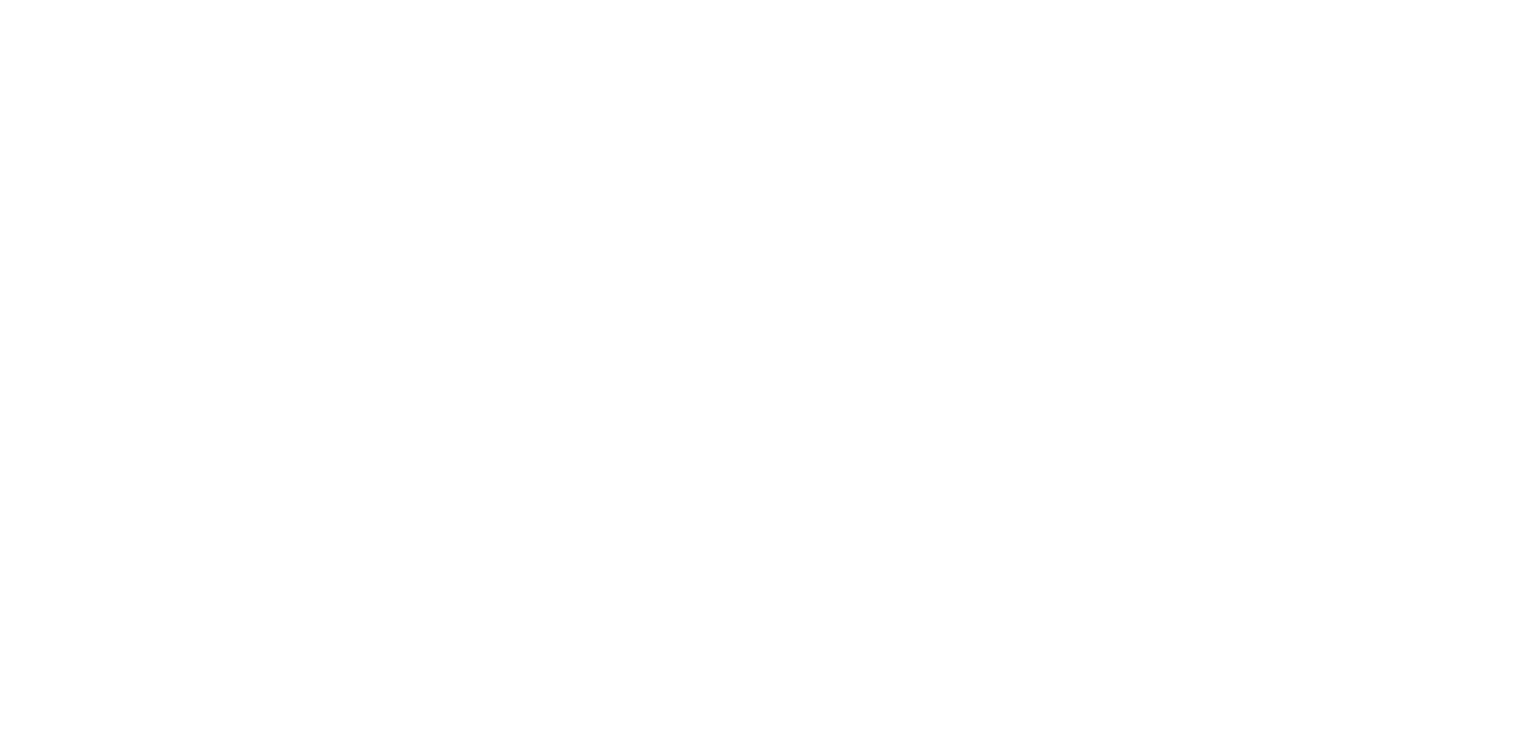 scroll, scrollTop: 0, scrollLeft: 0, axis: both 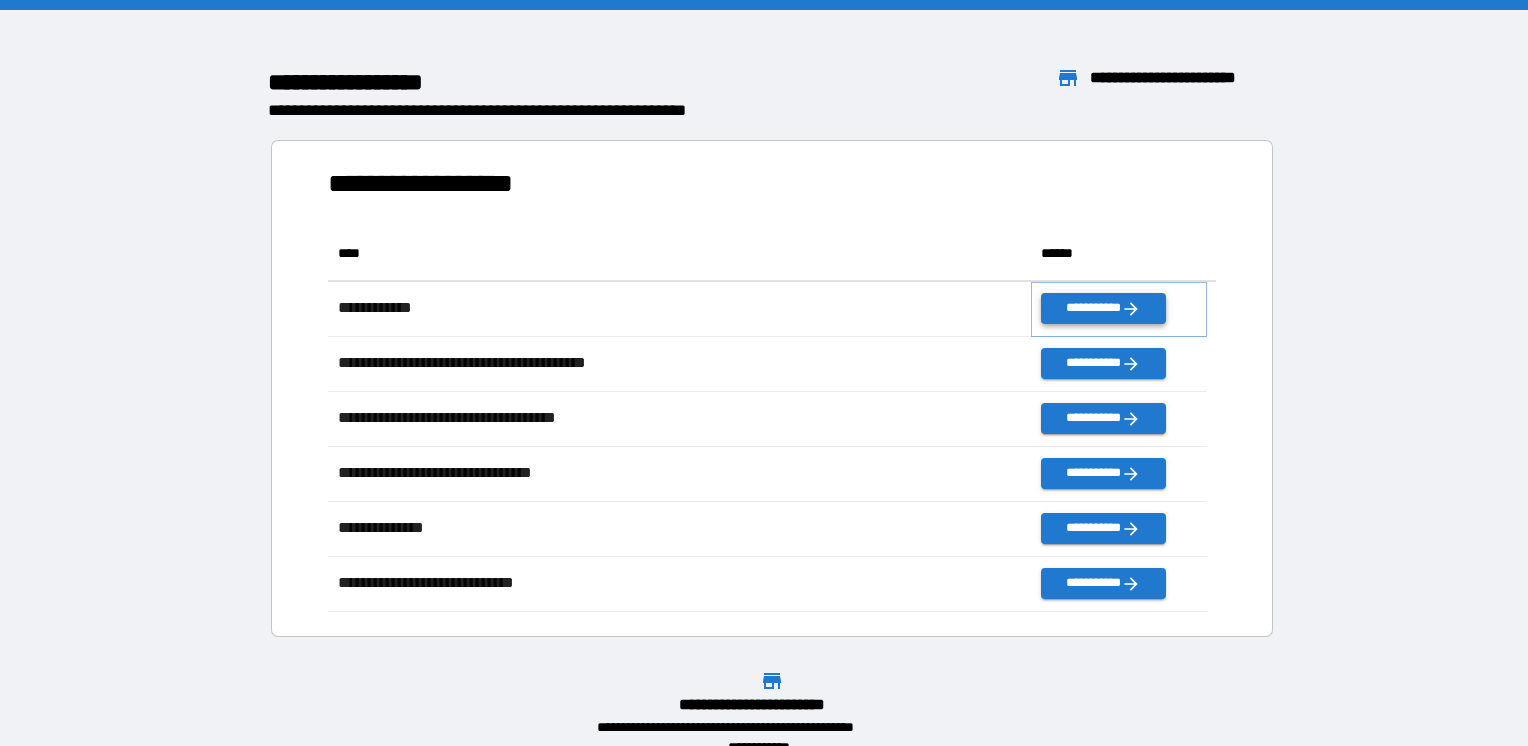 click on "**********" at bounding box center (1103, 308) 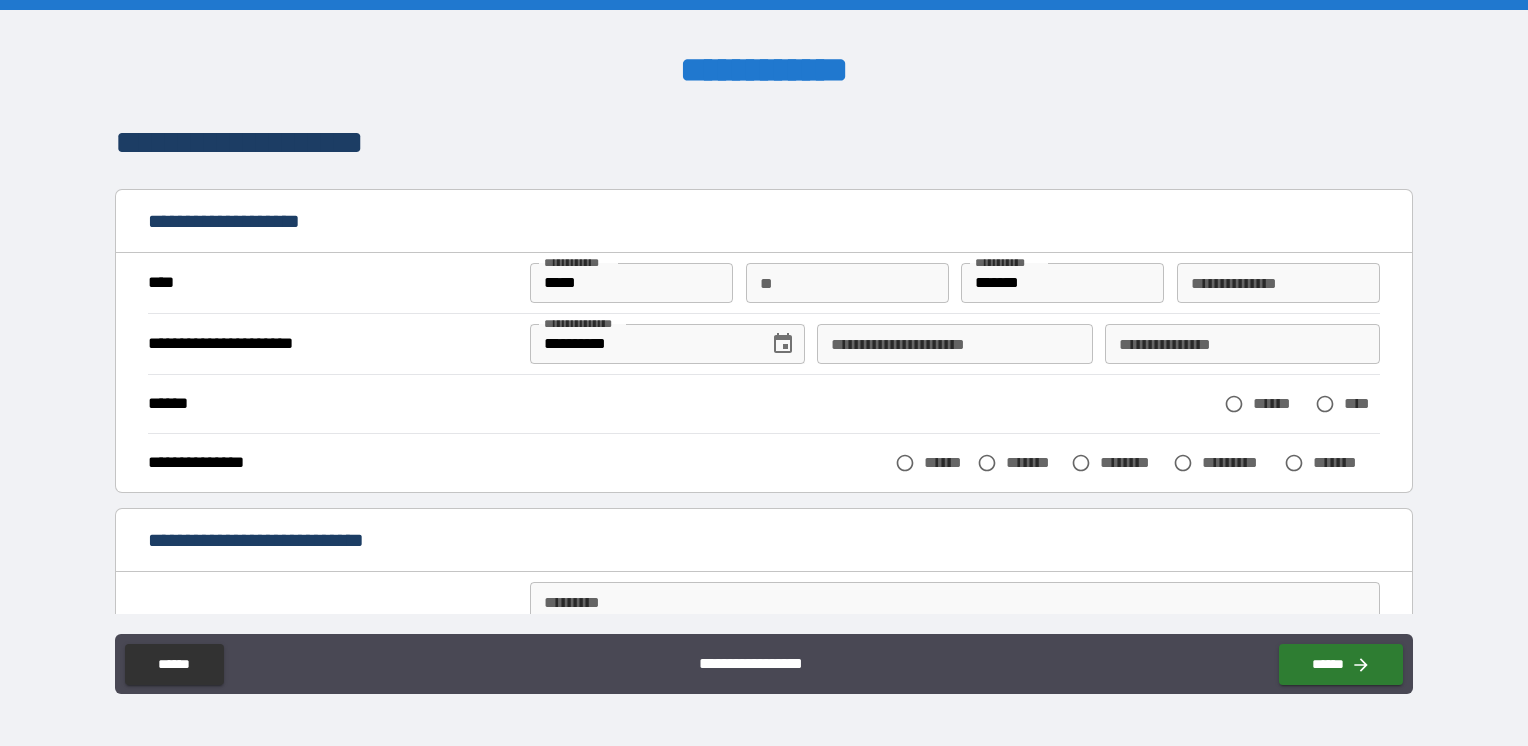scroll, scrollTop: 100, scrollLeft: 0, axis: vertical 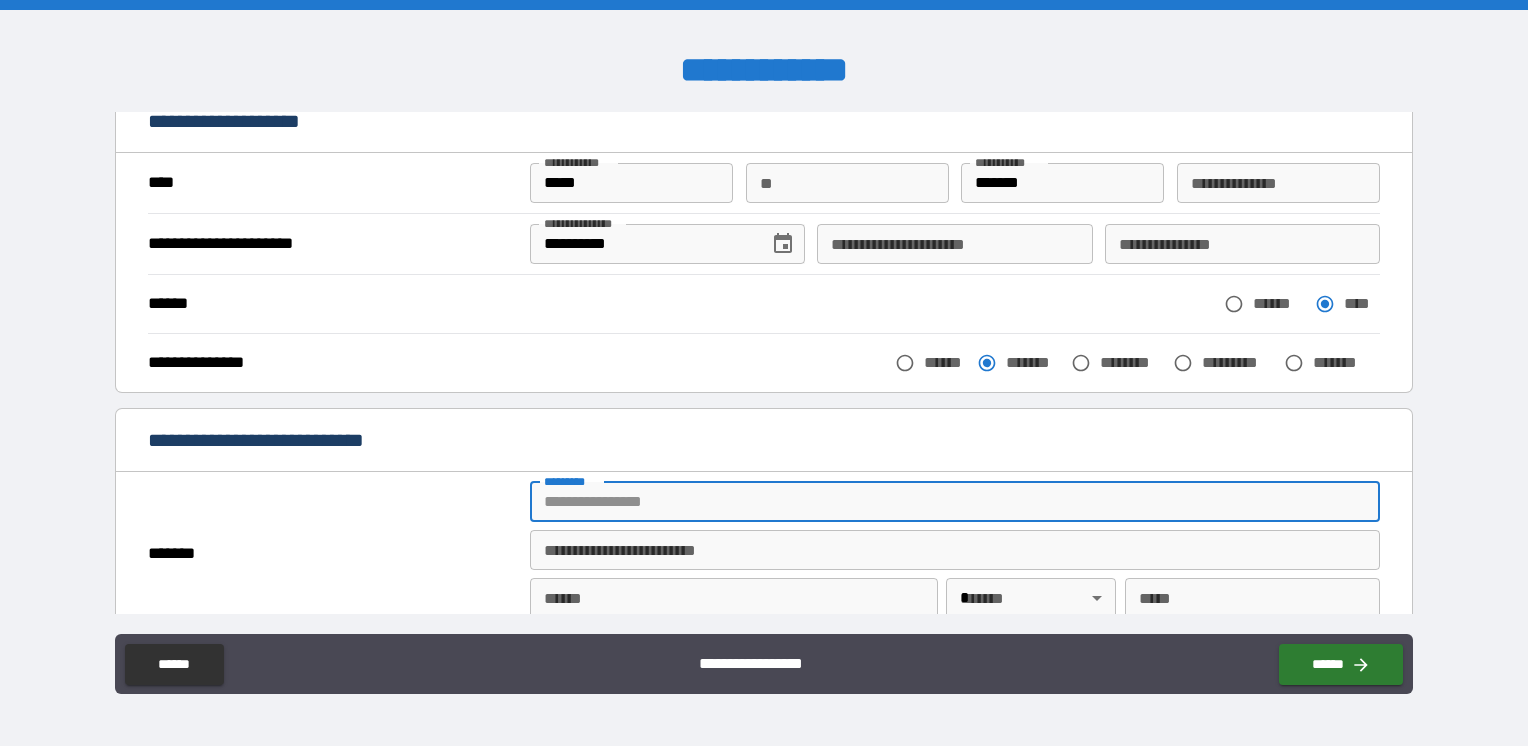 click on "*******   *" at bounding box center [955, 502] 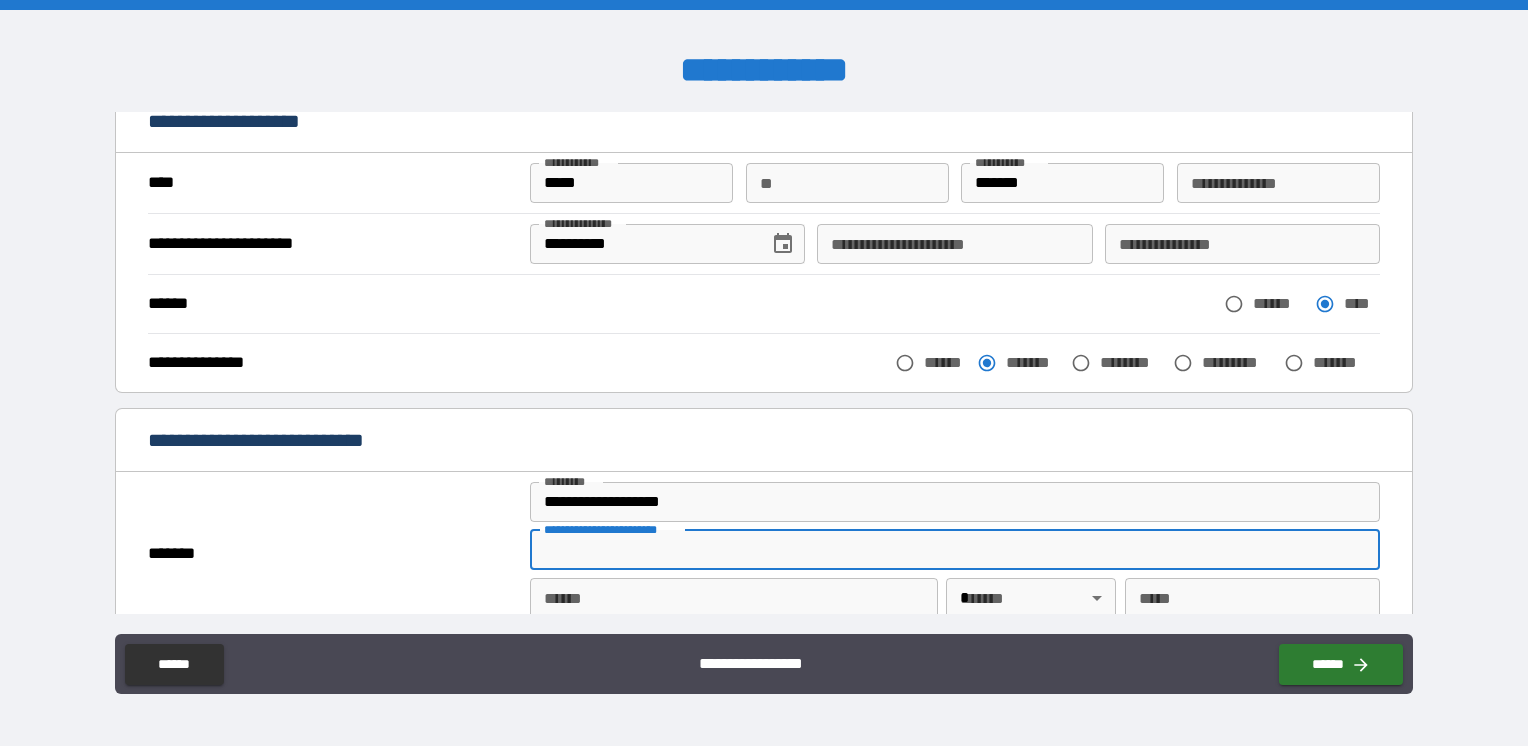 type on "**********" 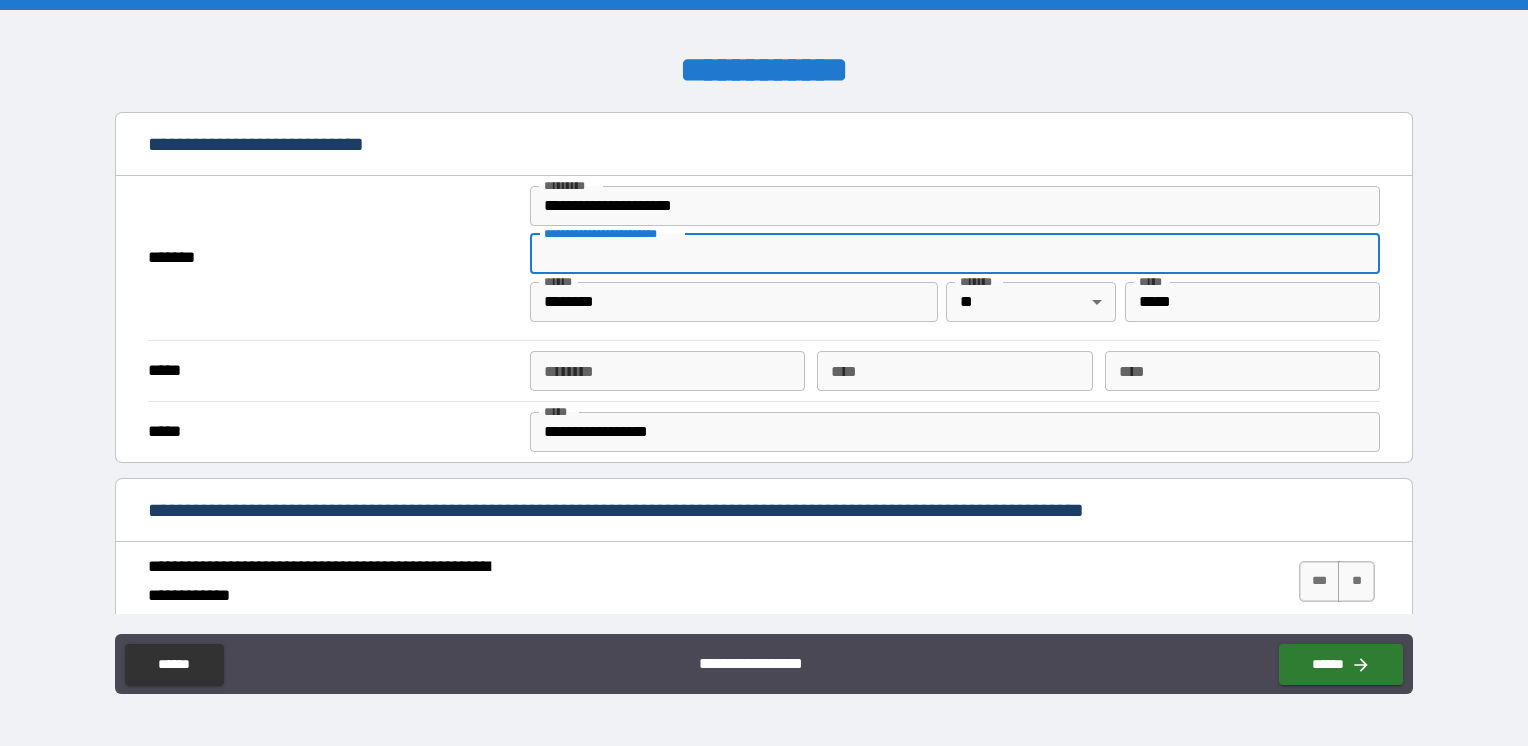 scroll, scrollTop: 400, scrollLeft: 0, axis: vertical 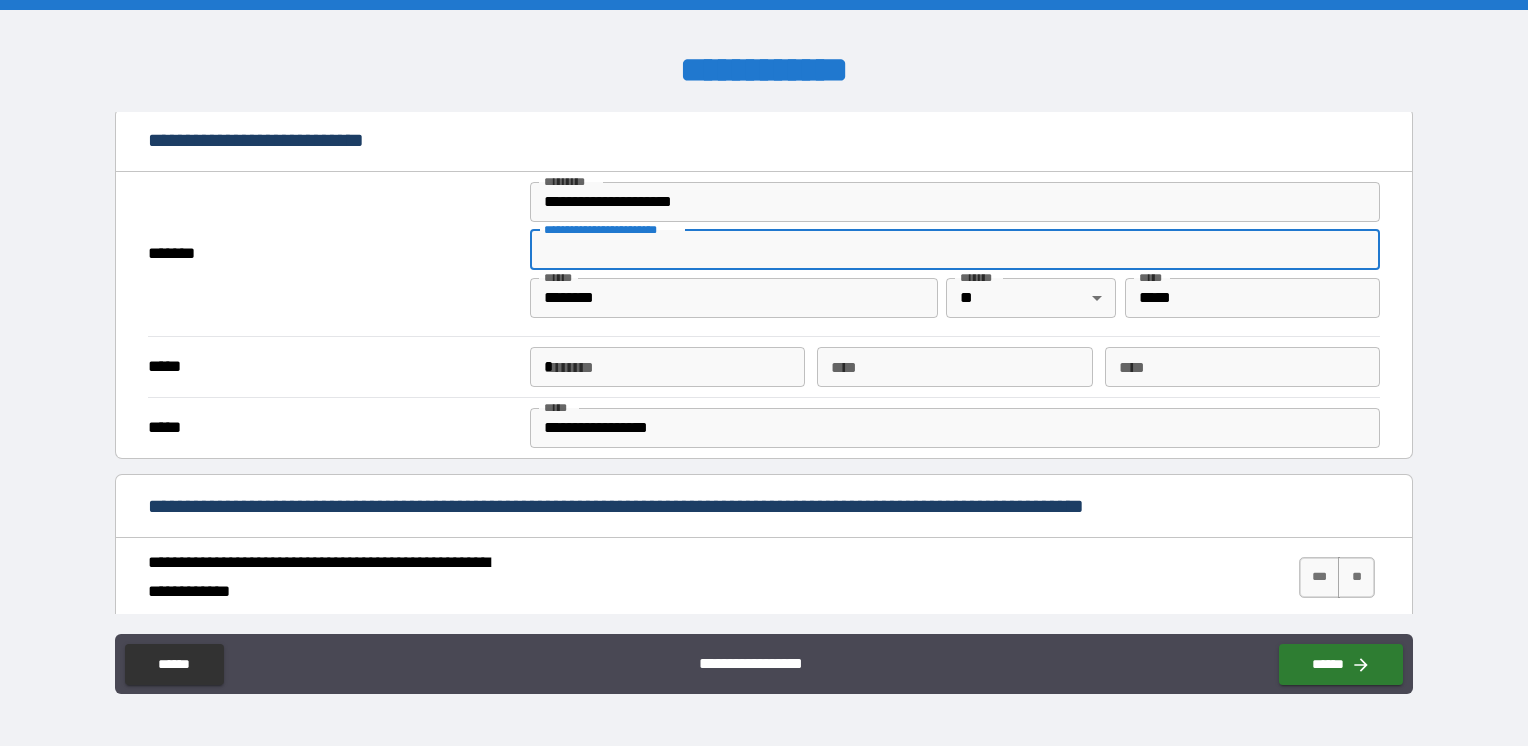 click on "******   * * ******   *" at bounding box center [667, 367] 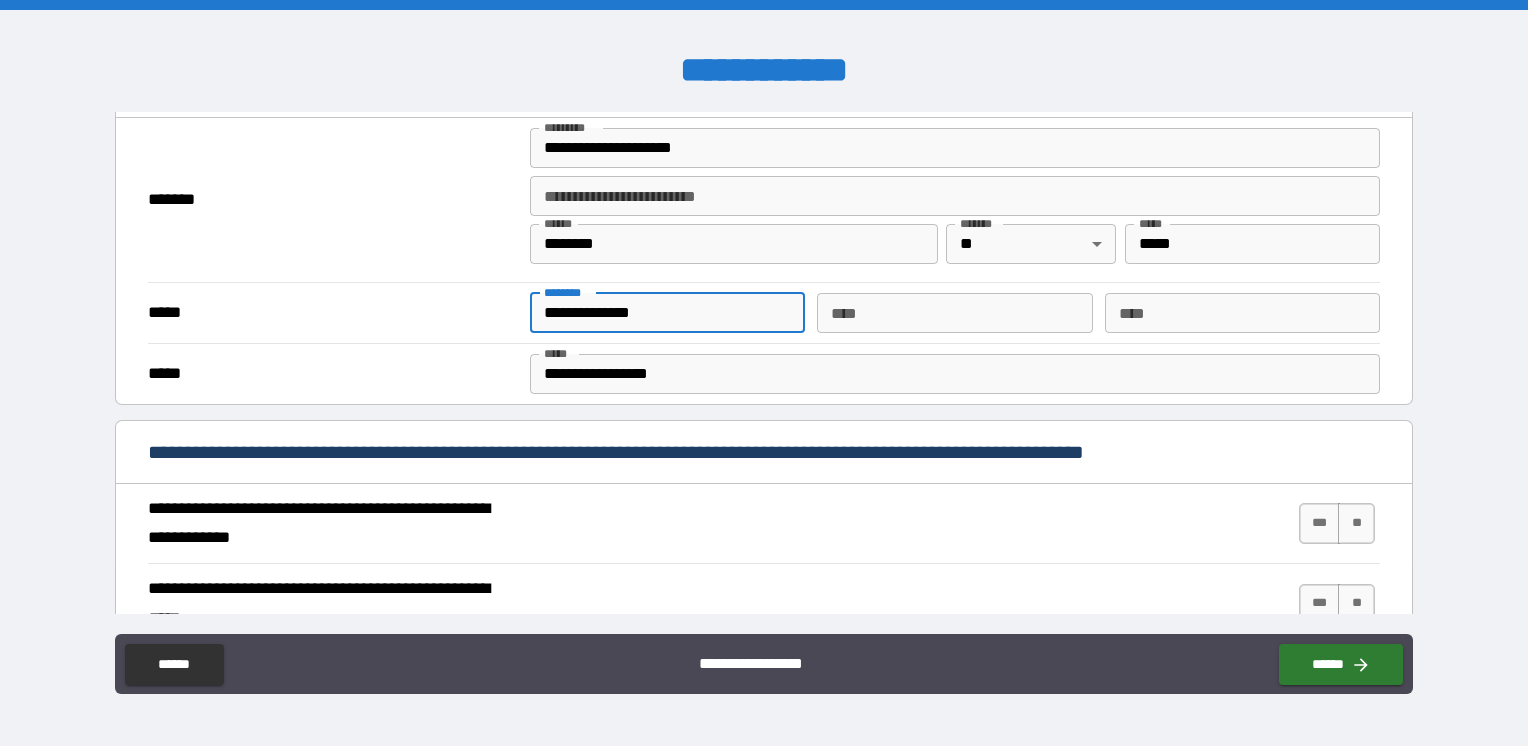 scroll, scrollTop: 500, scrollLeft: 0, axis: vertical 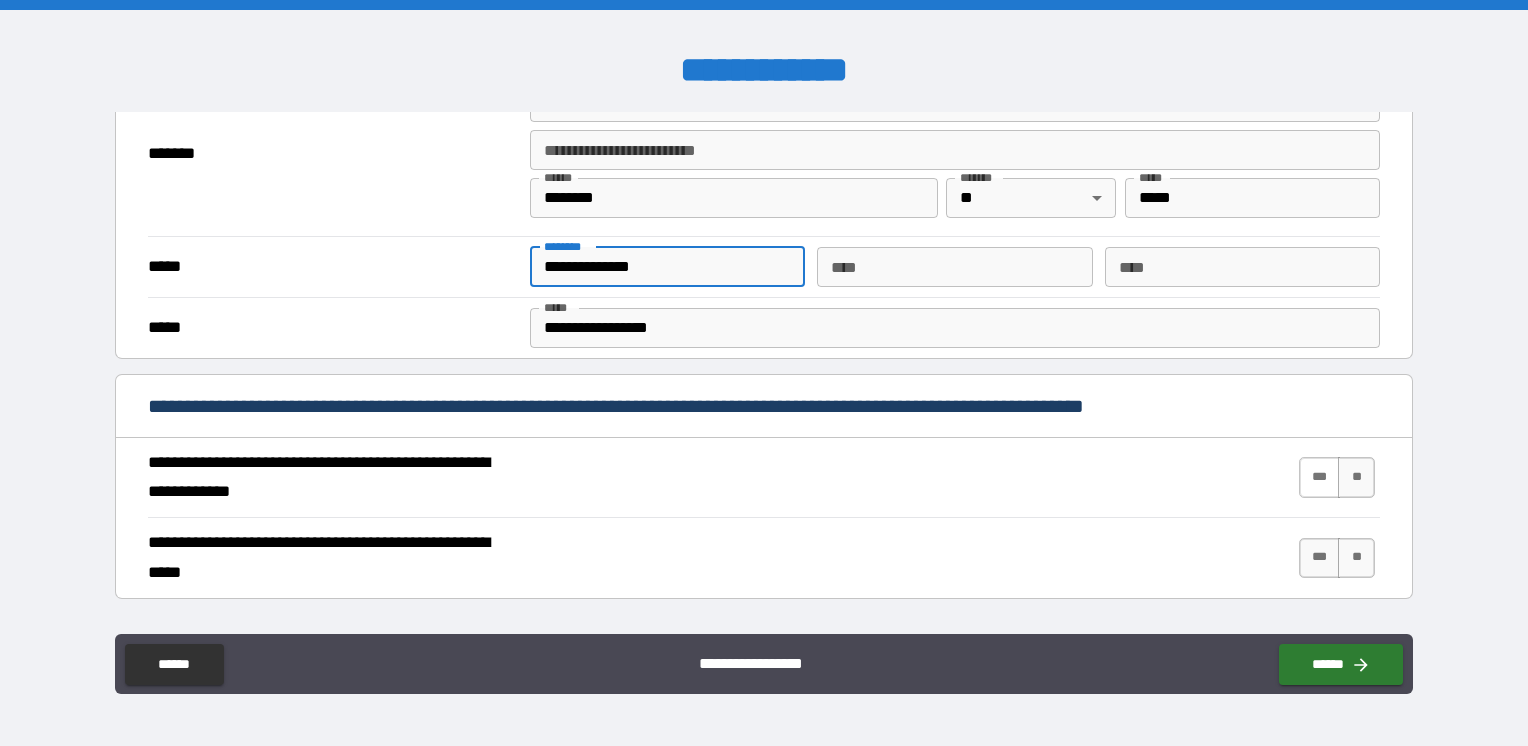type on "**********" 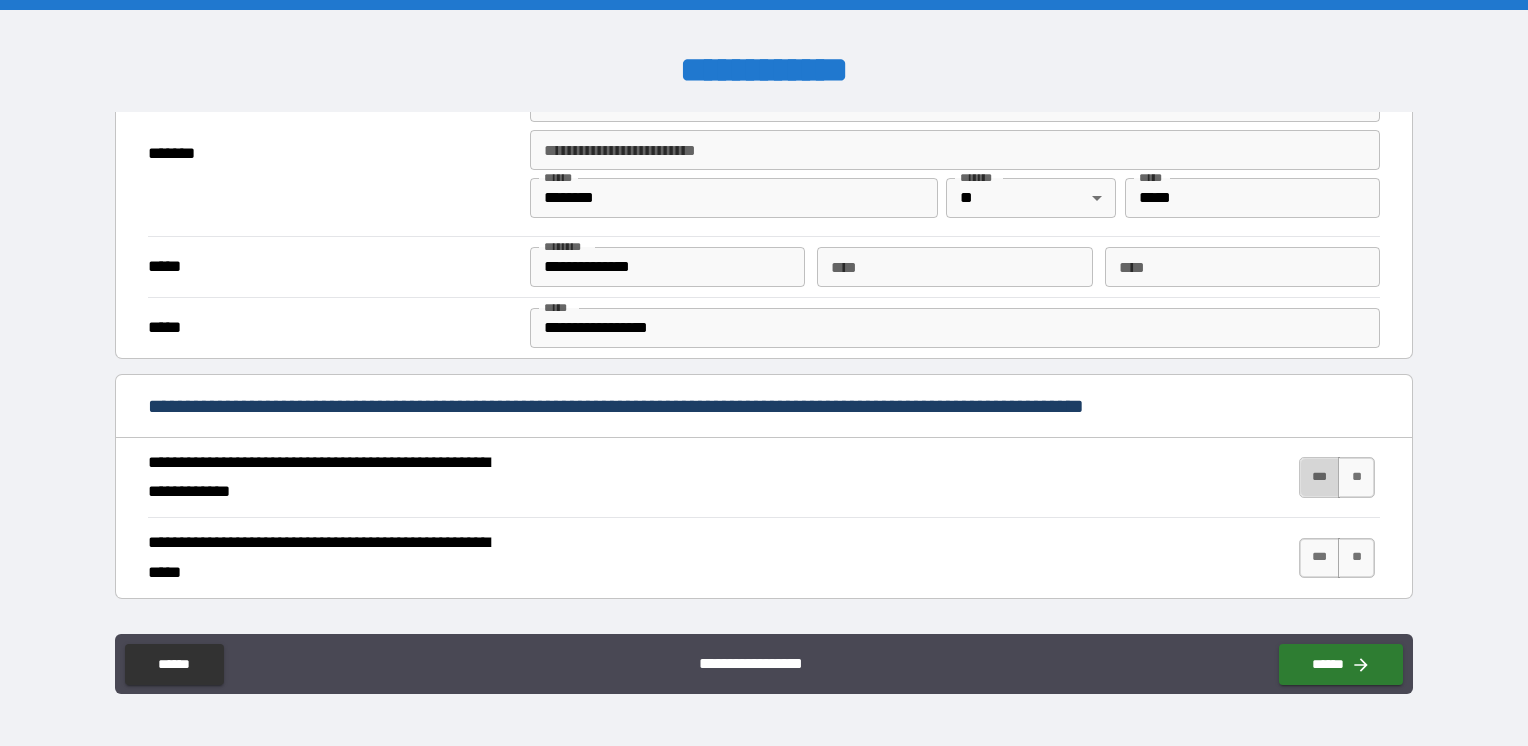 click on "***" at bounding box center (1320, 477) 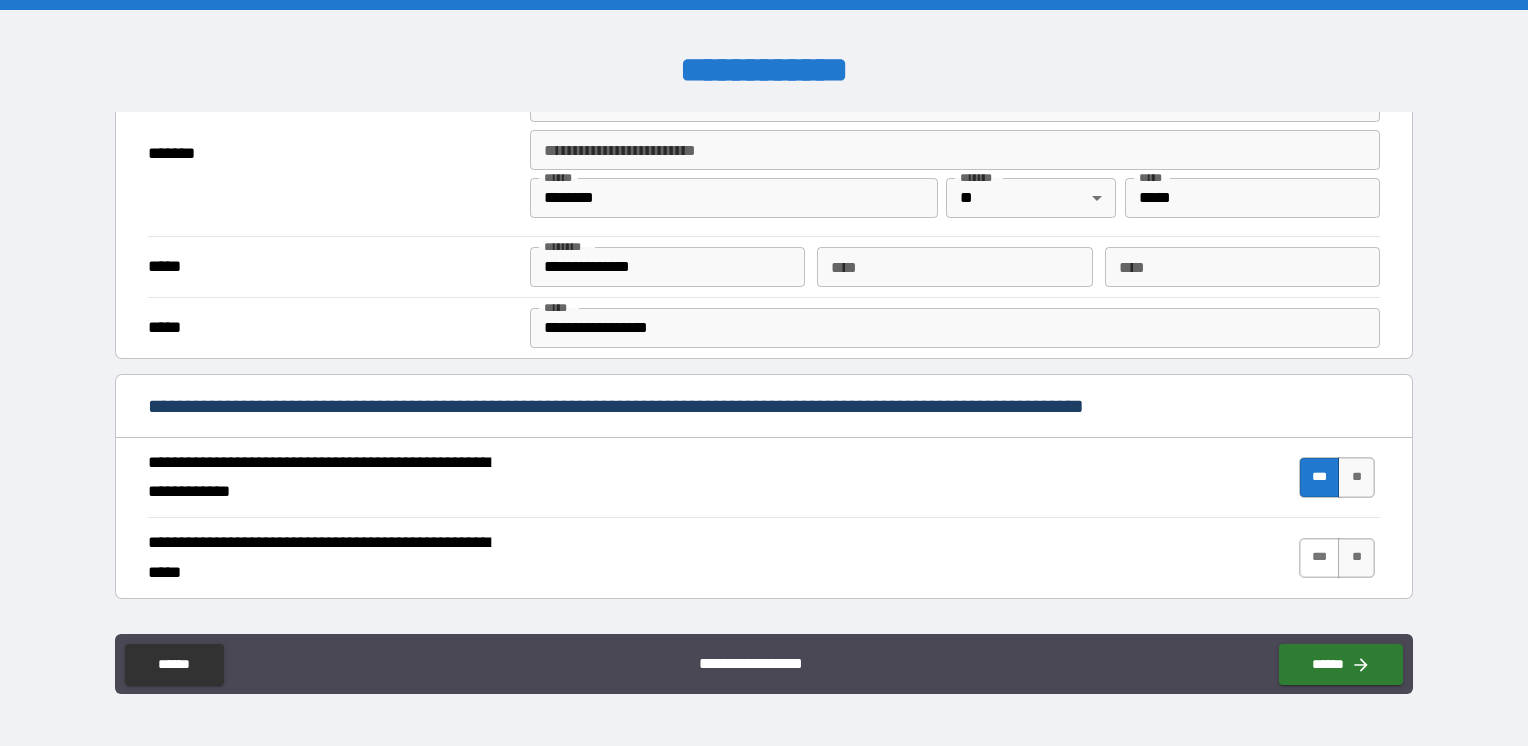 click on "***" at bounding box center [1320, 558] 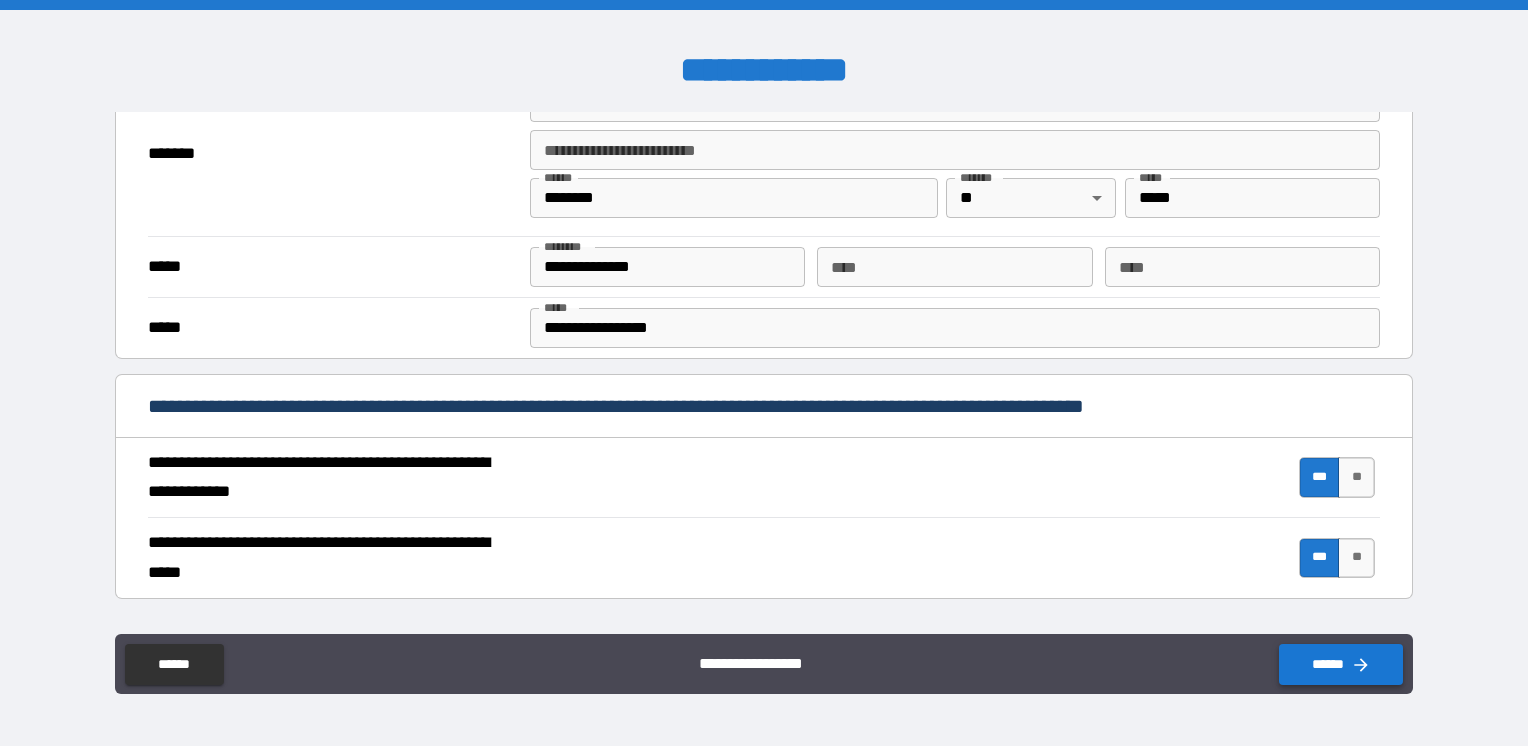 click on "******" at bounding box center (1341, 664) 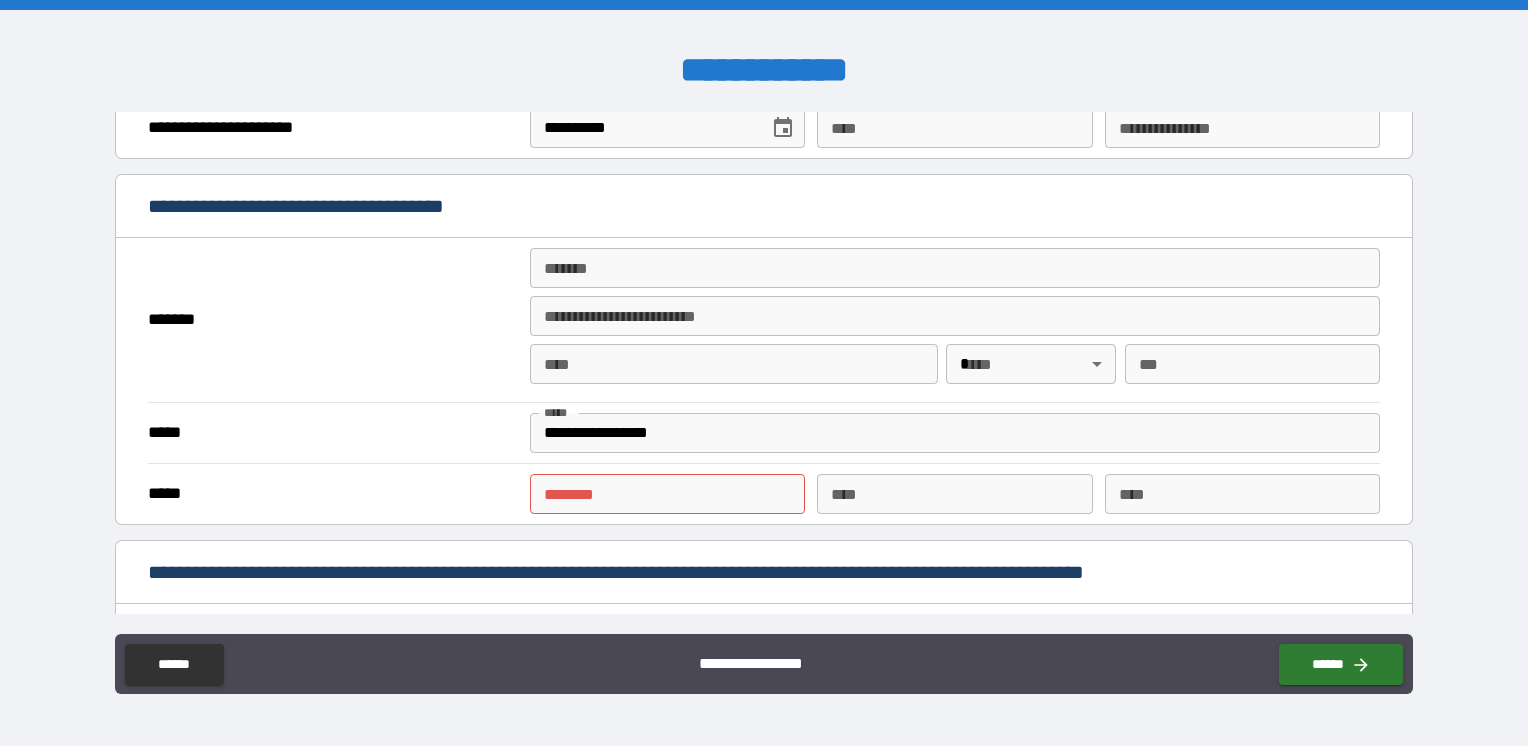 scroll, scrollTop: 1400, scrollLeft: 0, axis: vertical 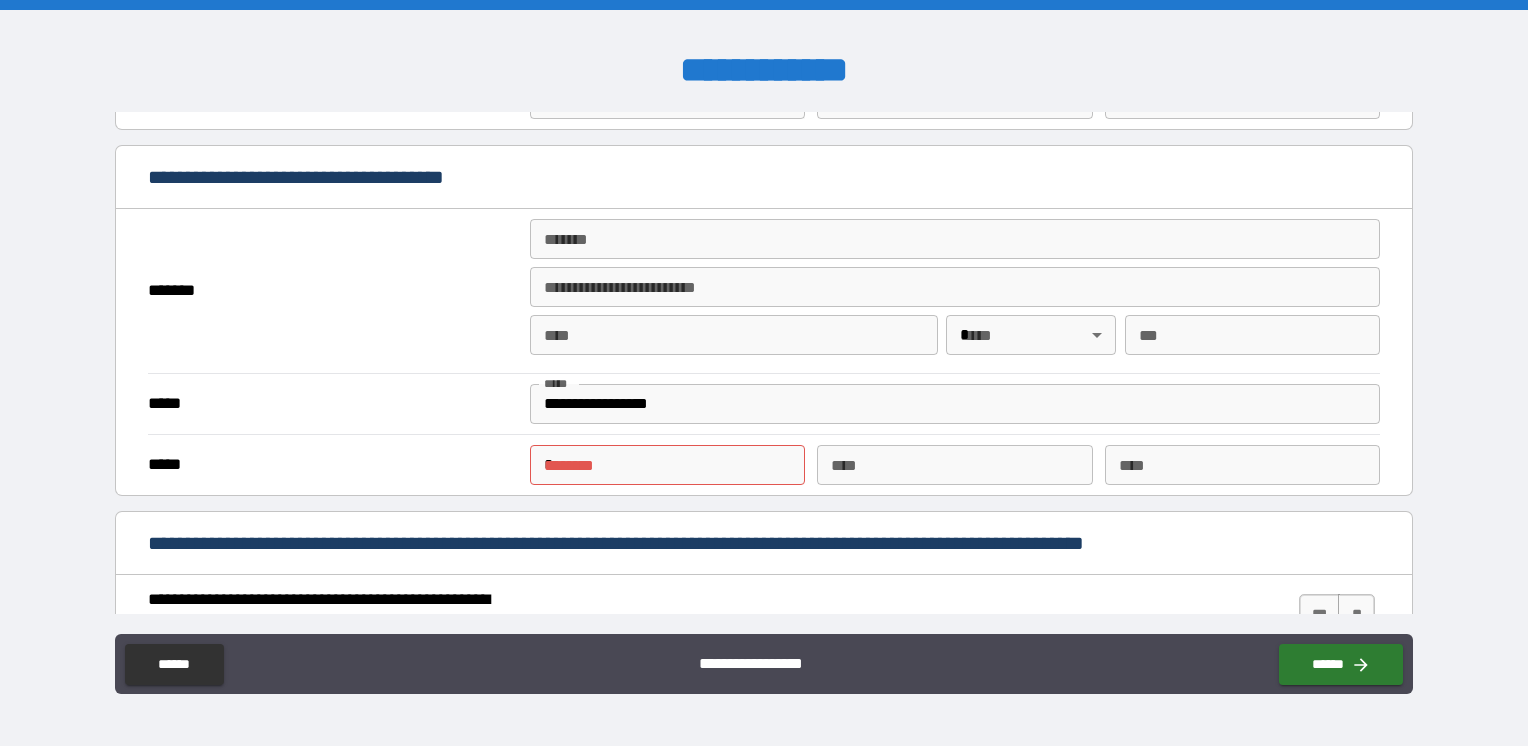 click on "*" at bounding box center (667, 465) 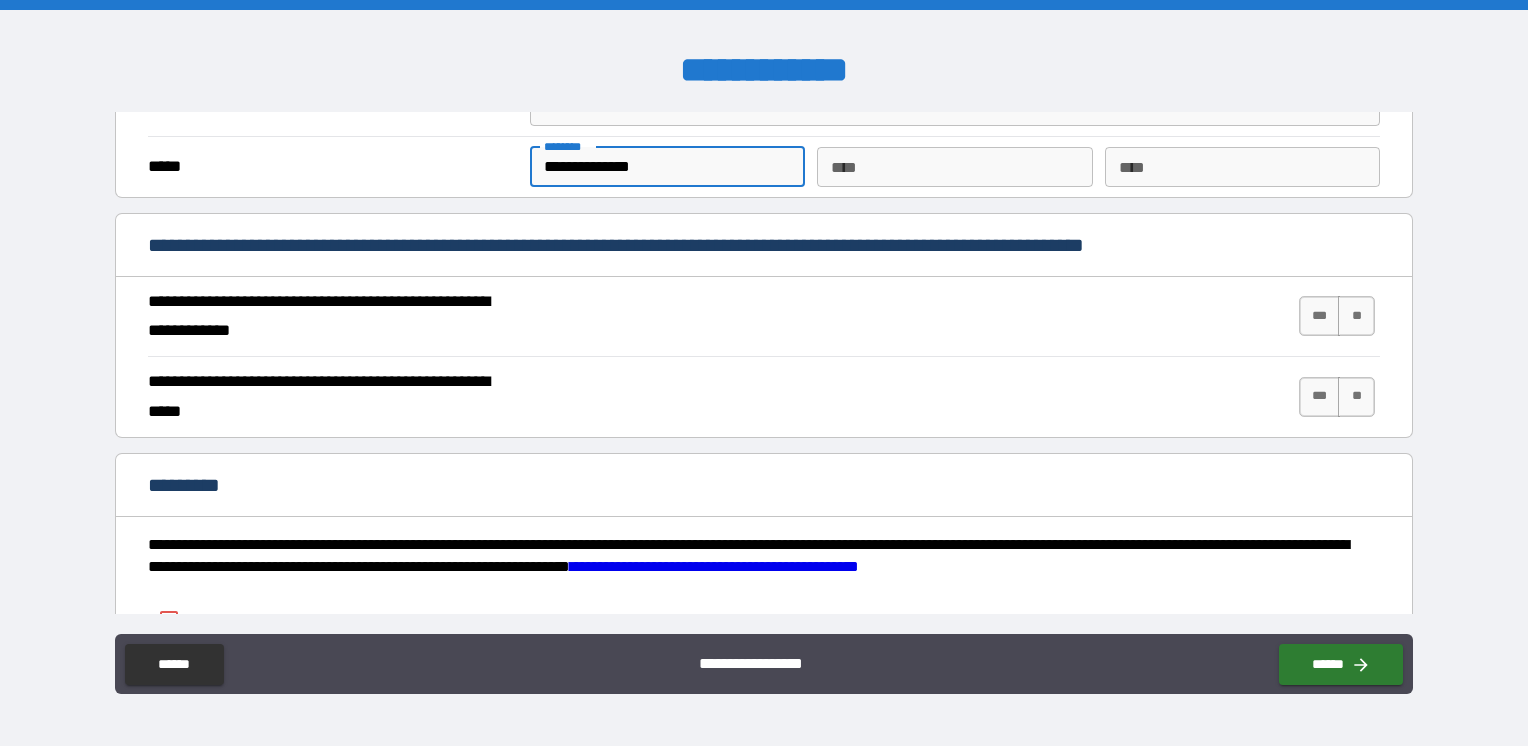 scroll, scrollTop: 1700, scrollLeft: 0, axis: vertical 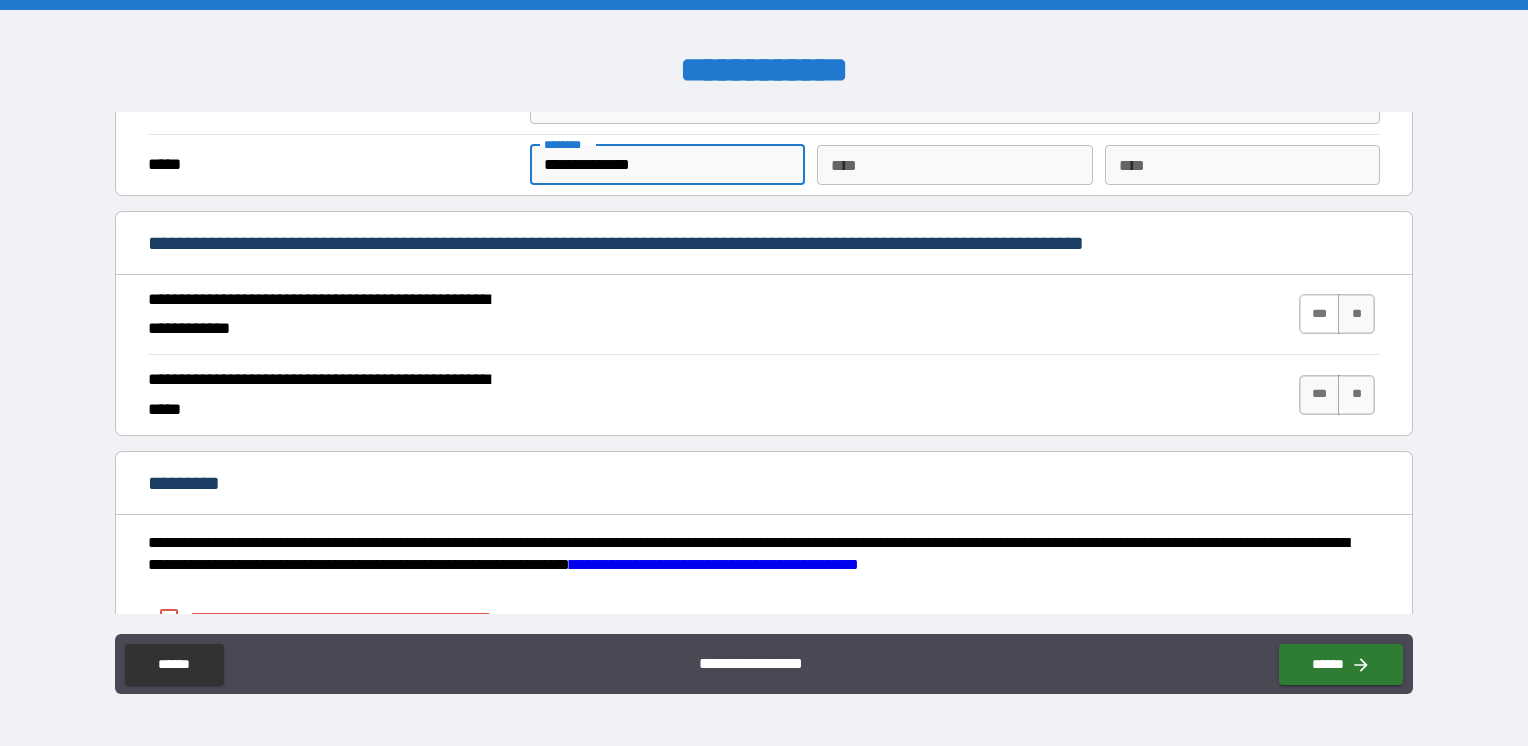 type on "**********" 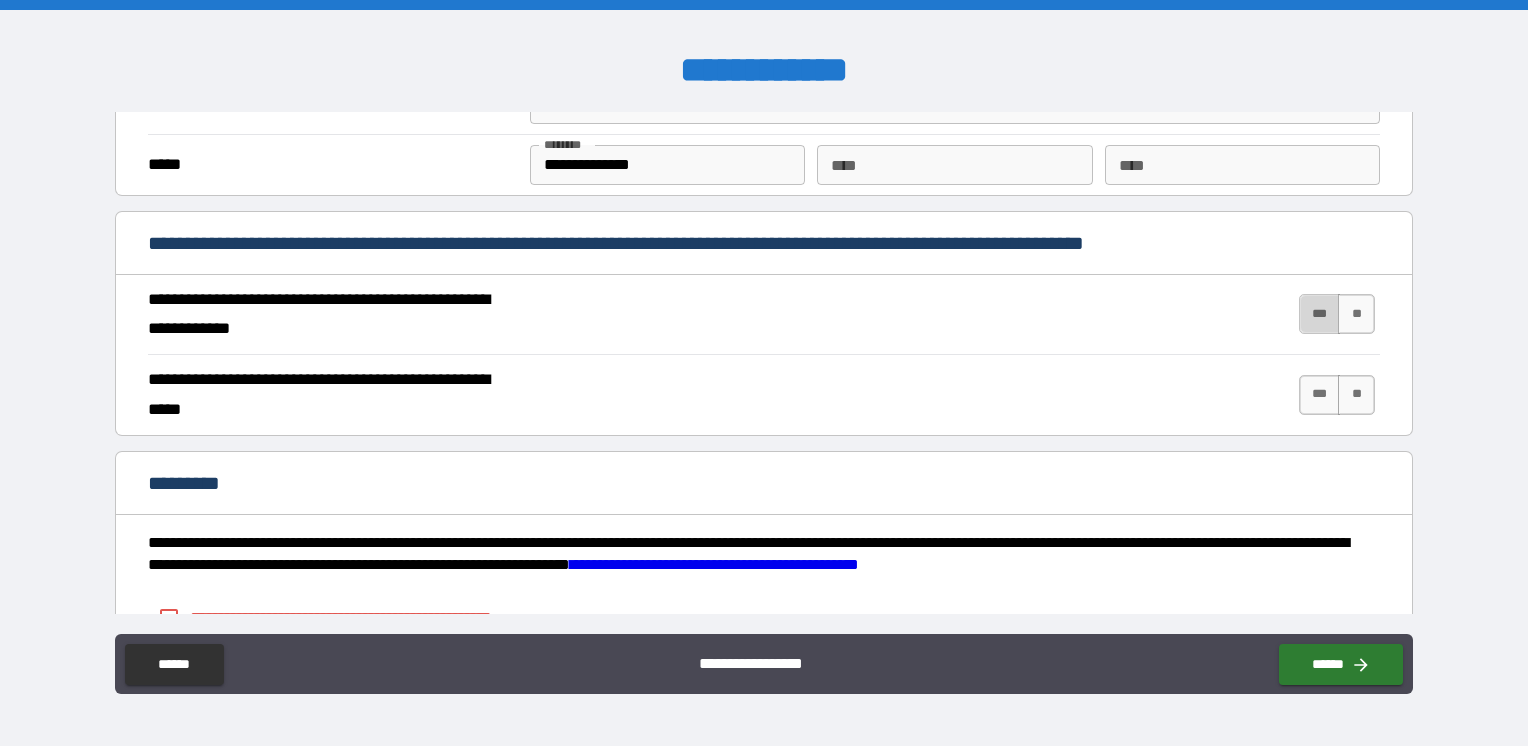 click on "***" at bounding box center (1320, 314) 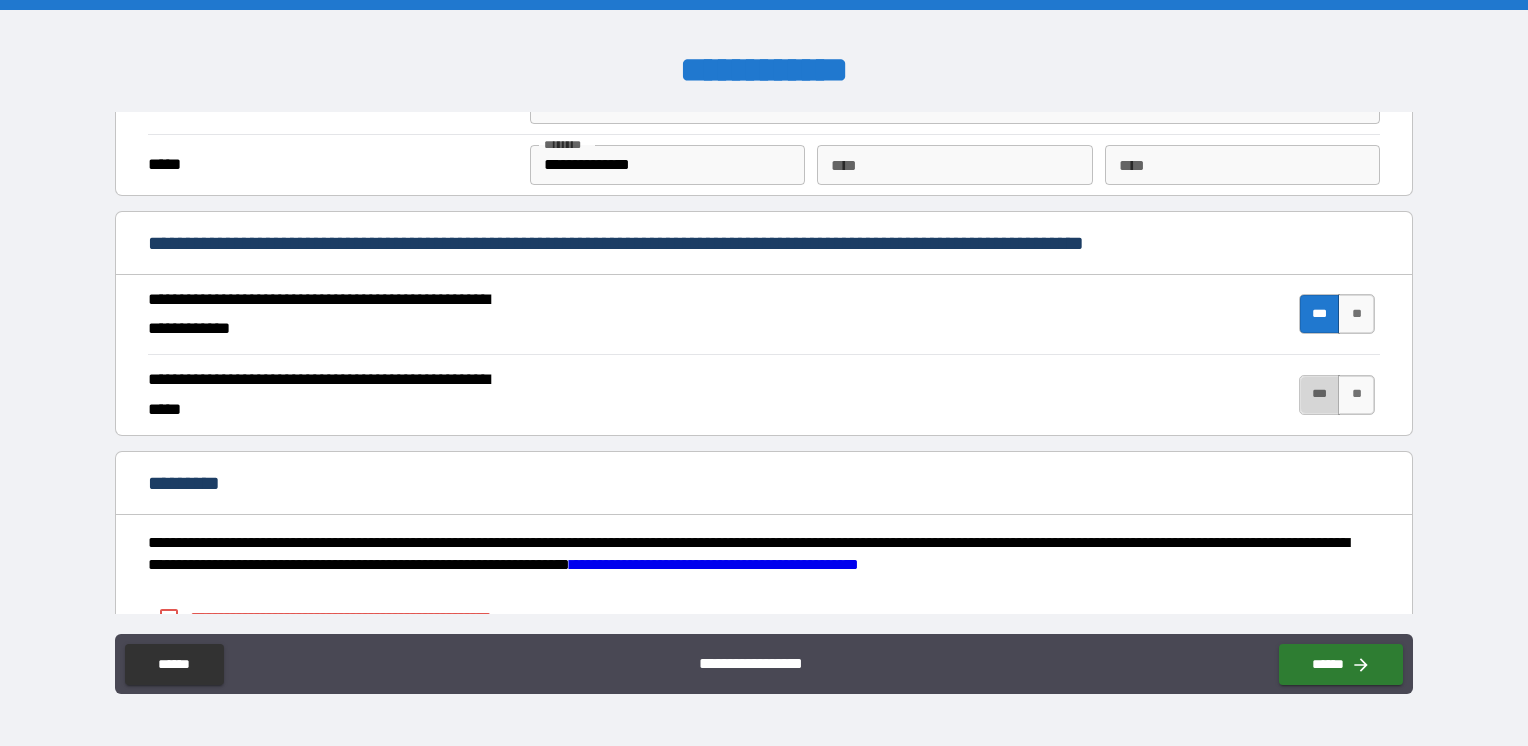 click on "***" at bounding box center [1320, 395] 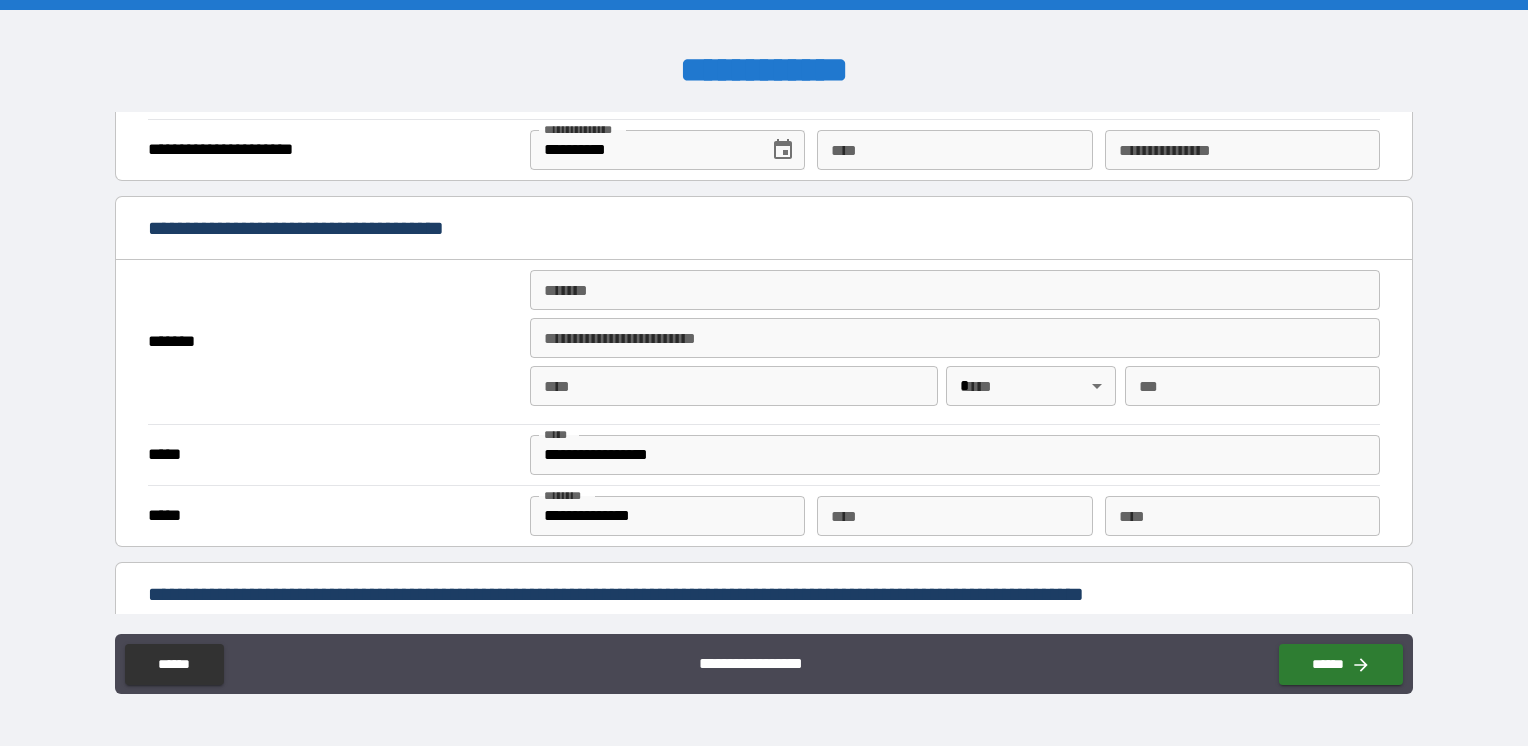 scroll, scrollTop: 1249, scrollLeft: 0, axis: vertical 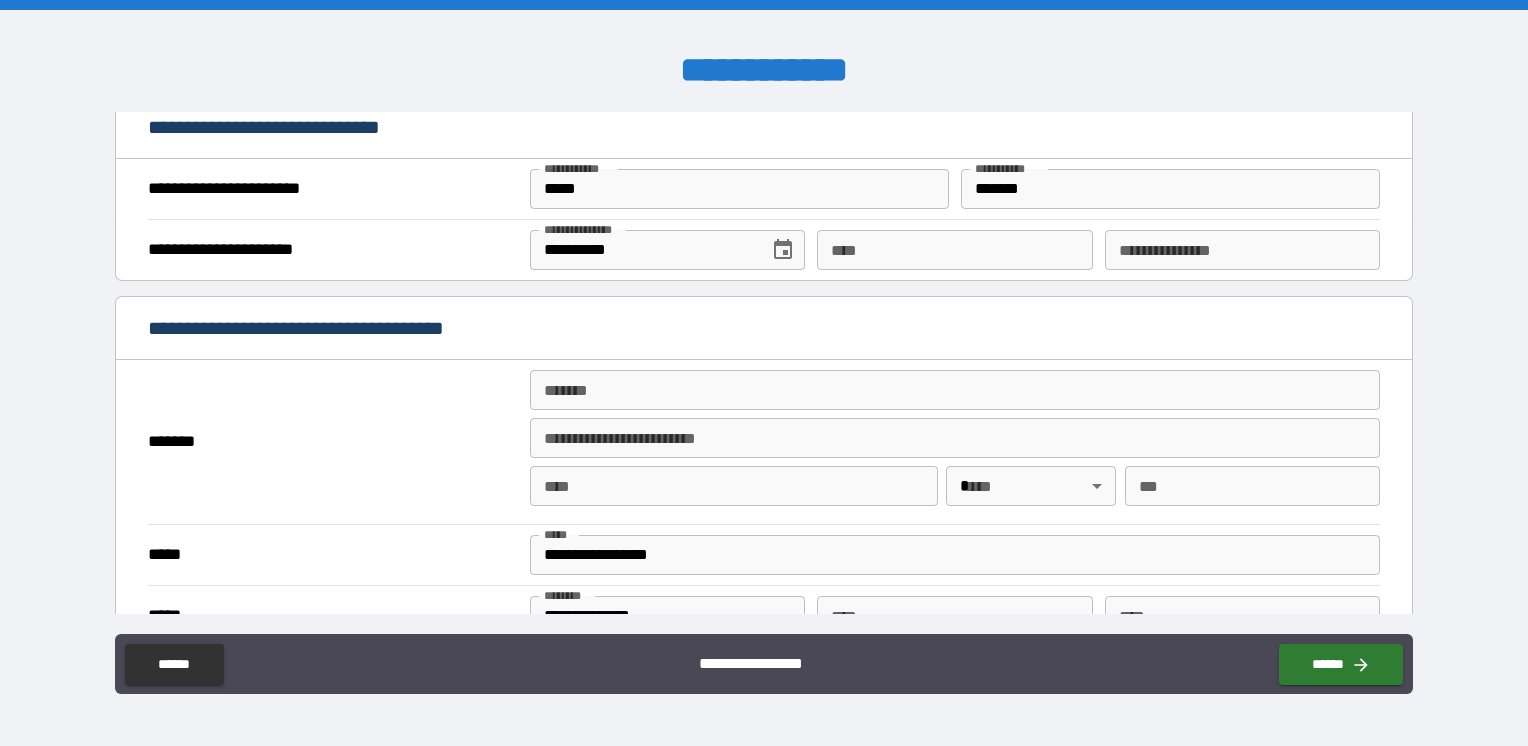 click on "*******" at bounding box center (955, 390) 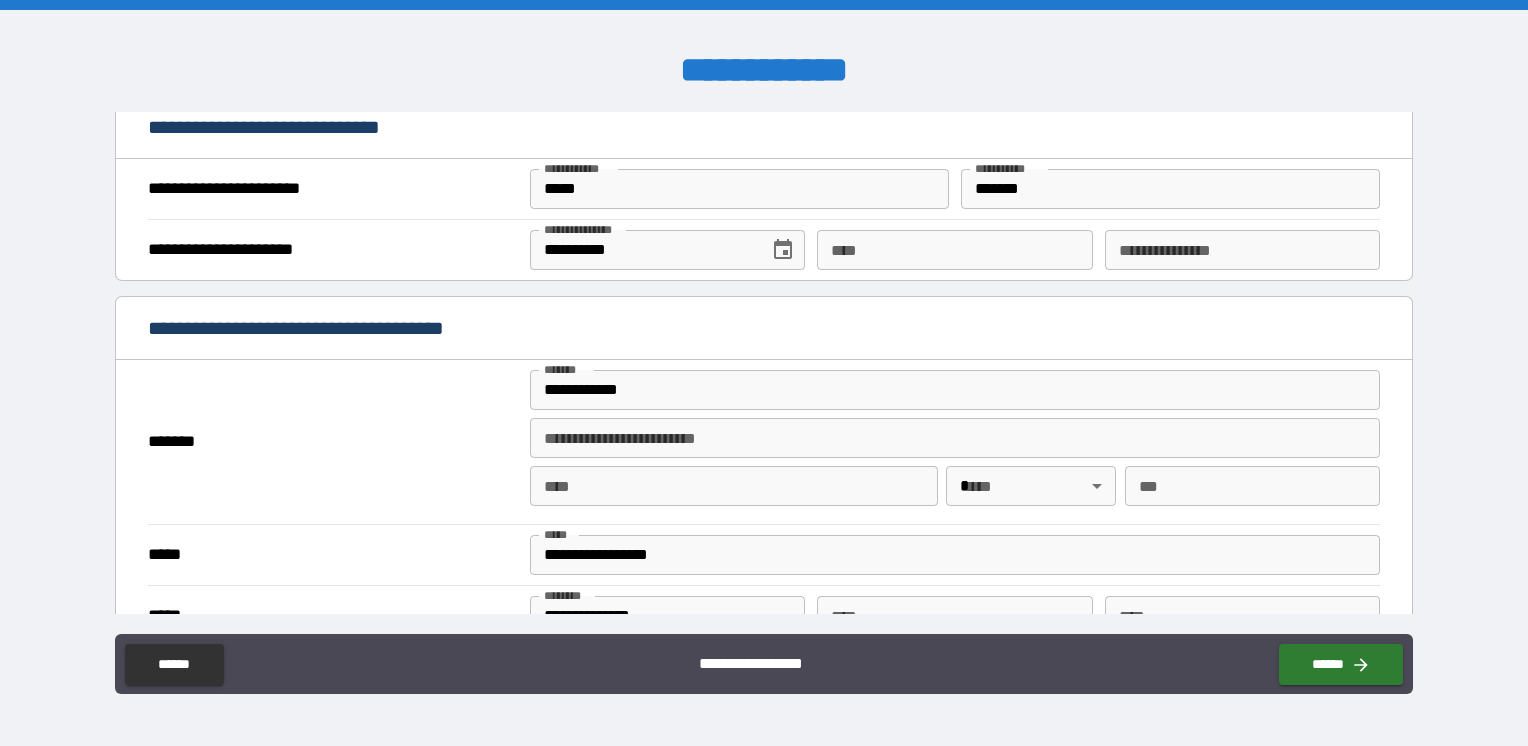 type on "**********" 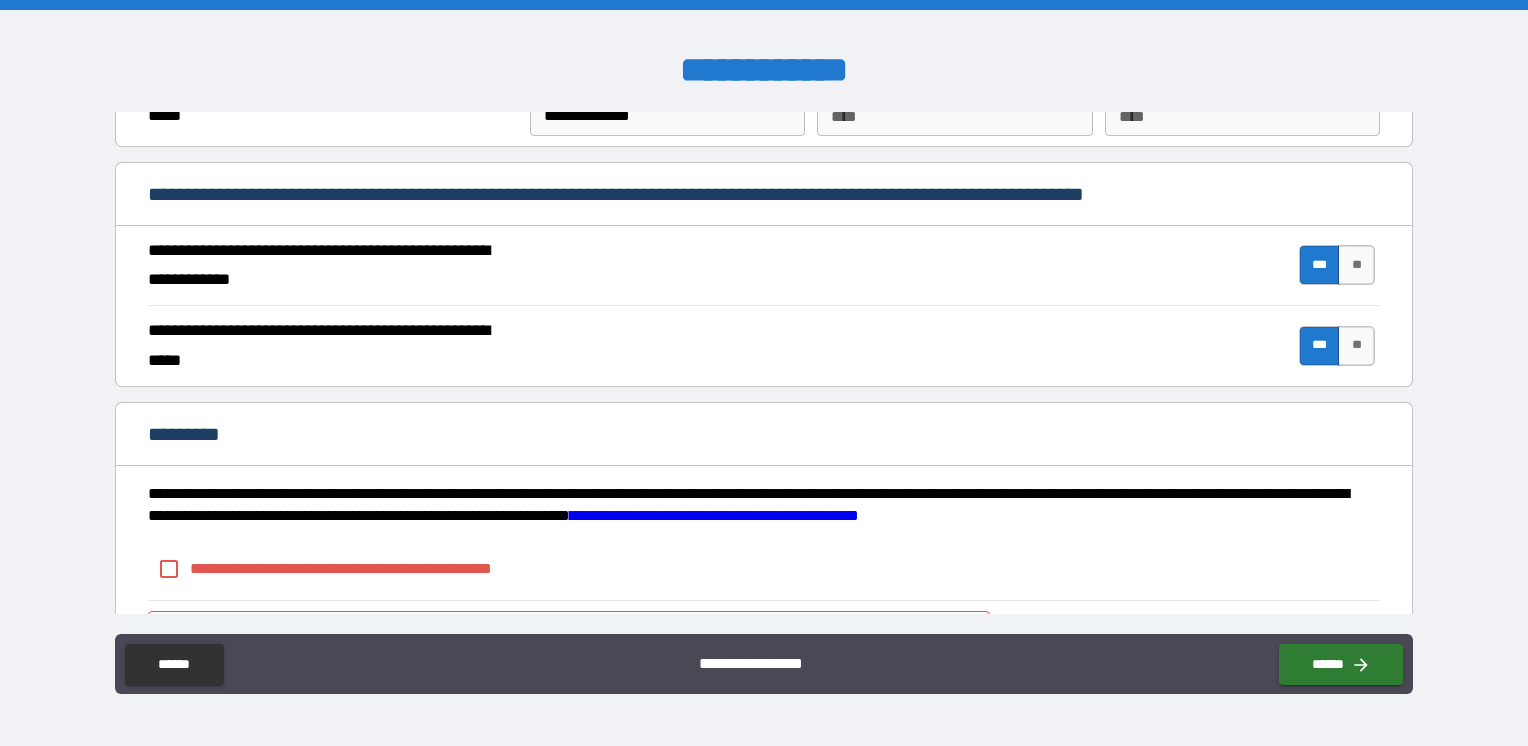 scroll, scrollTop: 1849, scrollLeft: 0, axis: vertical 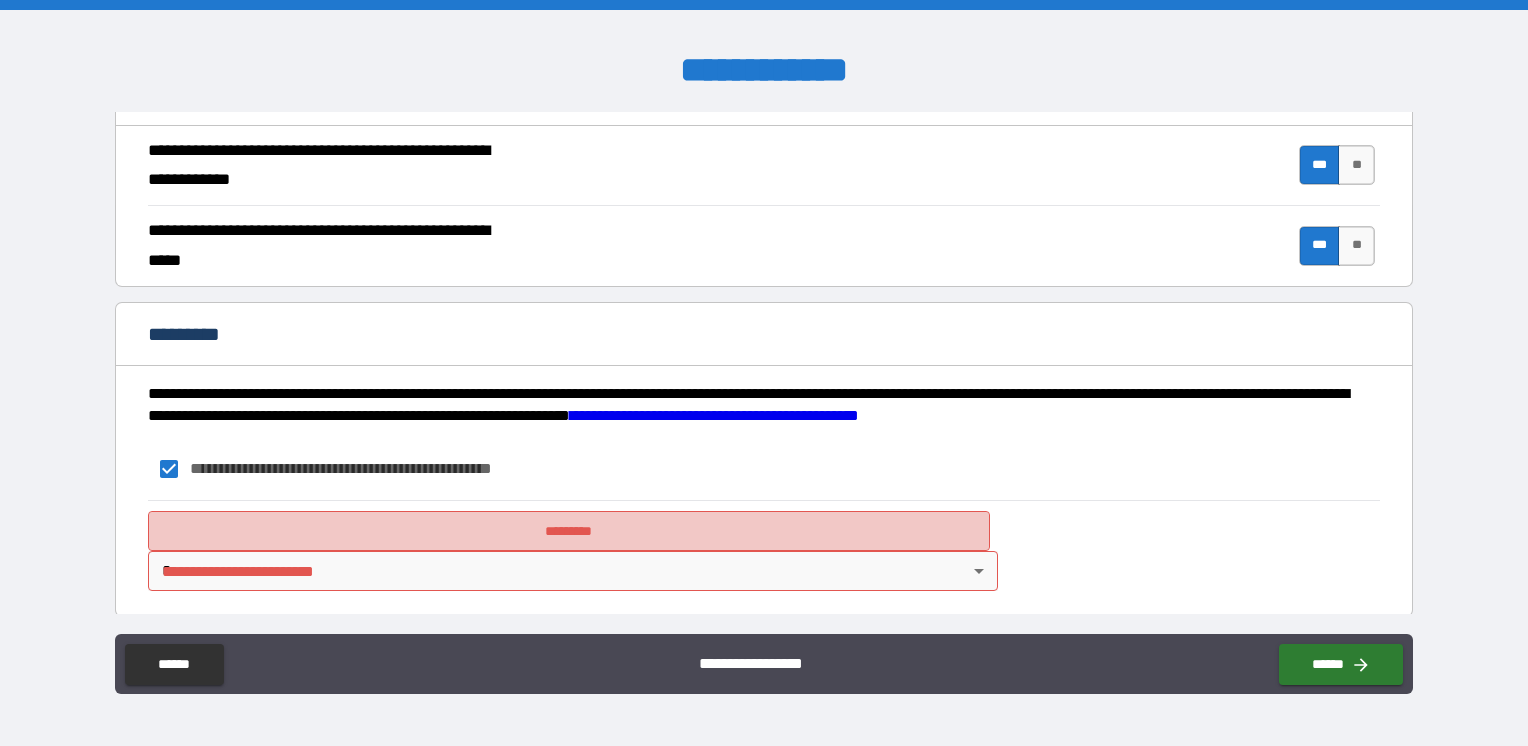 click on "*********" at bounding box center [569, 531] 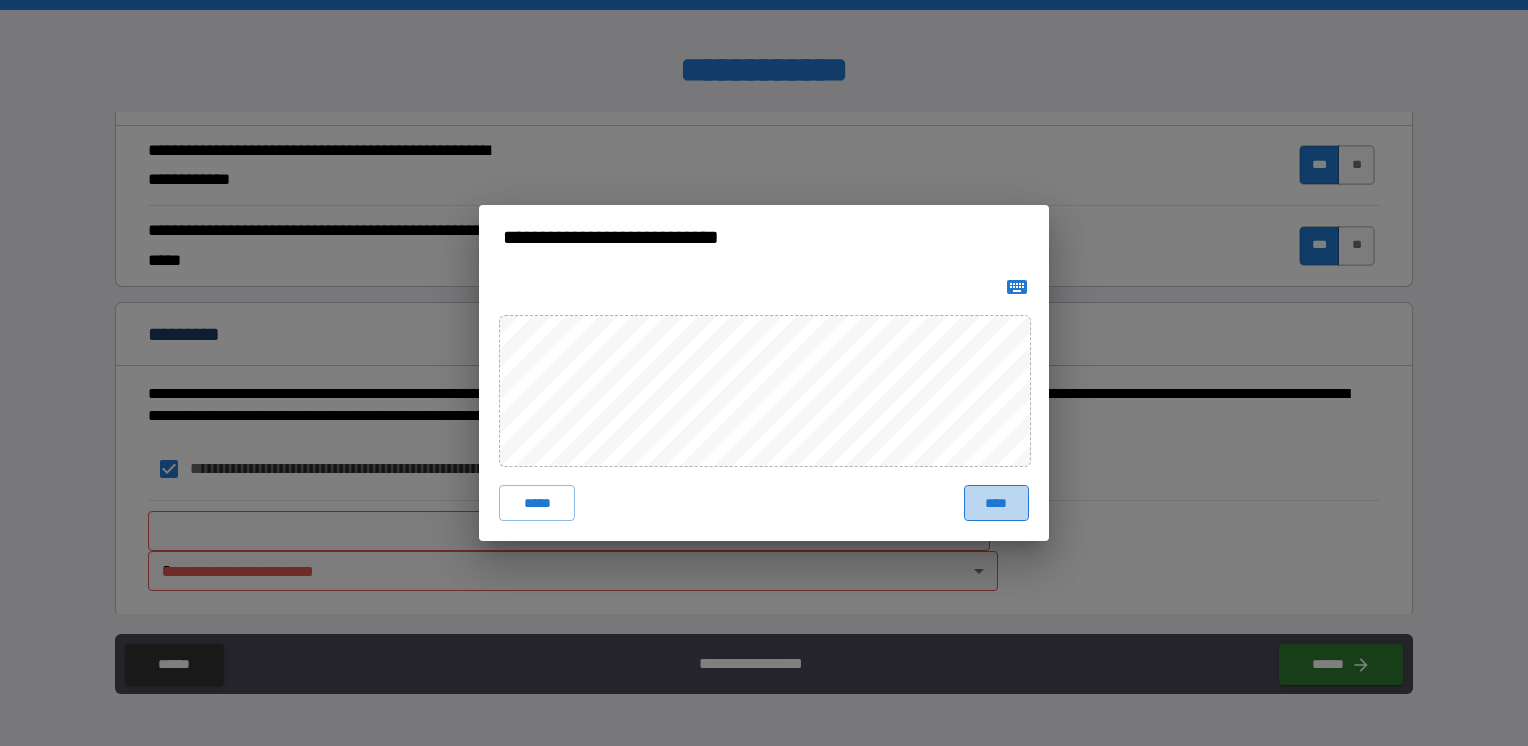 click on "****" at bounding box center (996, 503) 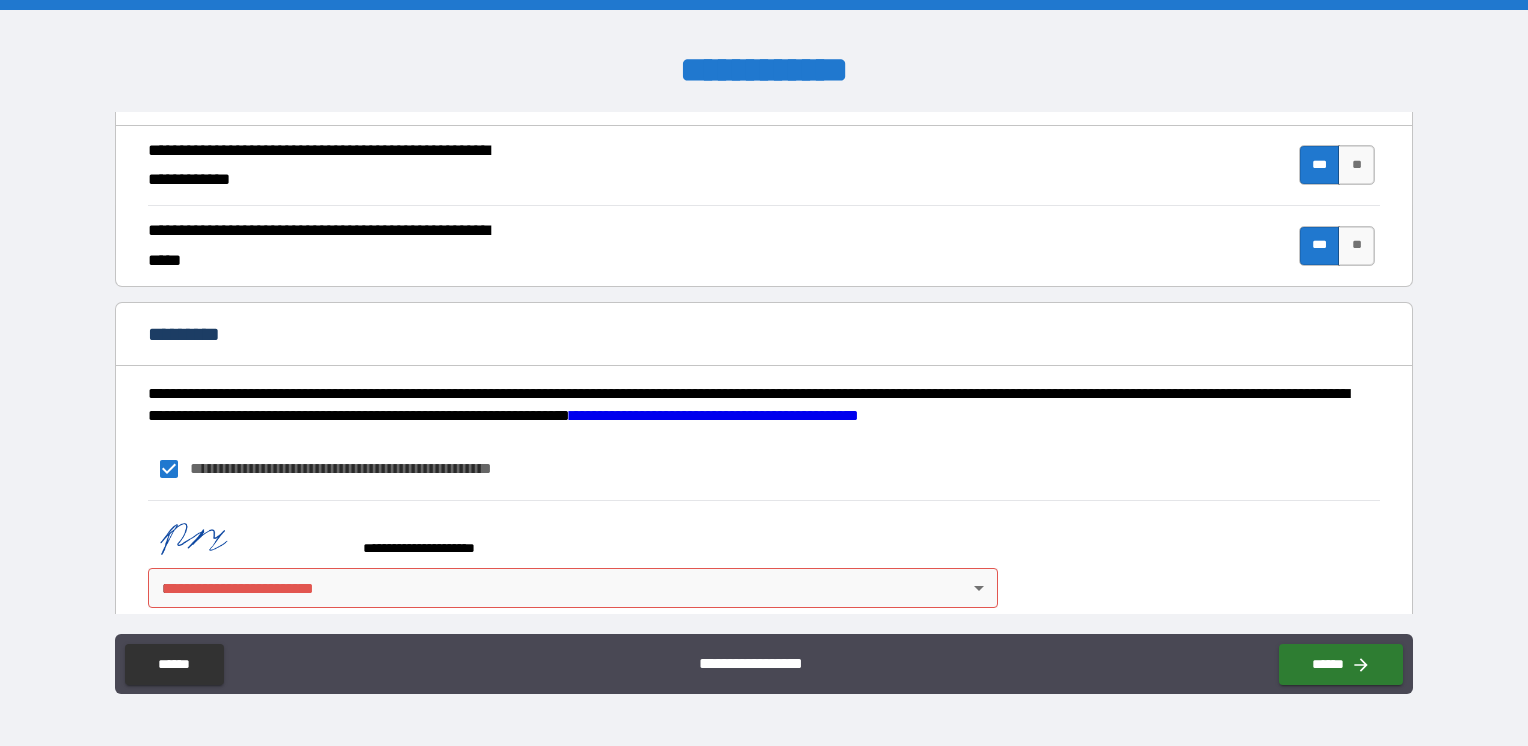 click on "**********" at bounding box center (764, 373) 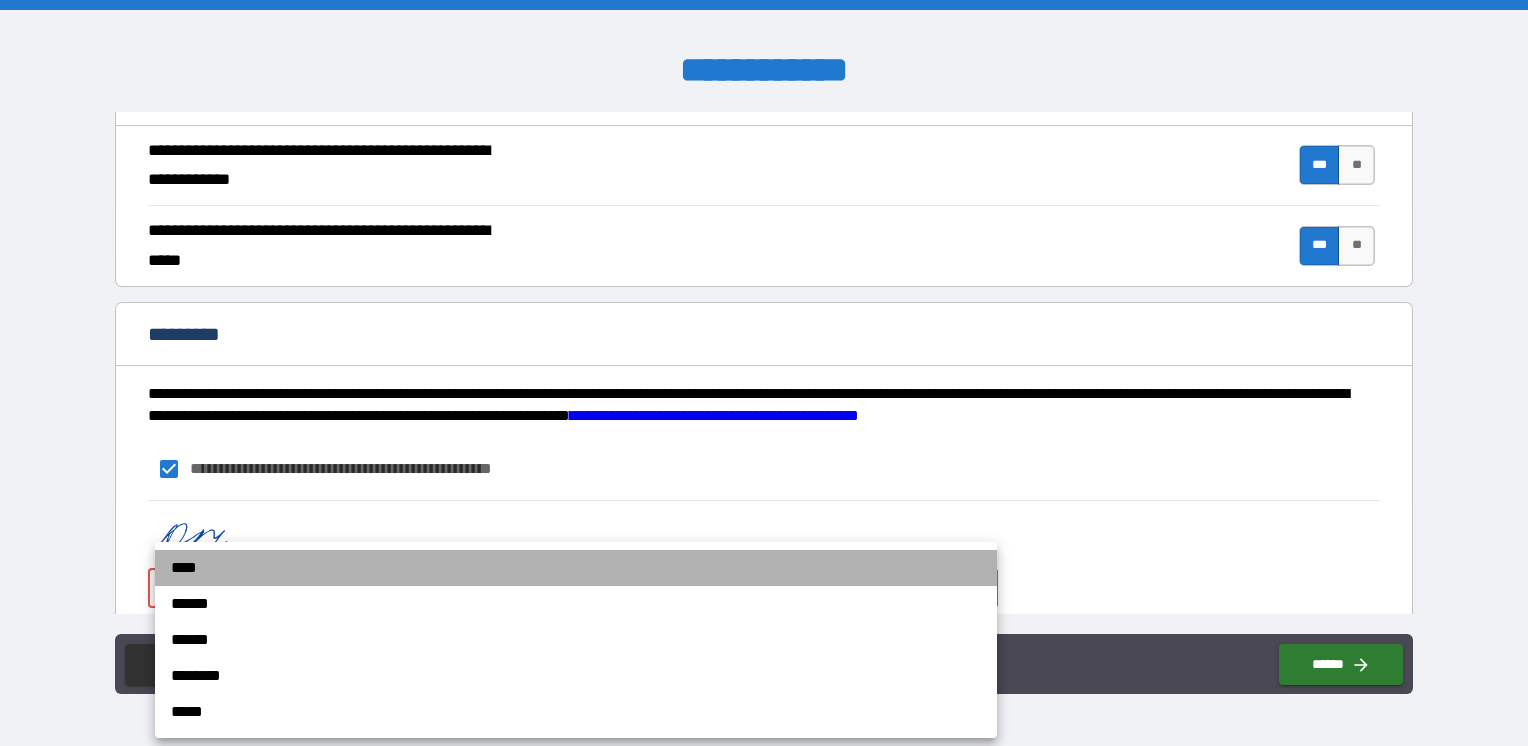 click on "****" at bounding box center (576, 568) 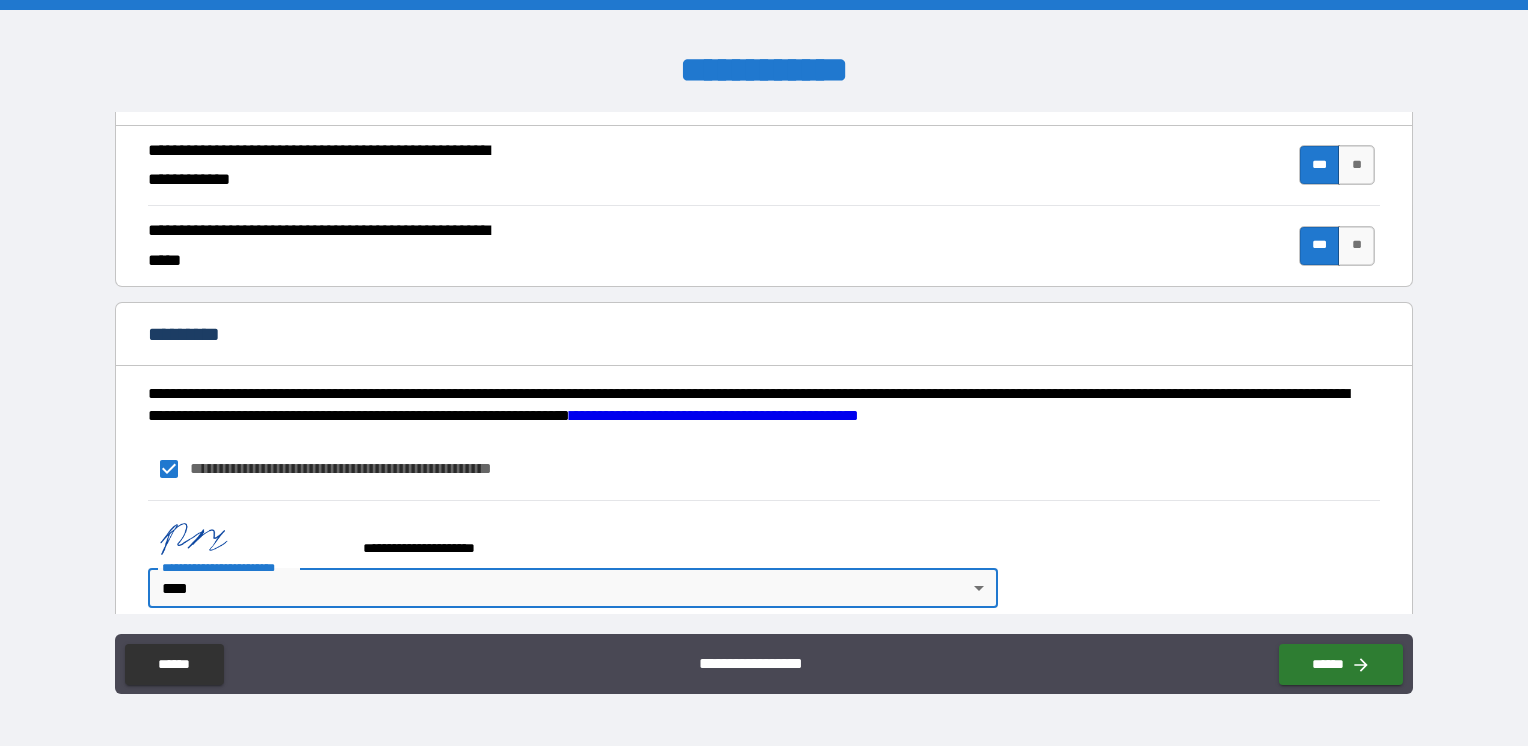 scroll, scrollTop: 1866, scrollLeft: 0, axis: vertical 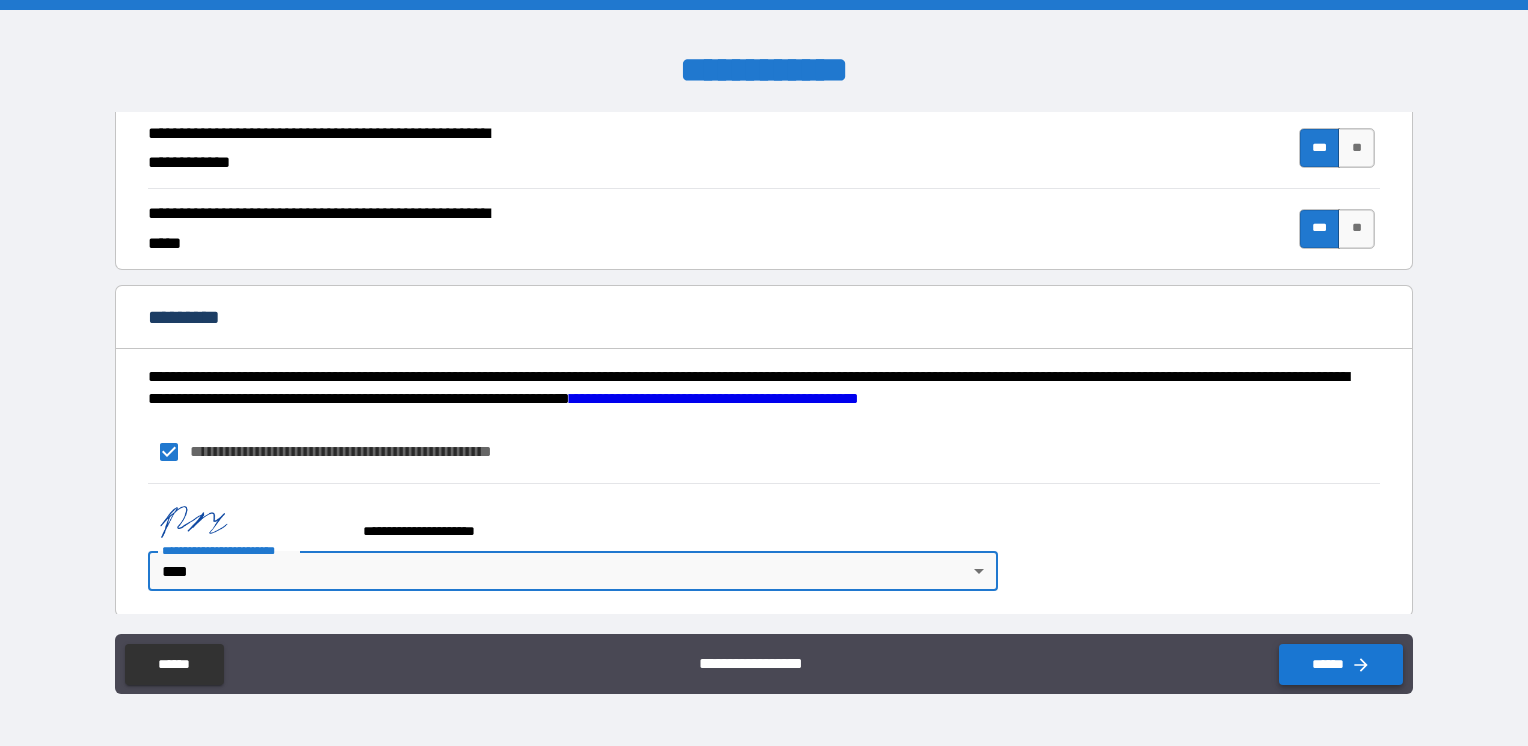 click on "******" at bounding box center (1341, 664) 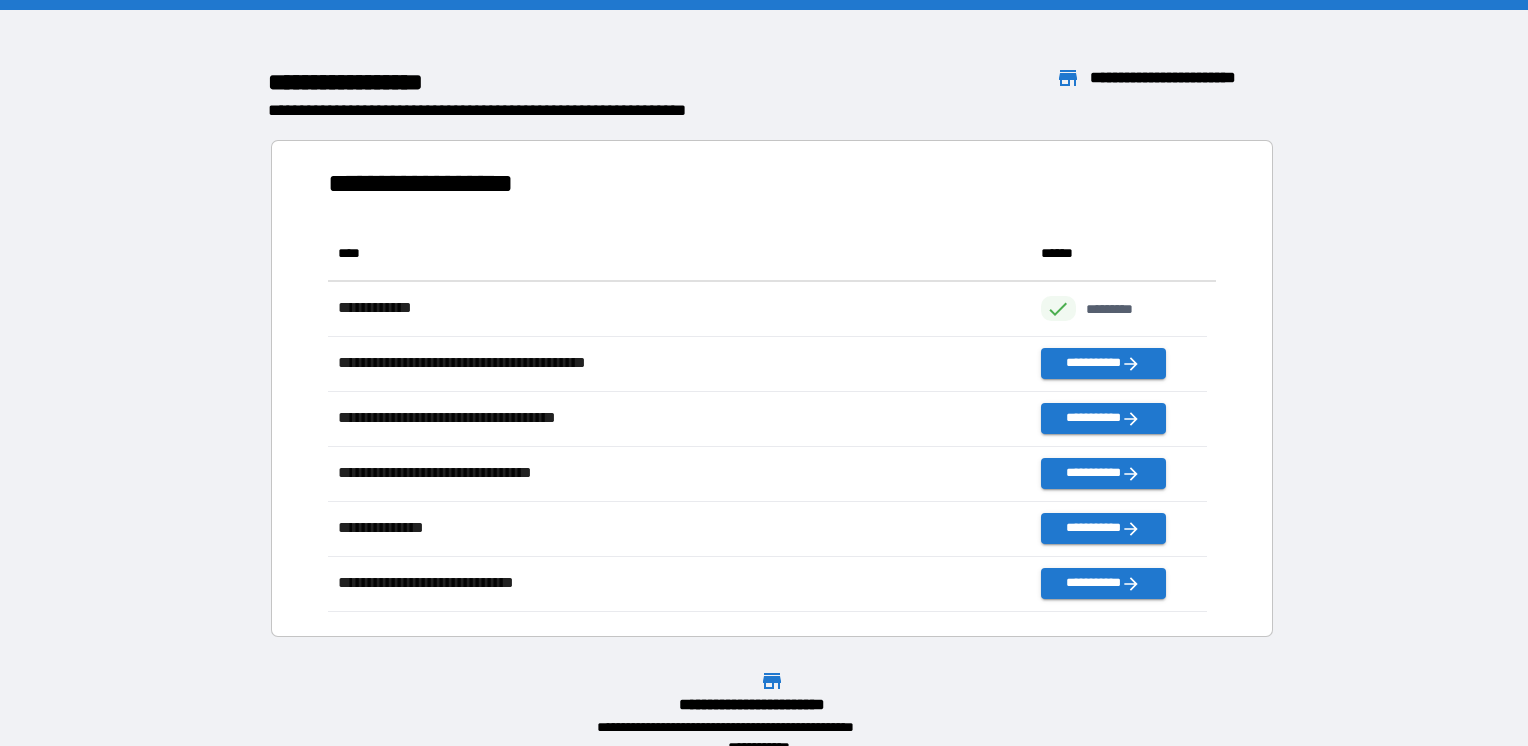scroll, scrollTop: 16, scrollLeft: 16, axis: both 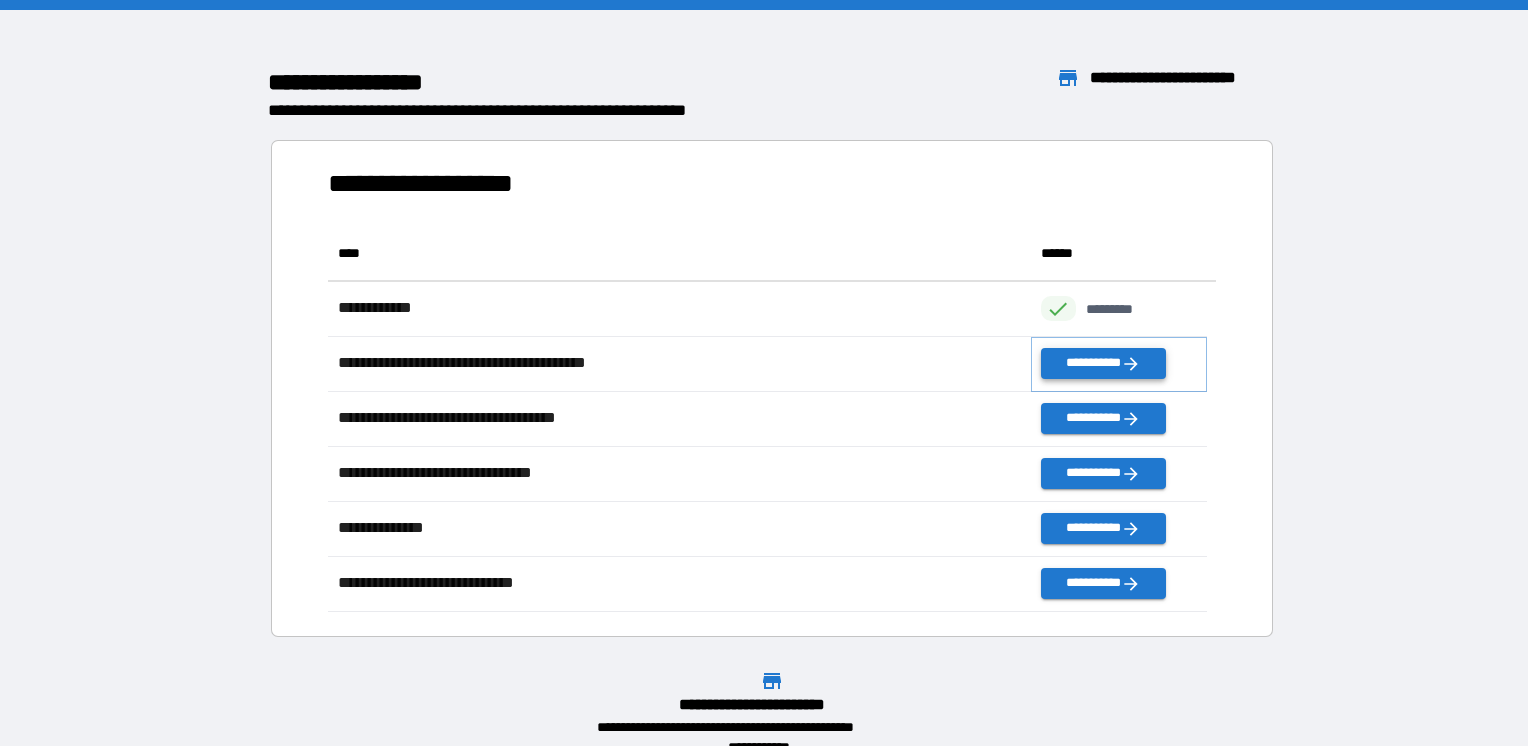 click on "**********" at bounding box center [1103, 363] 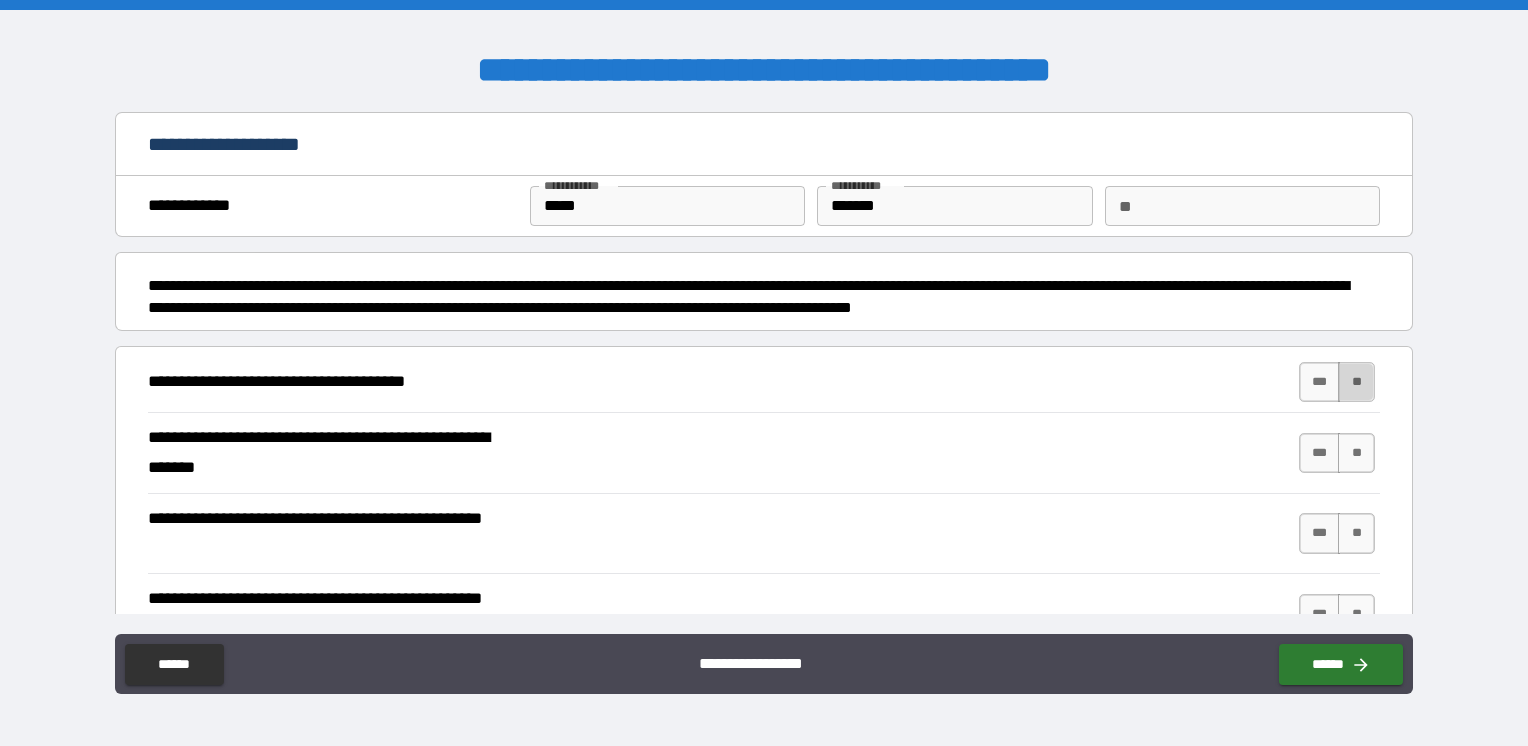 click on "**" at bounding box center (1356, 382) 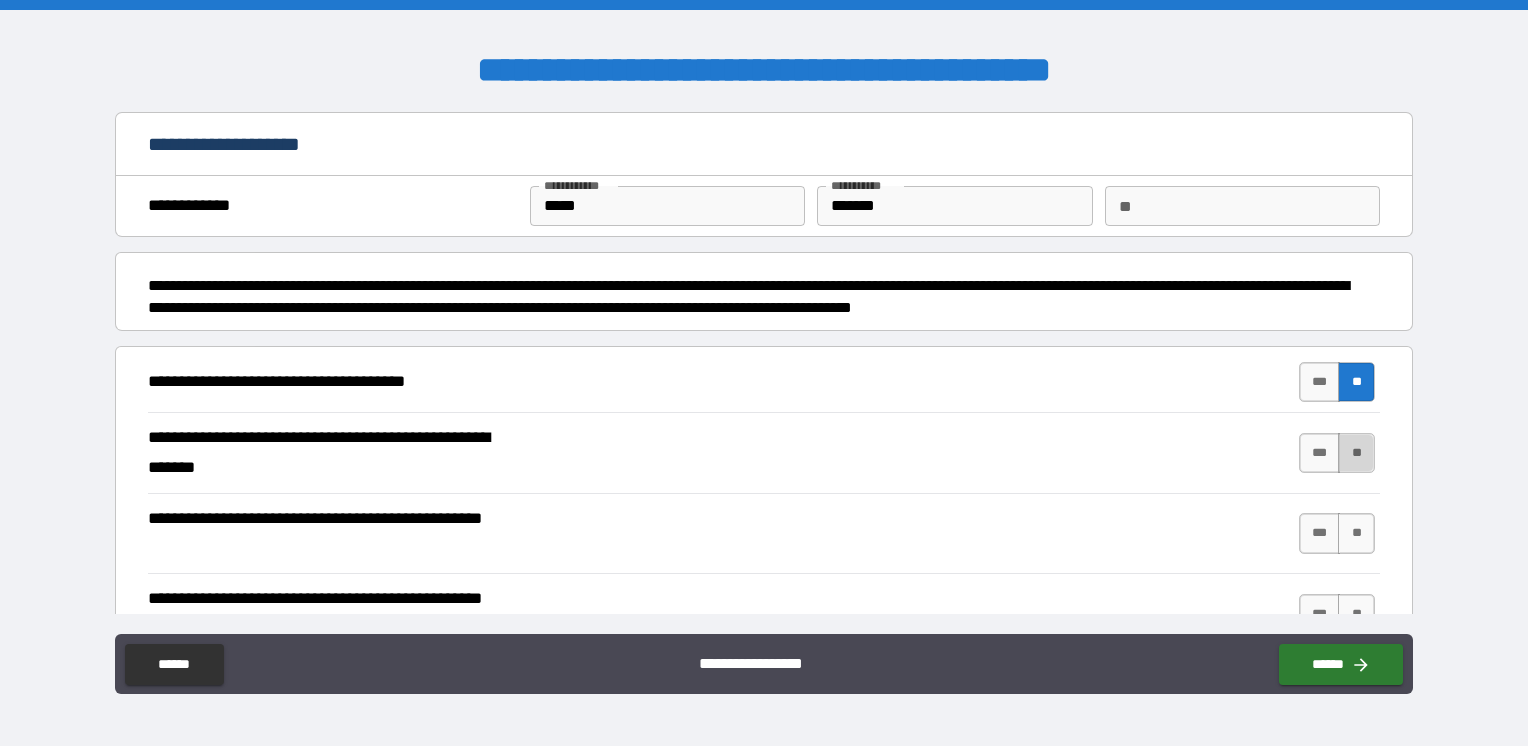 click on "**" at bounding box center [1356, 453] 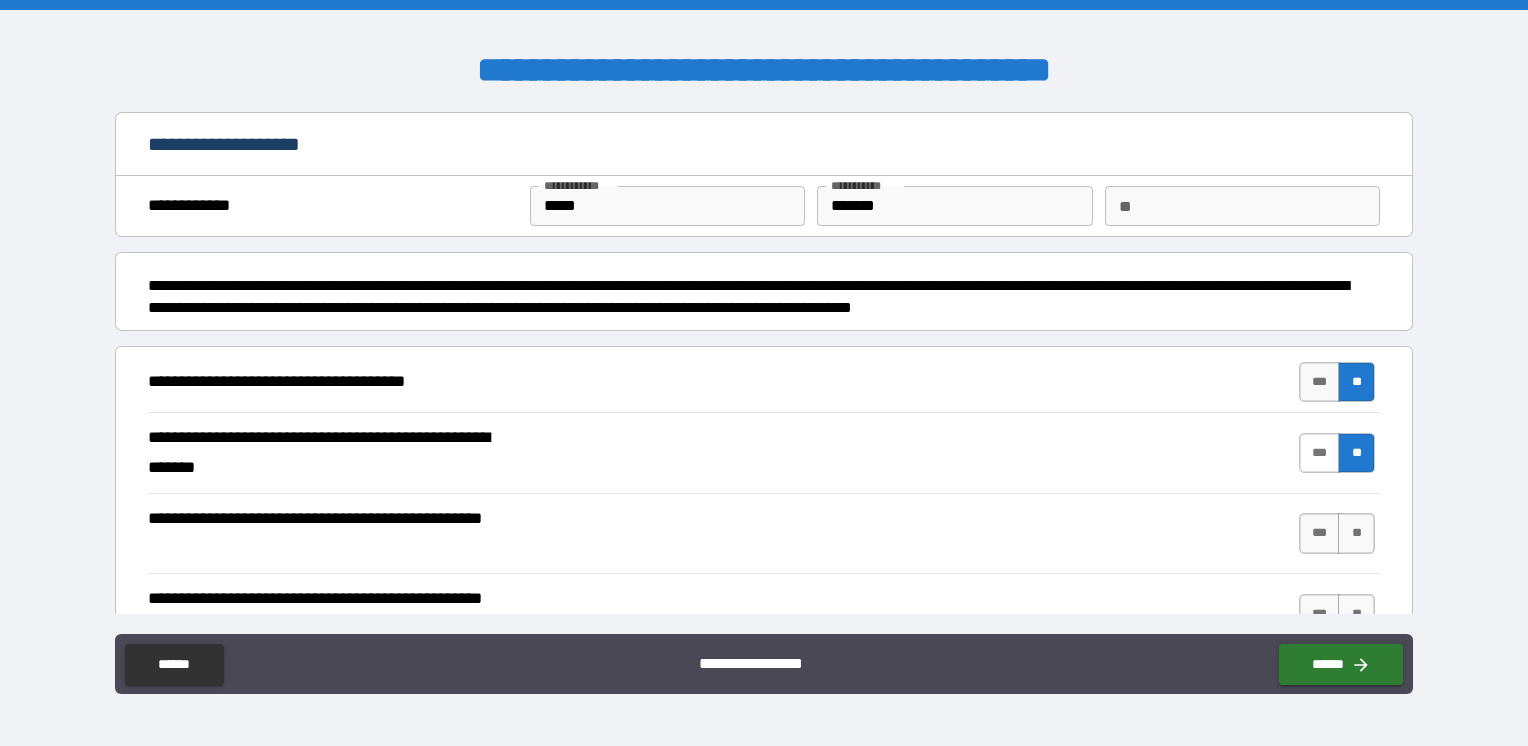 click on "***" at bounding box center [1320, 453] 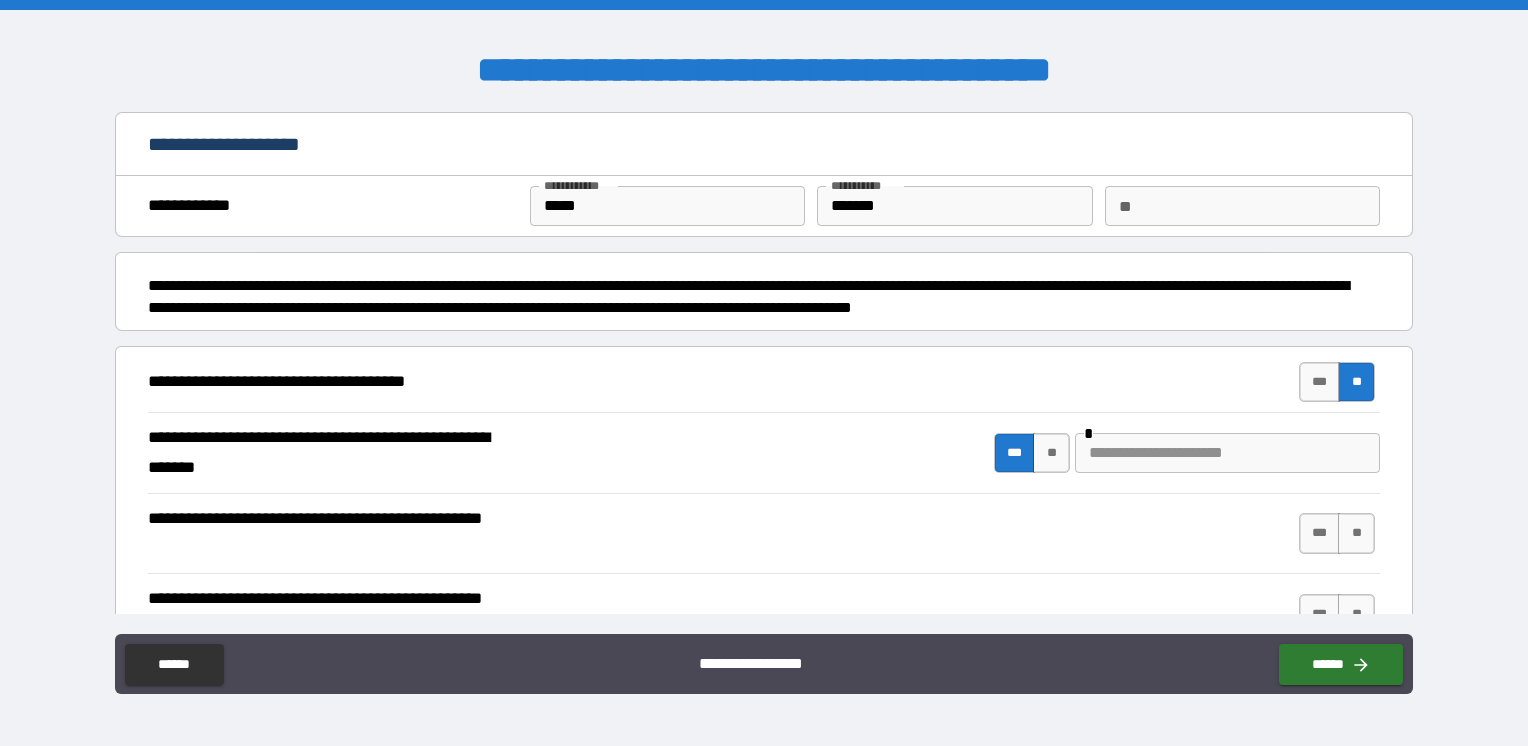 click at bounding box center [1227, 453] 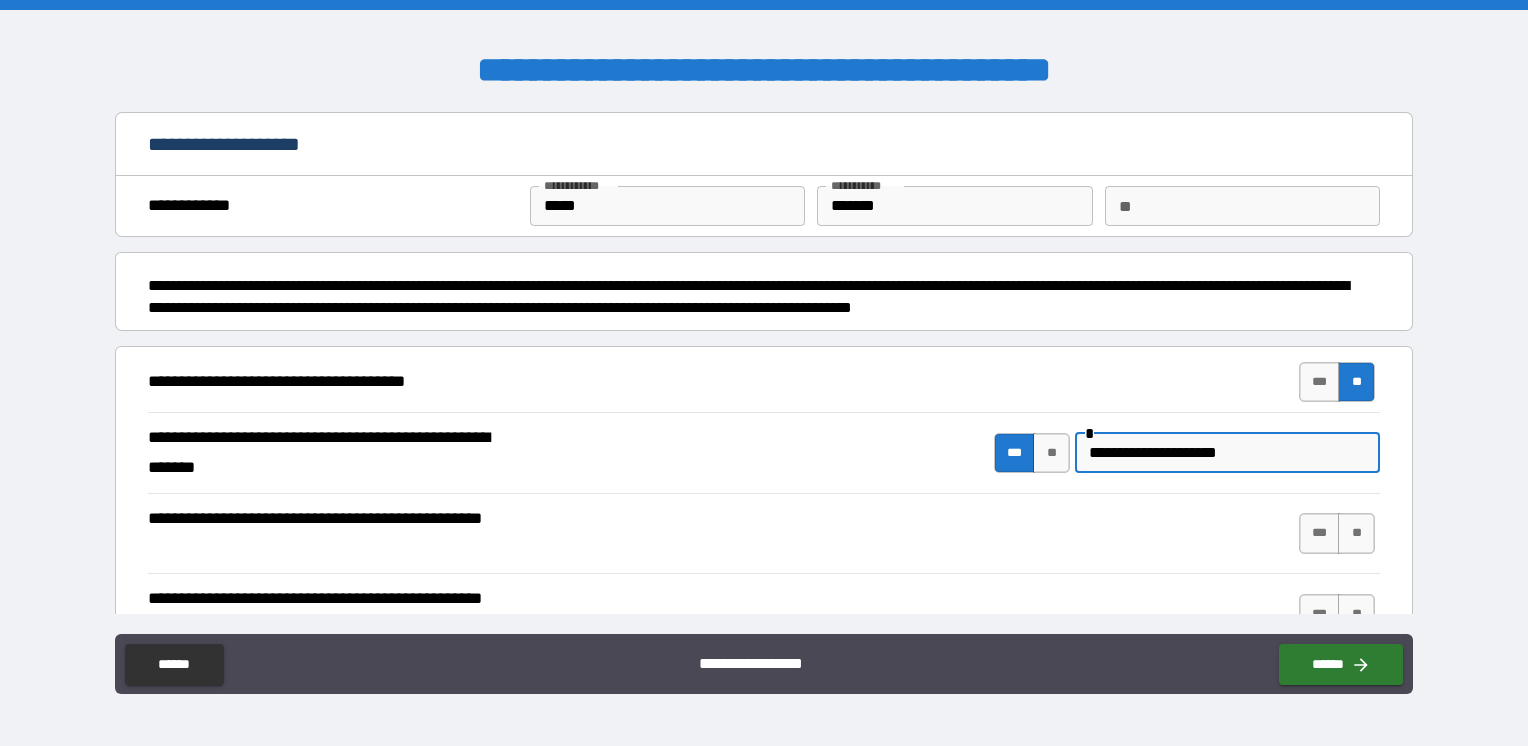 type on "**********" 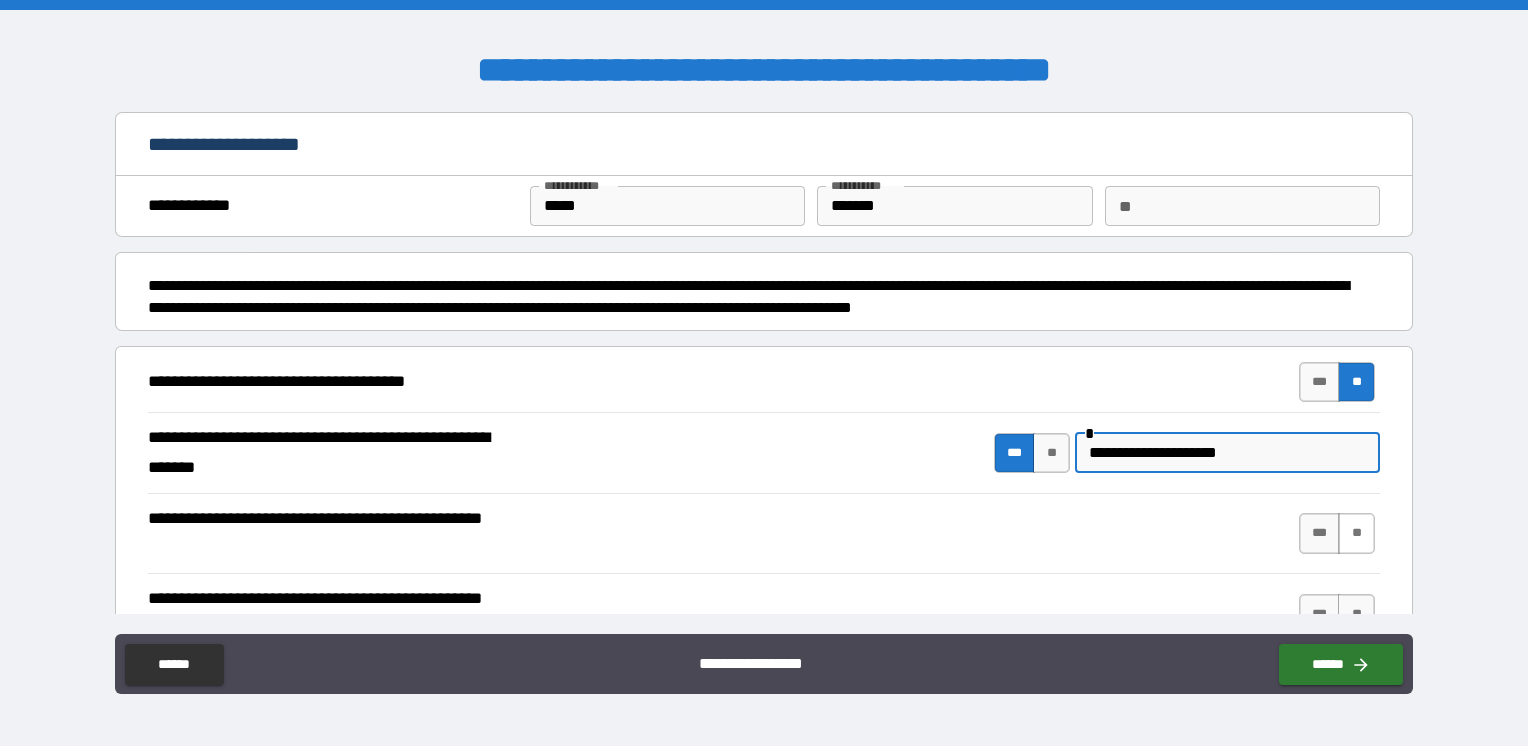 click on "**" at bounding box center [1356, 533] 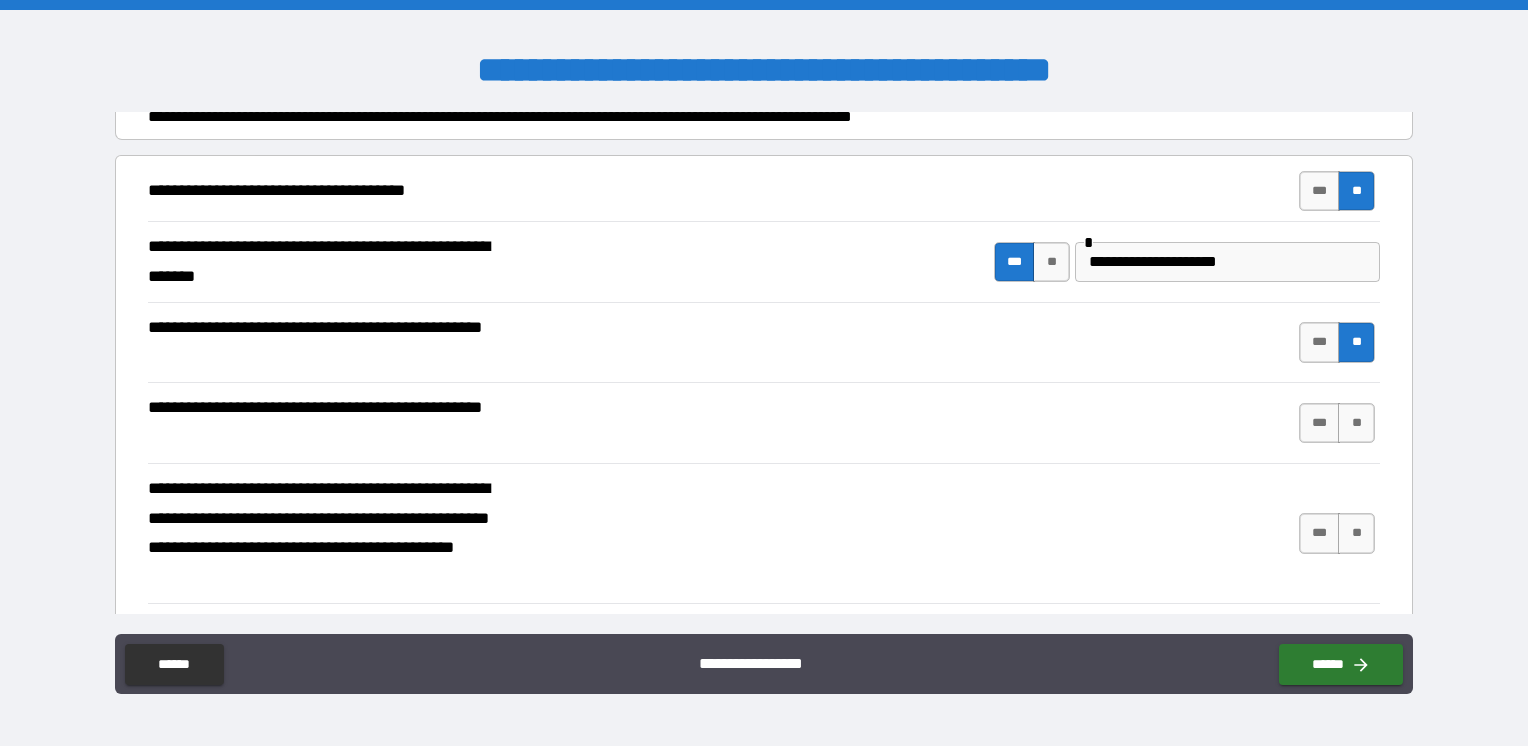 scroll, scrollTop: 300, scrollLeft: 0, axis: vertical 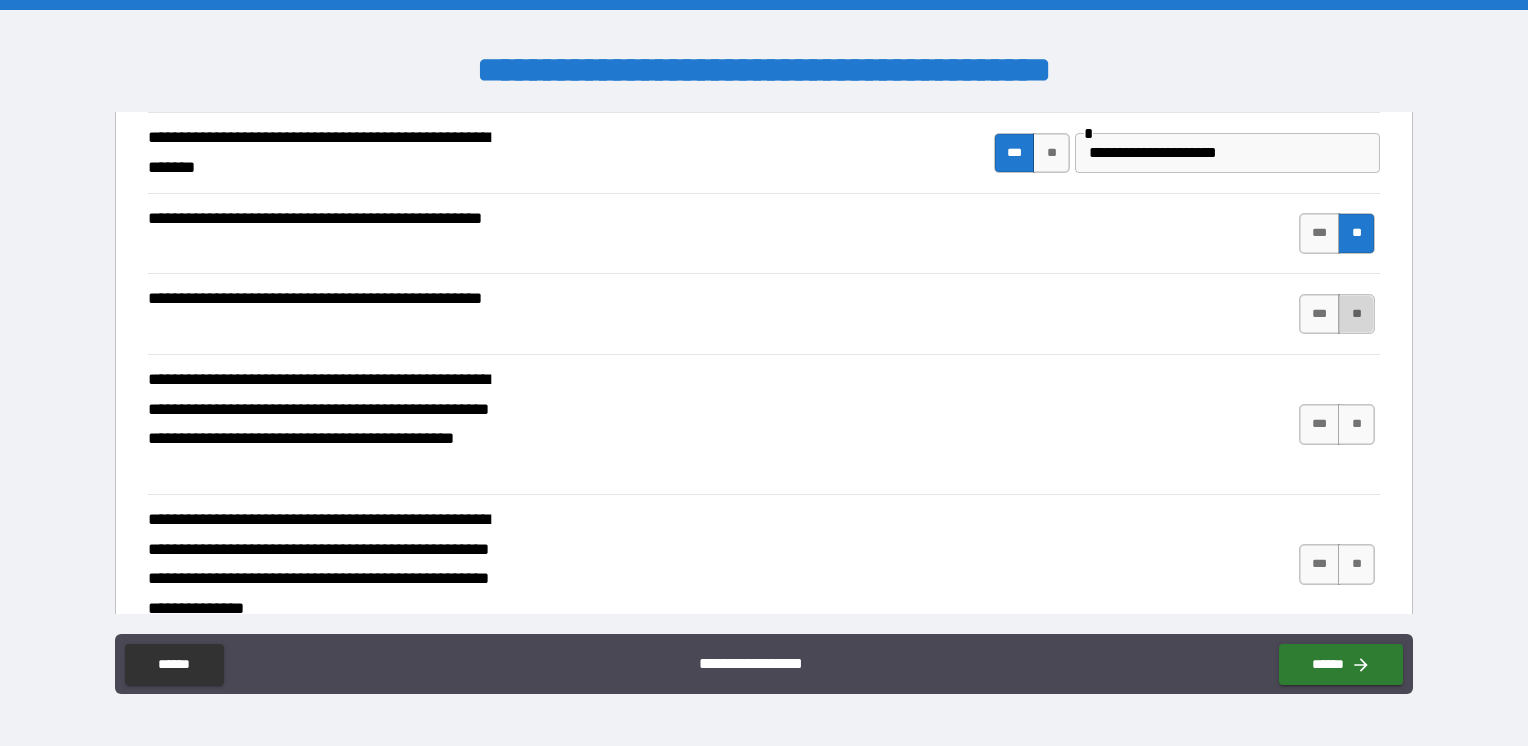click on "**" at bounding box center (1356, 314) 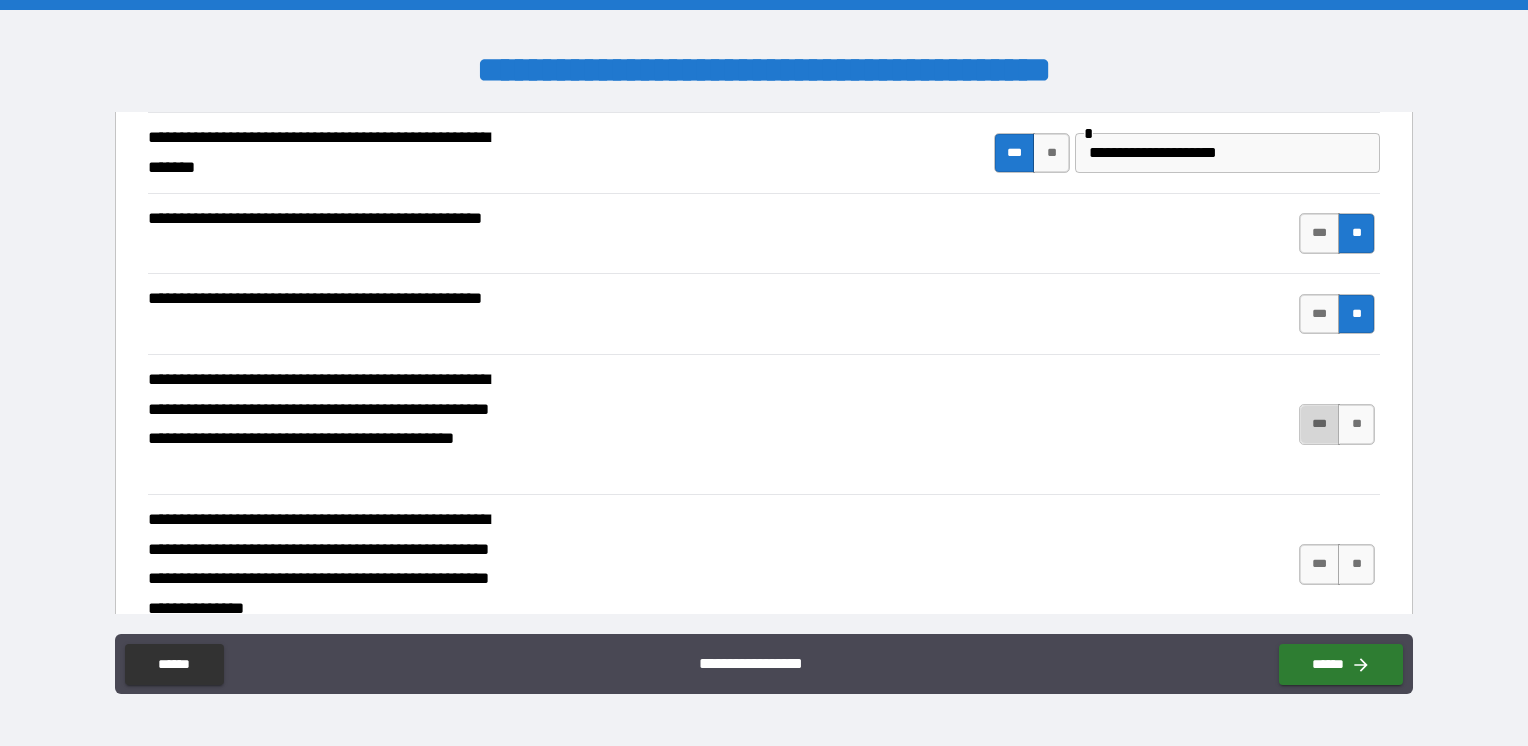 click on "***" at bounding box center (1320, 424) 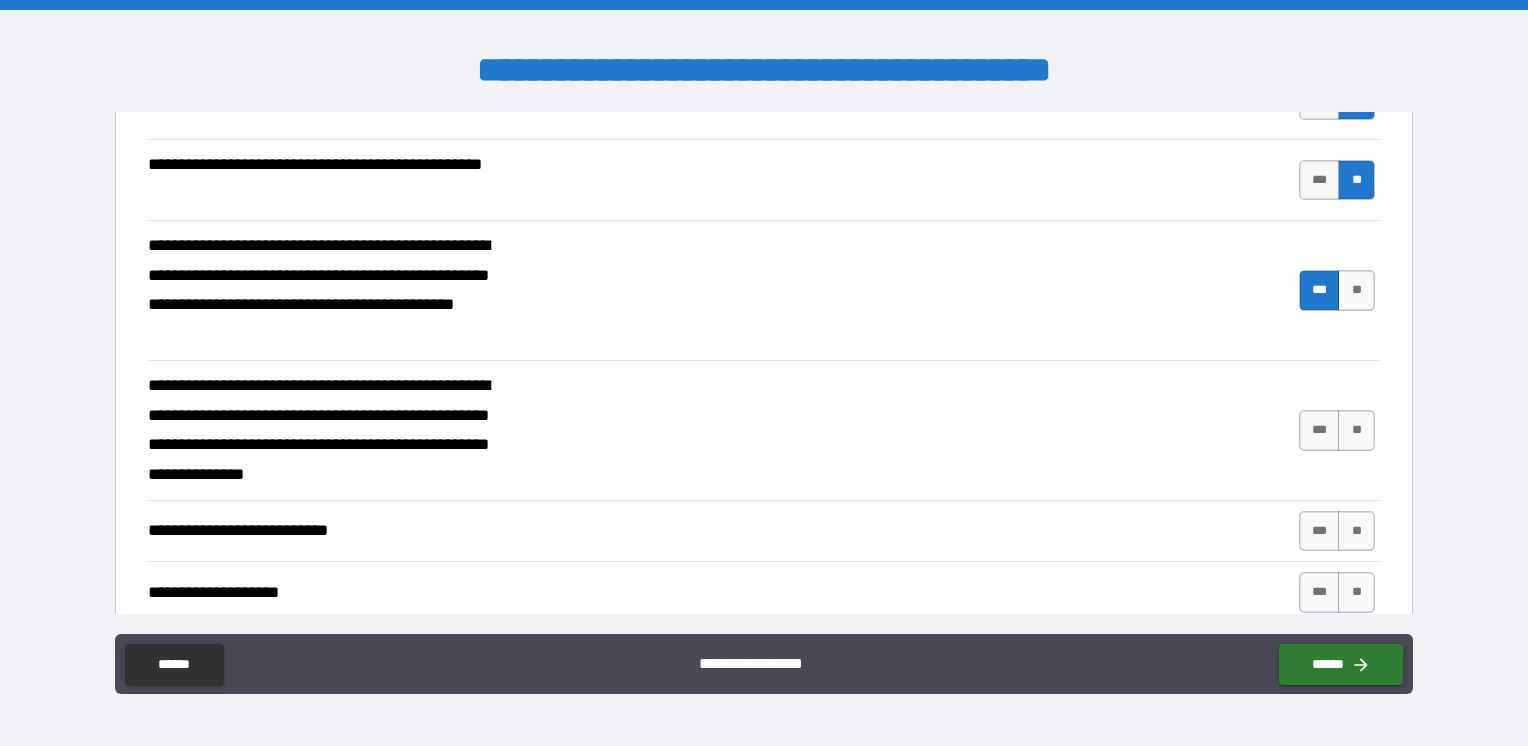 scroll, scrollTop: 500, scrollLeft: 0, axis: vertical 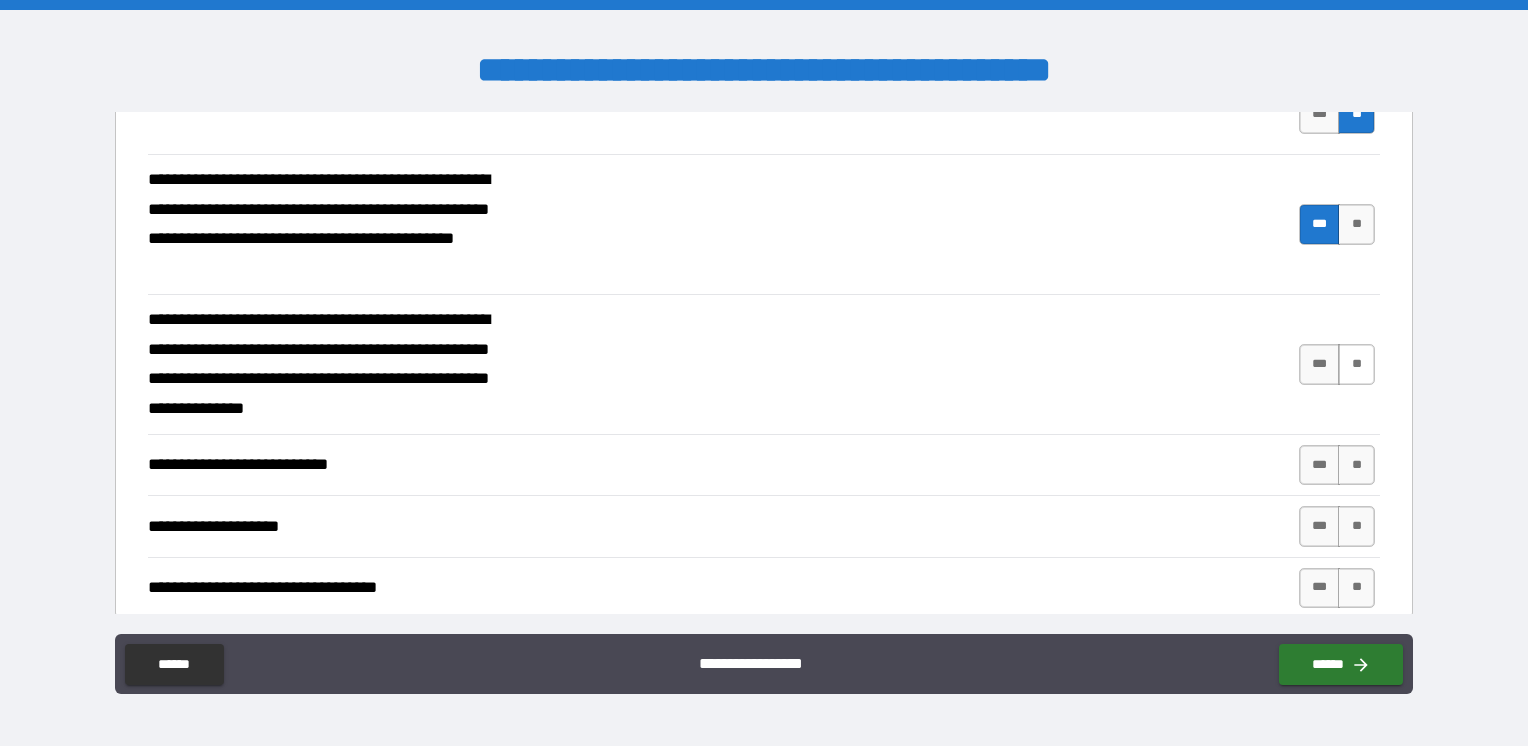 click on "**" at bounding box center (1356, 364) 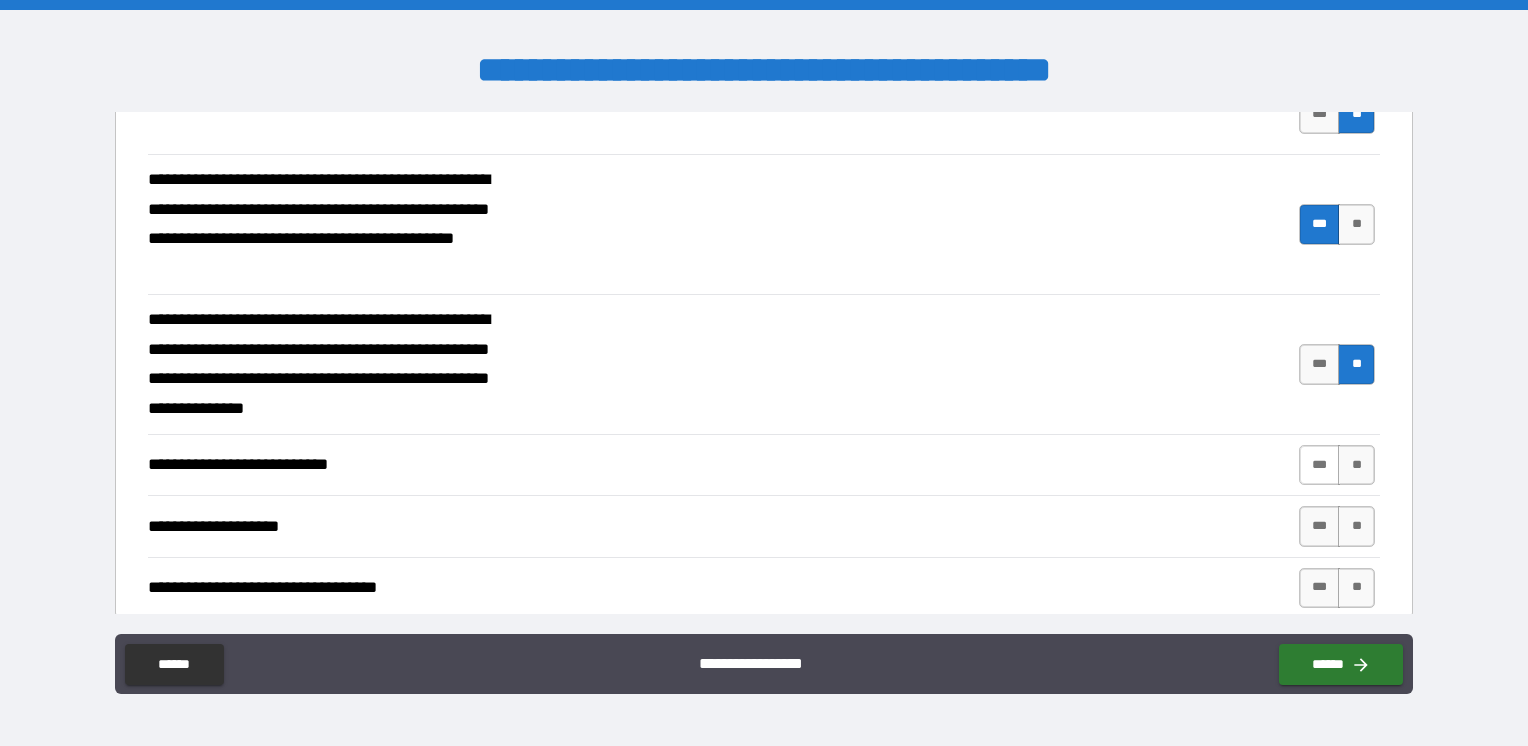 click on "***" at bounding box center (1320, 465) 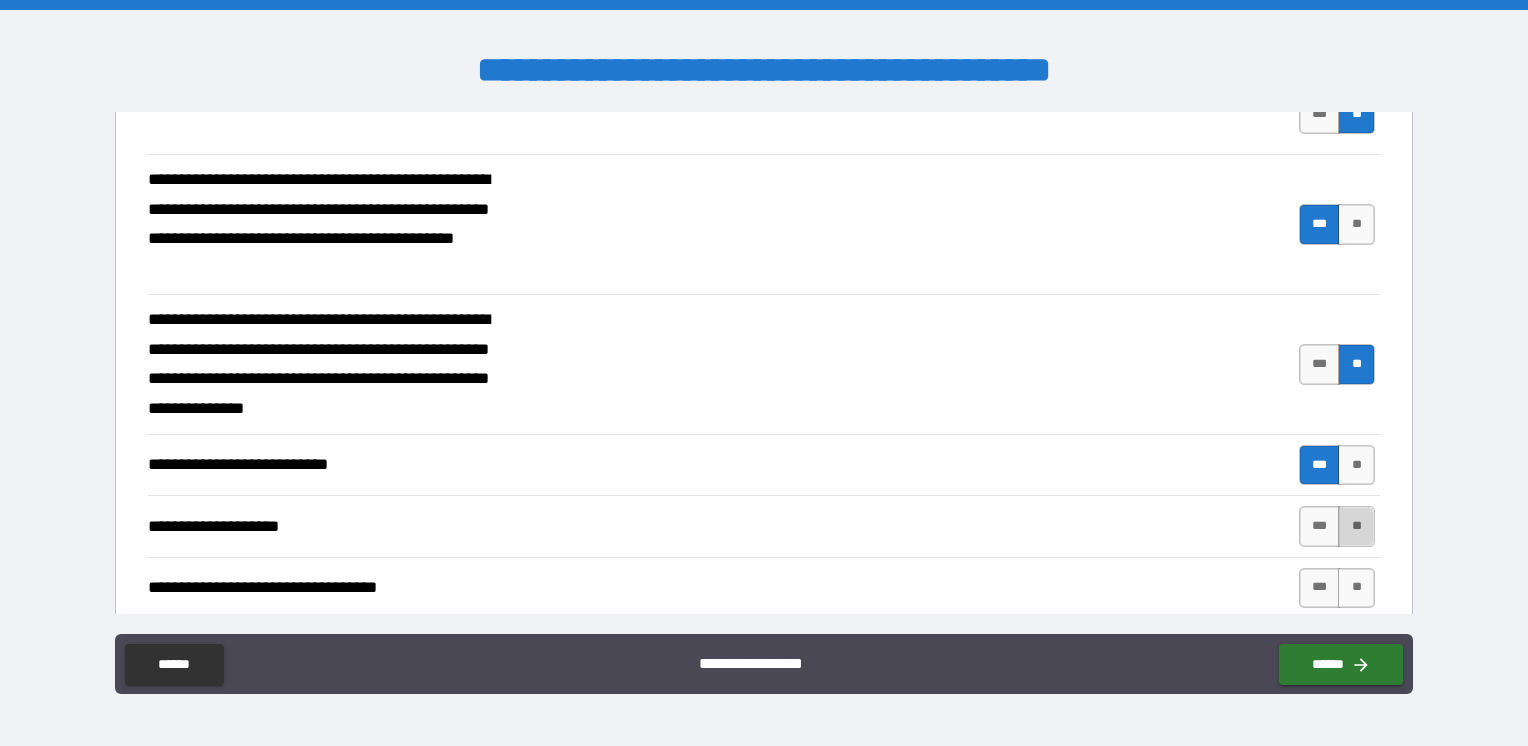 click on "**" at bounding box center [1356, 526] 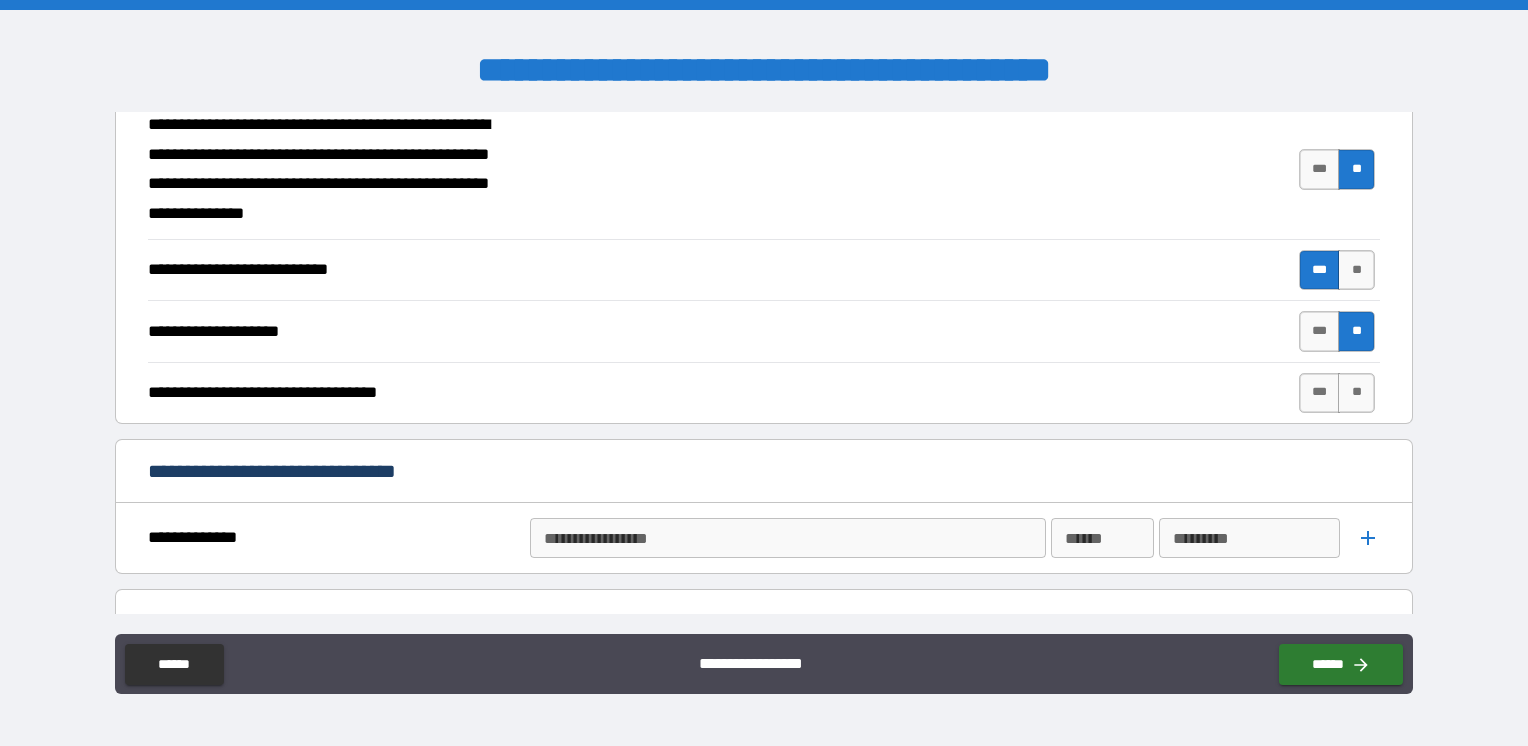 scroll, scrollTop: 700, scrollLeft: 0, axis: vertical 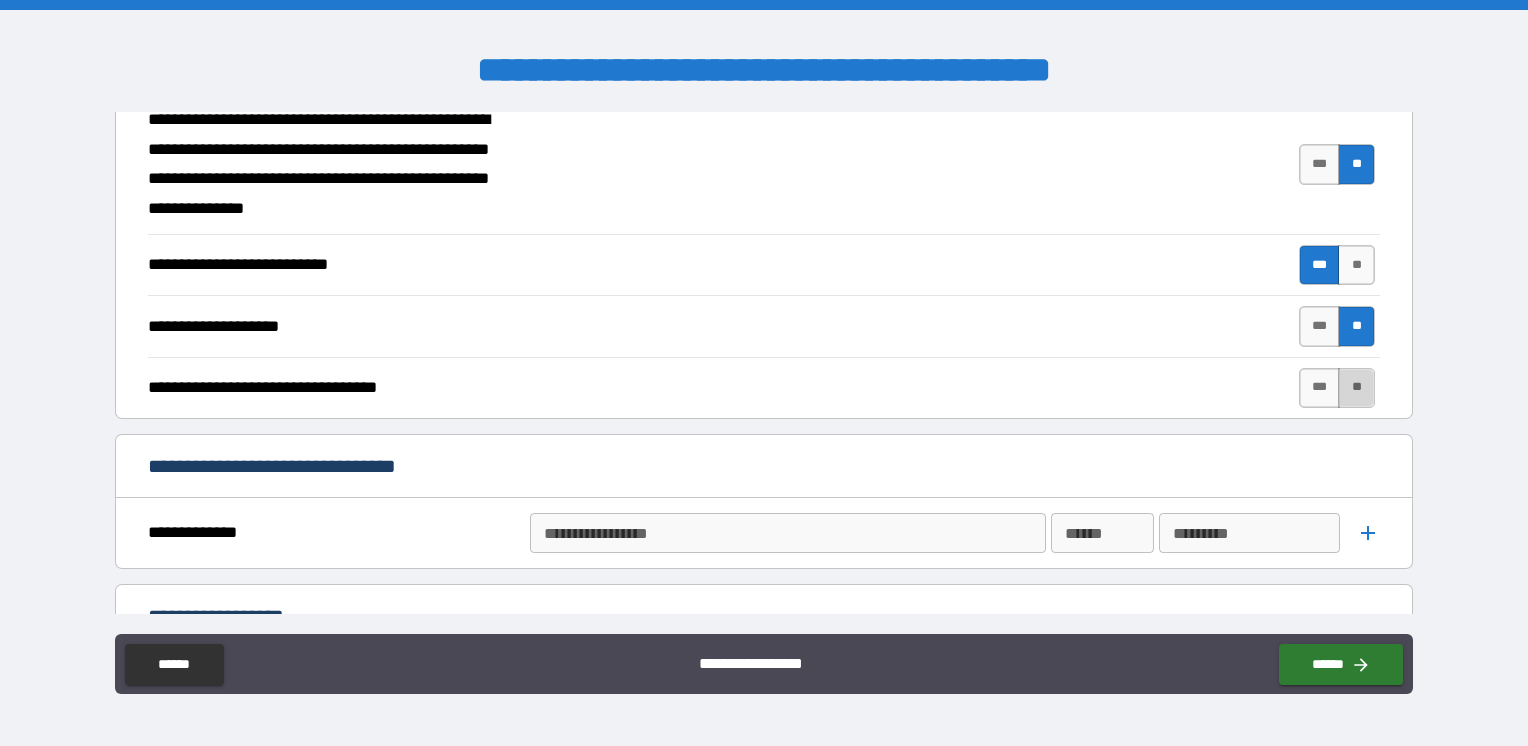 click on "**" at bounding box center (1356, 388) 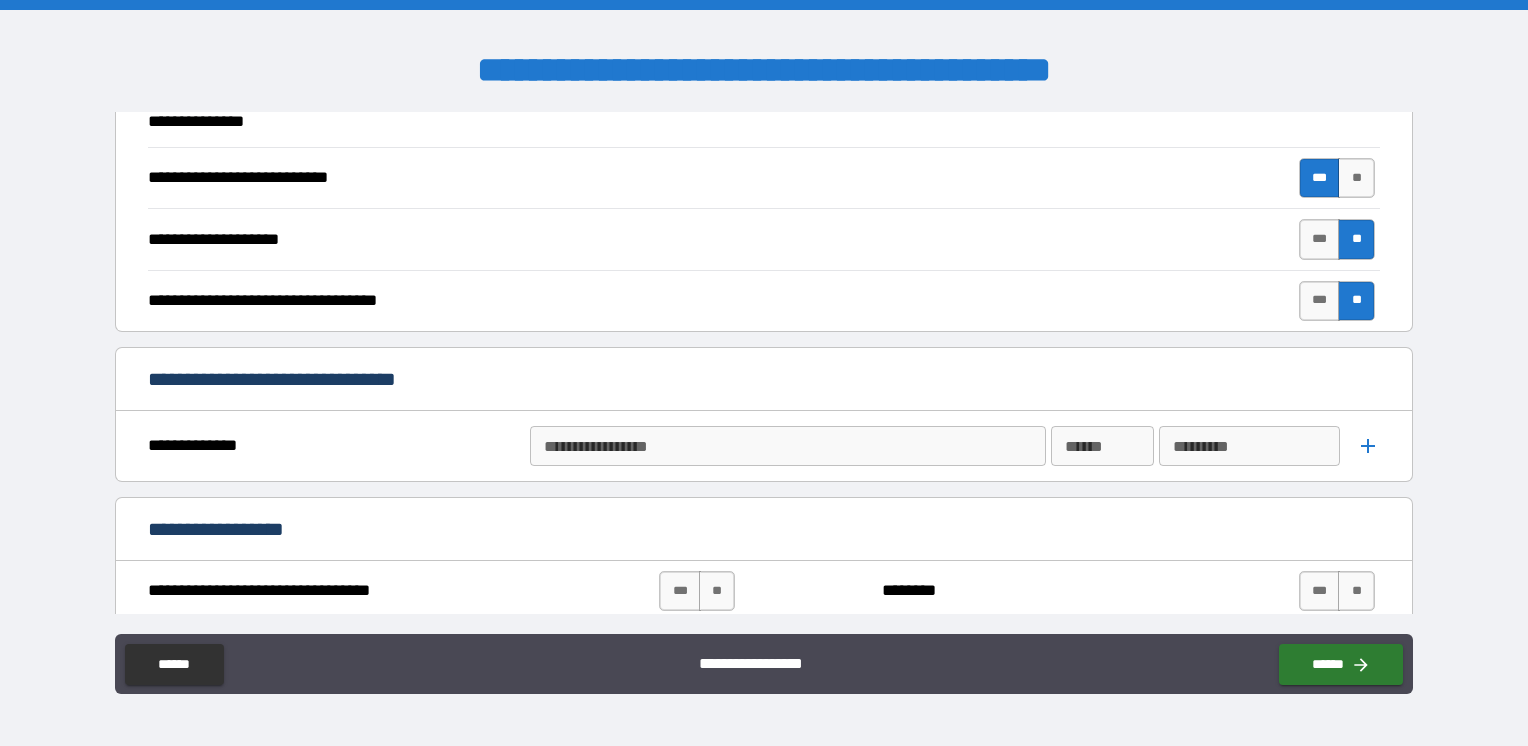 scroll, scrollTop: 900, scrollLeft: 0, axis: vertical 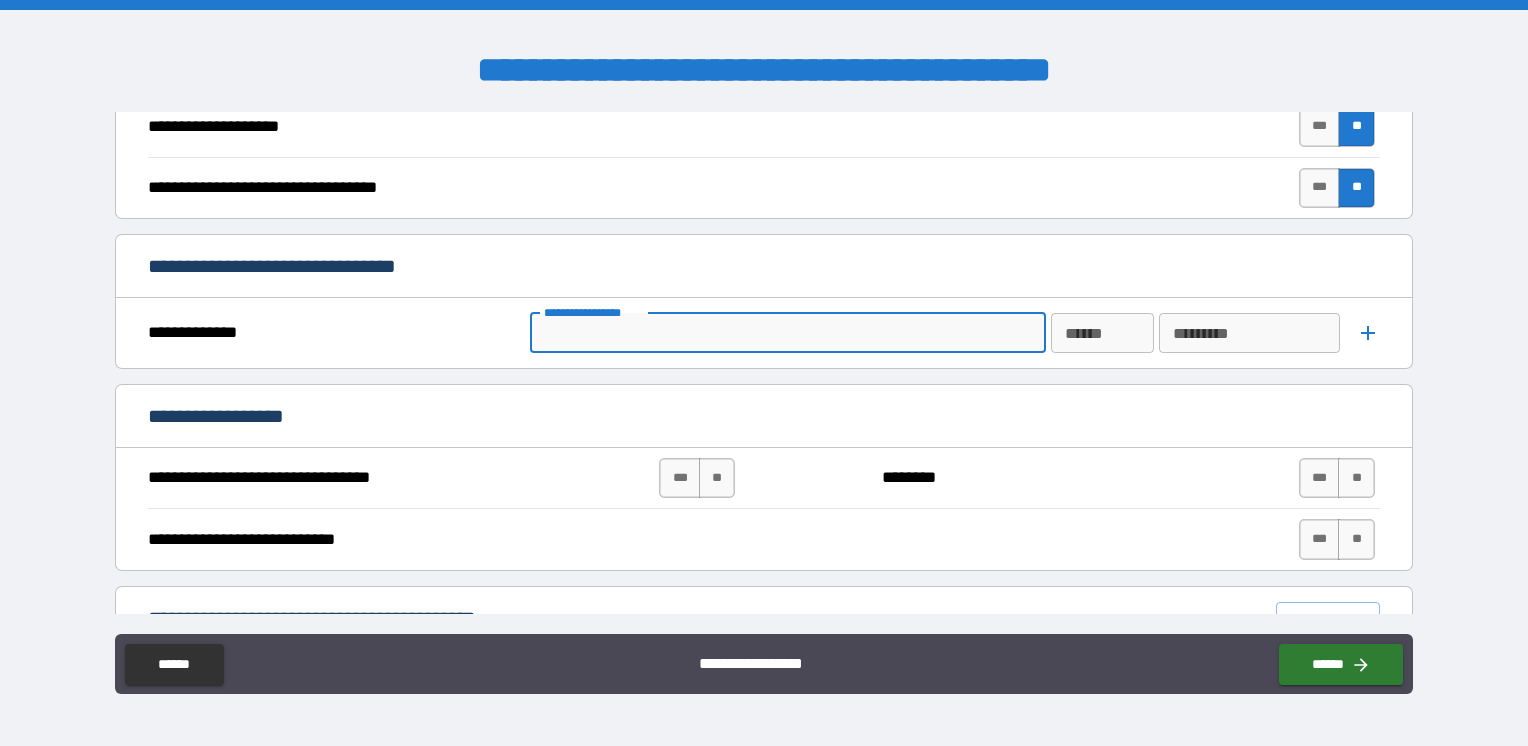 click on "**********" at bounding box center (786, 333) 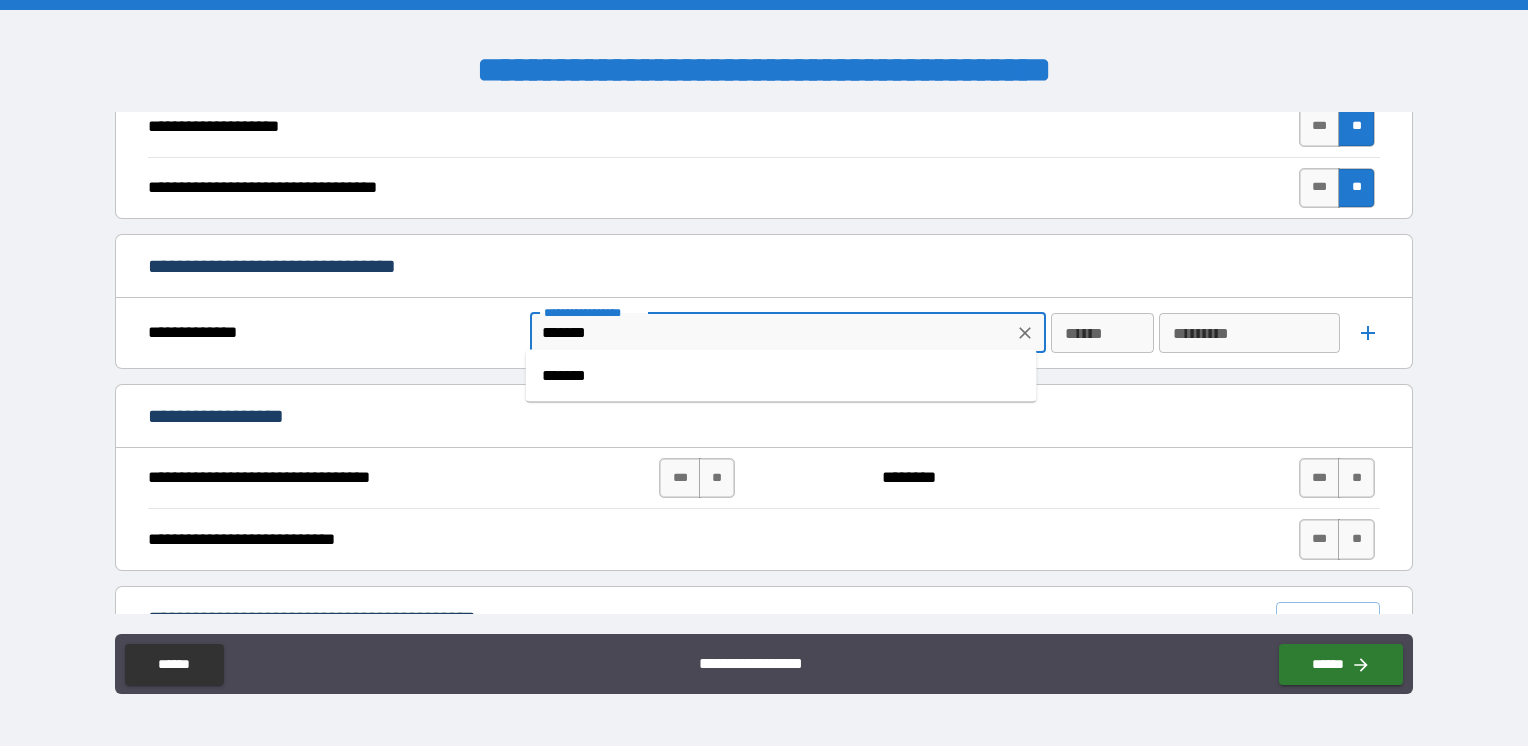 click on "*******" at bounding box center [781, 376] 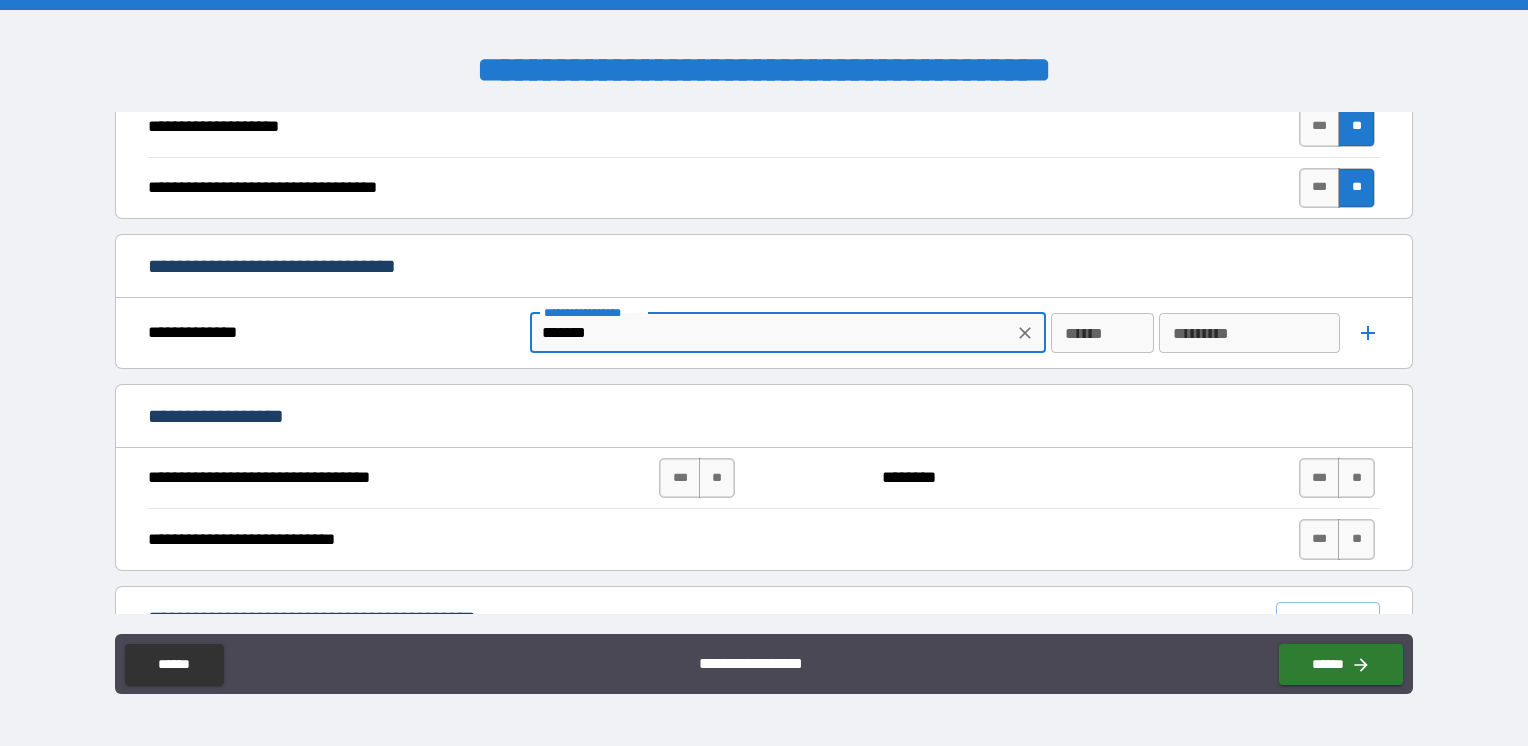 type on "*******" 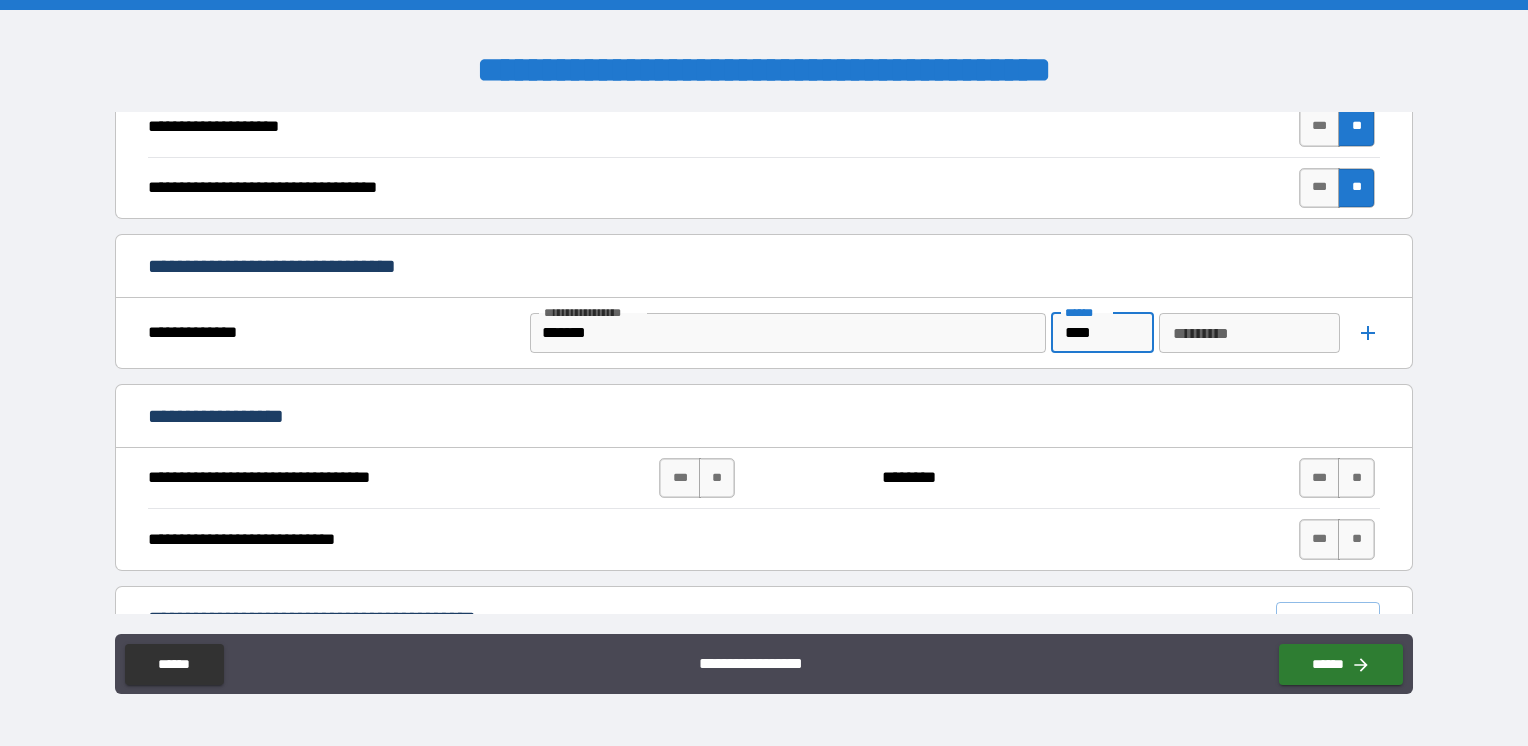 type on "****" 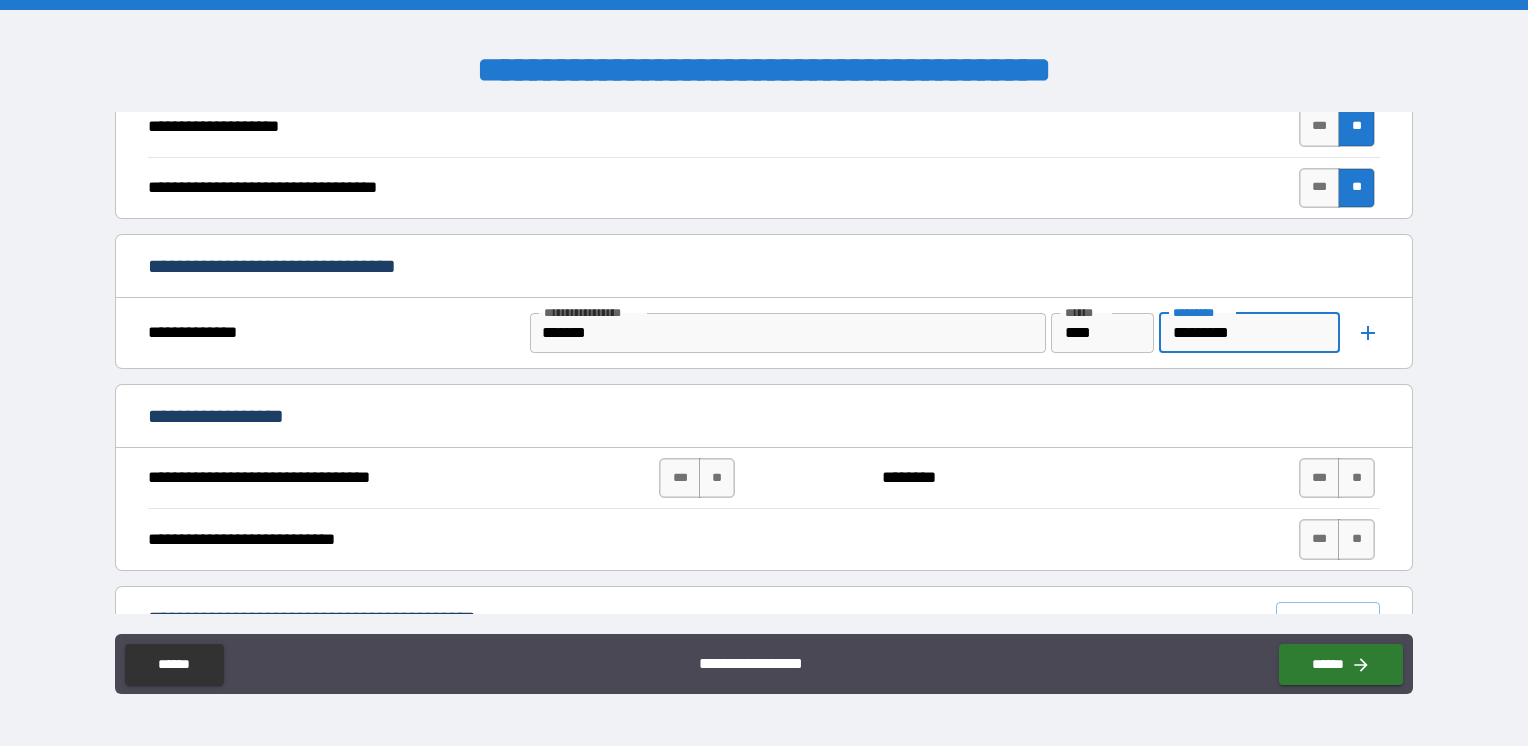 type on "*********" 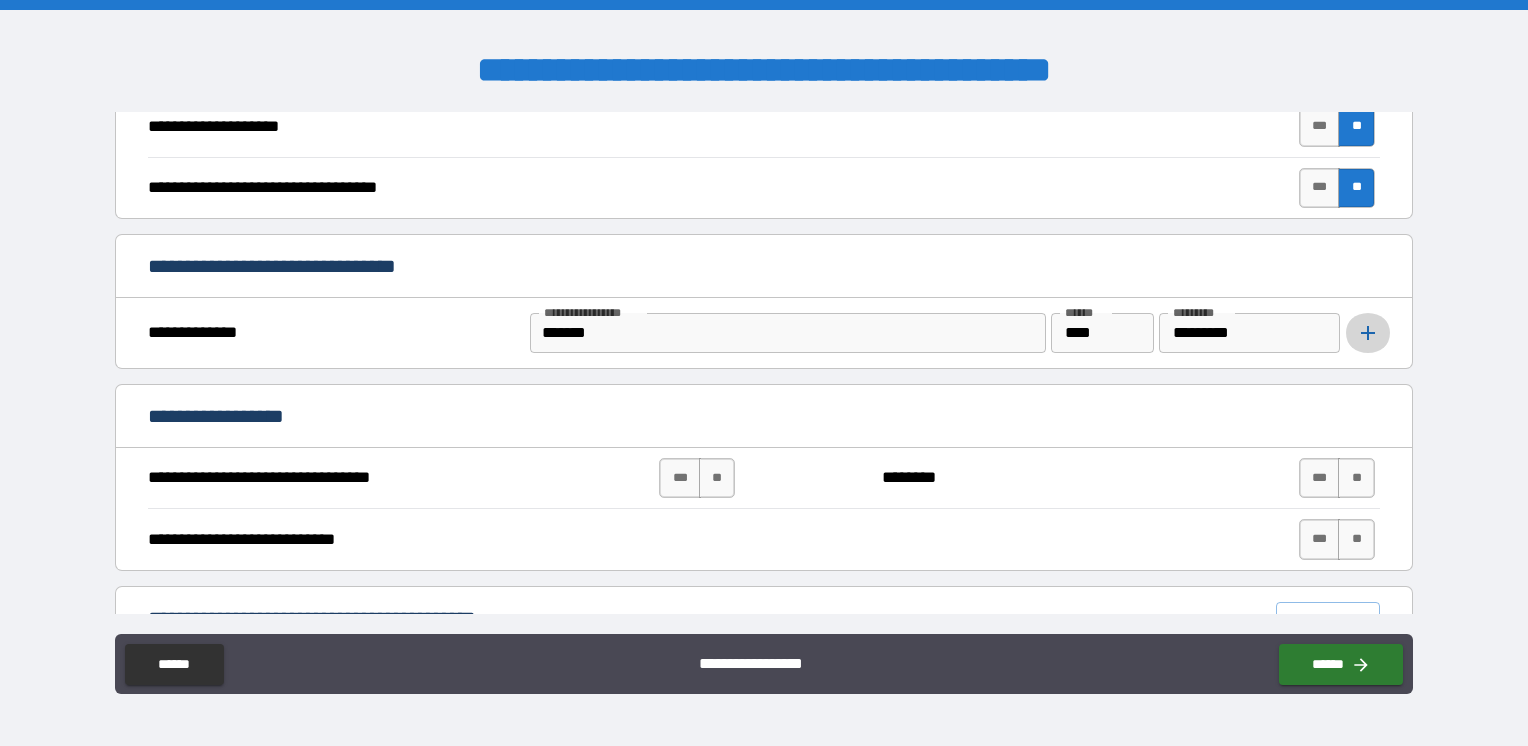 click 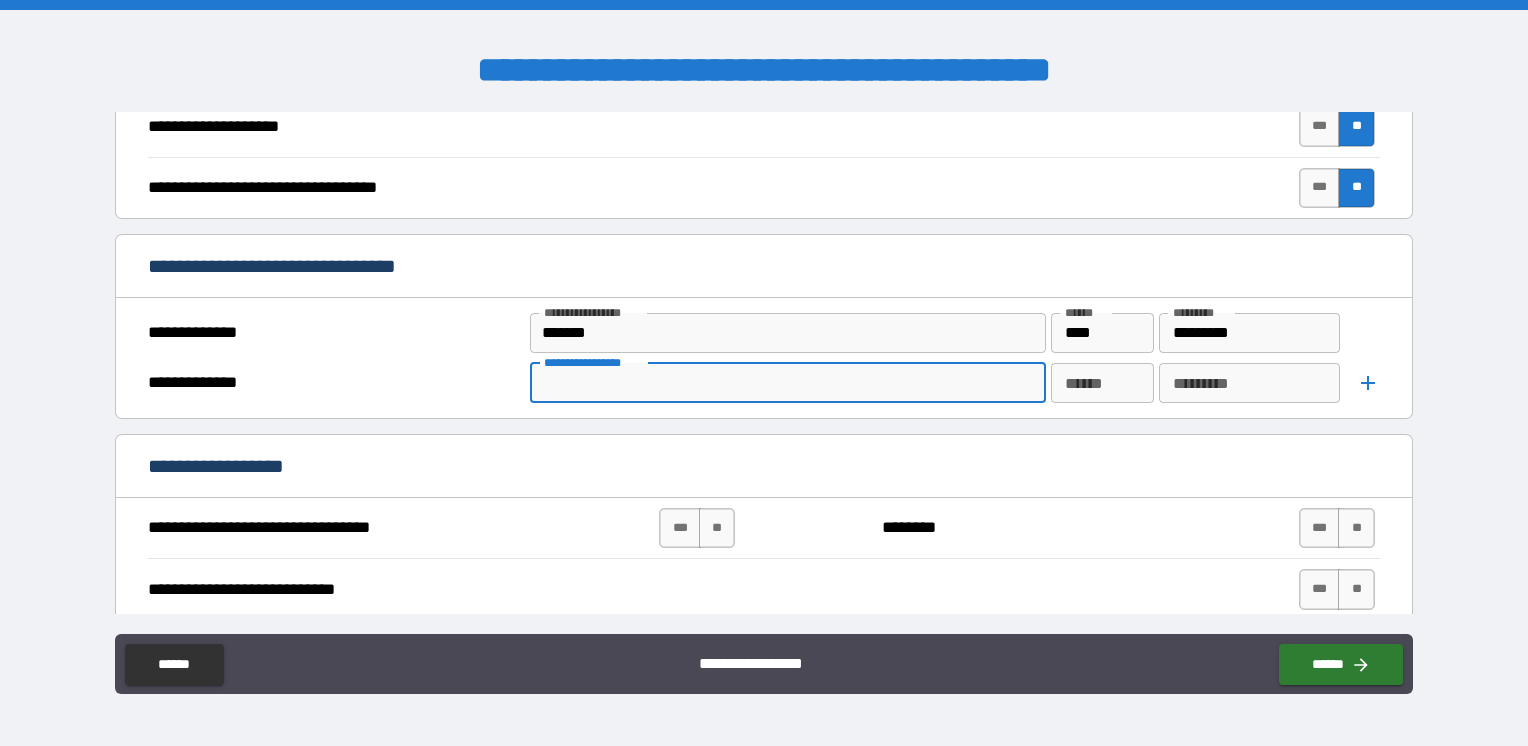 click on "**********" at bounding box center (786, 383) 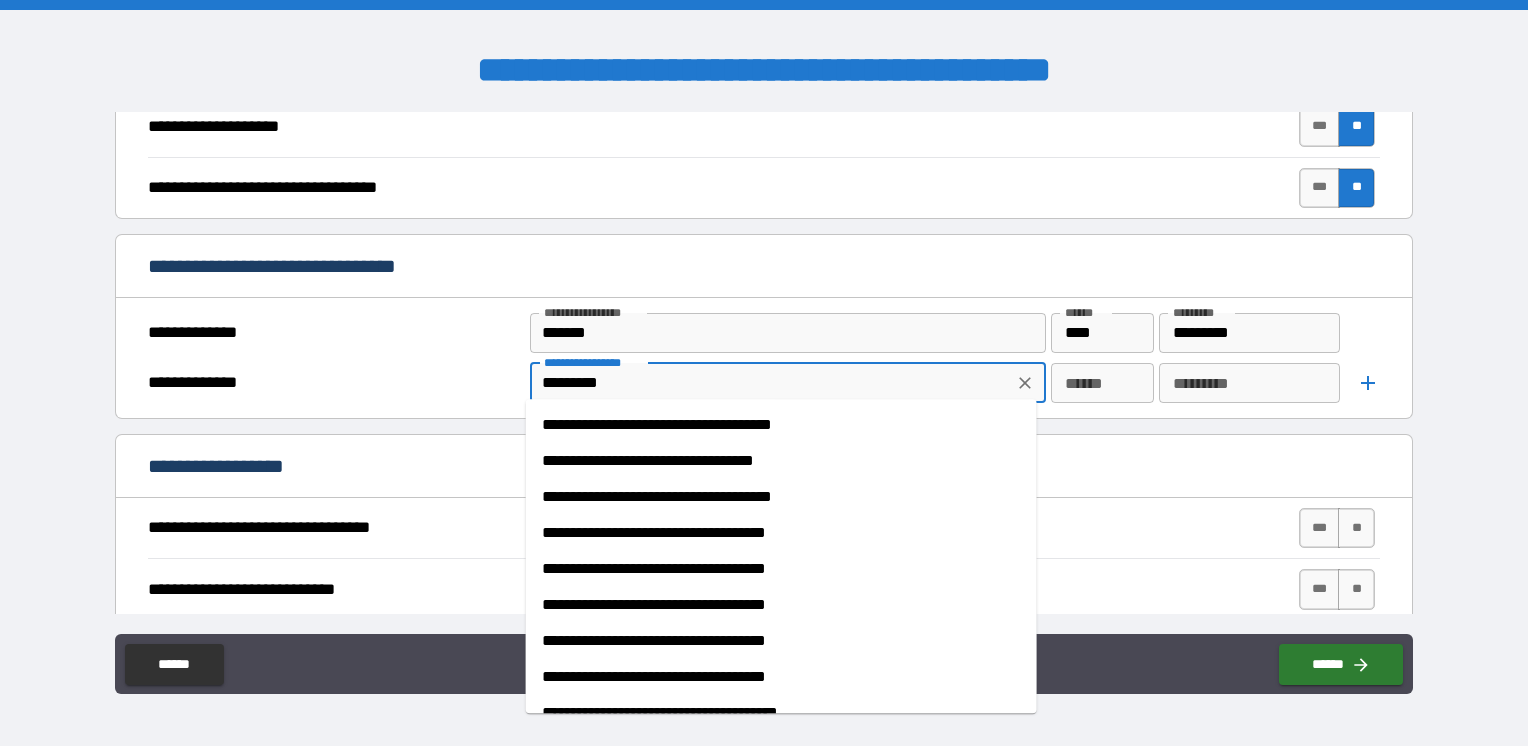 type on "*********" 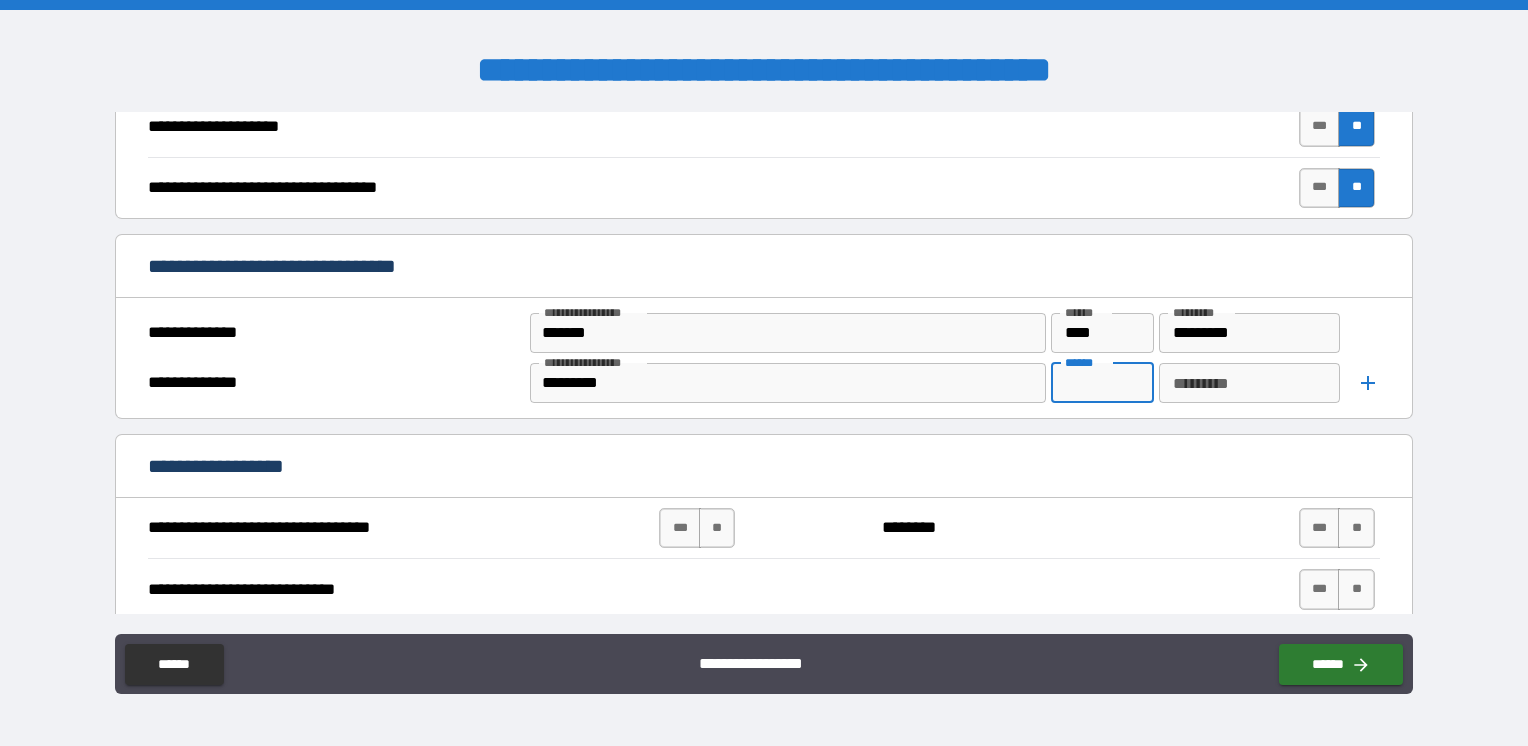 click on "******" at bounding box center [1102, 383] 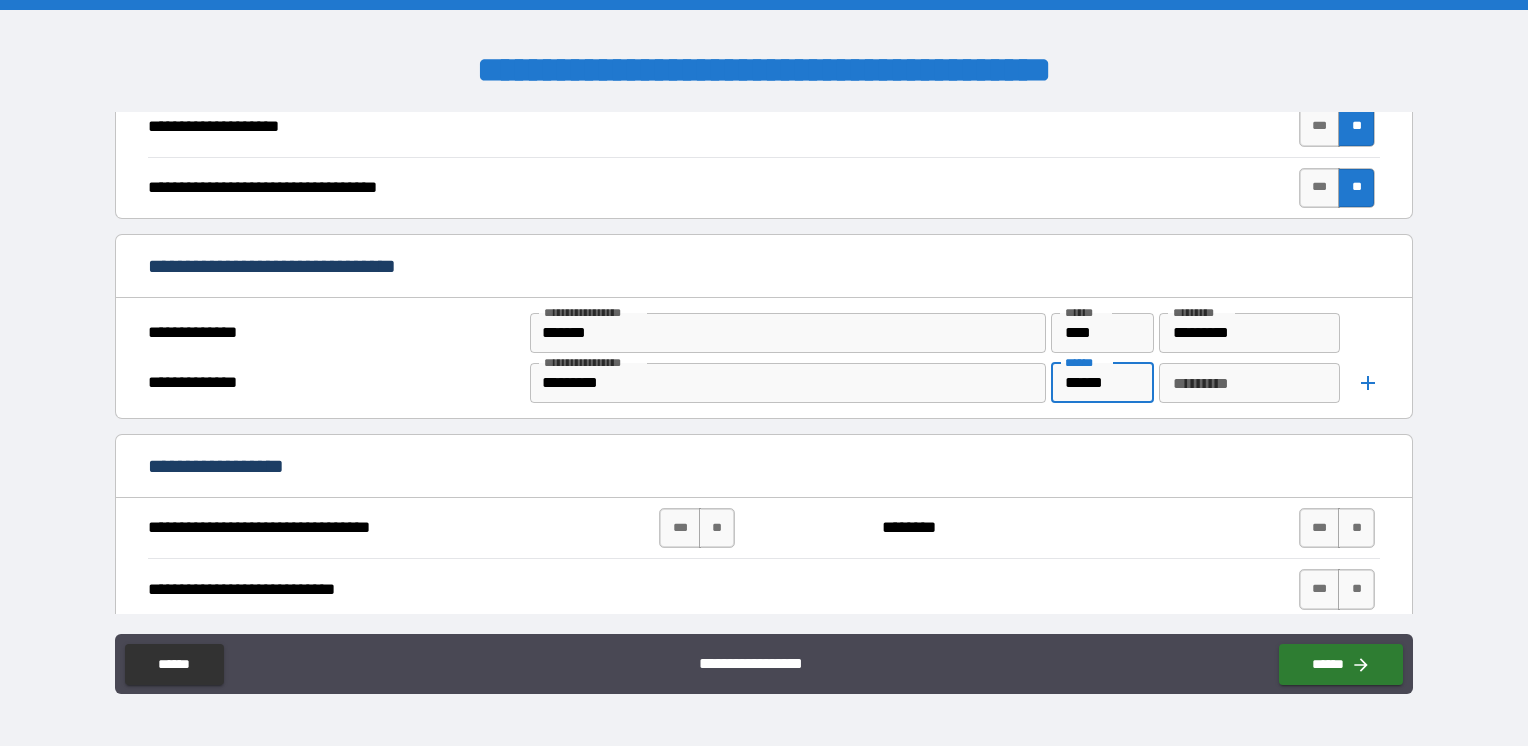 type on "******" 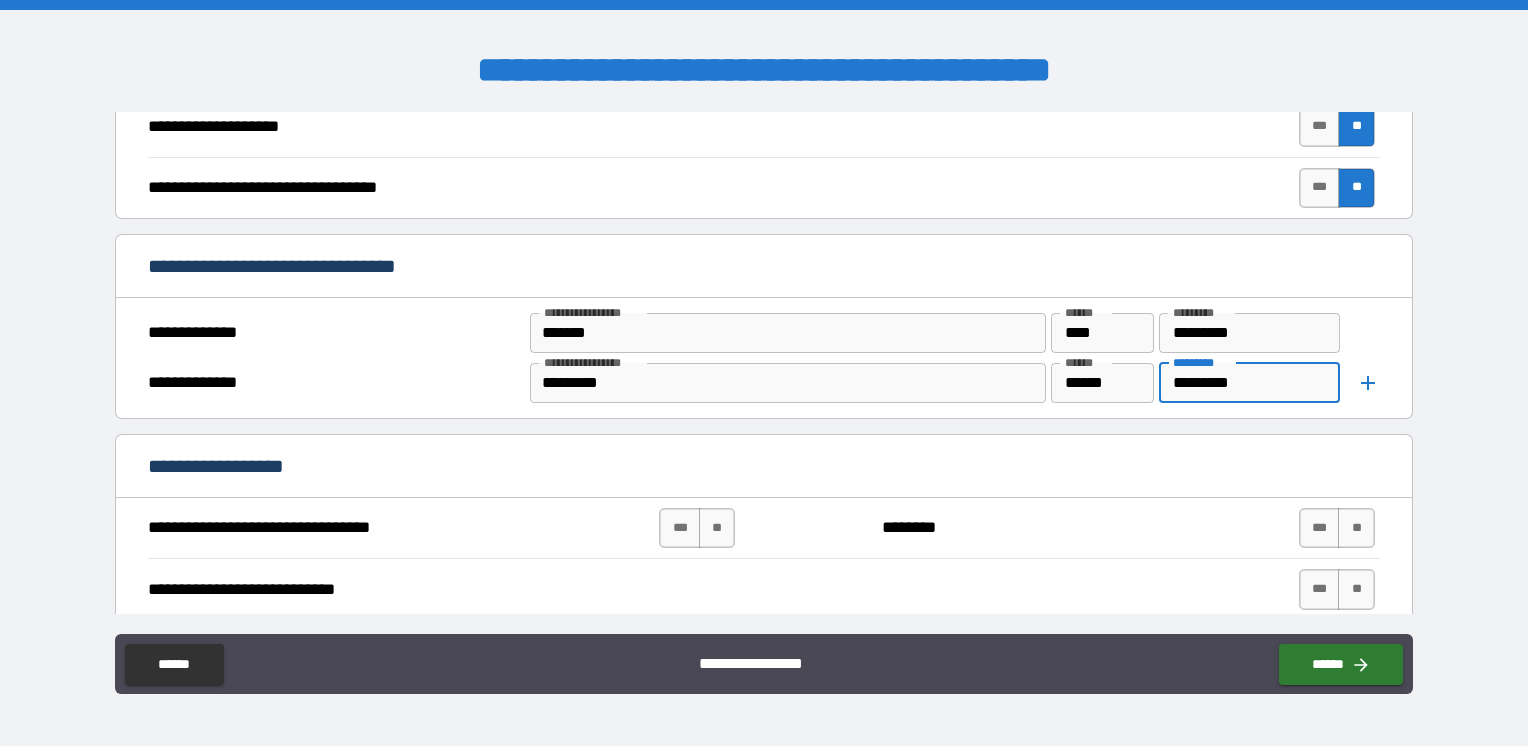 type on "*********" 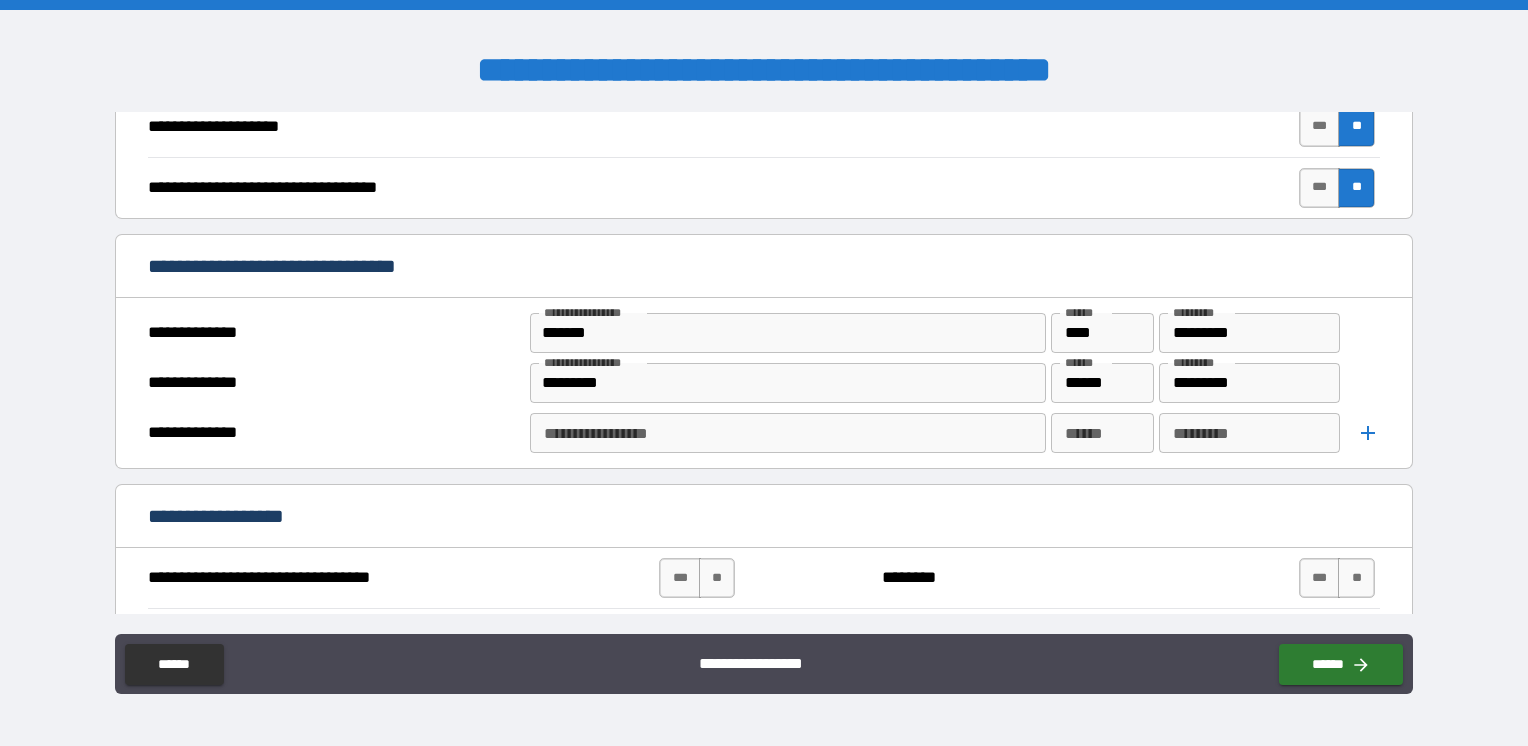 click on "**********" at bounding box center [788, 433] 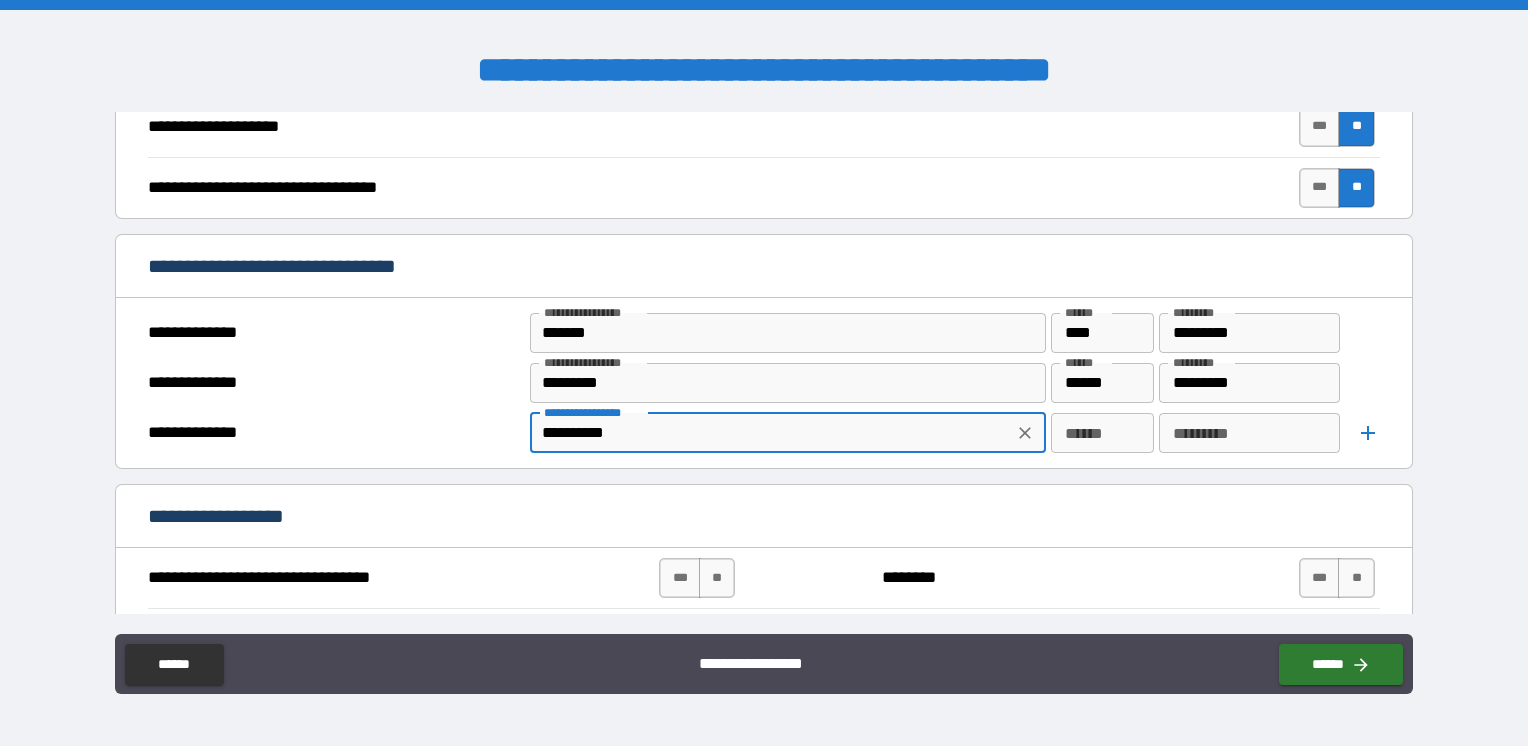 type on "**********" 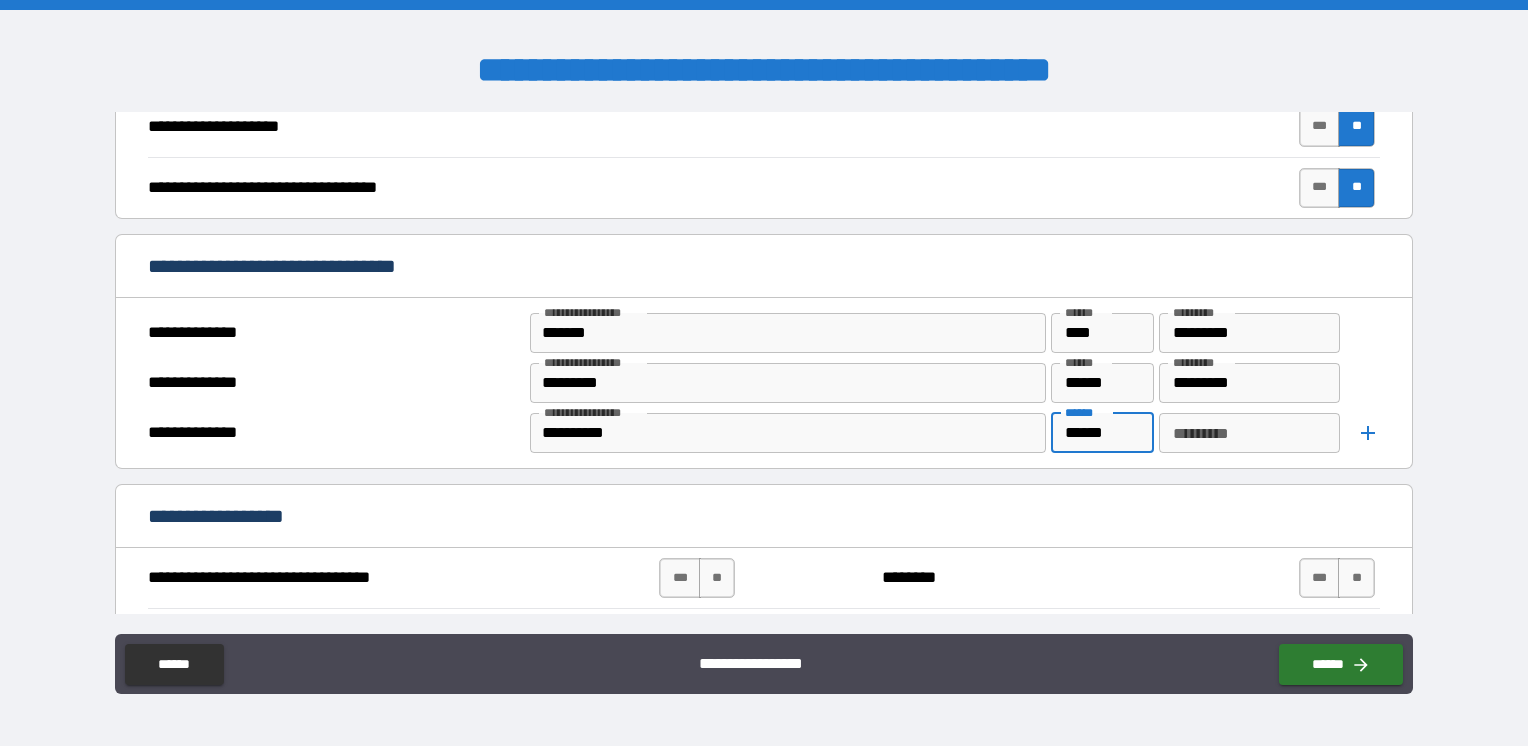 type on "******" 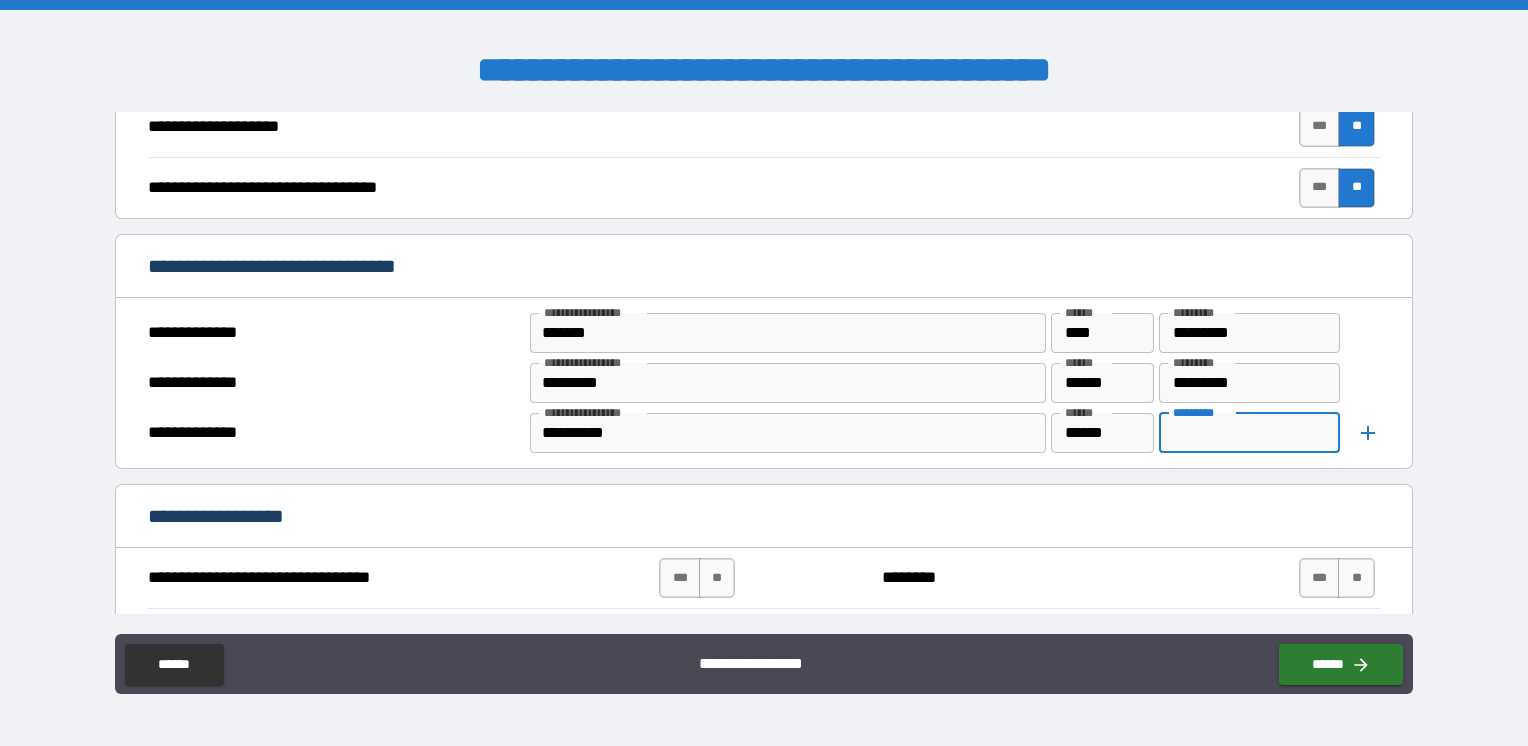 click on "********* *********" at bounding box center [1249, 433] 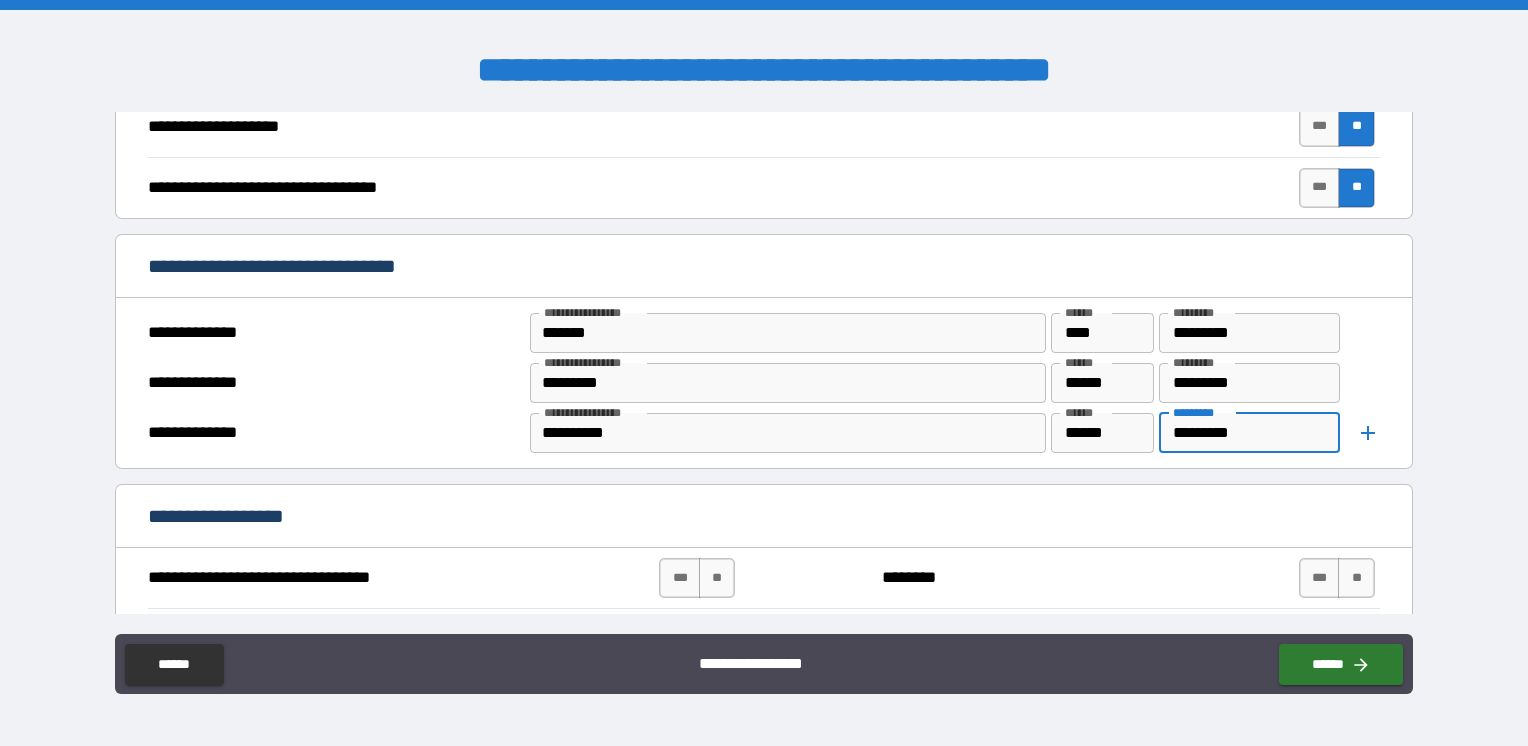 type on "*********" 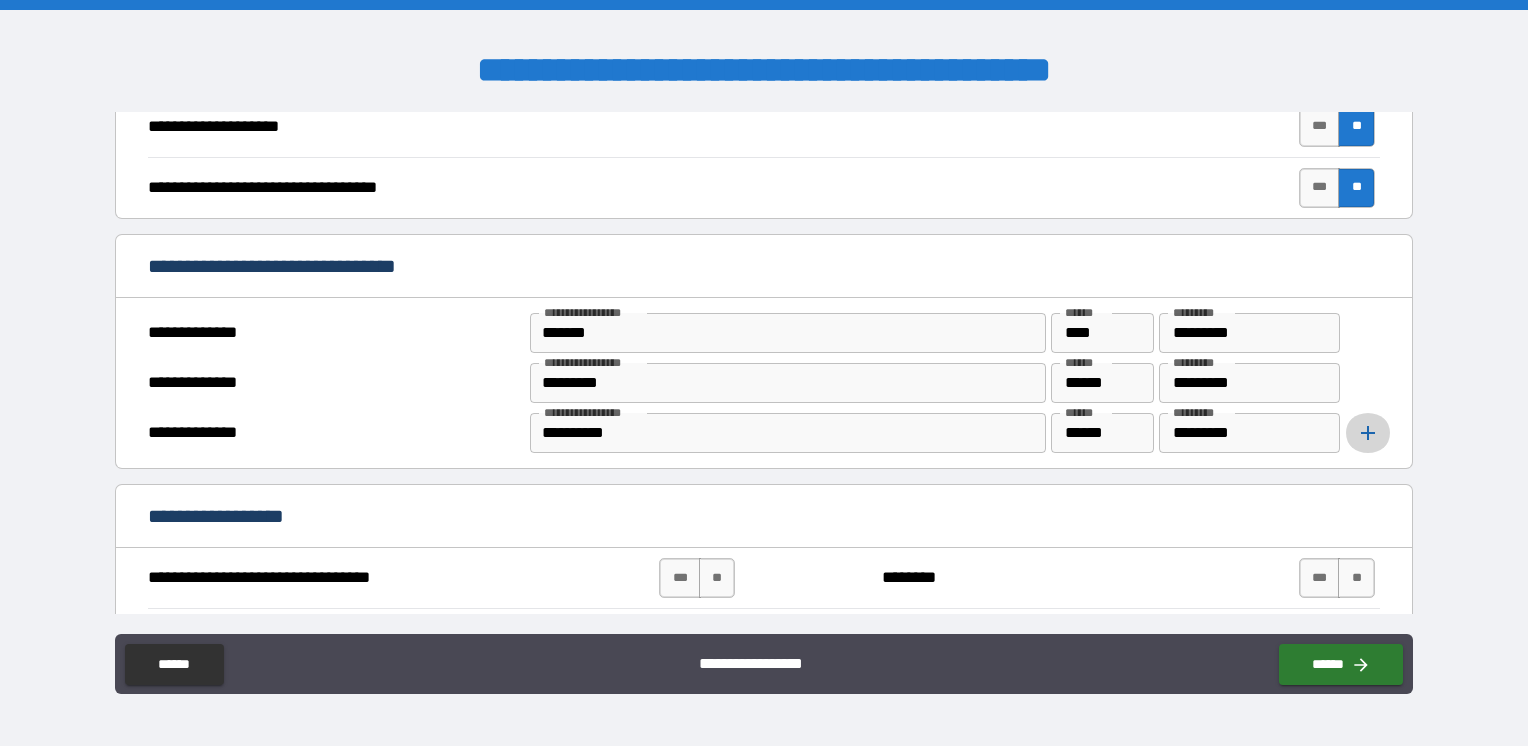 click 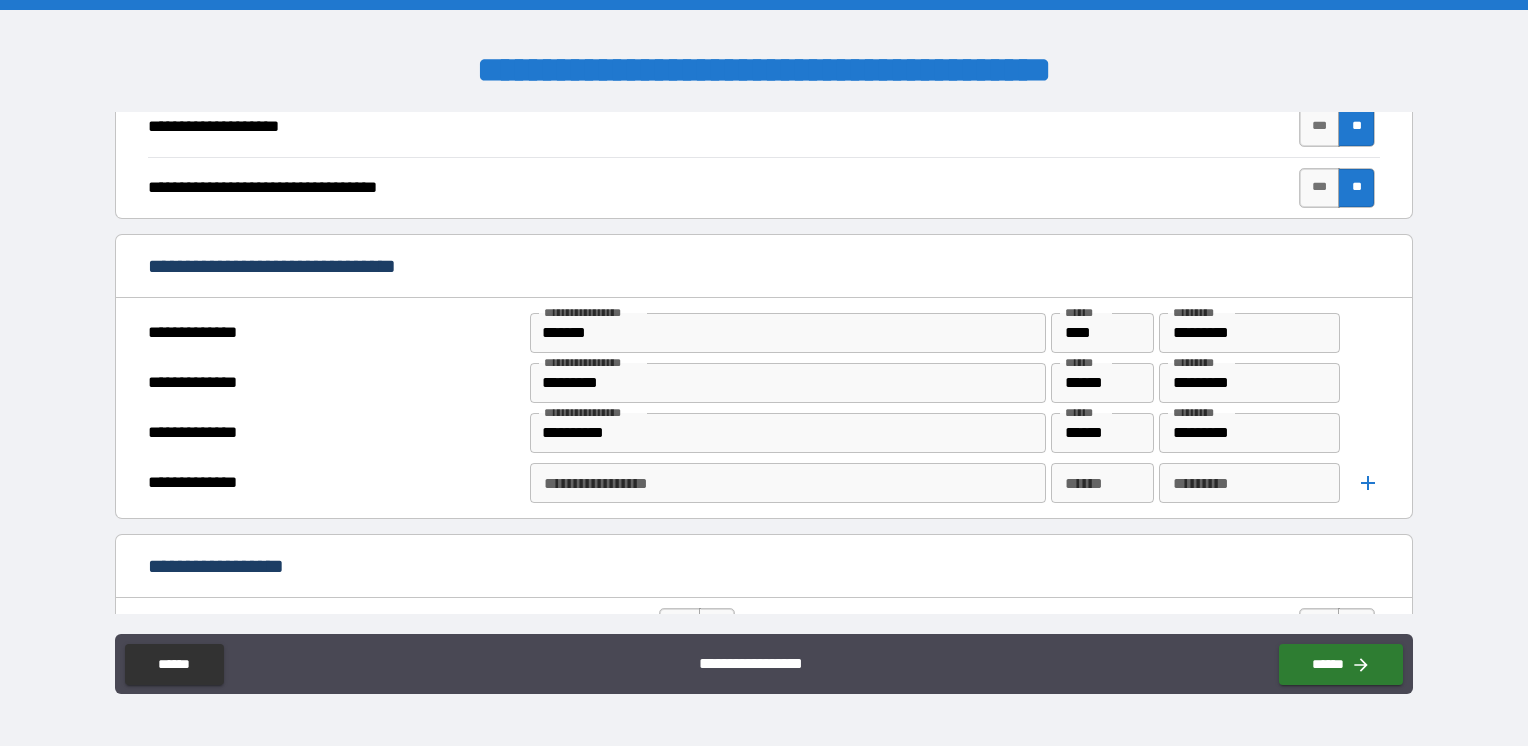 click on "**********" at bounding box center [786, 483] 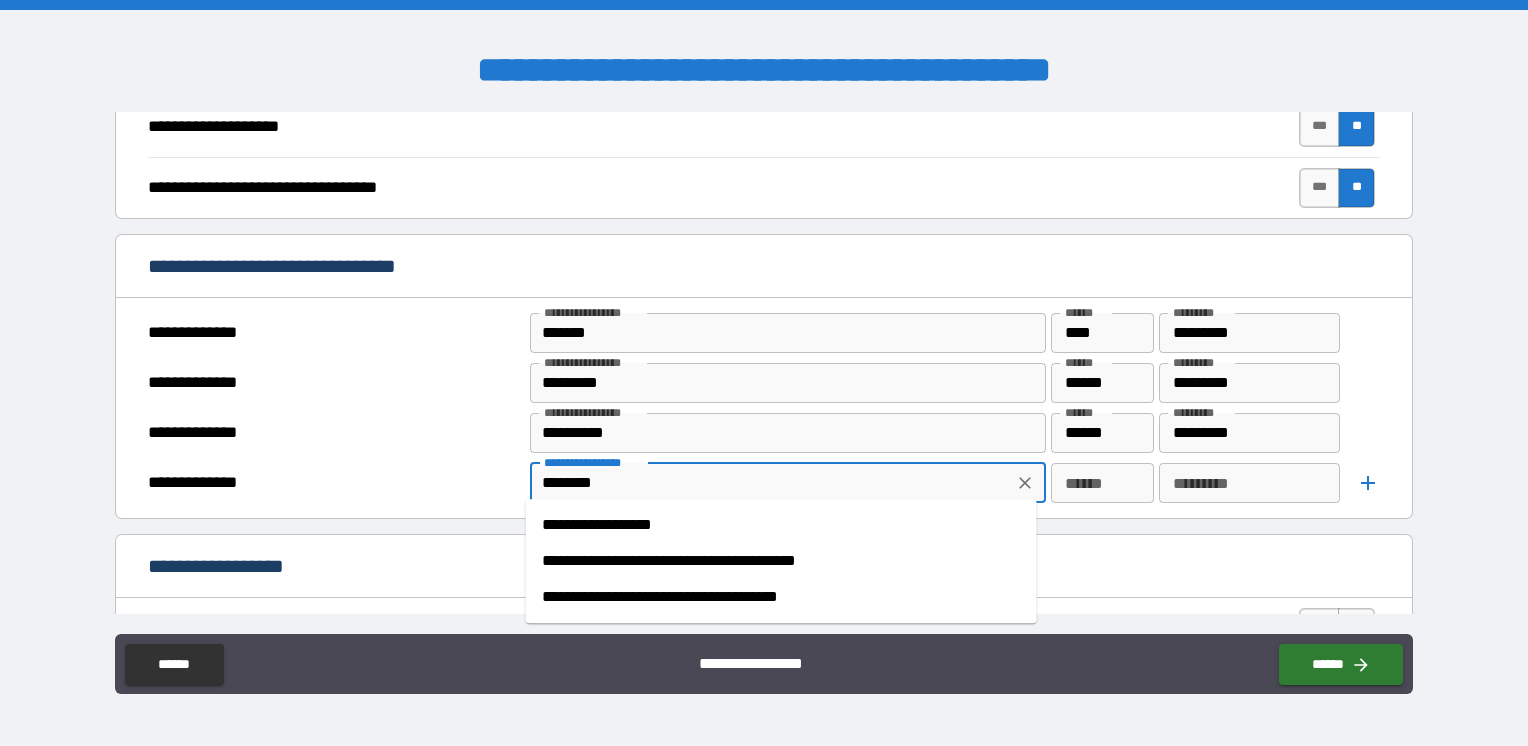 click on "**********" at bounding box center (781, 525) 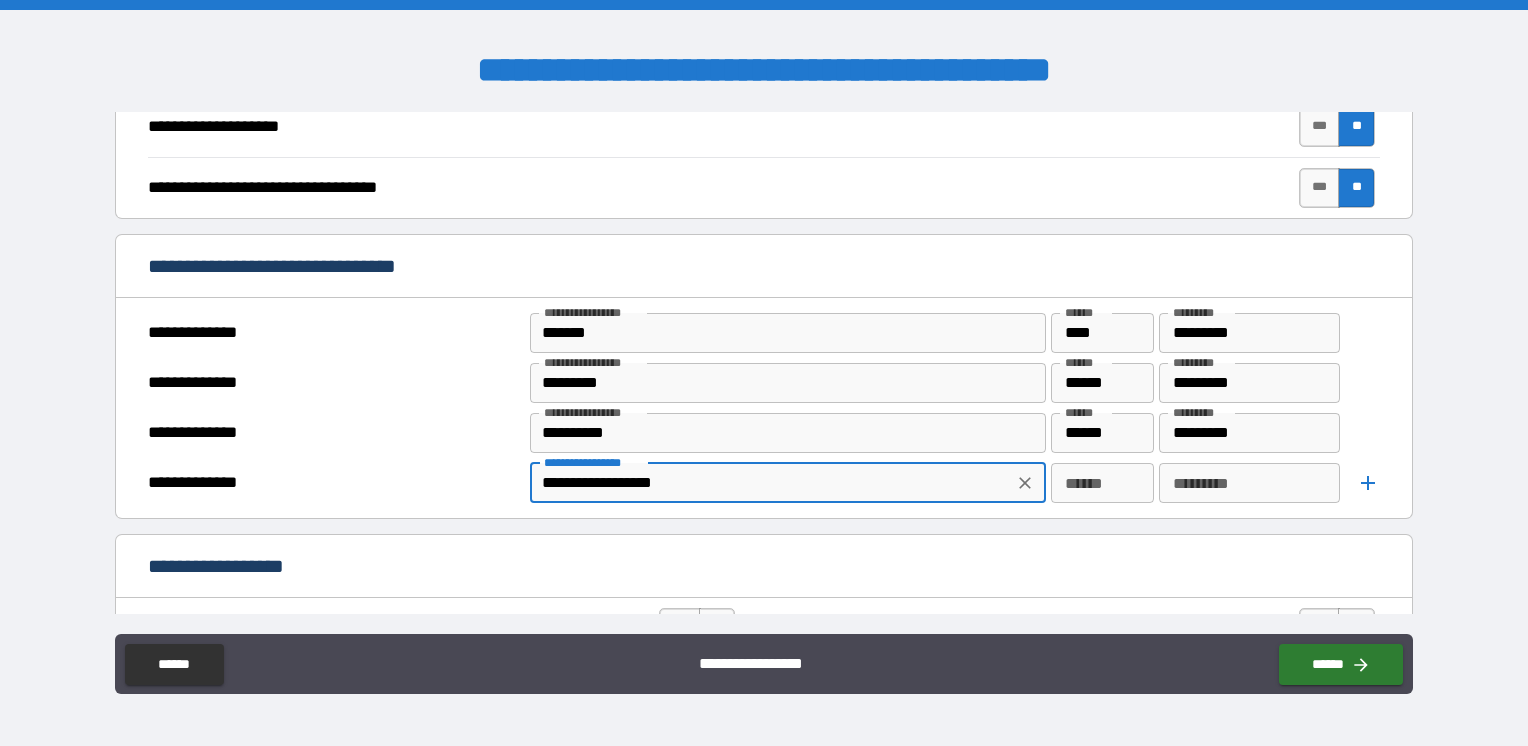 type on "**********" 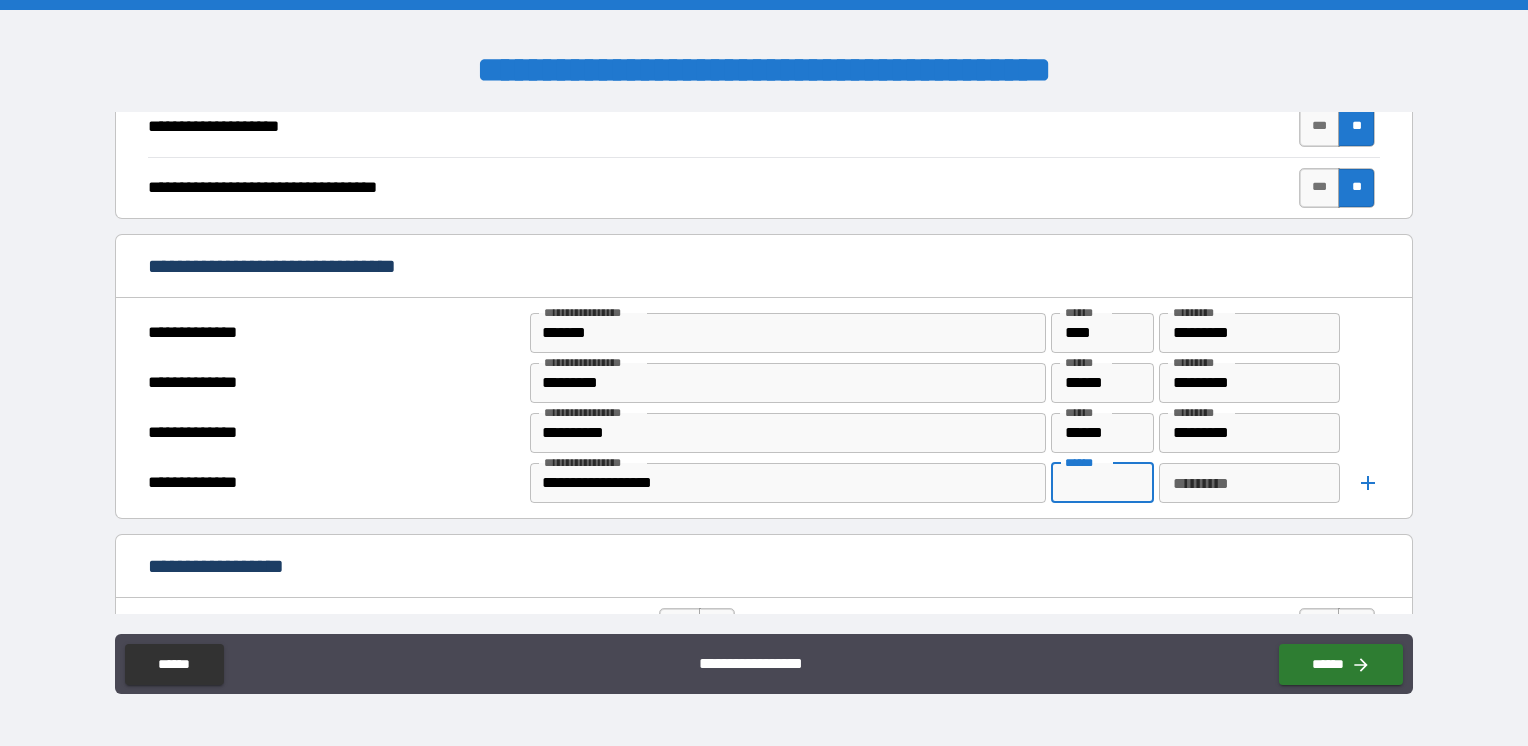 click on "******" at bounding box center [1102, 483] 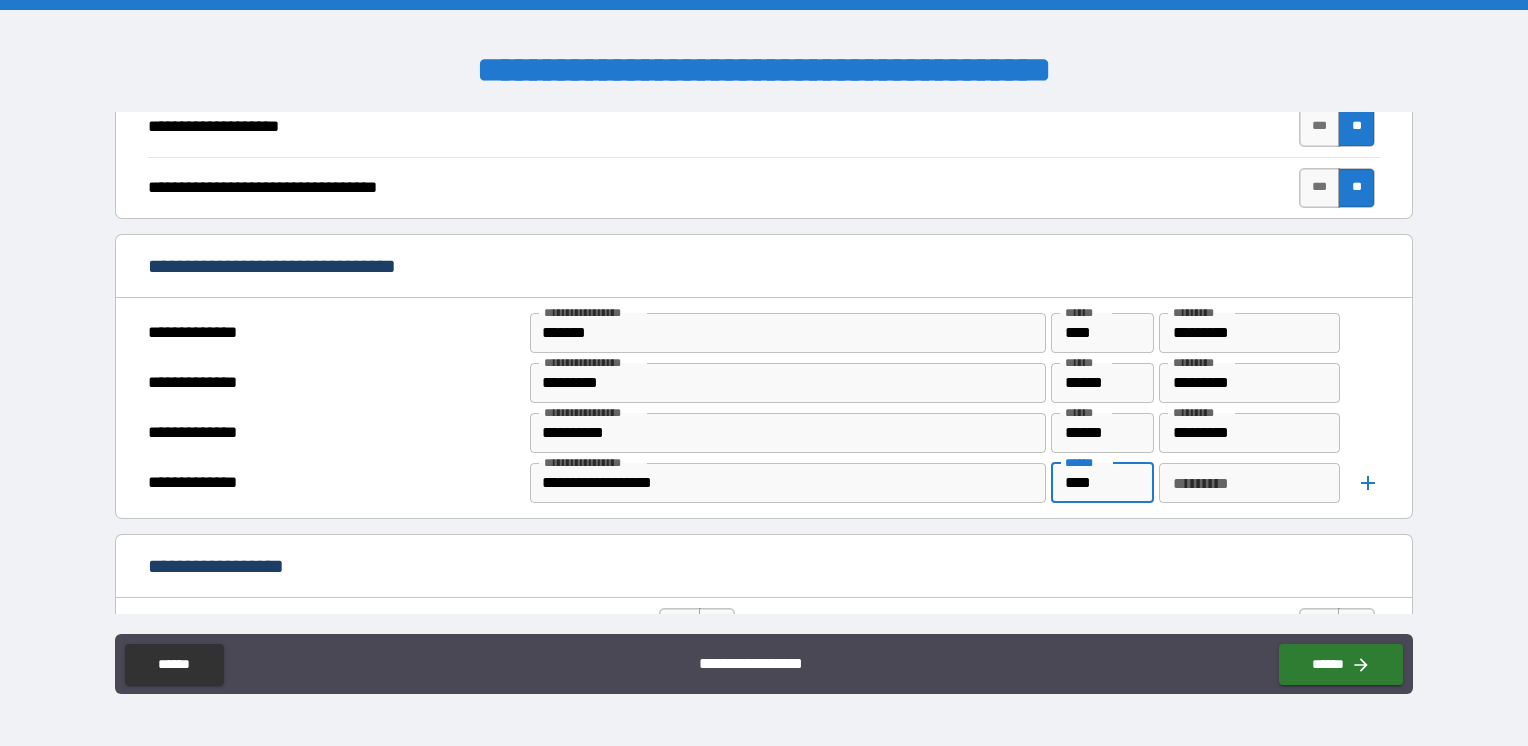 type on "****" 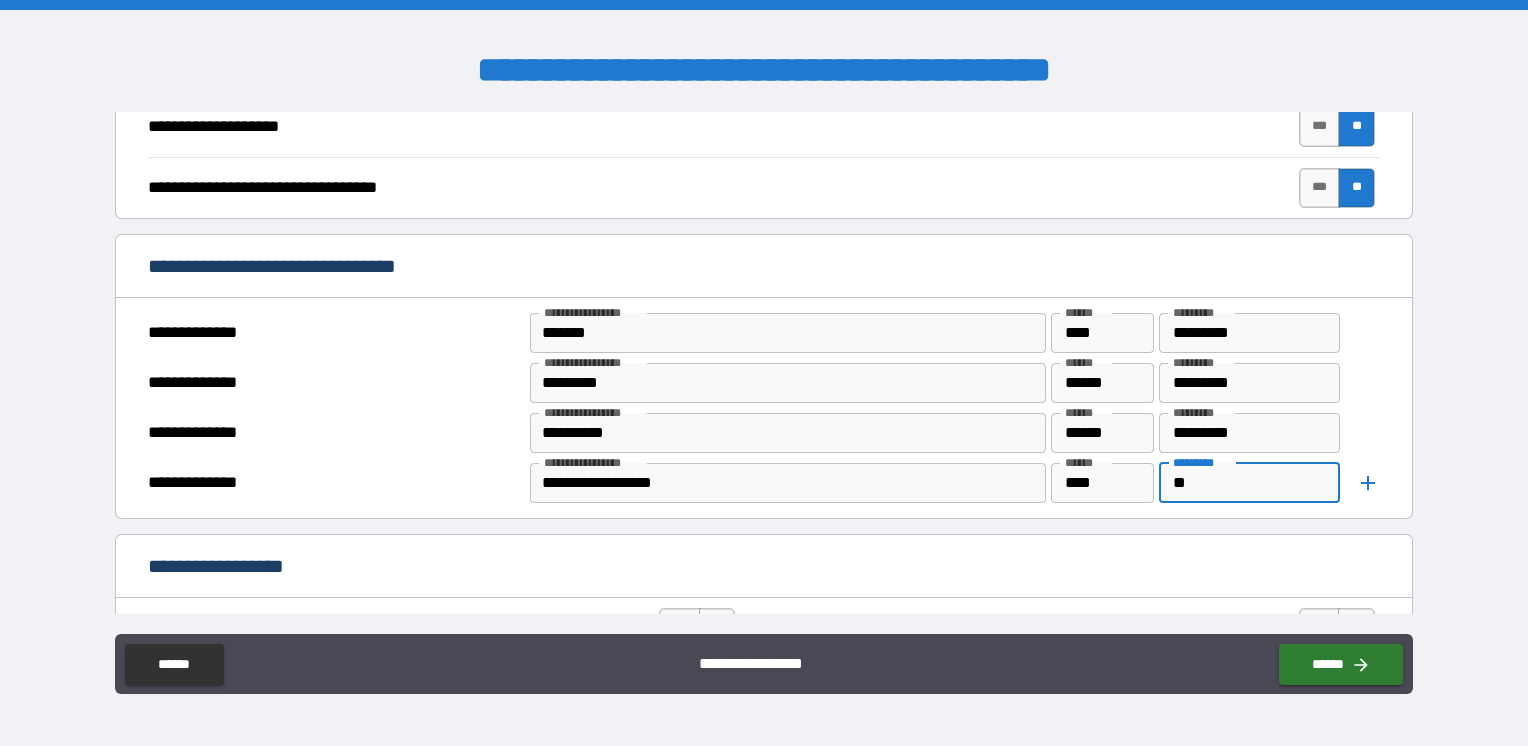 type on "*" 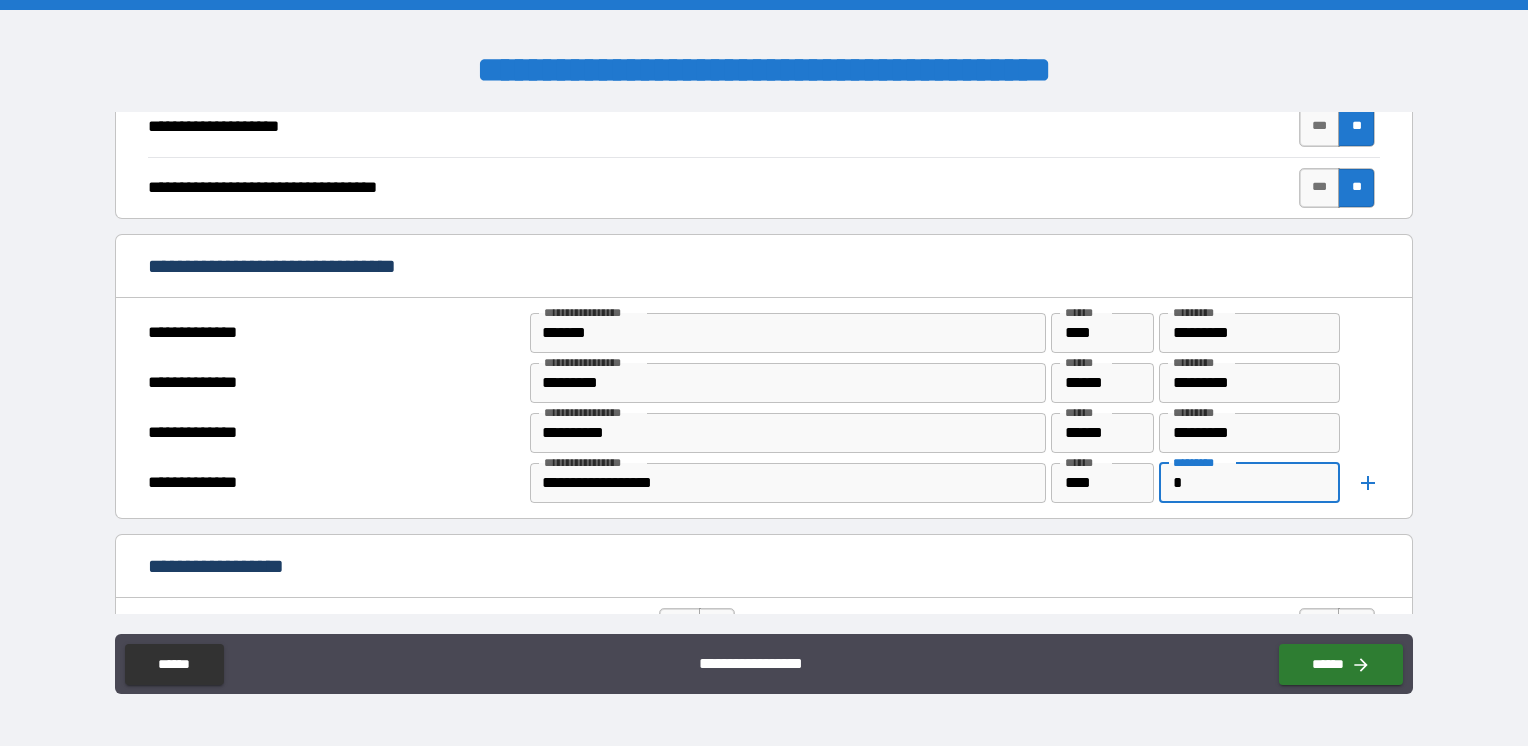 type 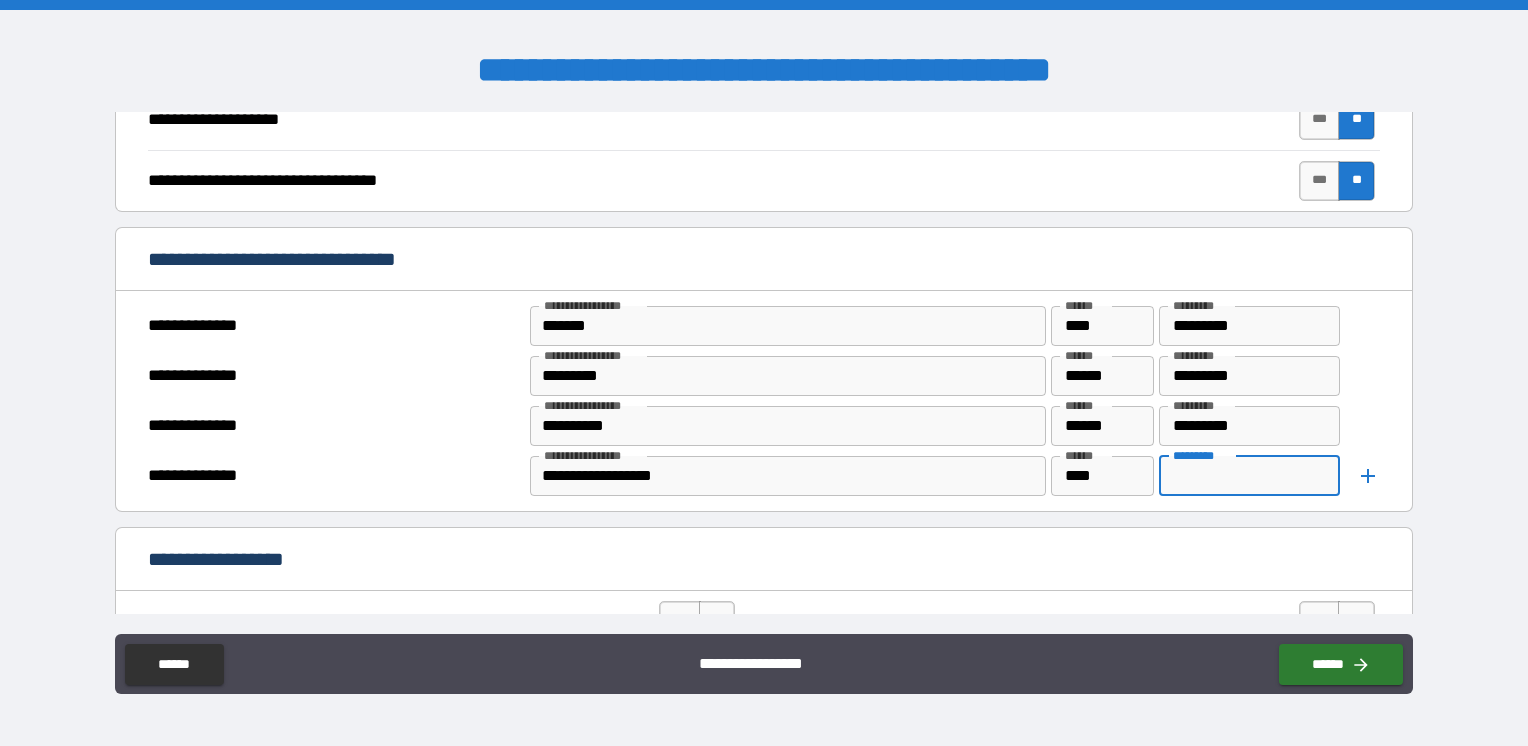 scroll, scrollTop: 900, scrollLeft: 0, axis: vertical 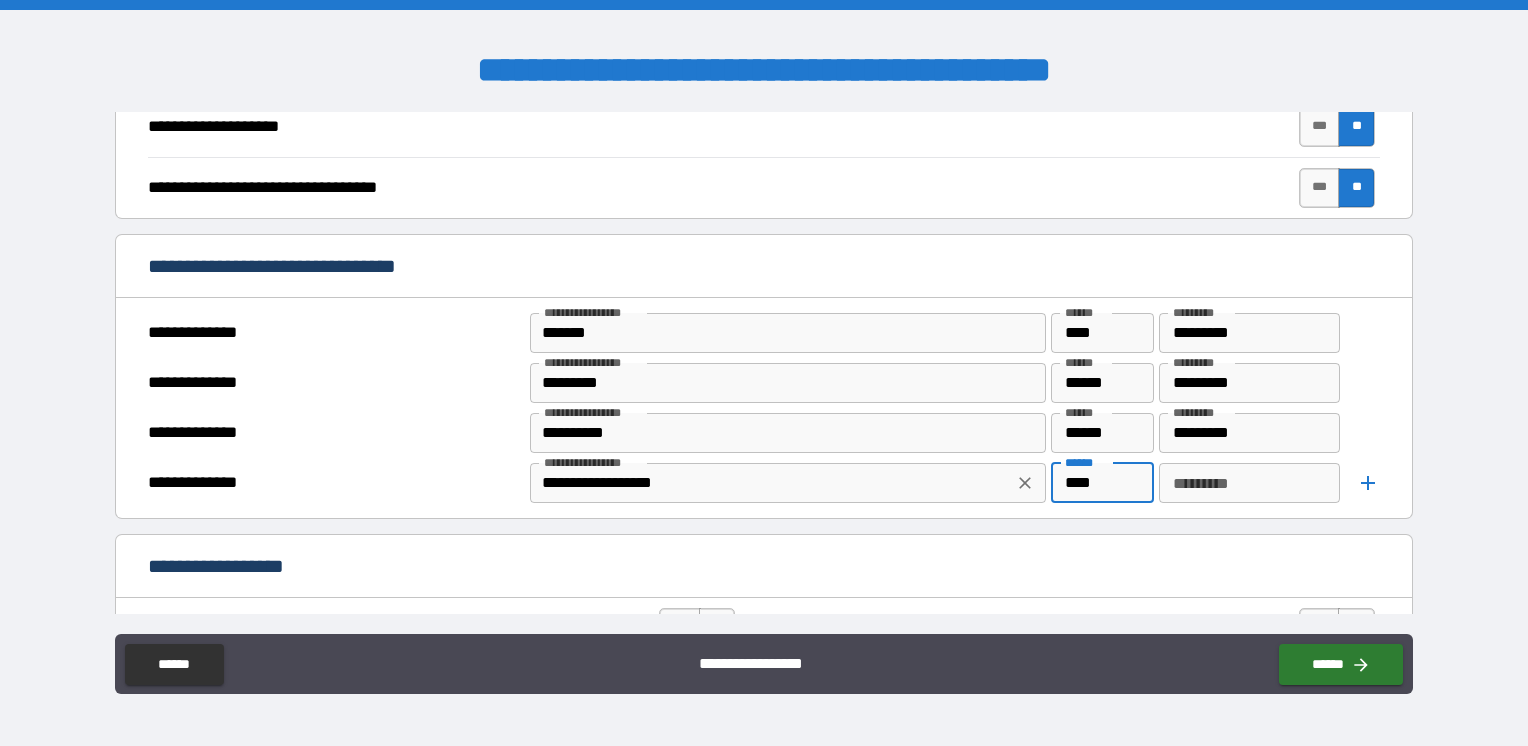 drag, startPoint x: 1096, startPoint y: 486, endPoint x: 1000, endPoint y: 494, distance: 96.332756 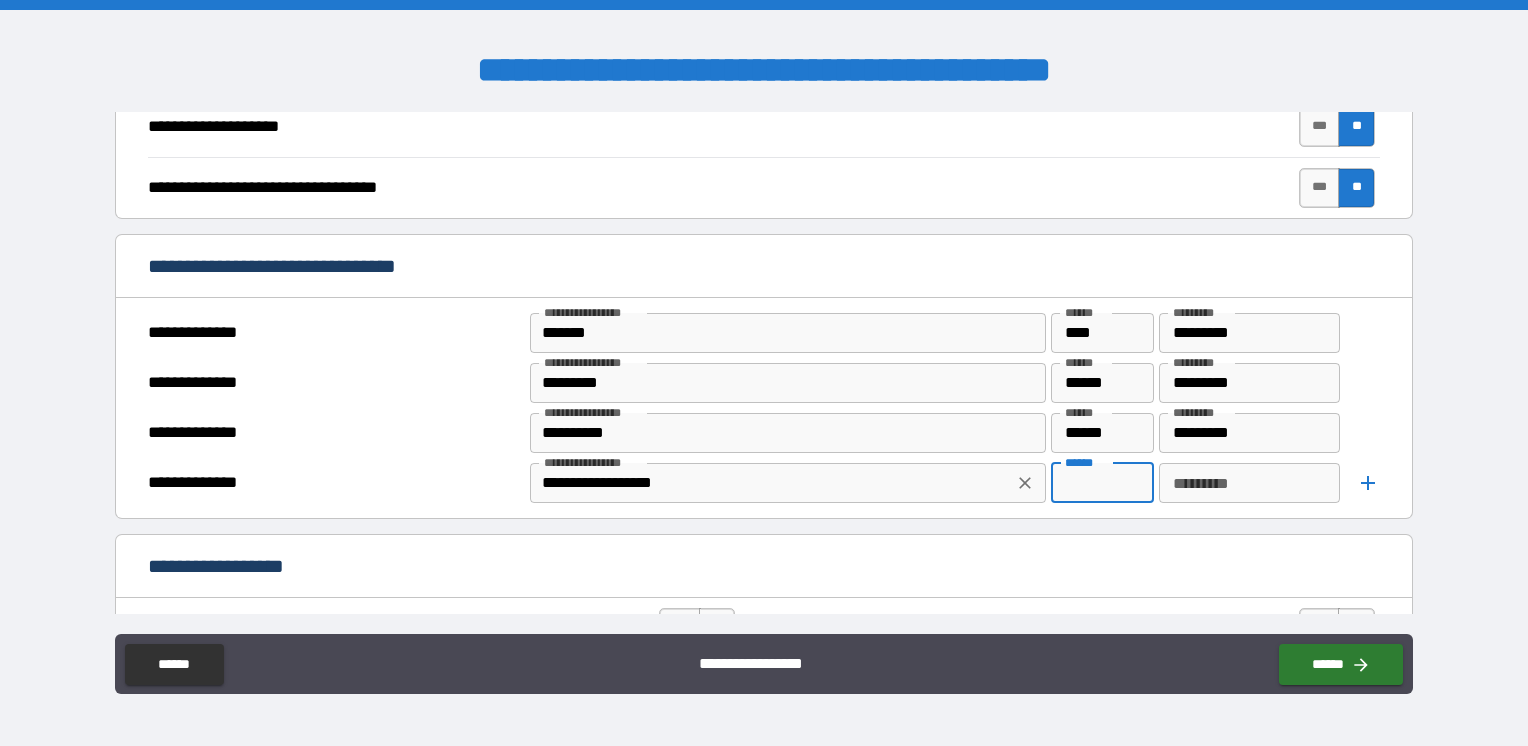type 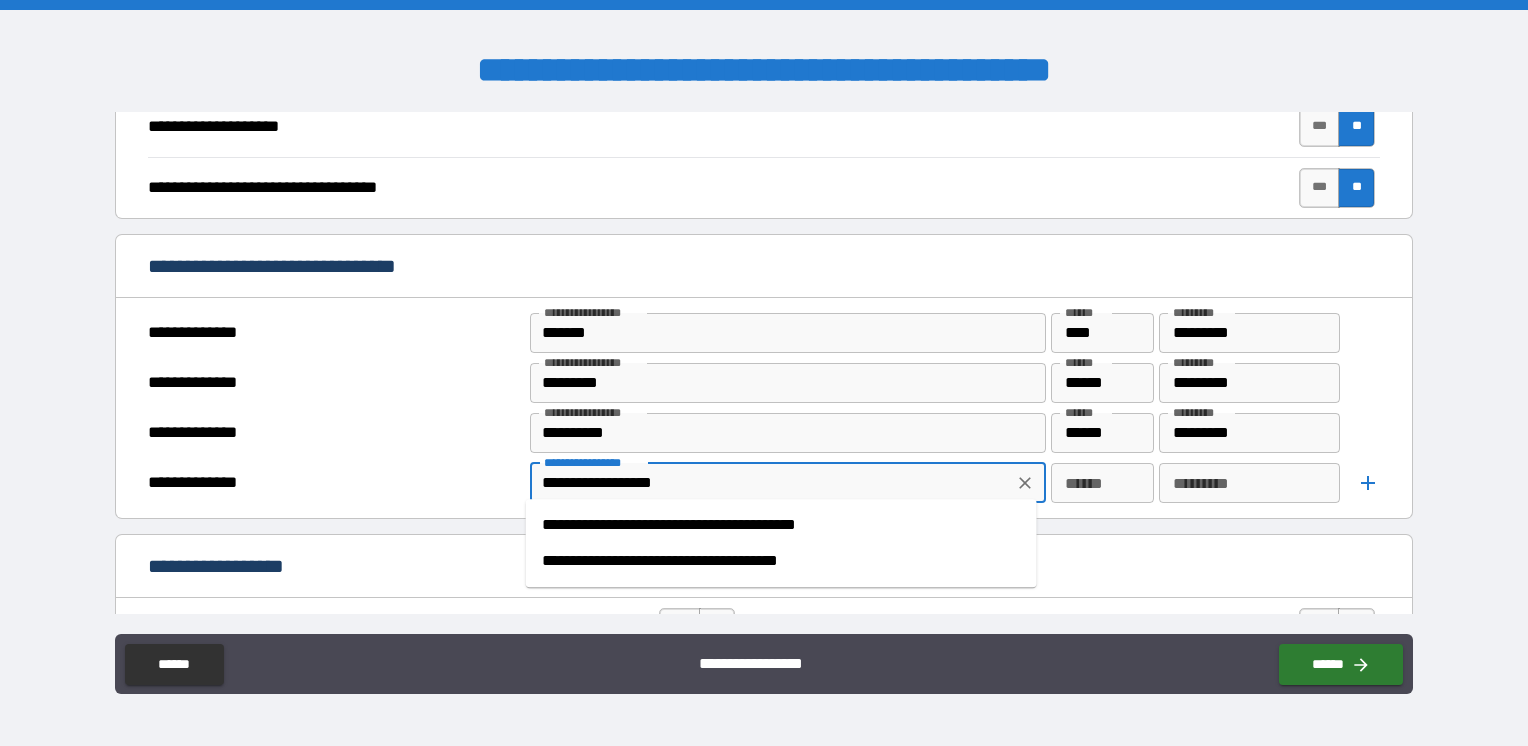 drag, startPoint x: 748, startPoint y: 470, endPoint x: 475, endPoint y: 481, distance: 273.22153 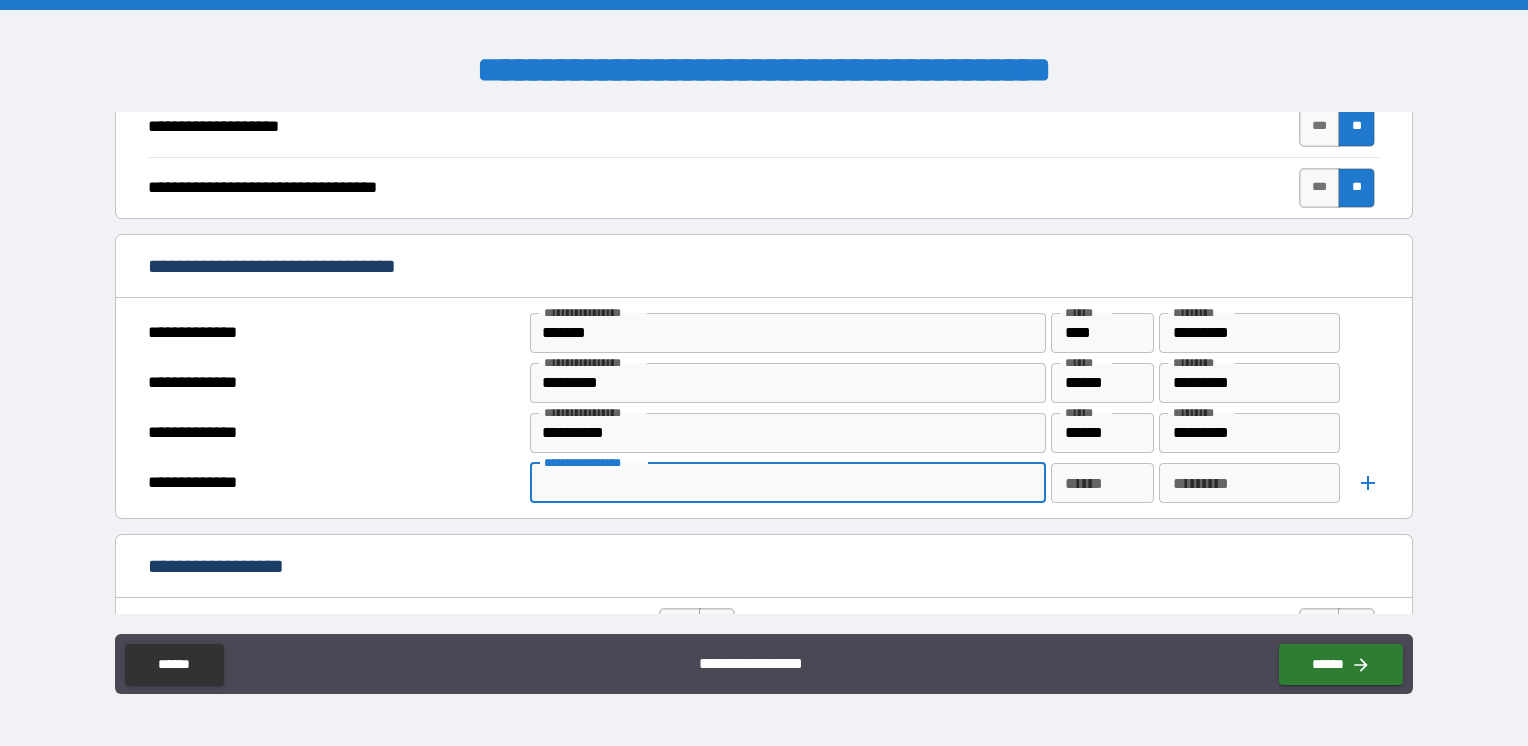 type 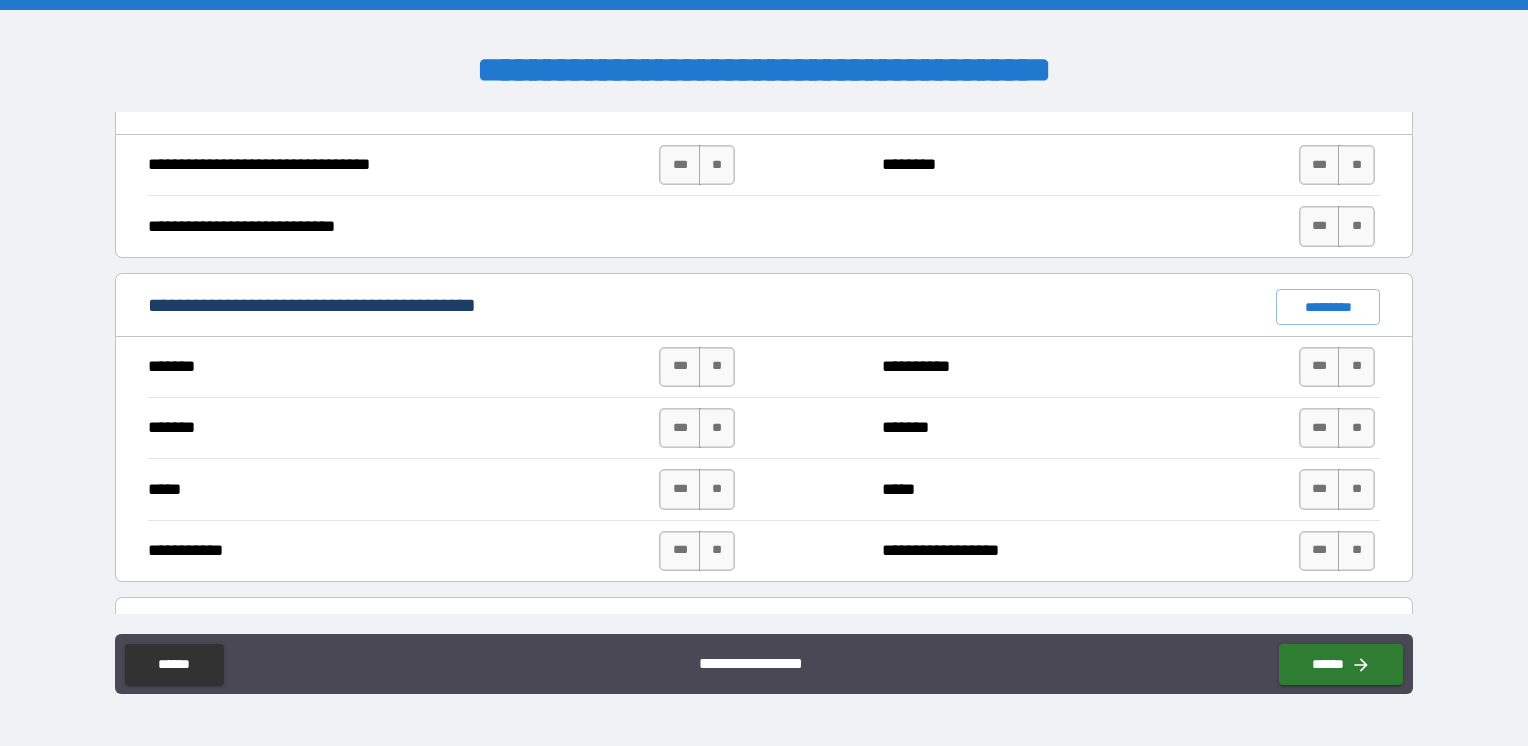 scroll, scrollTop: 1400, scrollLeft: 0, axis: vertical 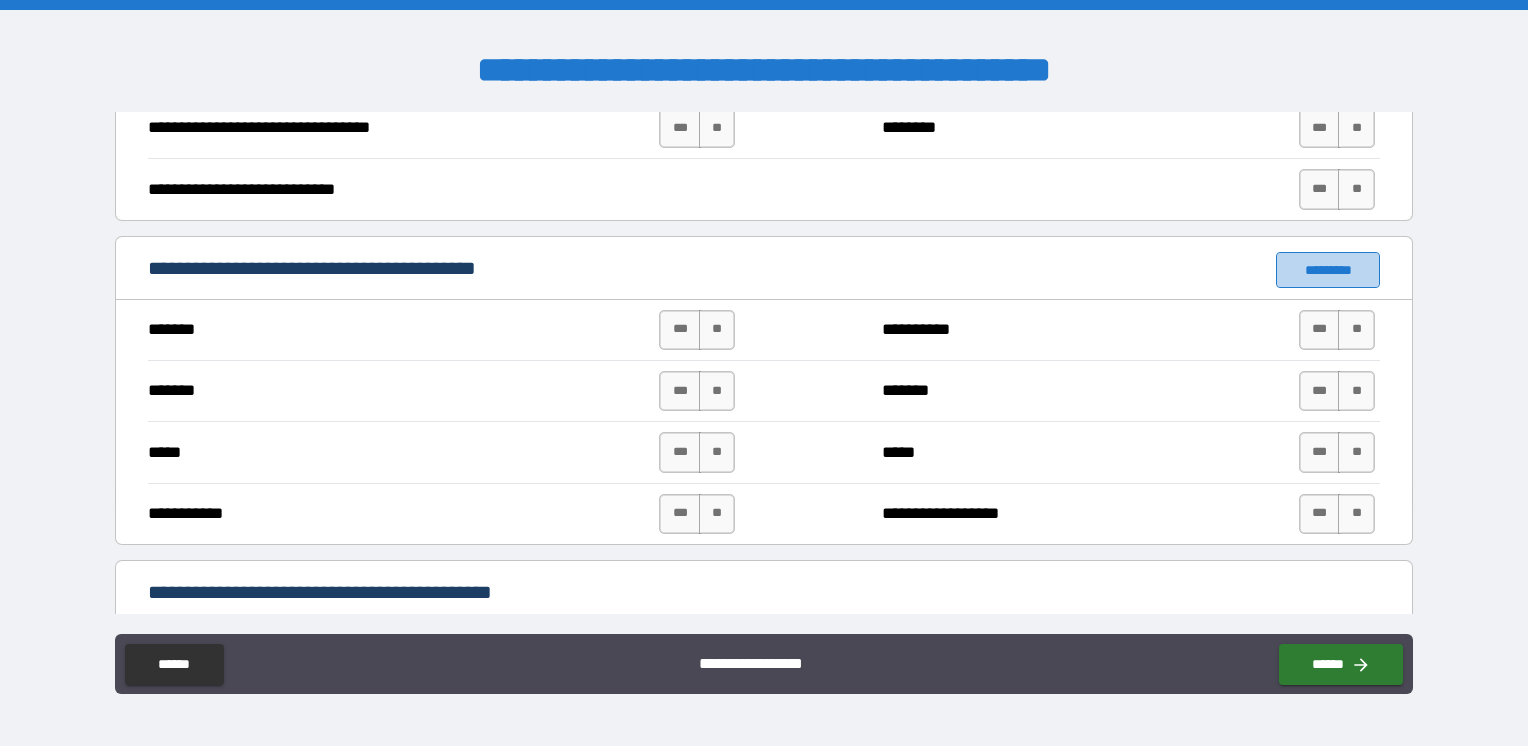 click on "*********" at bounding box center (1328, 270) 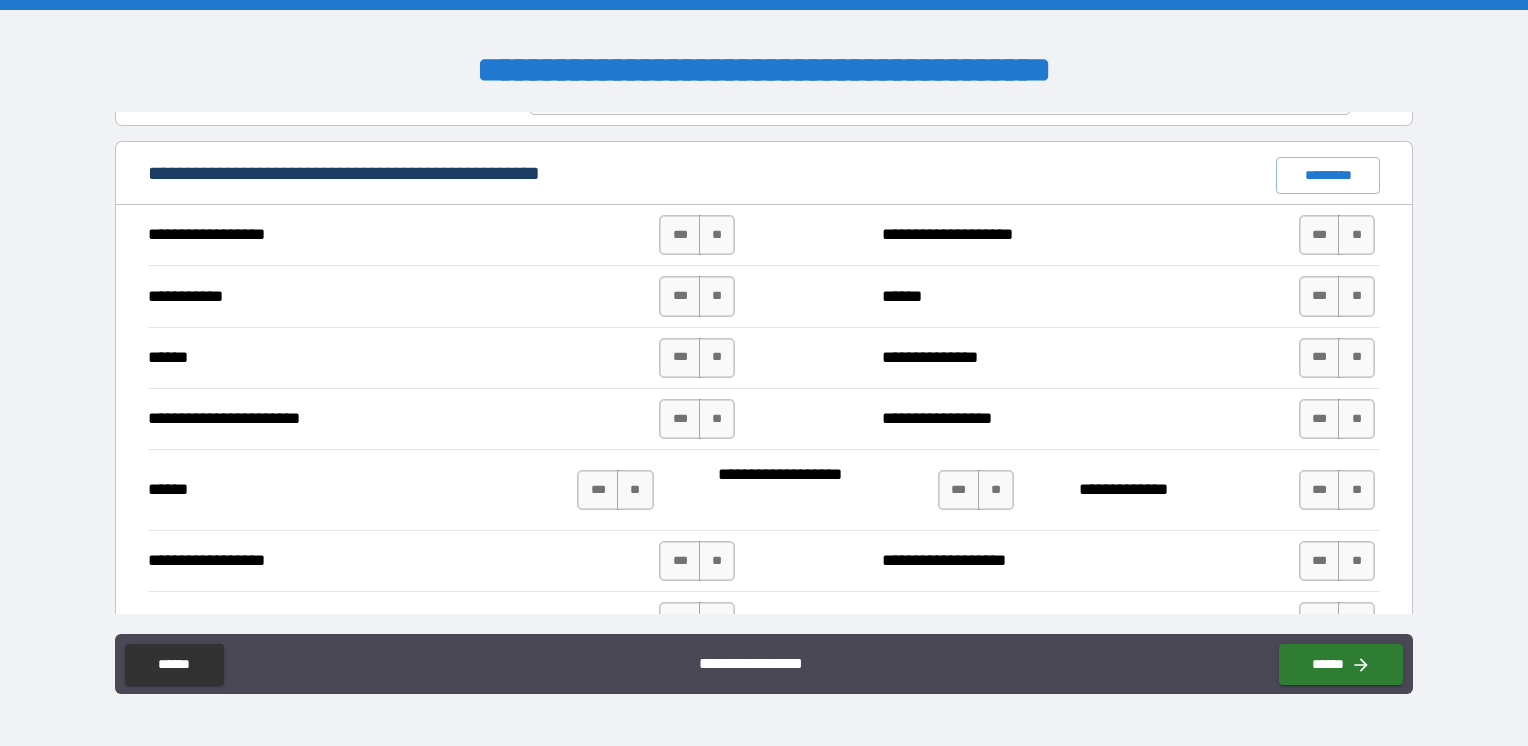 scroll, scrollTop: 2000, scrollLeft: 0, axis: vertical 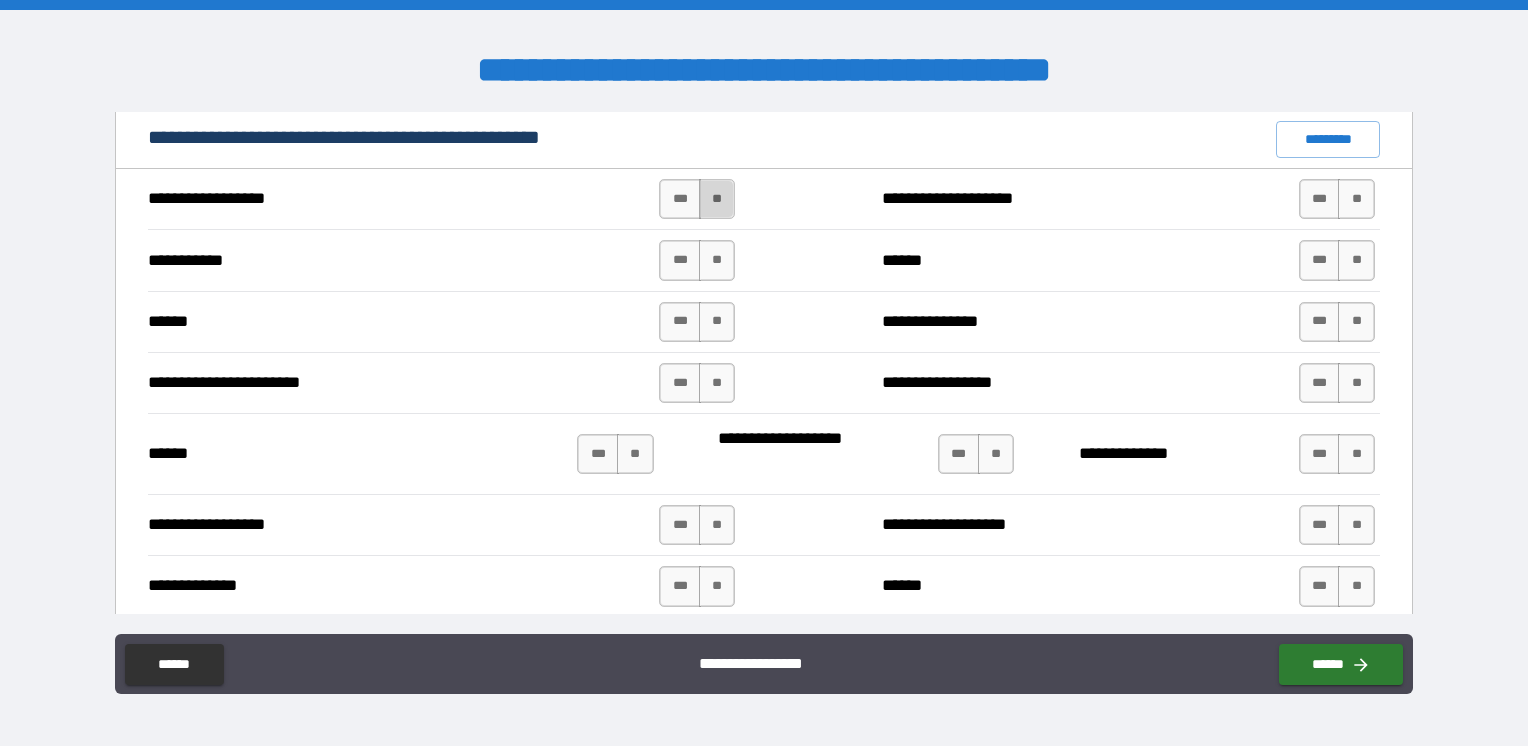 click on "**" at bounding box center (717, 199) 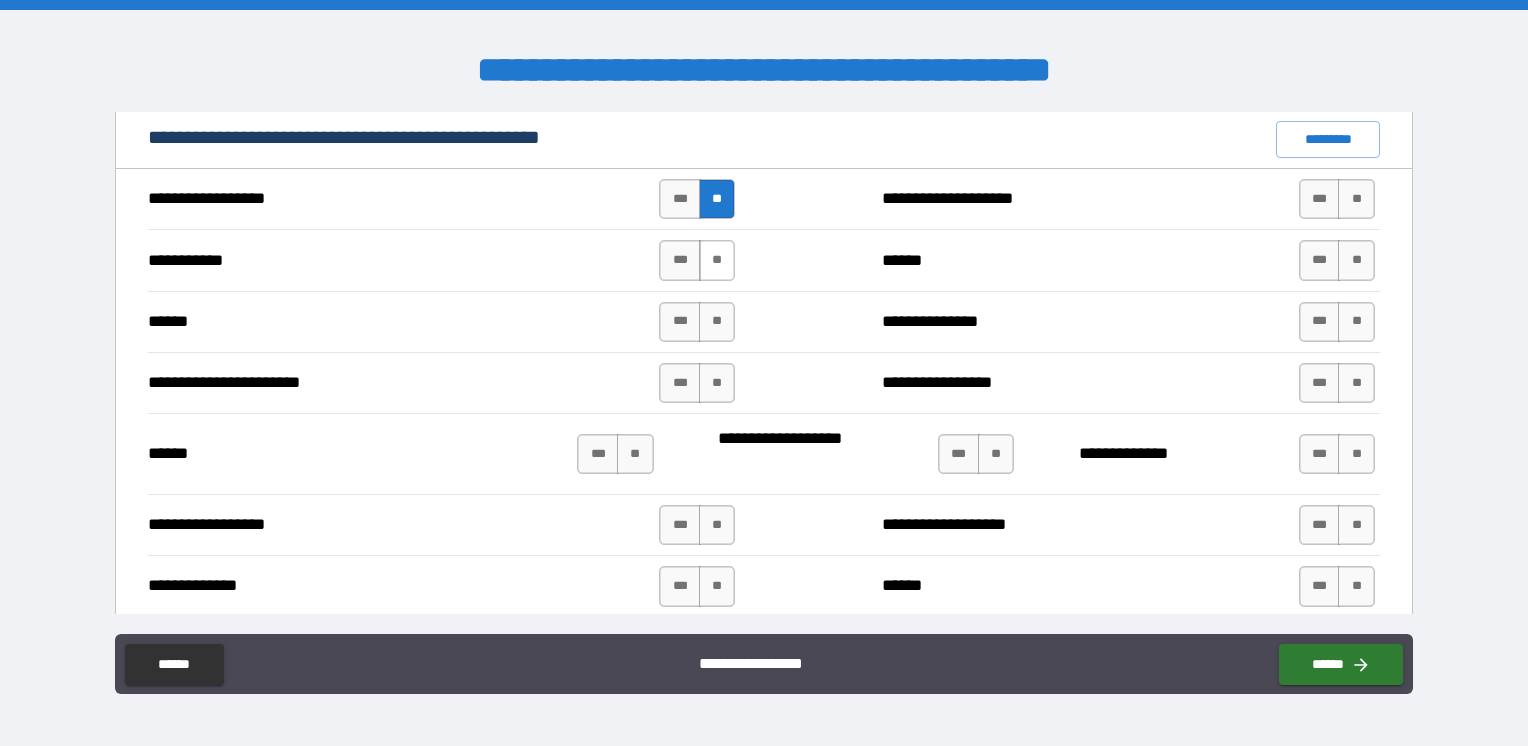 click on "**" at bounding box center [717, 260] 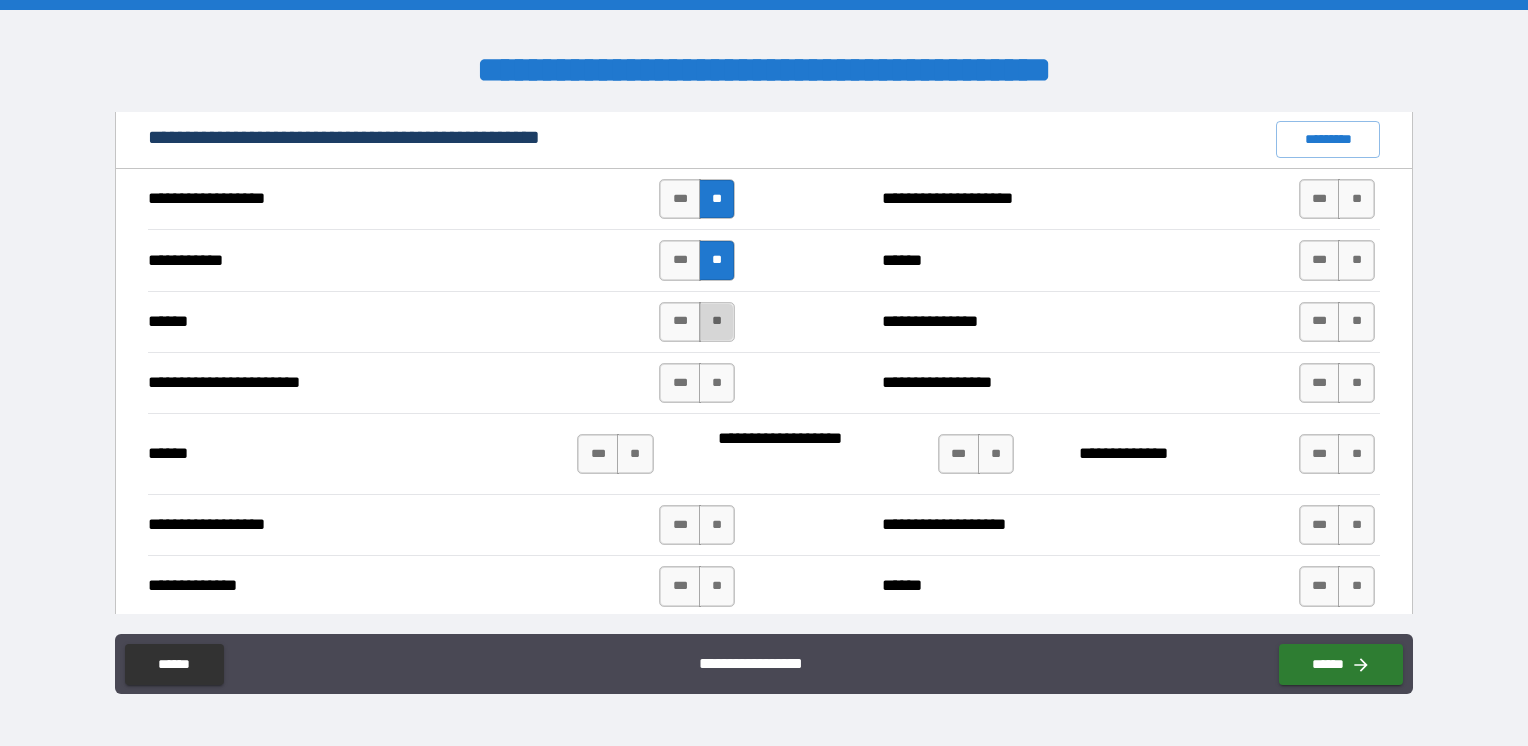click on "**" at bounding box center [717, 322] 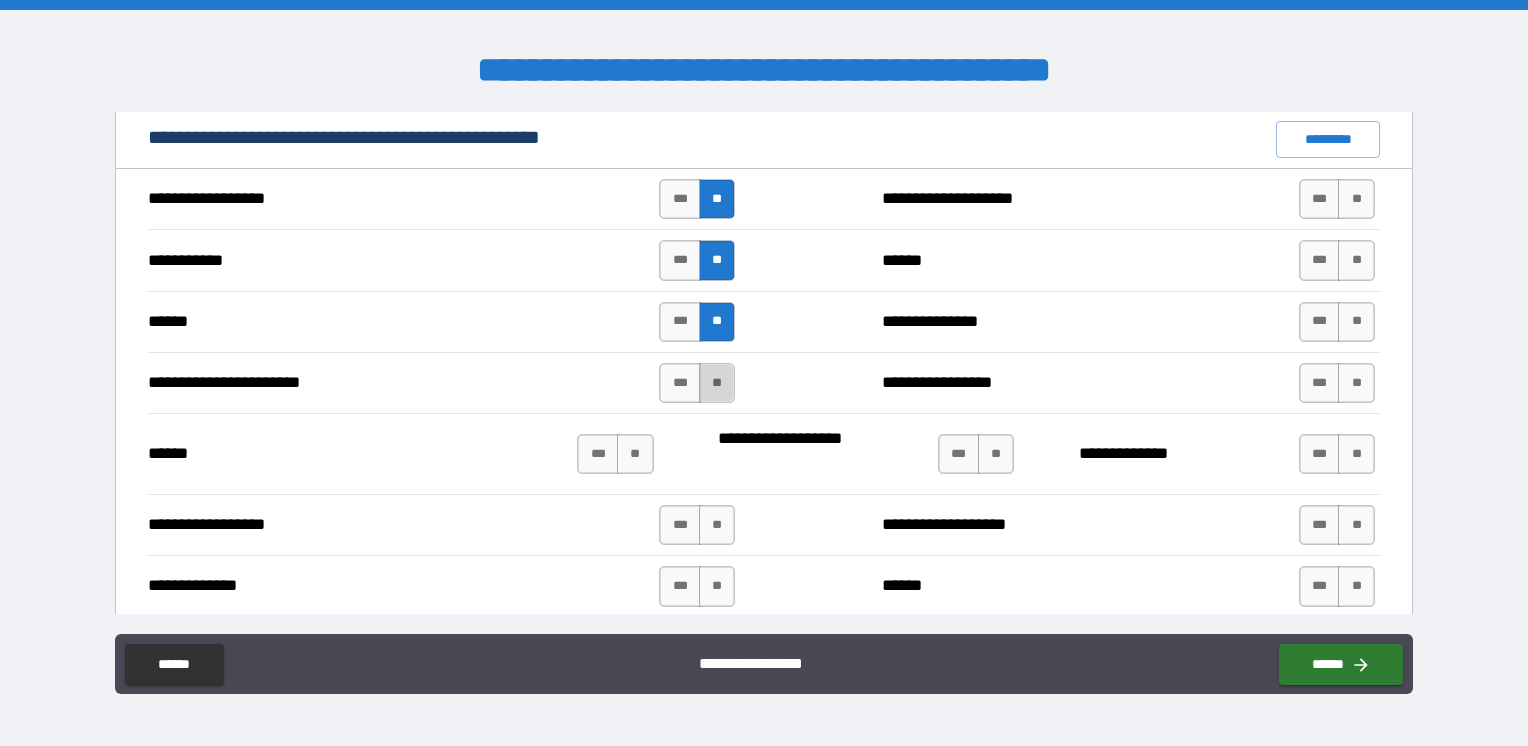 click on "**" at bounding box center [717, 383] 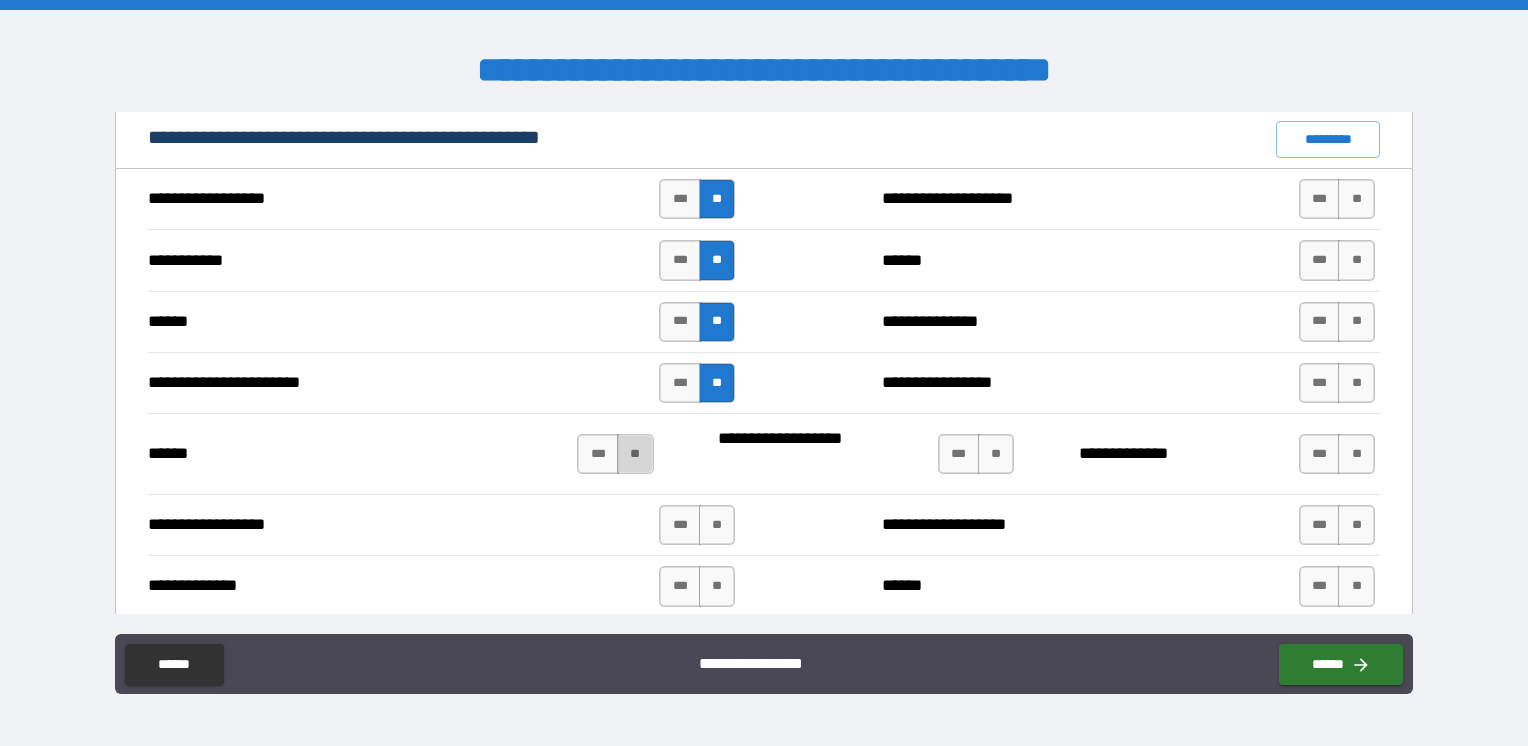 click on "**" at bounding box center (635, 454) 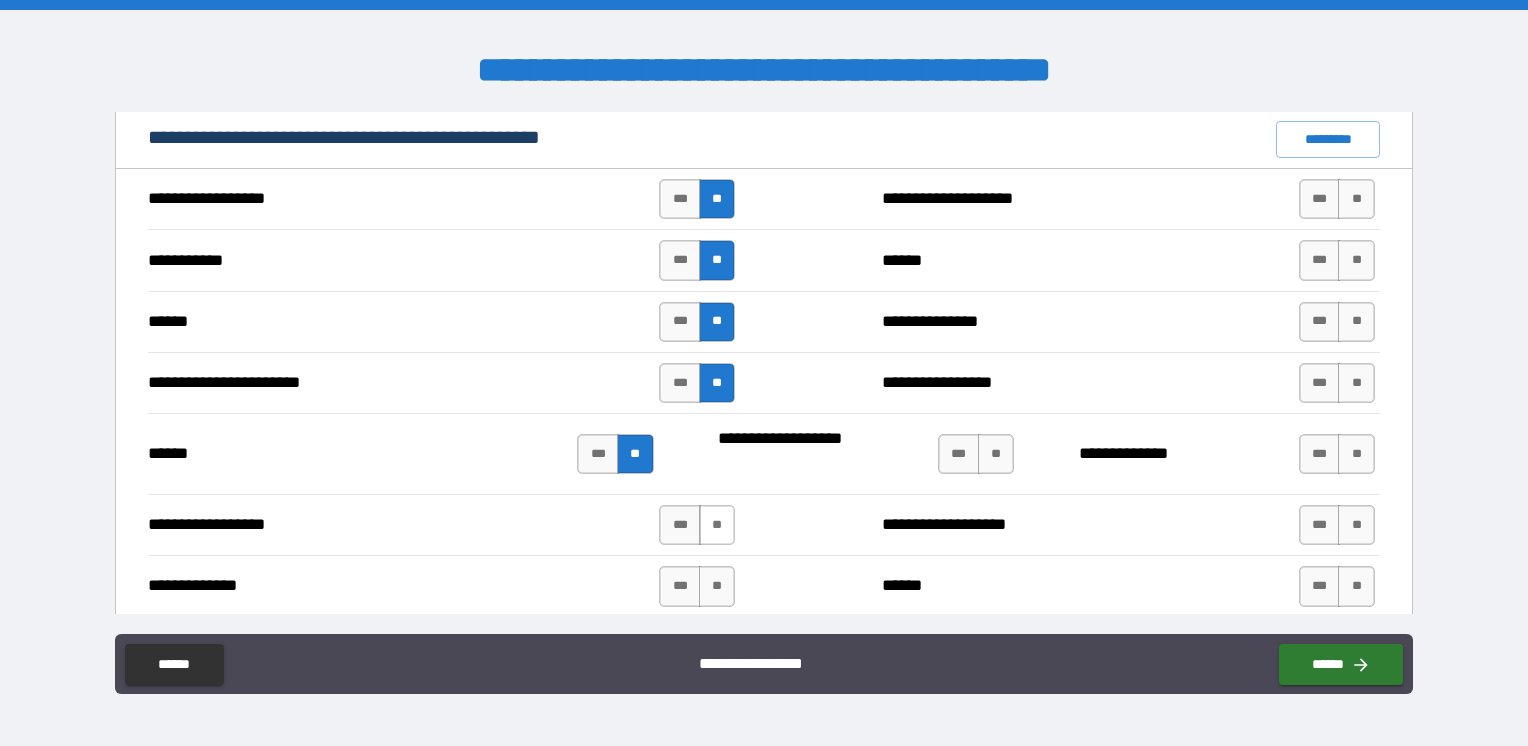 click on "**" at bounding box center (717, 525) 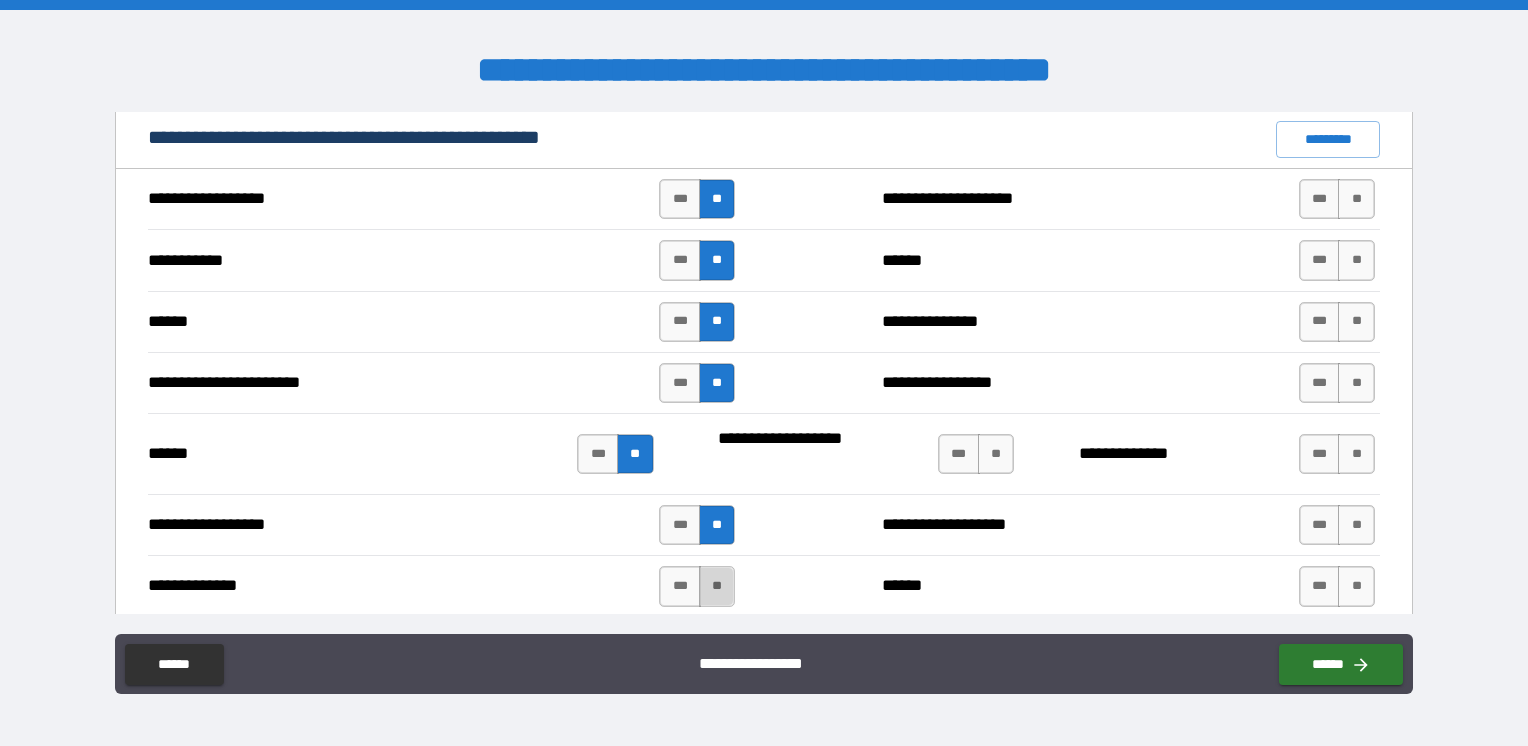 click on "**" at bounding box center (717, 586) 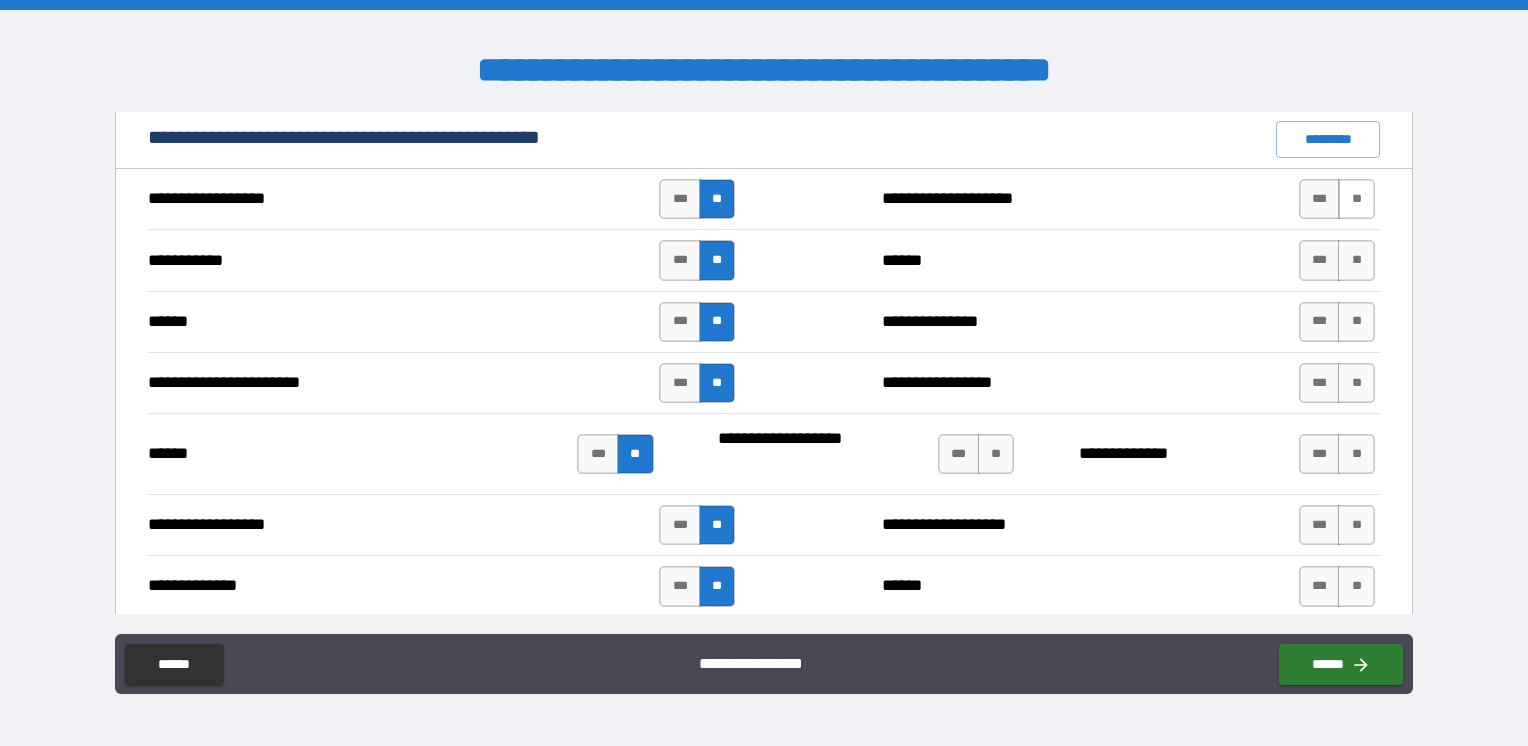 click on "**" at bounding box center (1356, 199) 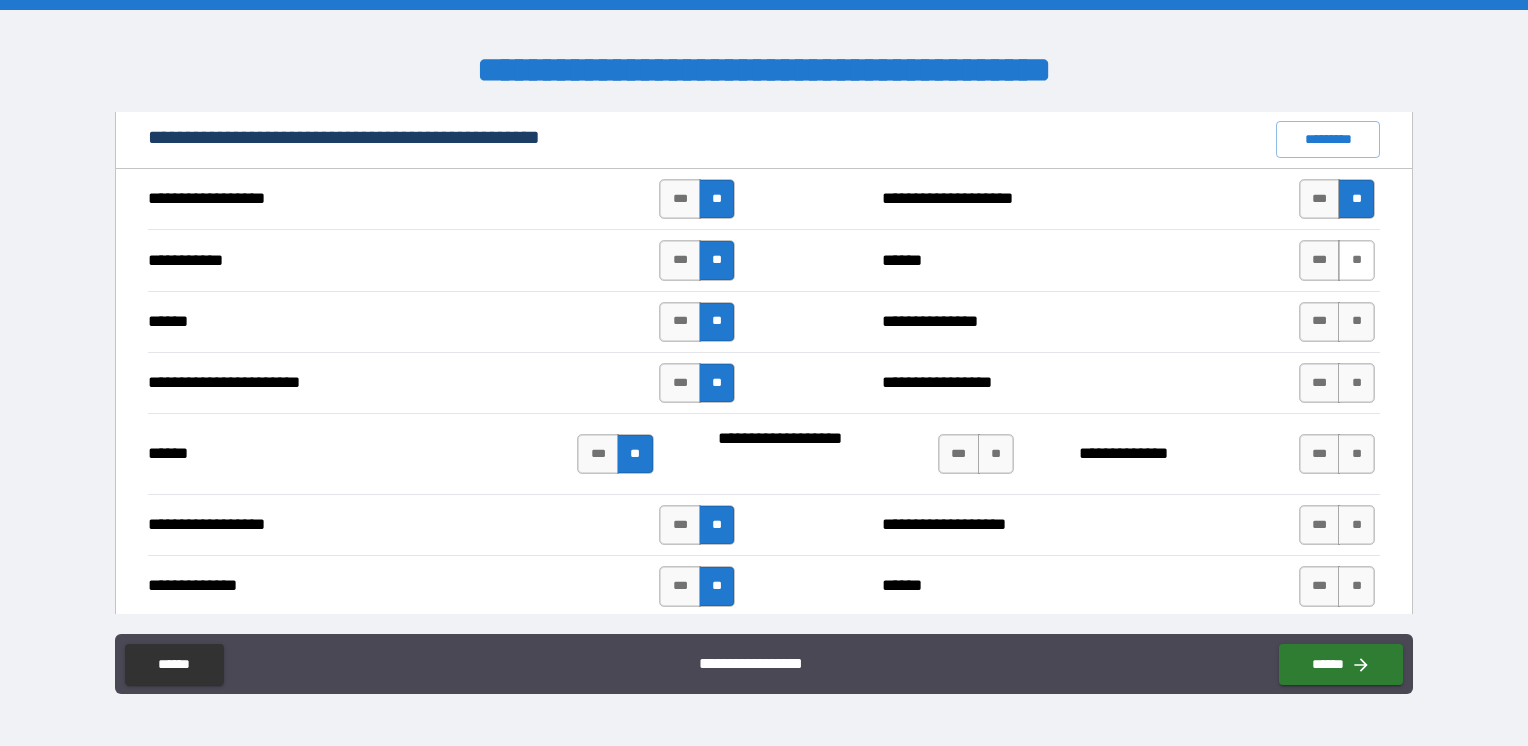 click on "**" at bounding box center (1356, 260) 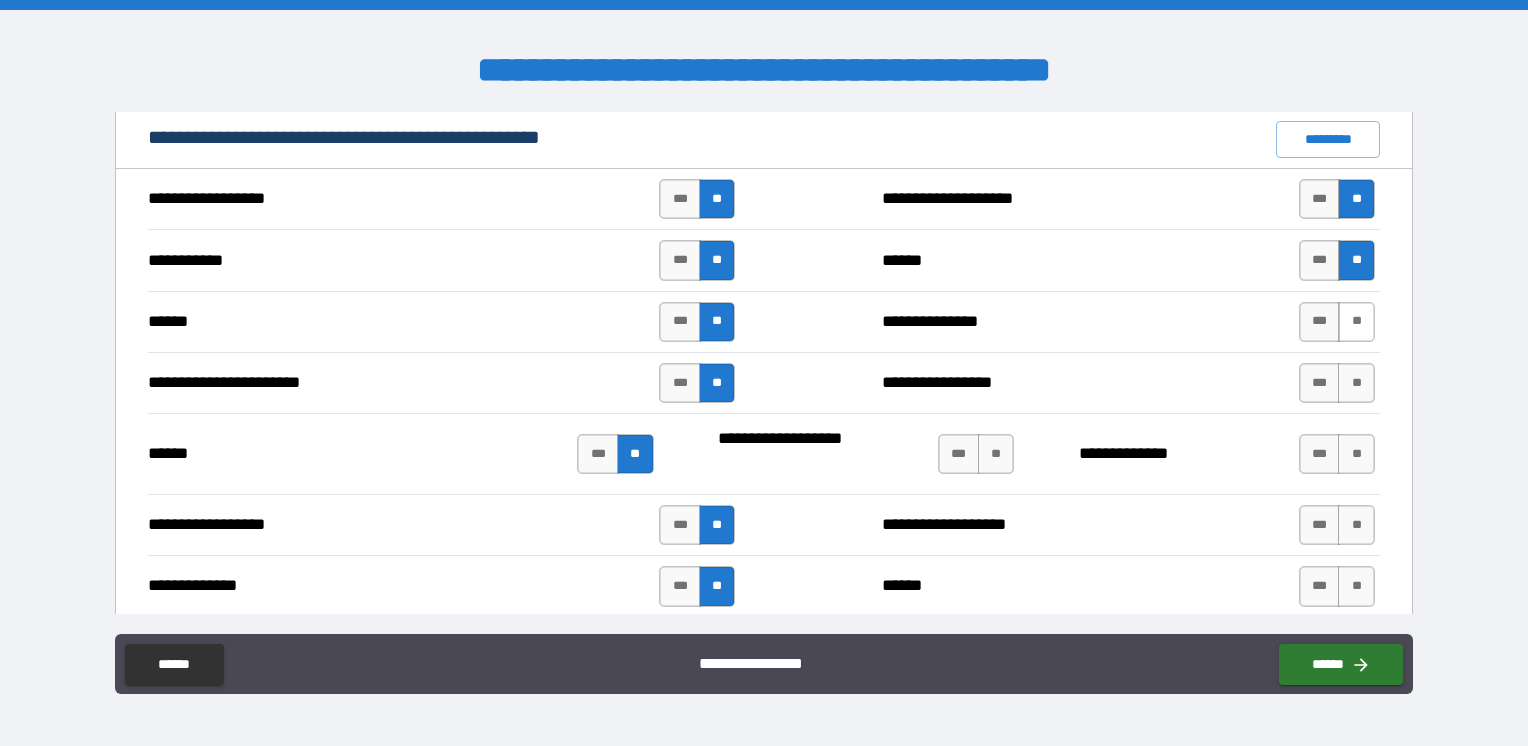 click on "**" at bounding box center (1356, 322) 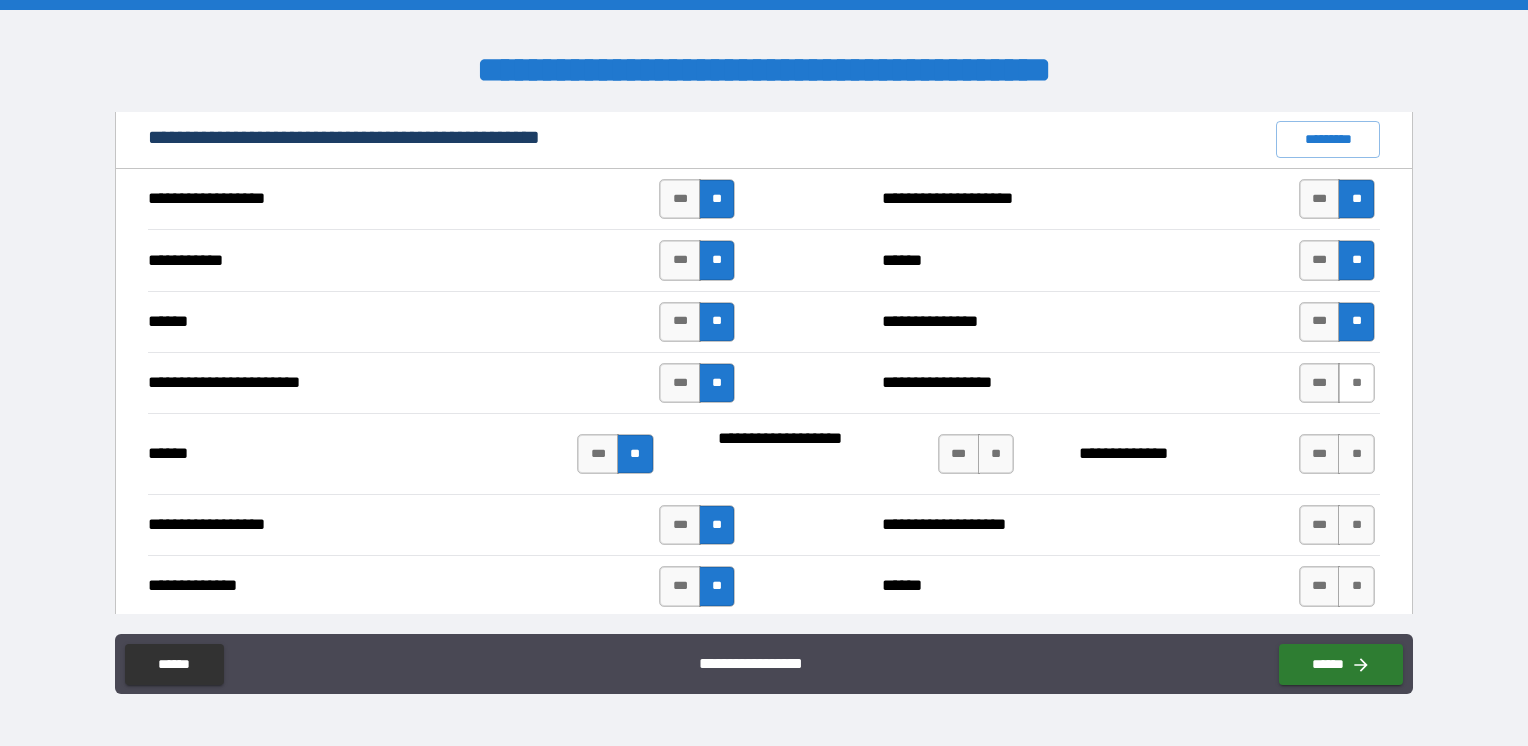 click on "**" at bounding box center [1356, 383] 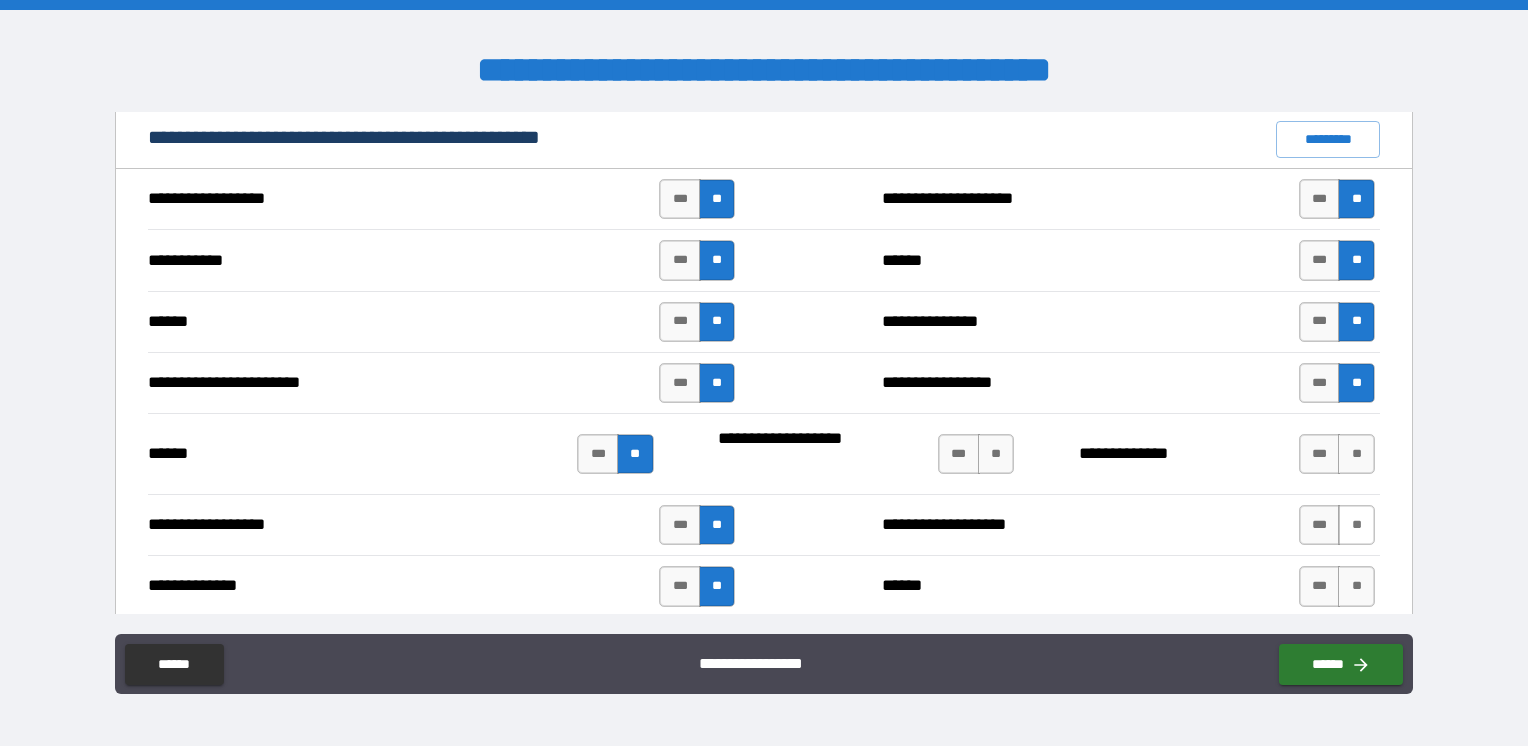 click on "**" at bounding box center (1356, 525) 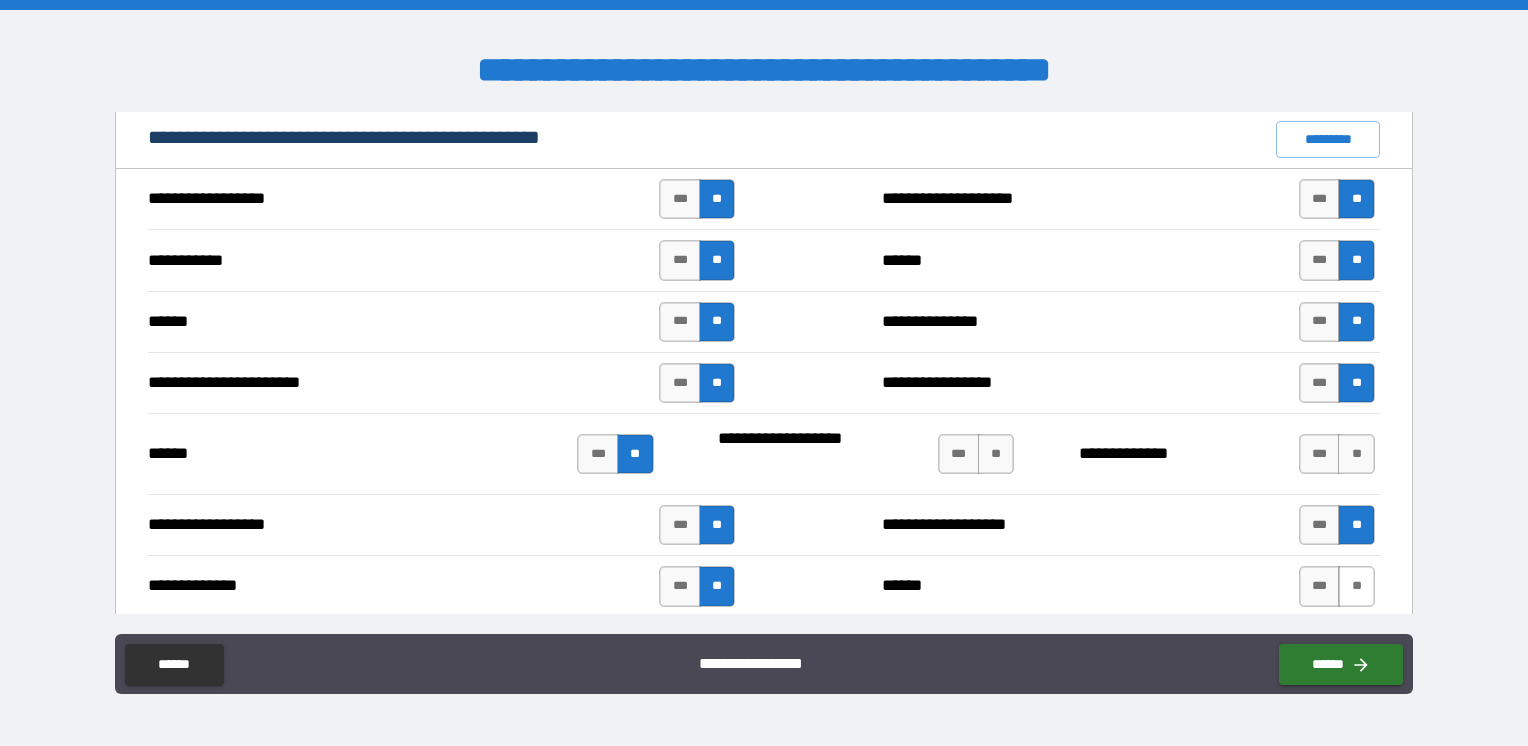 click on "**" at bounding box center (1356, 586) 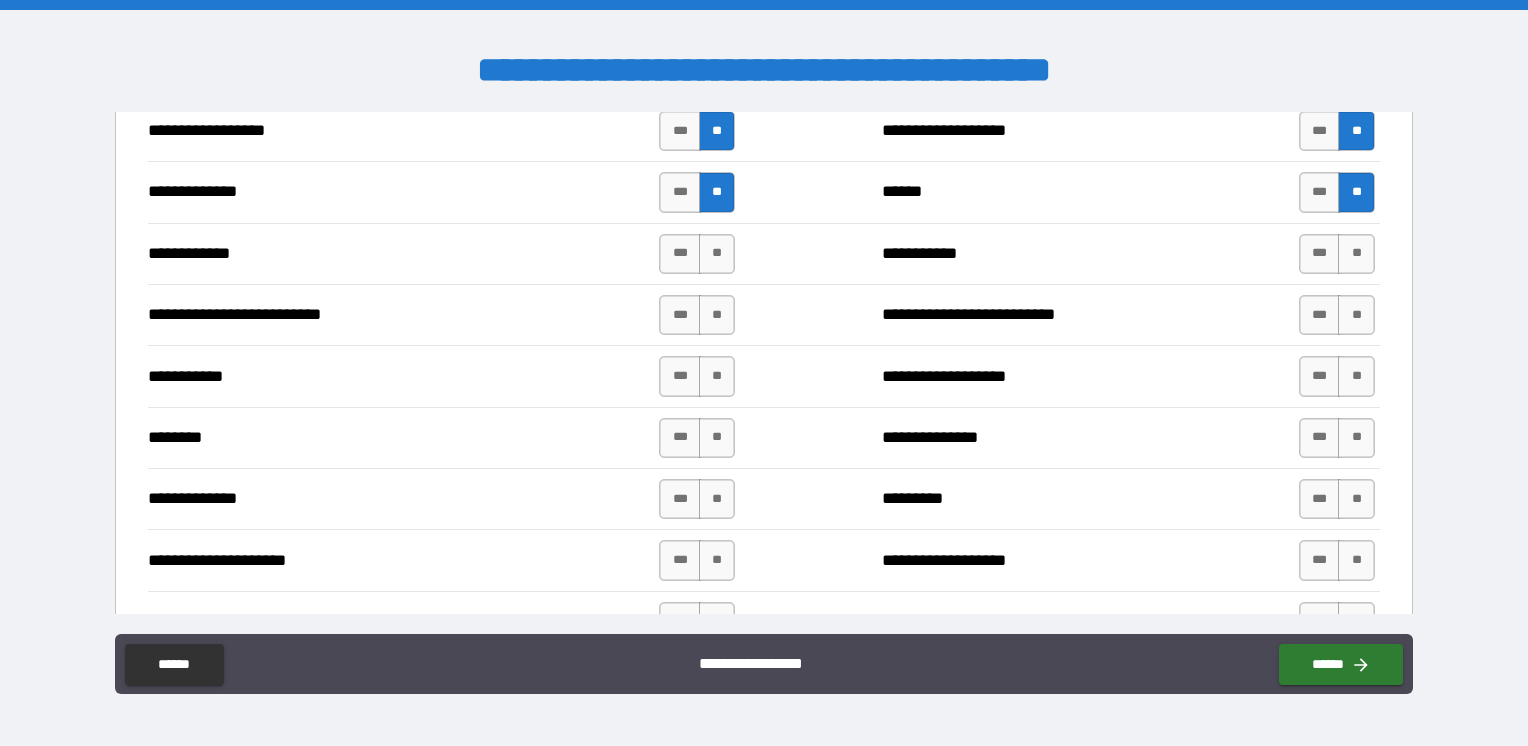 scroll, scrollTop: 2400, scrollLeft: 0, axis: vertical 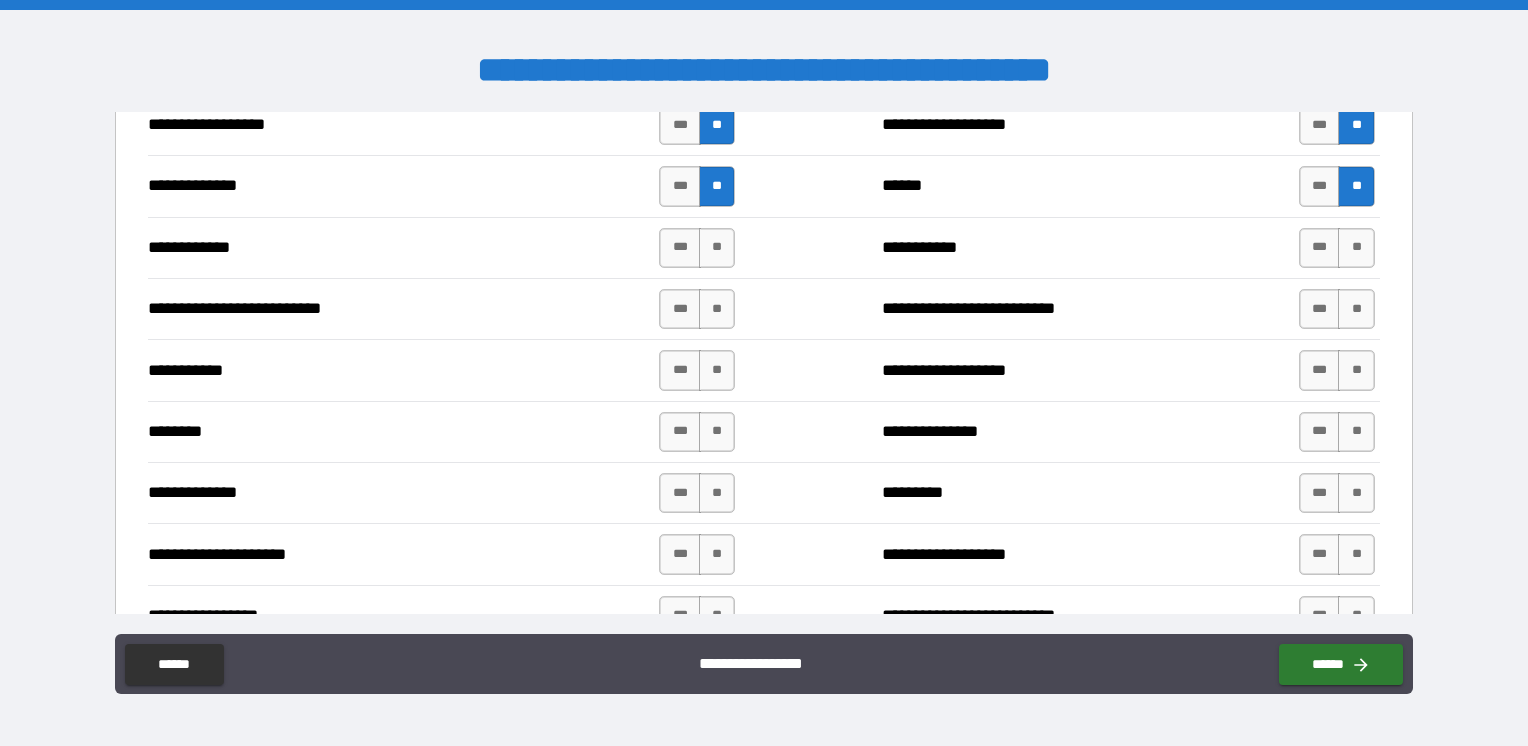 drag, startPoint x: 712, startPoint y: 242, endPoint x: 716, endPoint y: 274, distance: 32.24903 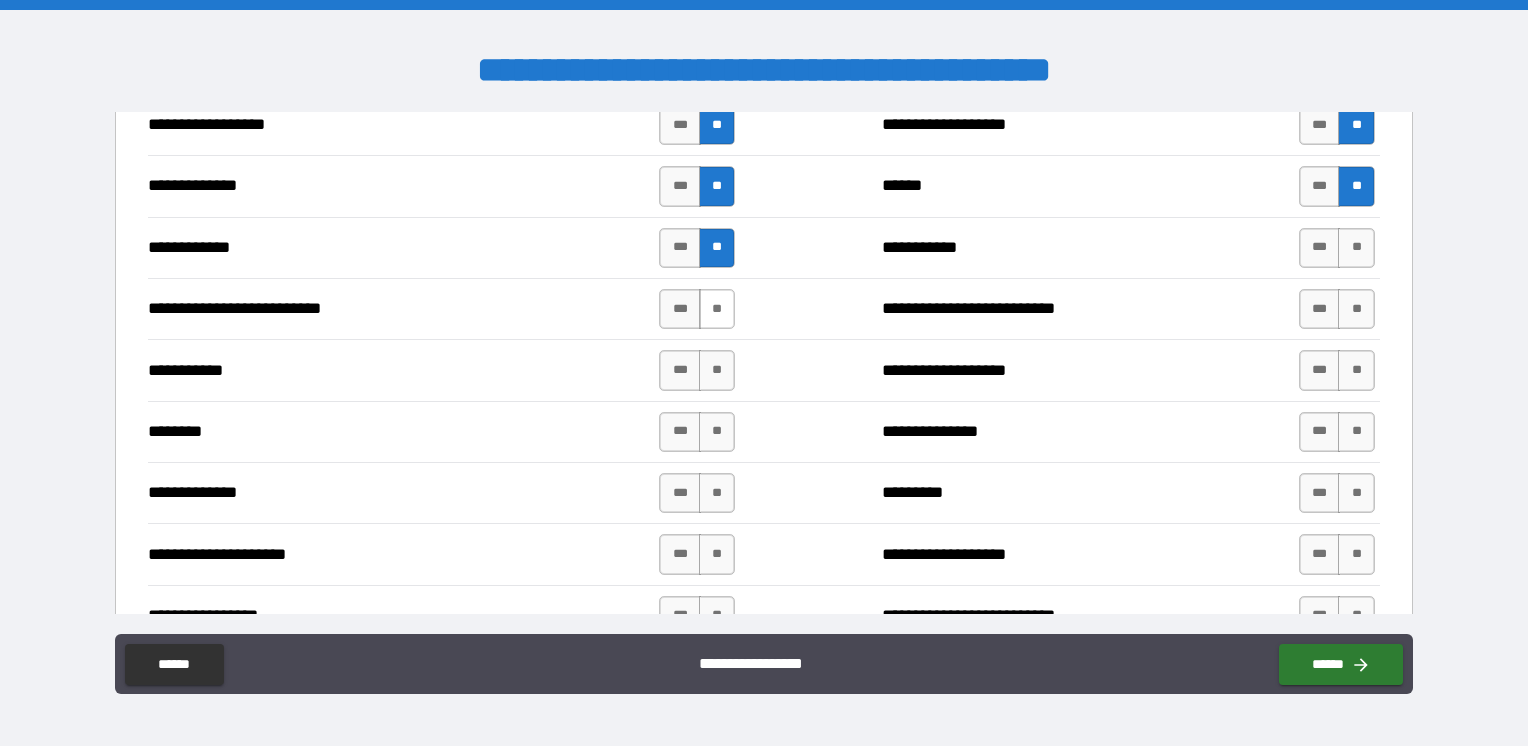 click on "**" at bounding box center (717, 309) 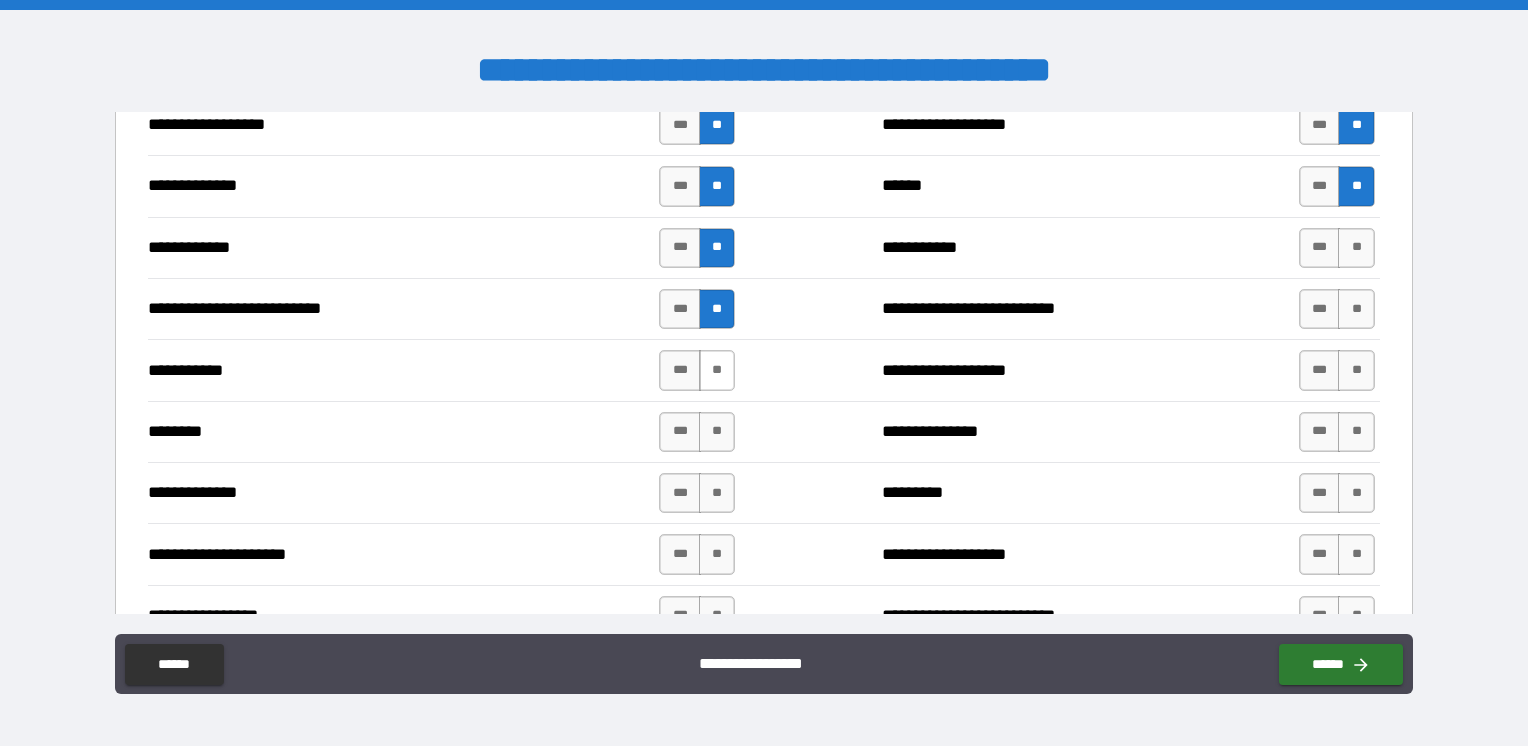 click on "**" at bounding box center [717, 370] 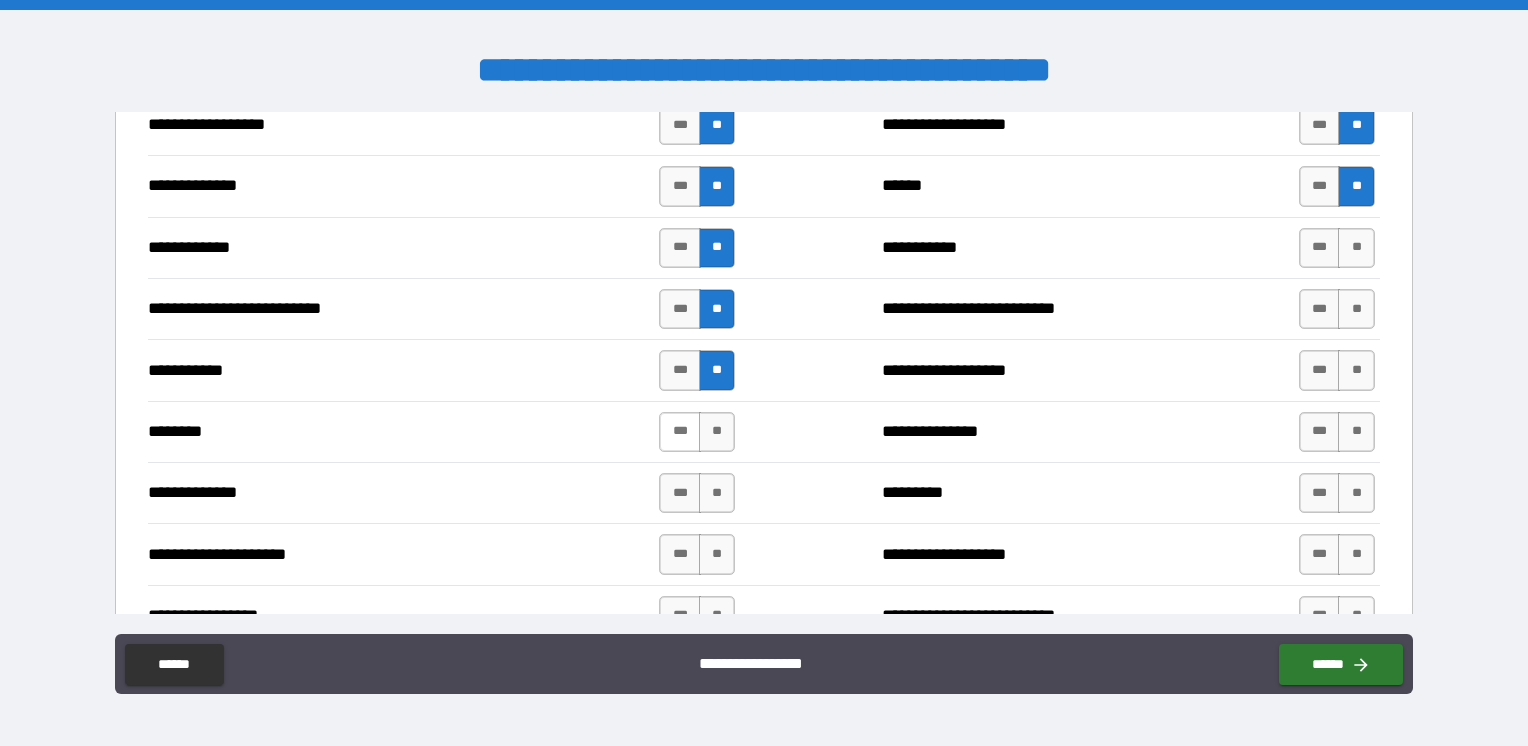 click on "***" at bounding box center (680, 432) 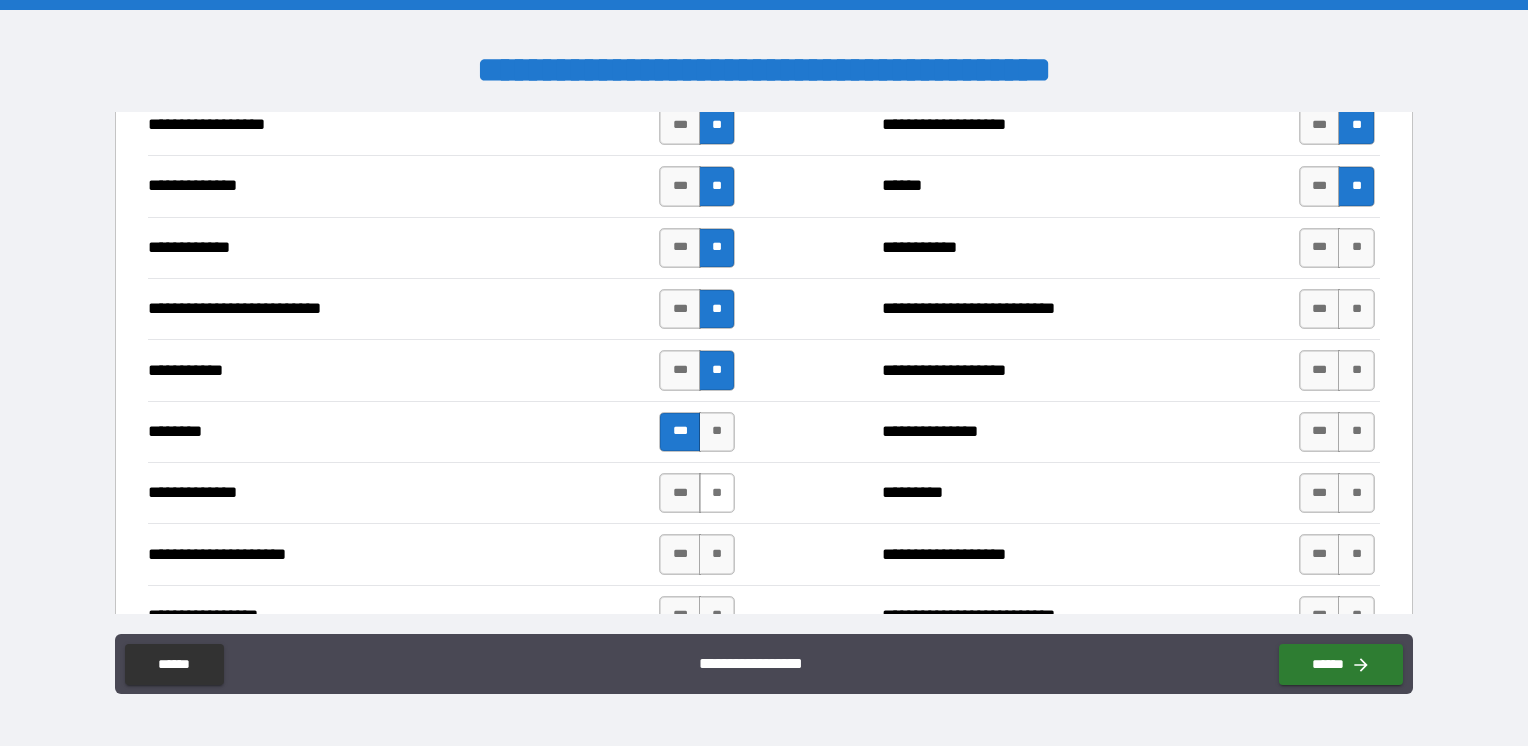 click on "**" at bounding box center [717, 493] 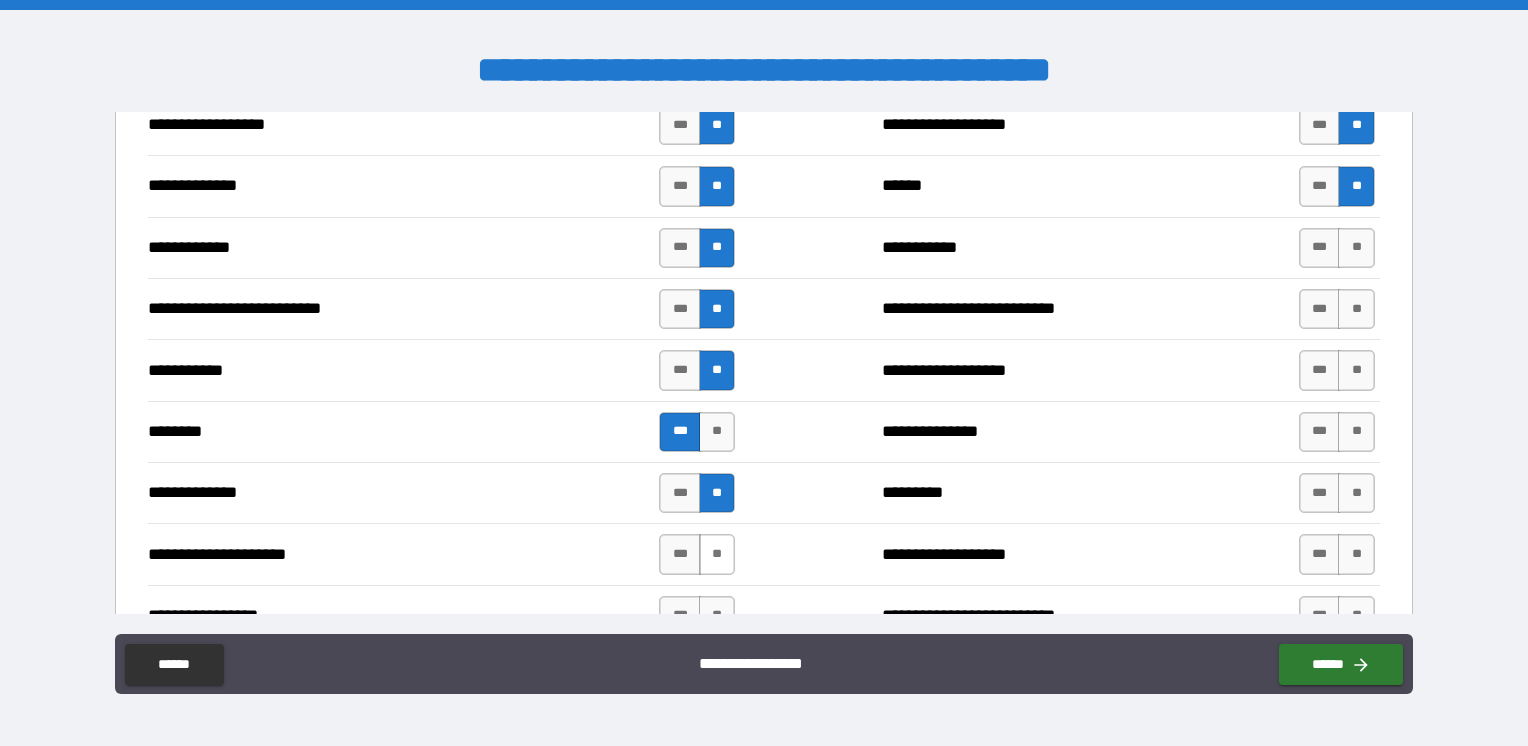 click on "**" at bounding box center [717, 554] 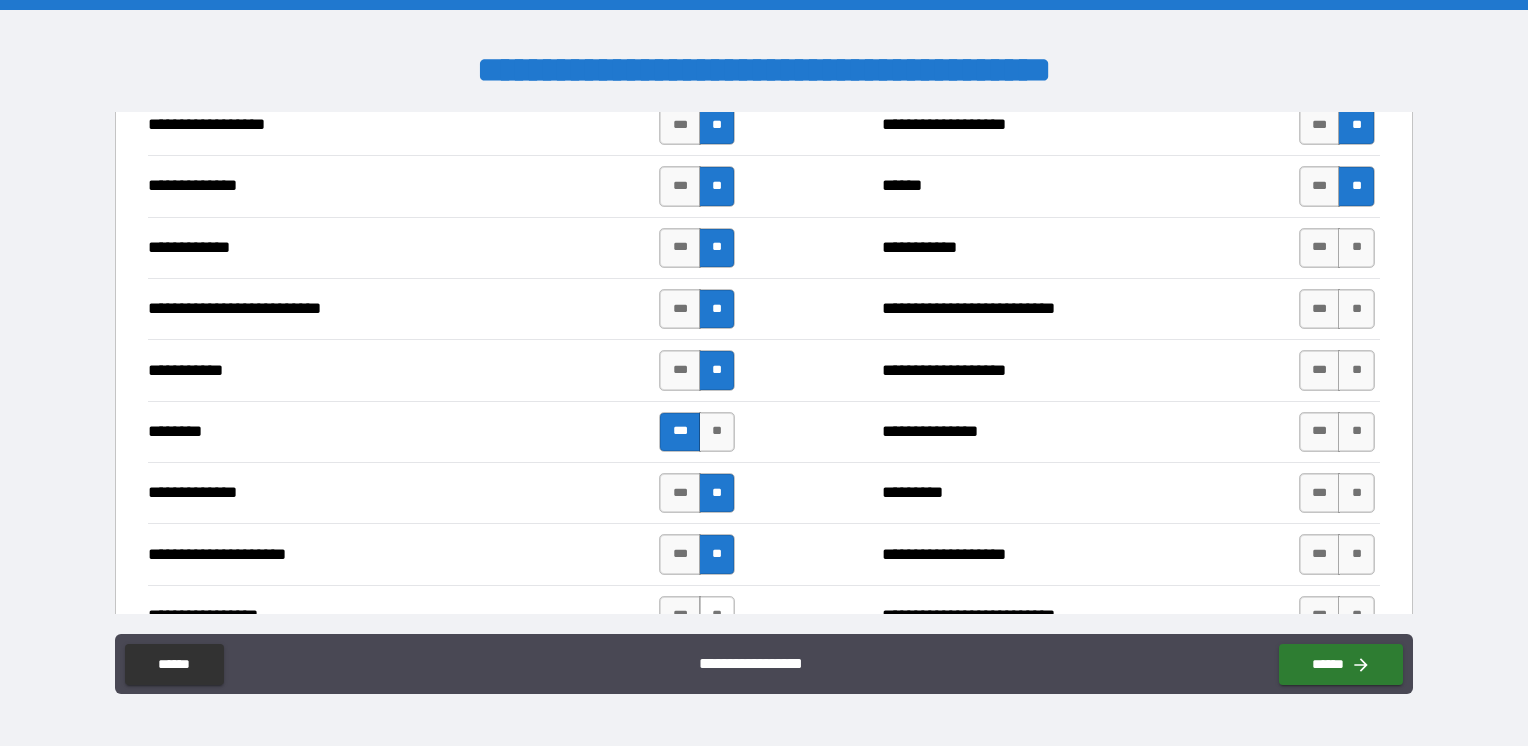 click on "**" at bounding box center [717, 616] 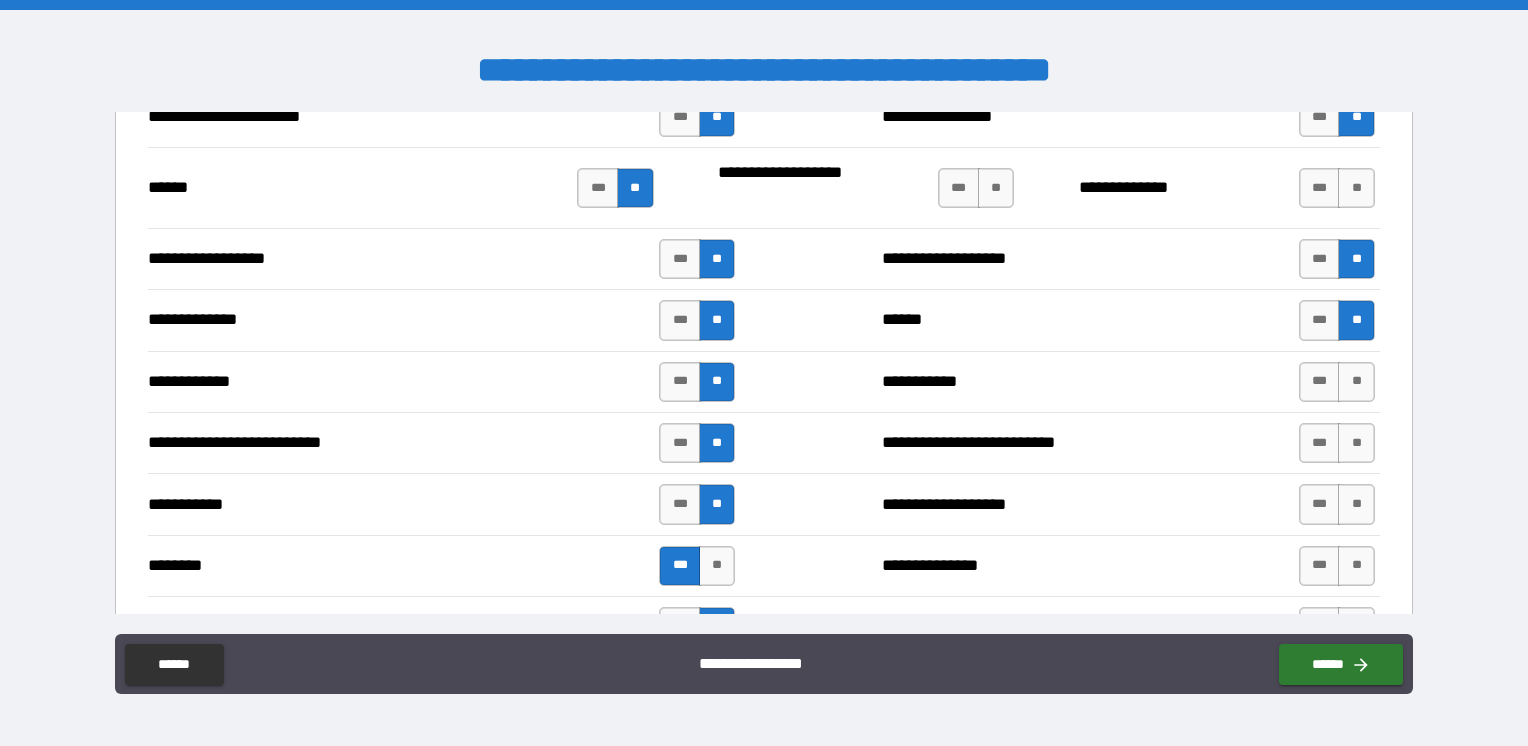 scroll, scrollTop: 2300, scrollLeft: 0, axis: vertical 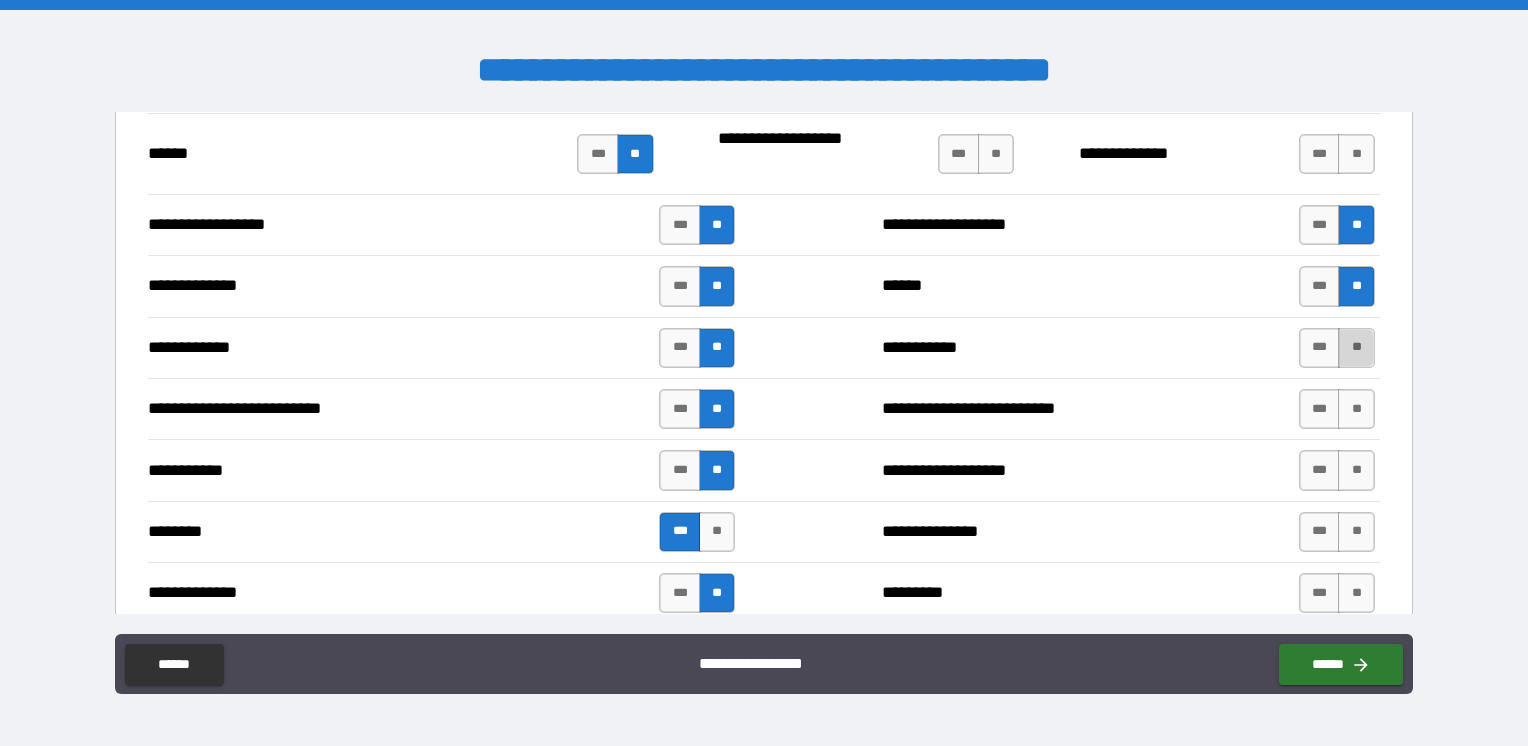 click on "**" at bounding box center [1356, 348] 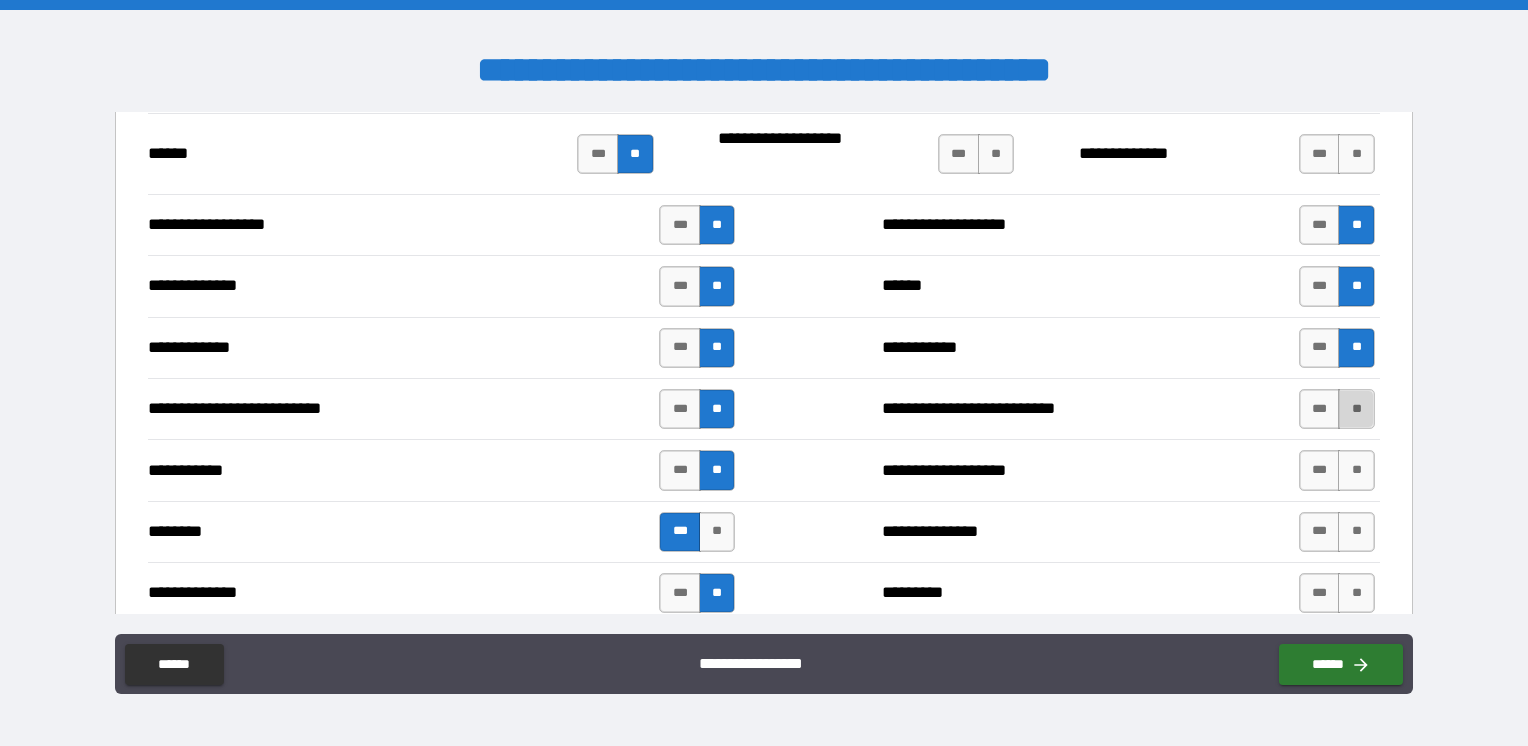 click on "**" at bounding box center [1356, 409] 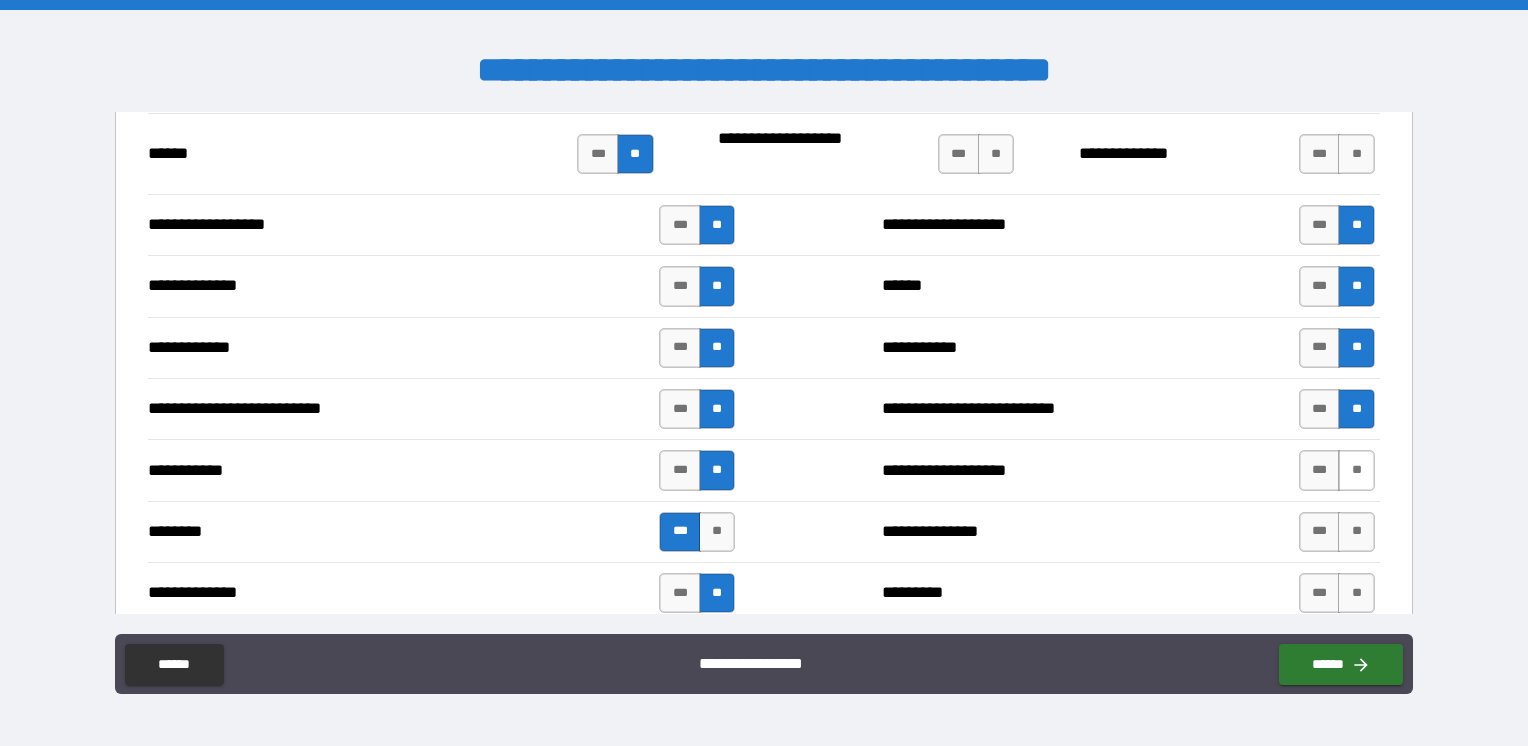 click on "**" at bounding box center (1356, 470) 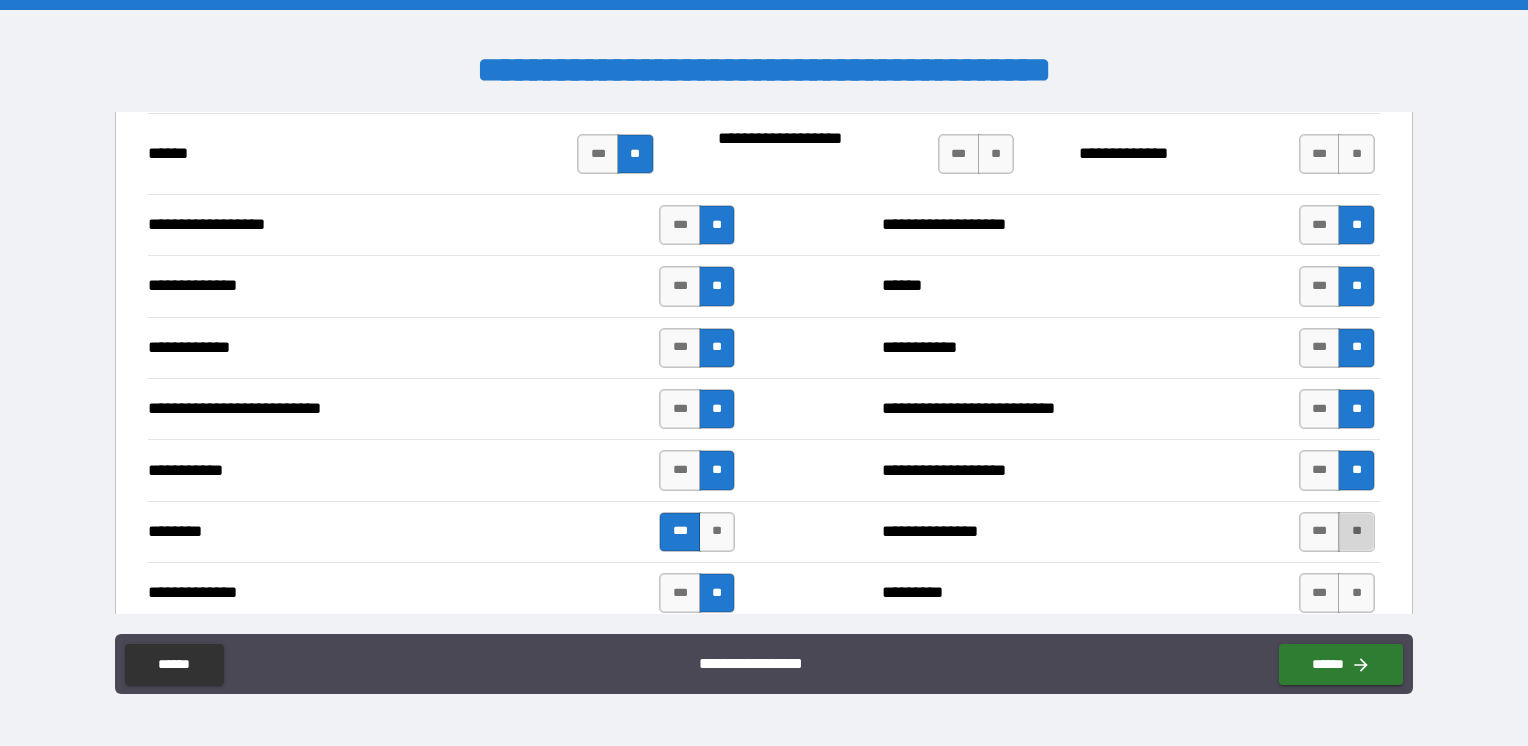 click on "**" at bounding box center [1356, 532] 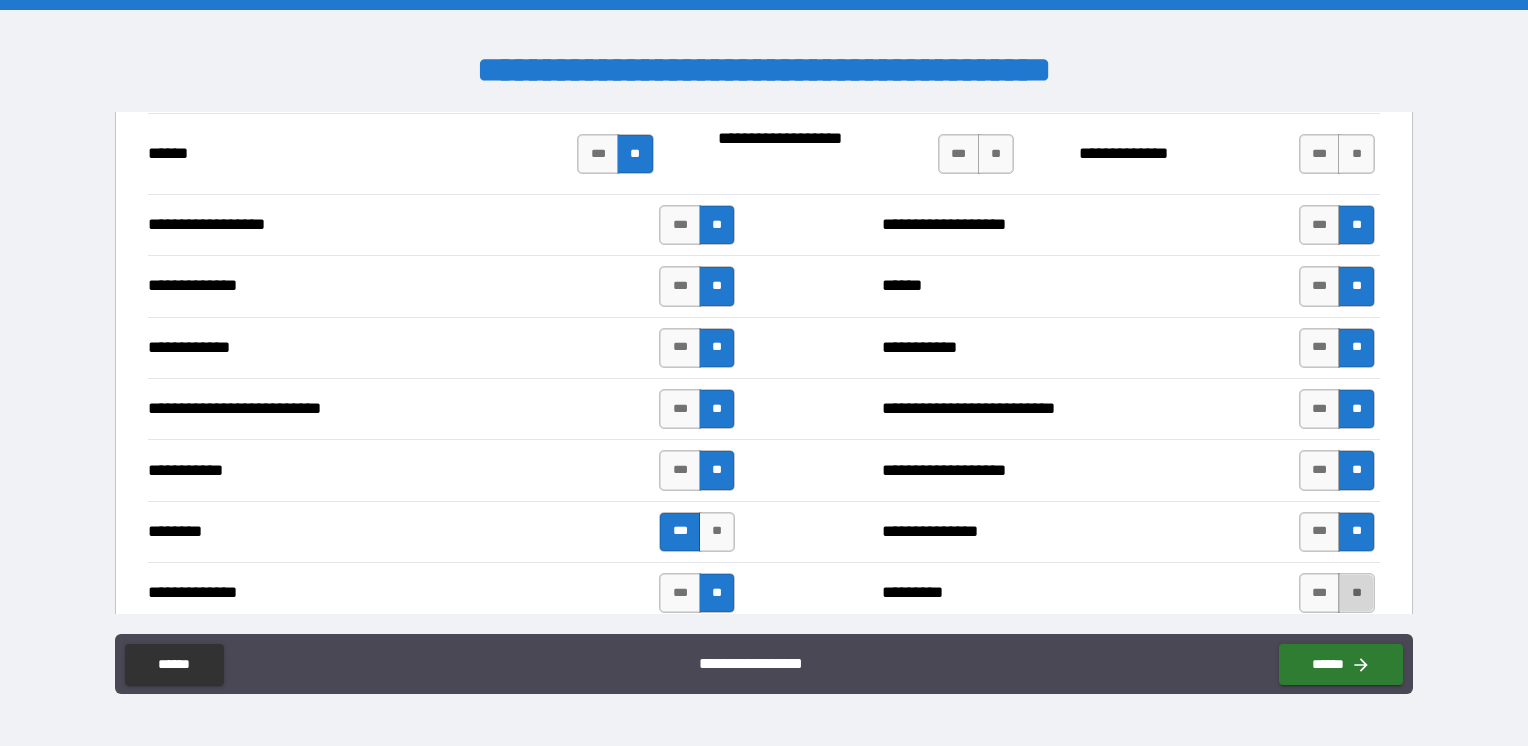 drag, startPoint x: 1347, startPoint y: 582, endPoint x: 1316, endPoint y: 572, distance: 32.572994 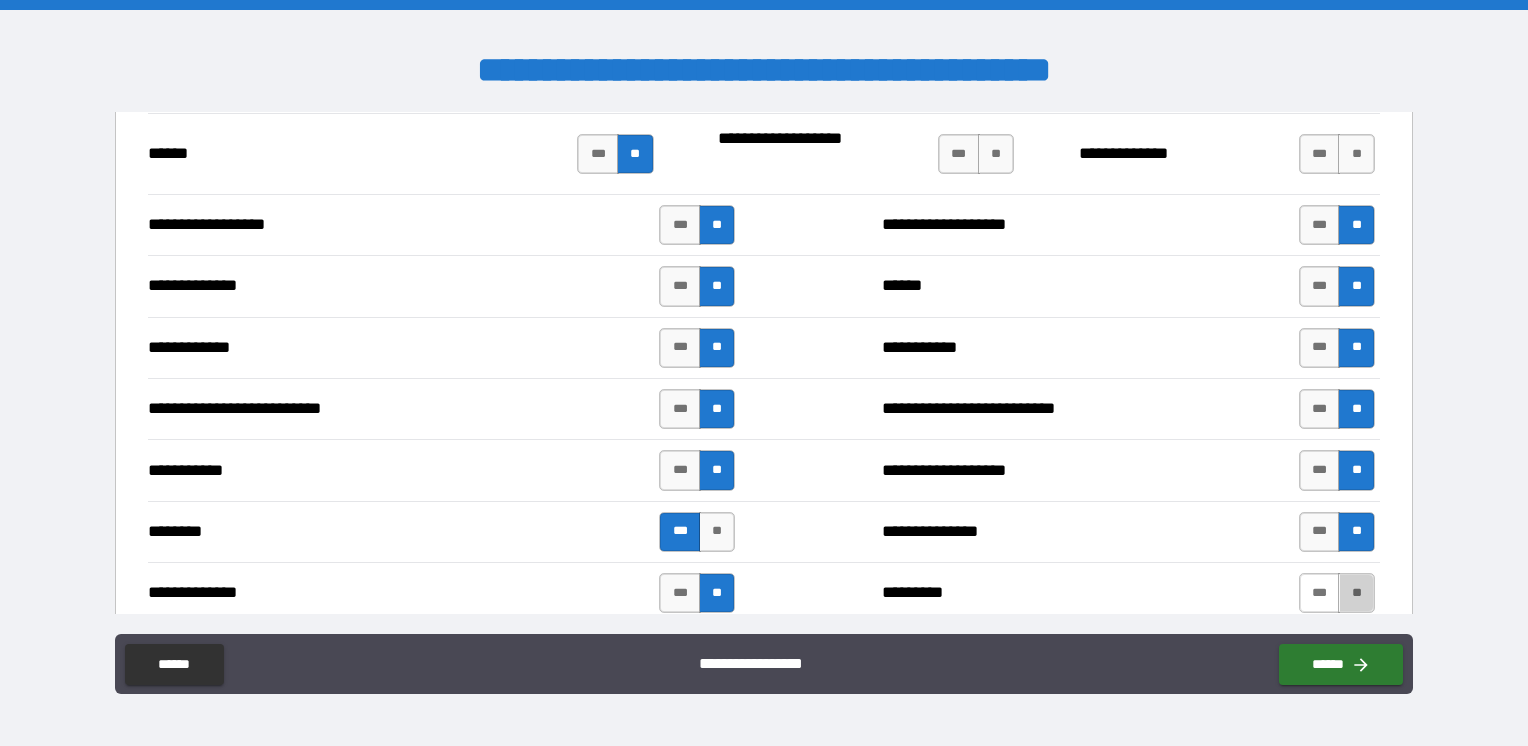 click on "**" at bounding box center (1356, 593) 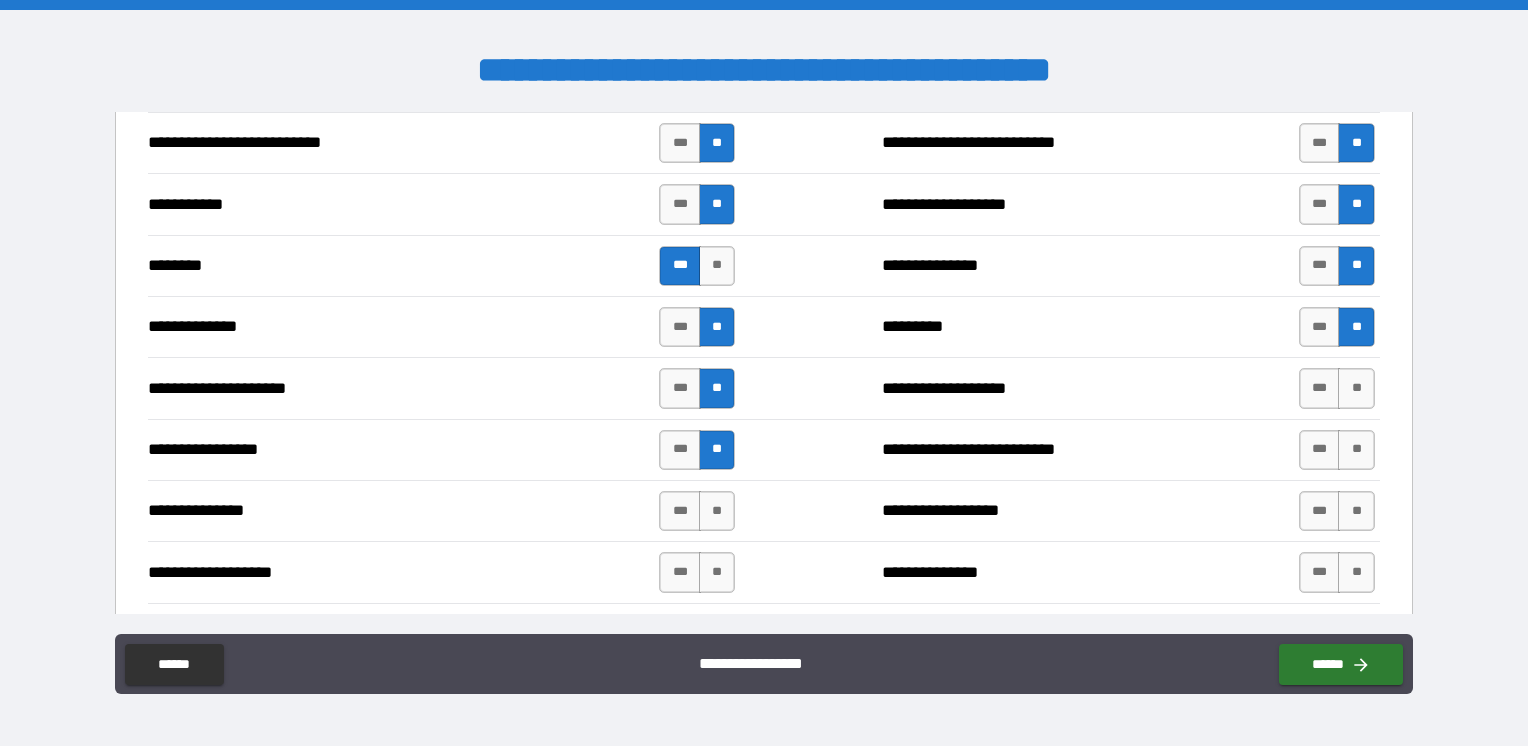 scroll, scrollTop: 2600, scrollLeft: 0, axis: vertical 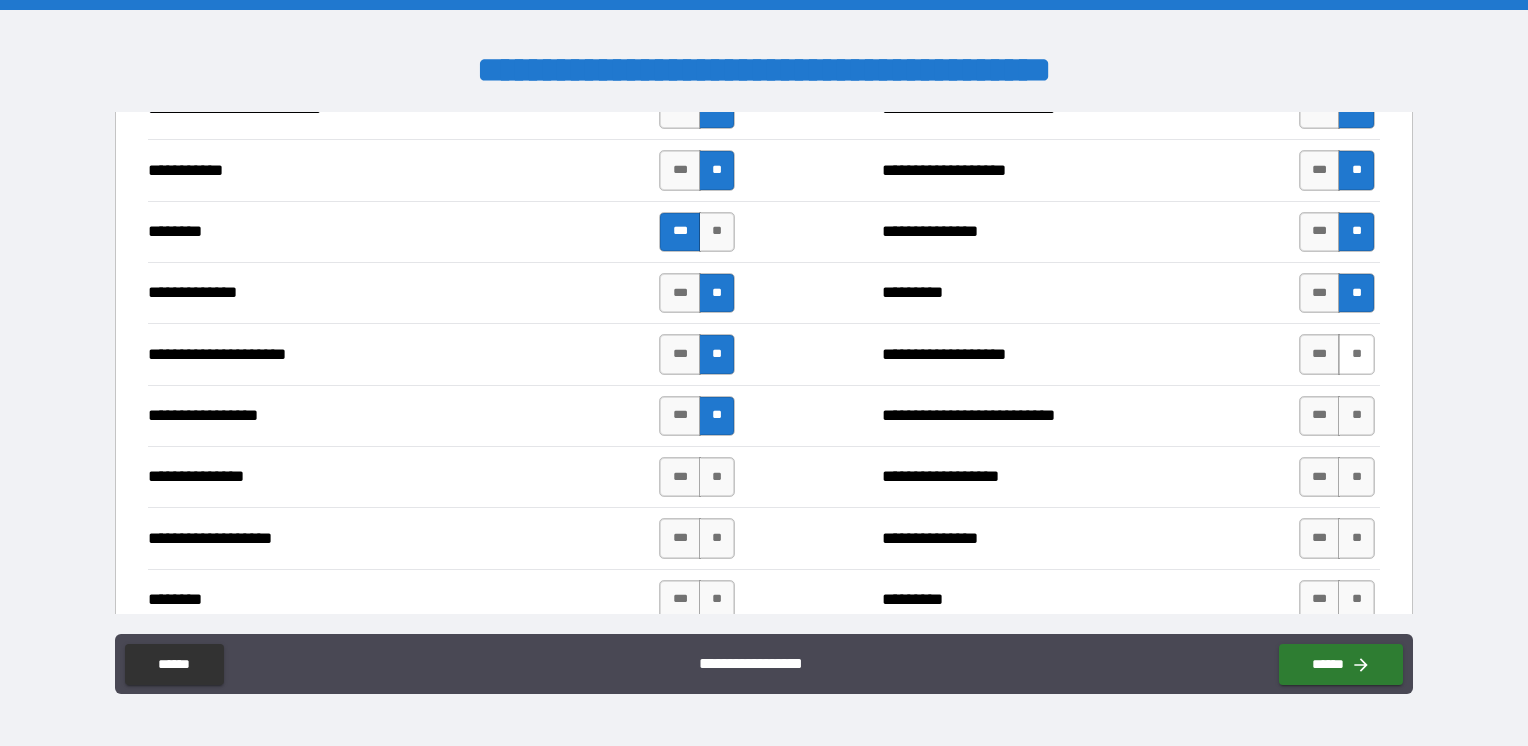 click on "**" at bounding box center [1356, 354] 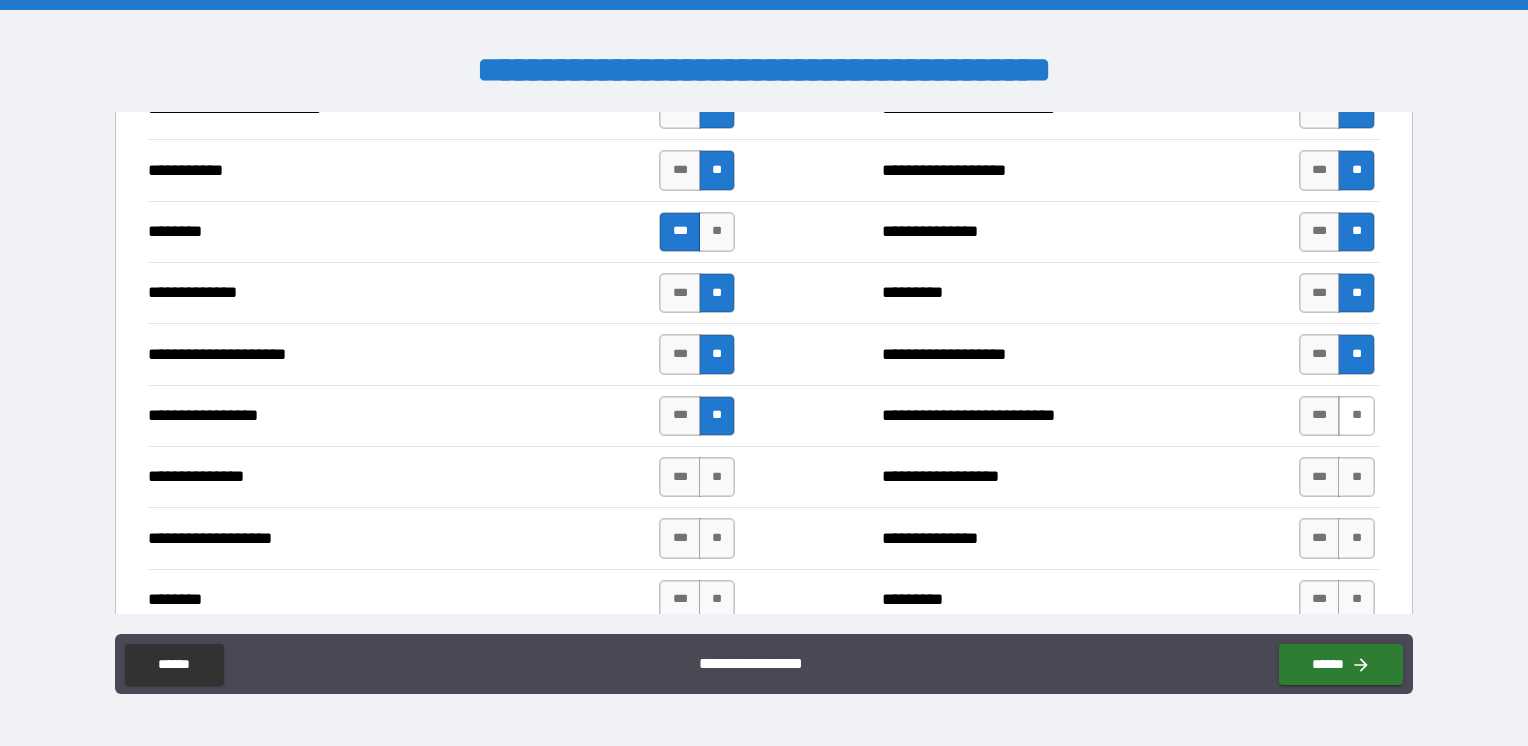 click on "**" at bounding box center [1356, 416] 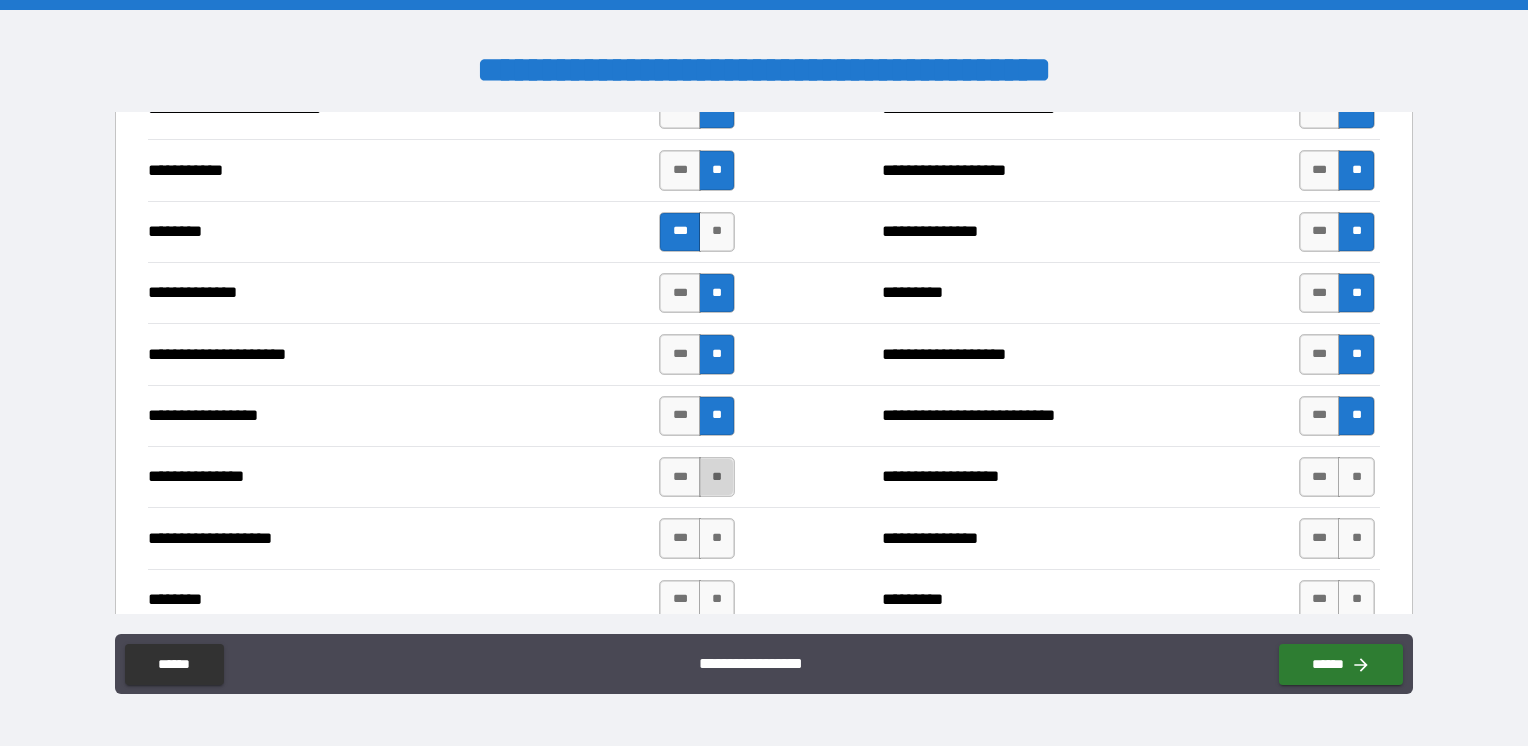 click on "**" at bounding box center (717, 477) 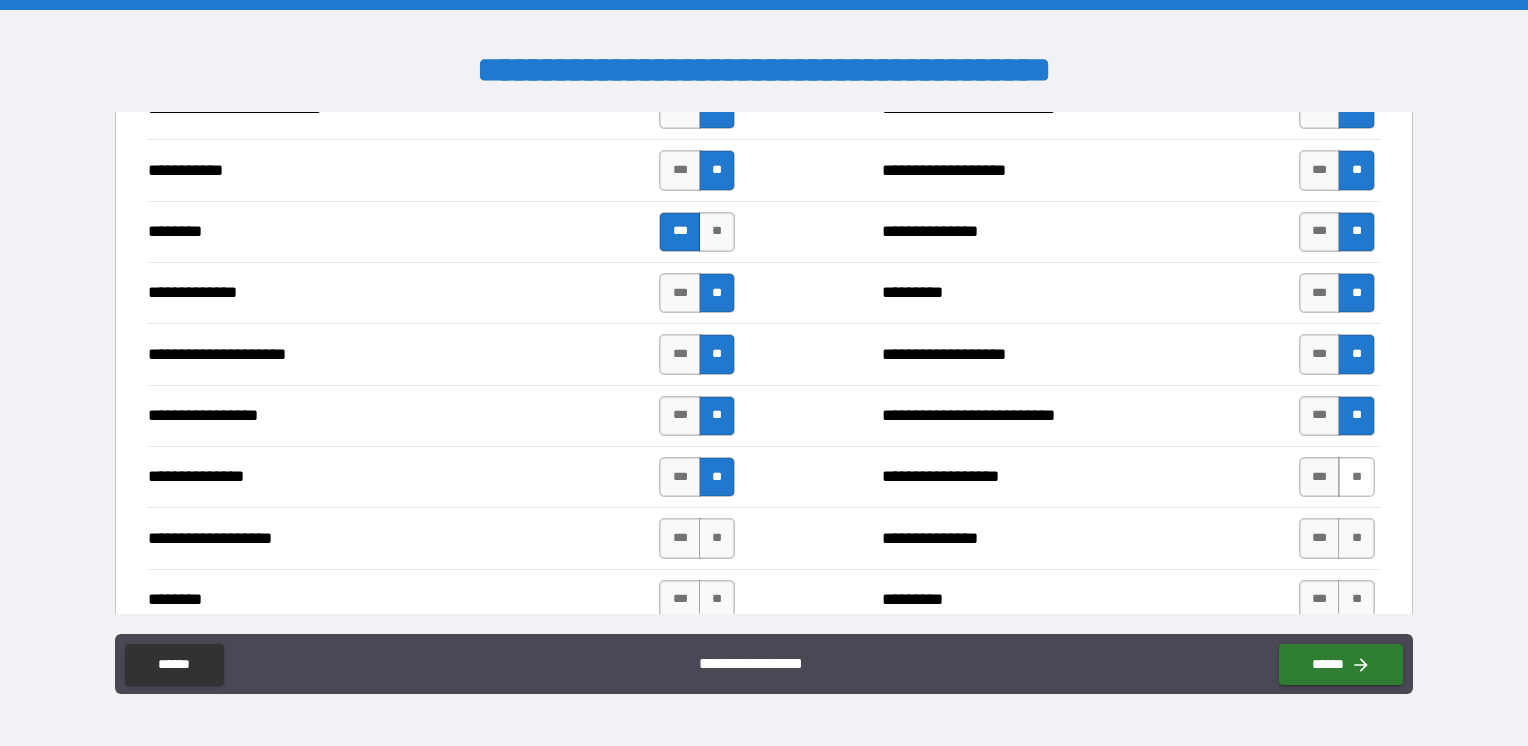 click on "**" at bounding box center (1356, 477) 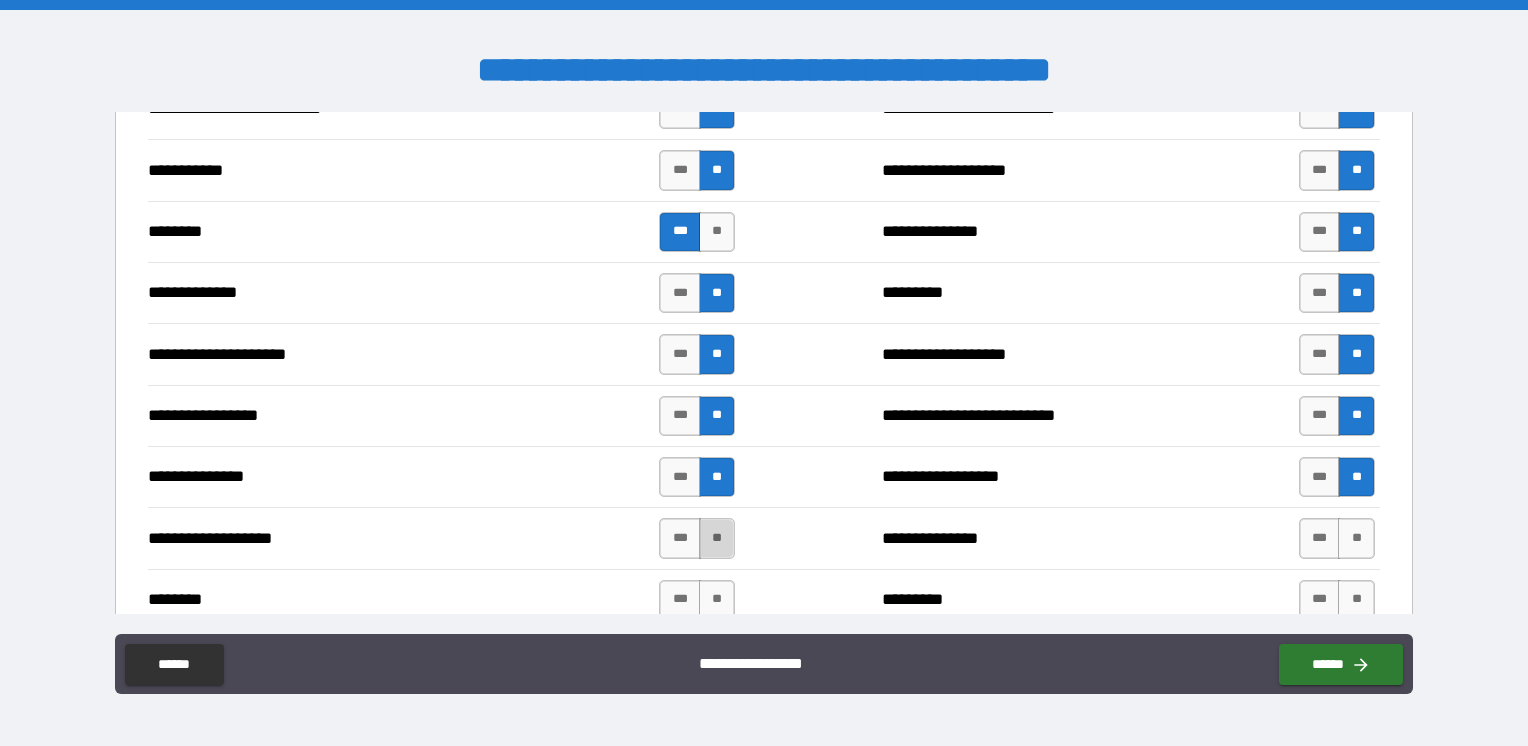 click on "**" at bounding box center (717, 538) 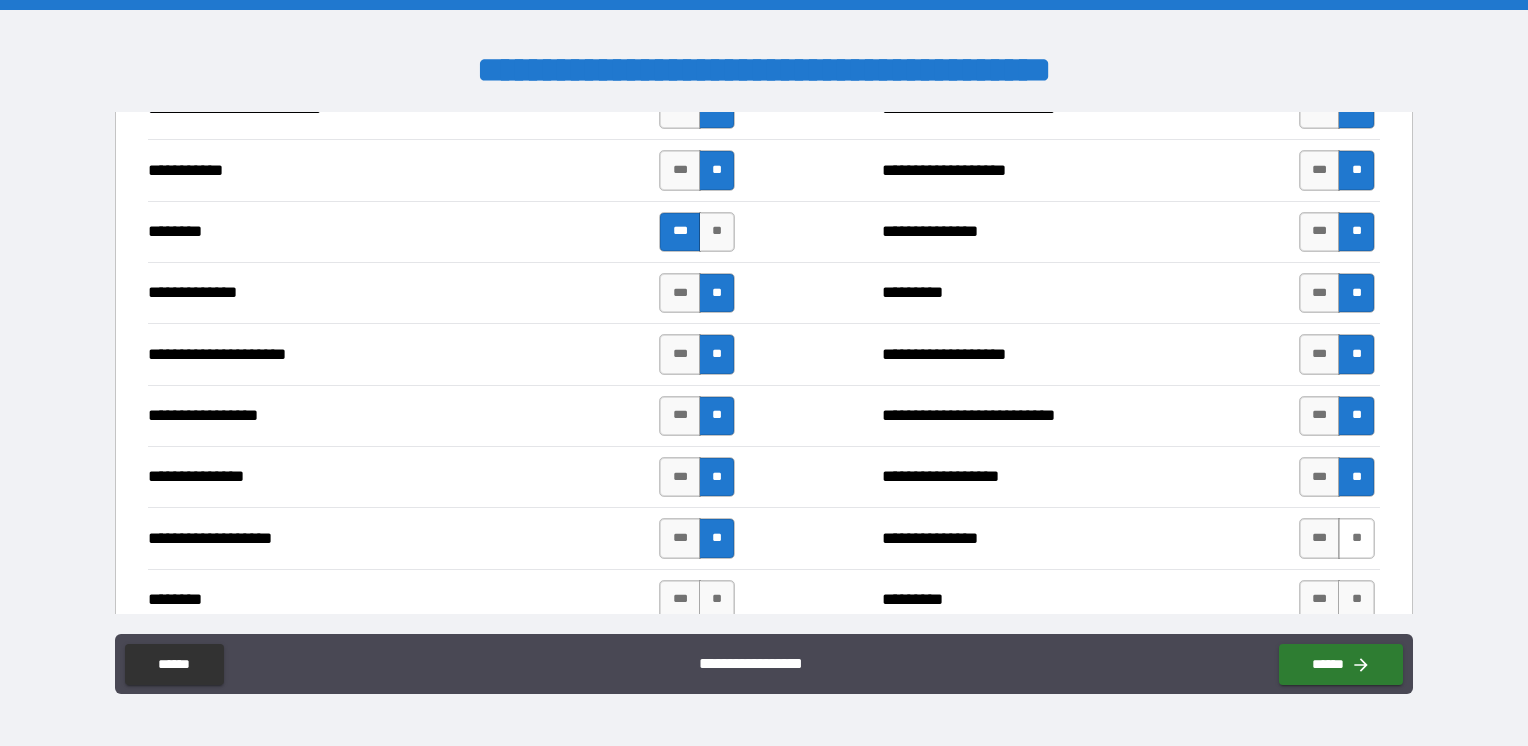 click on "**" at bounding box center (1356, 538) 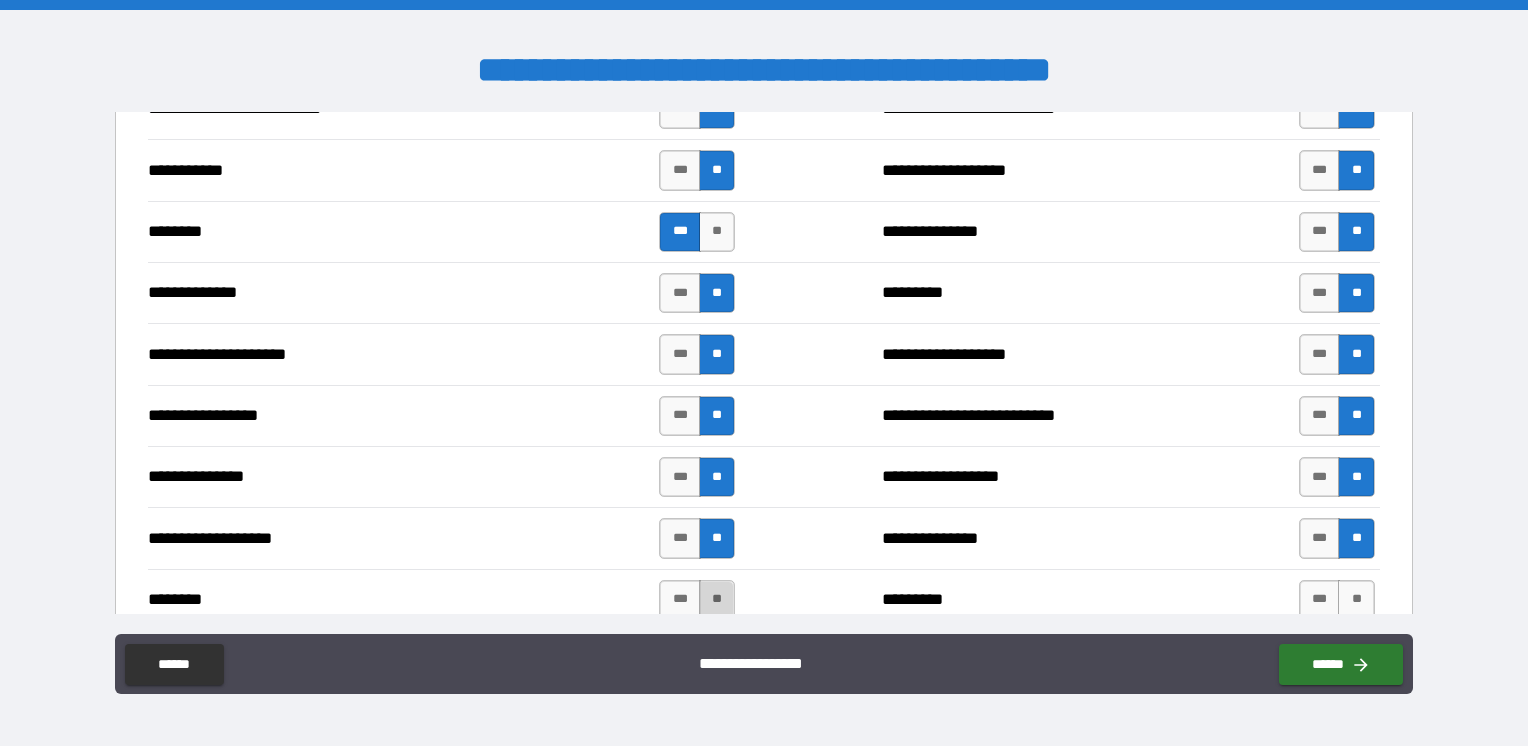 click on "**" at bounding box center (717, 600) 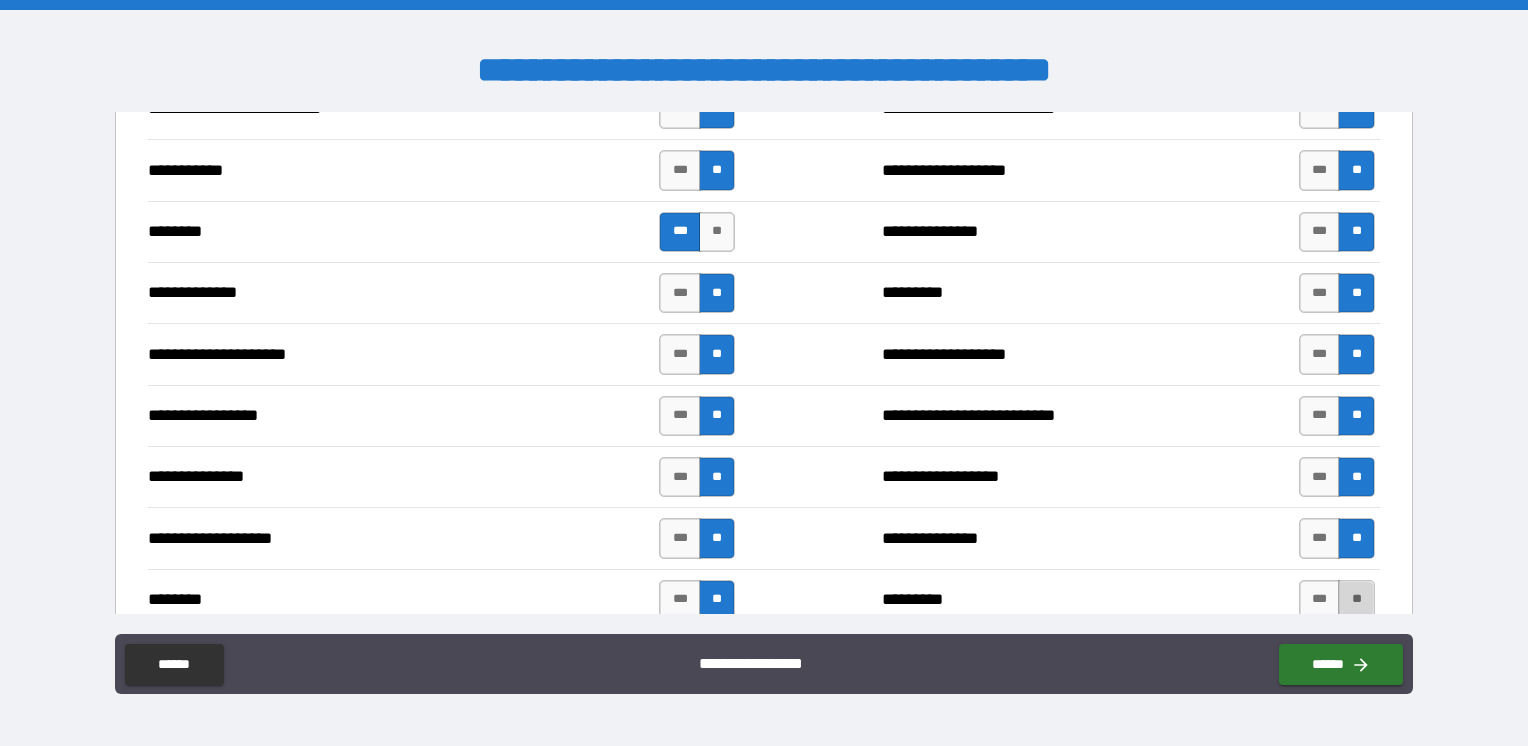 click on "**" at bounding box center [1356, 600] 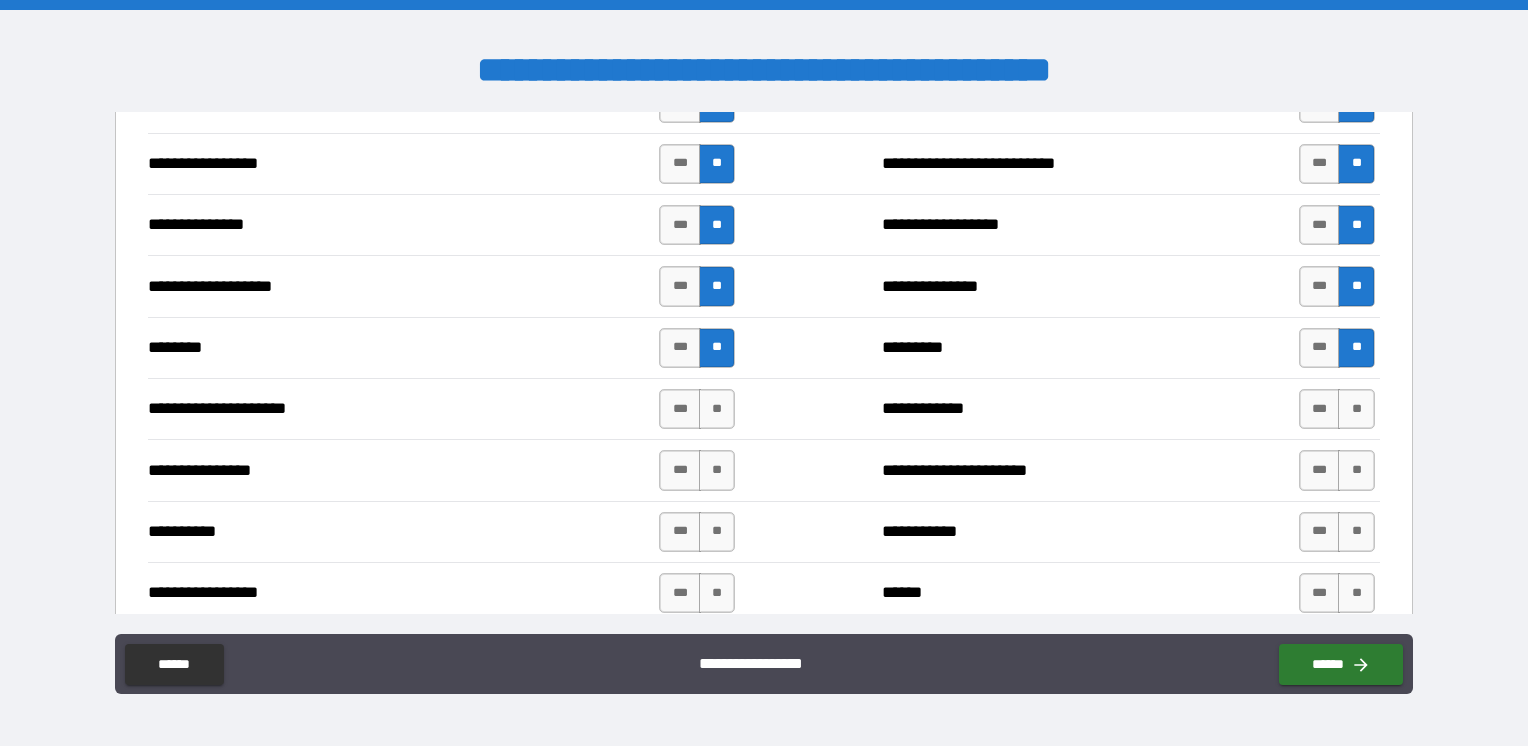 scroll, scrollTop: 2900, scrollLeft: 0, axis: vertical 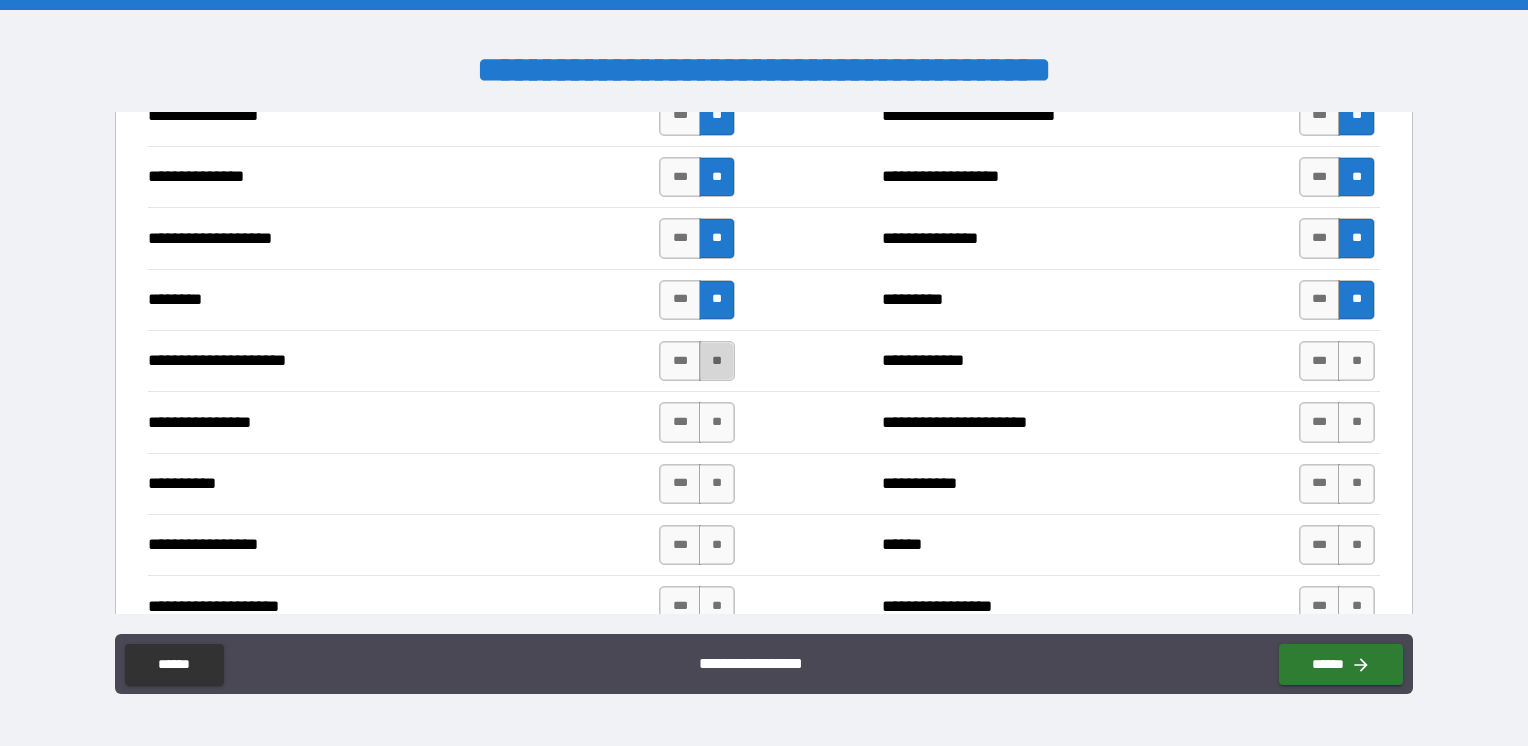 click on "**" at bounding box center (717, 361) 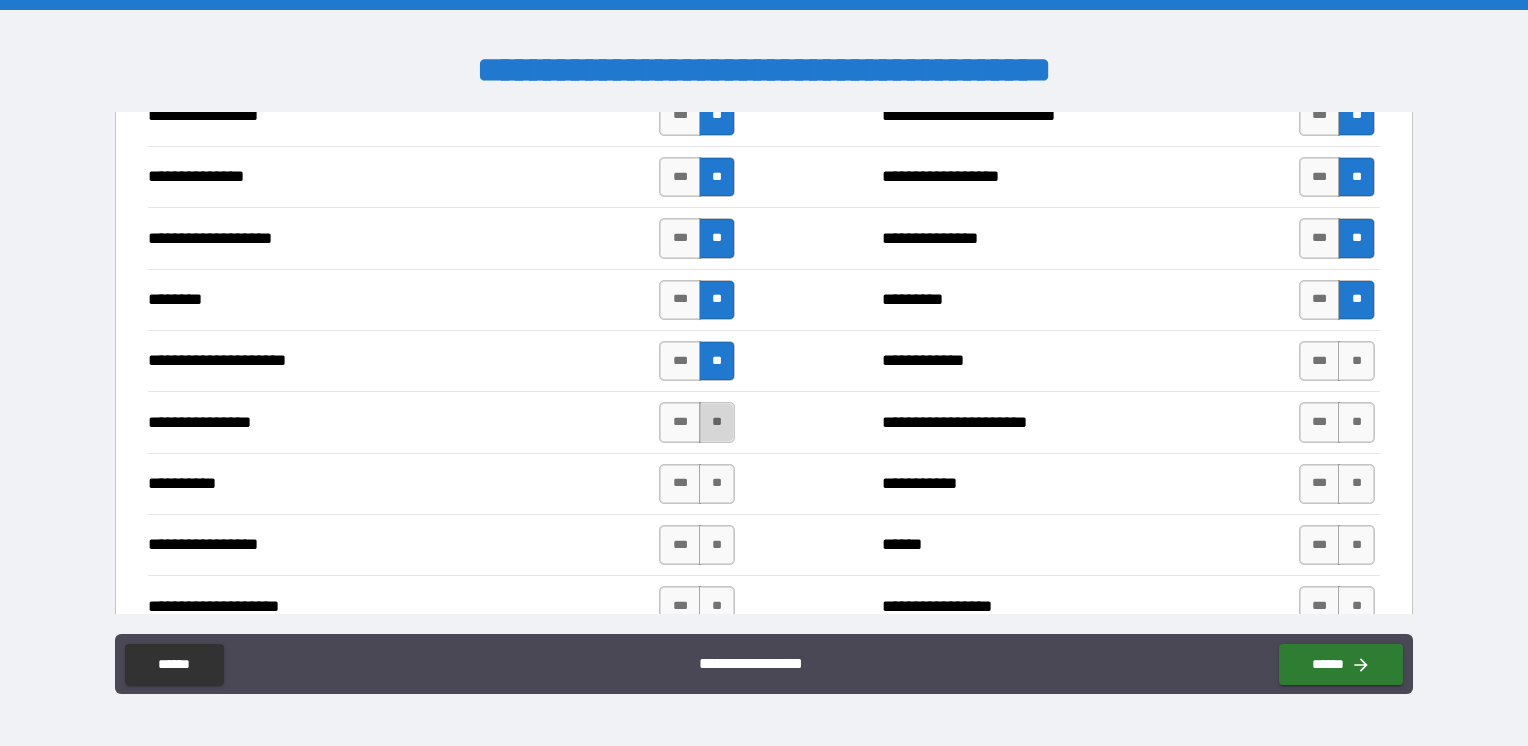 click on "**" at bounding box center [717, 422] 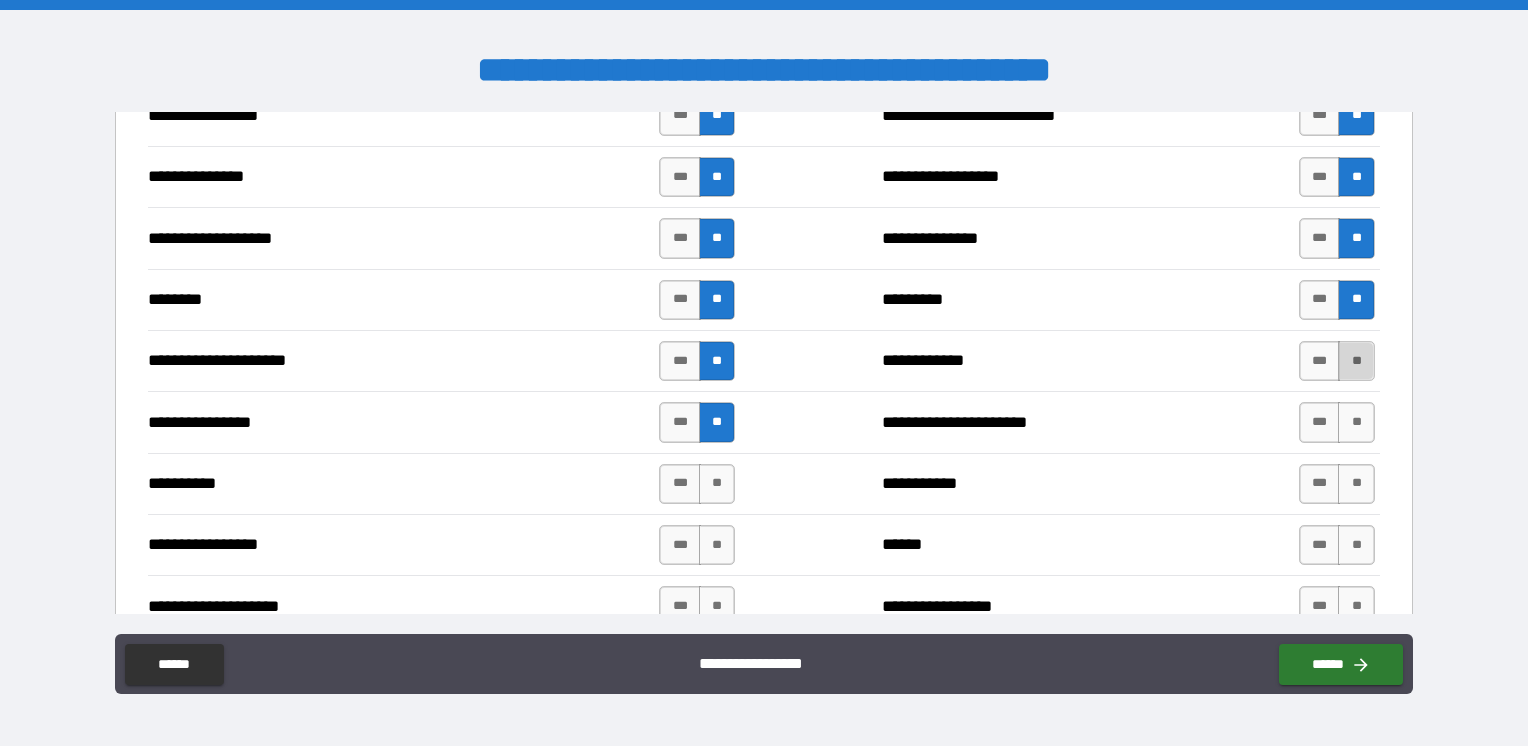 click on "**" at bounding box center (1356, 361) 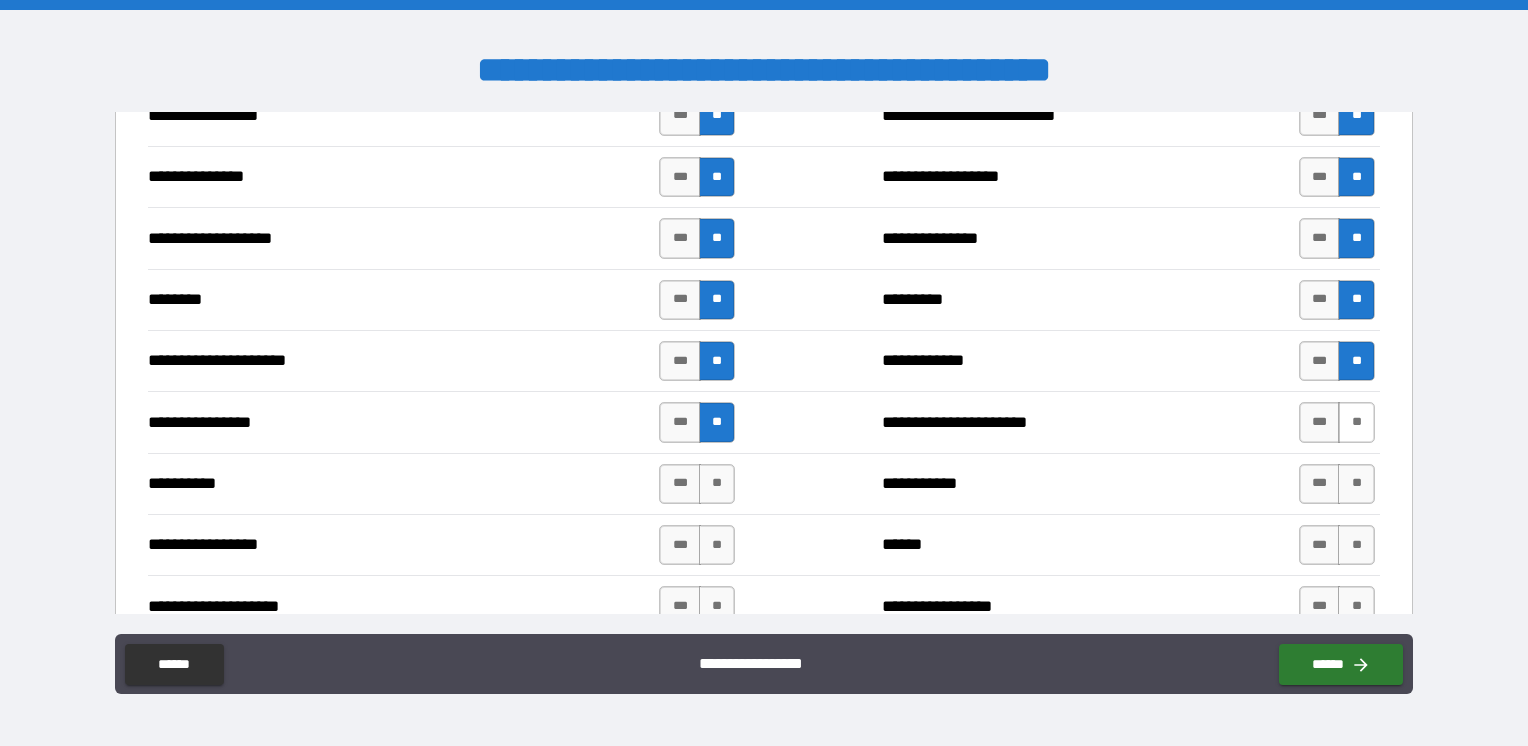 click on "**" at bounding box center [1356, 422] 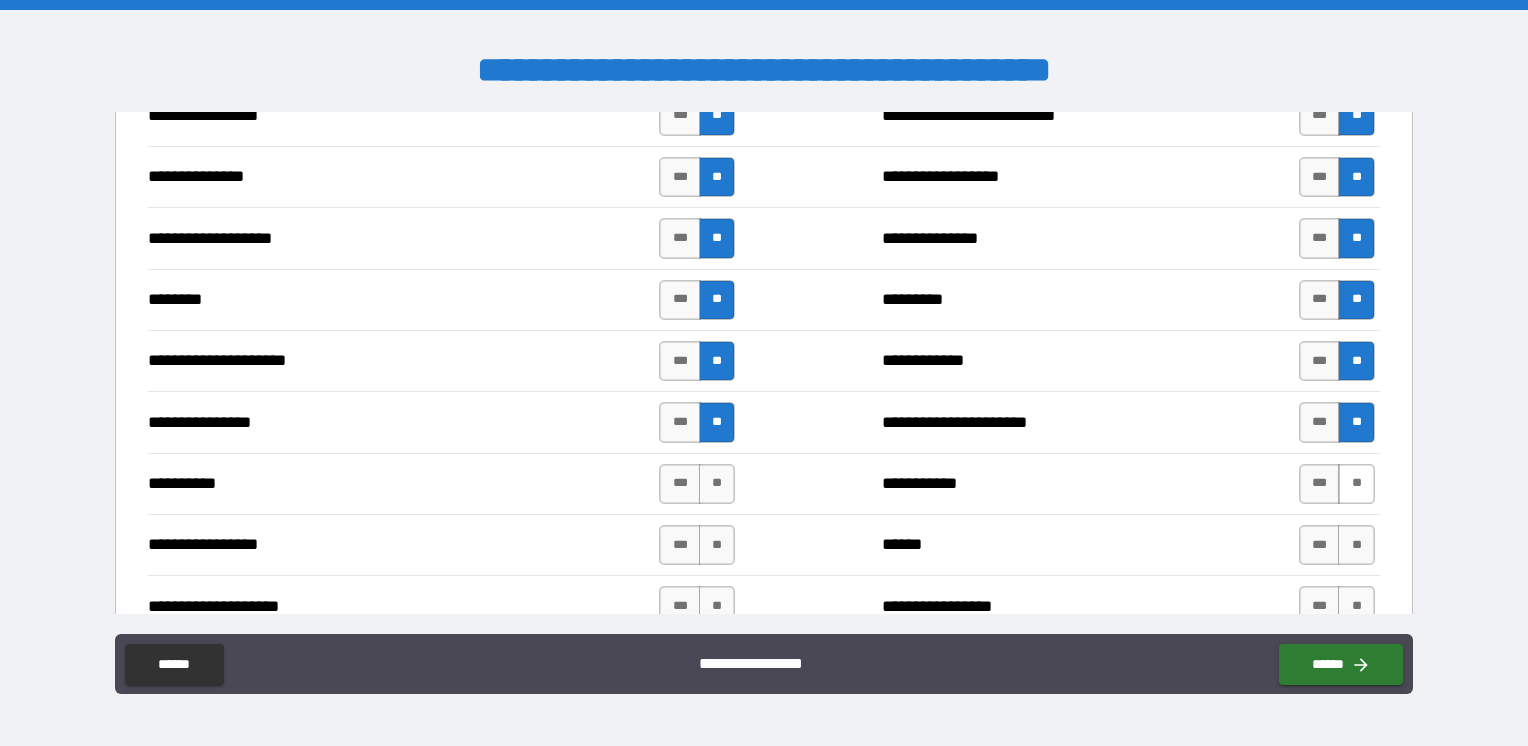 click on "**" at bounding box center [1356, 484] 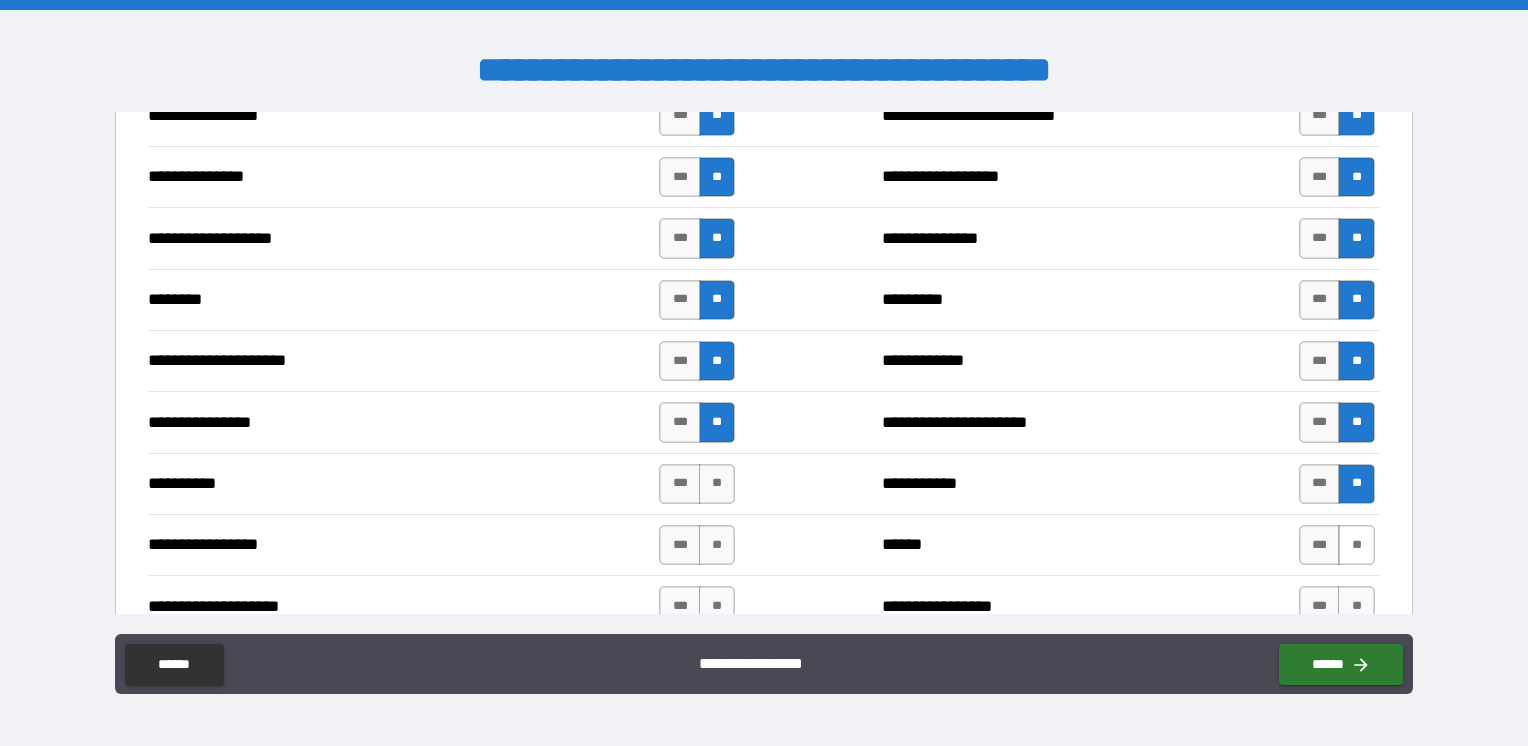 click on "**" at bounding box center (1356, 545) 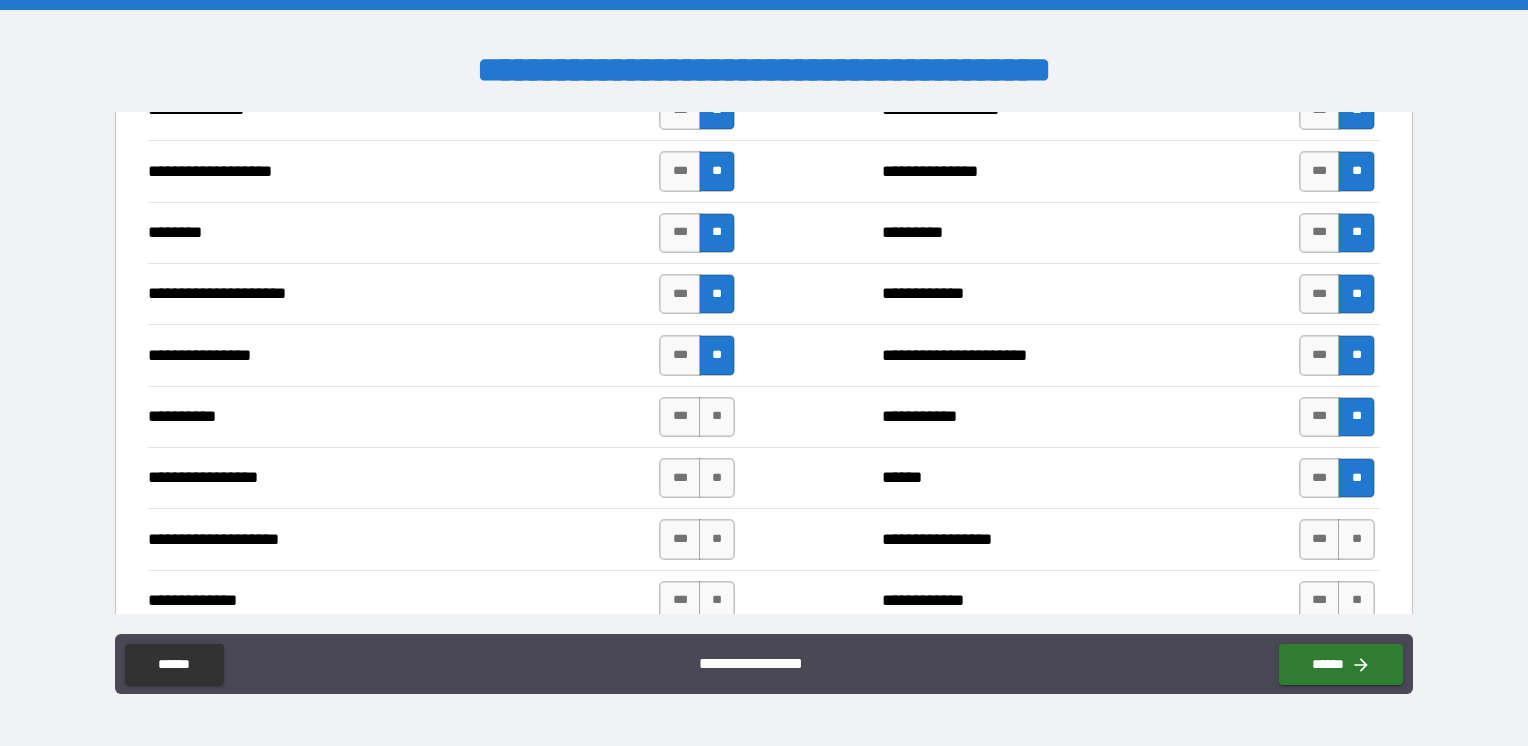 scroll, scrollTop: 3000, scrollLeft: 0, axis: vertical 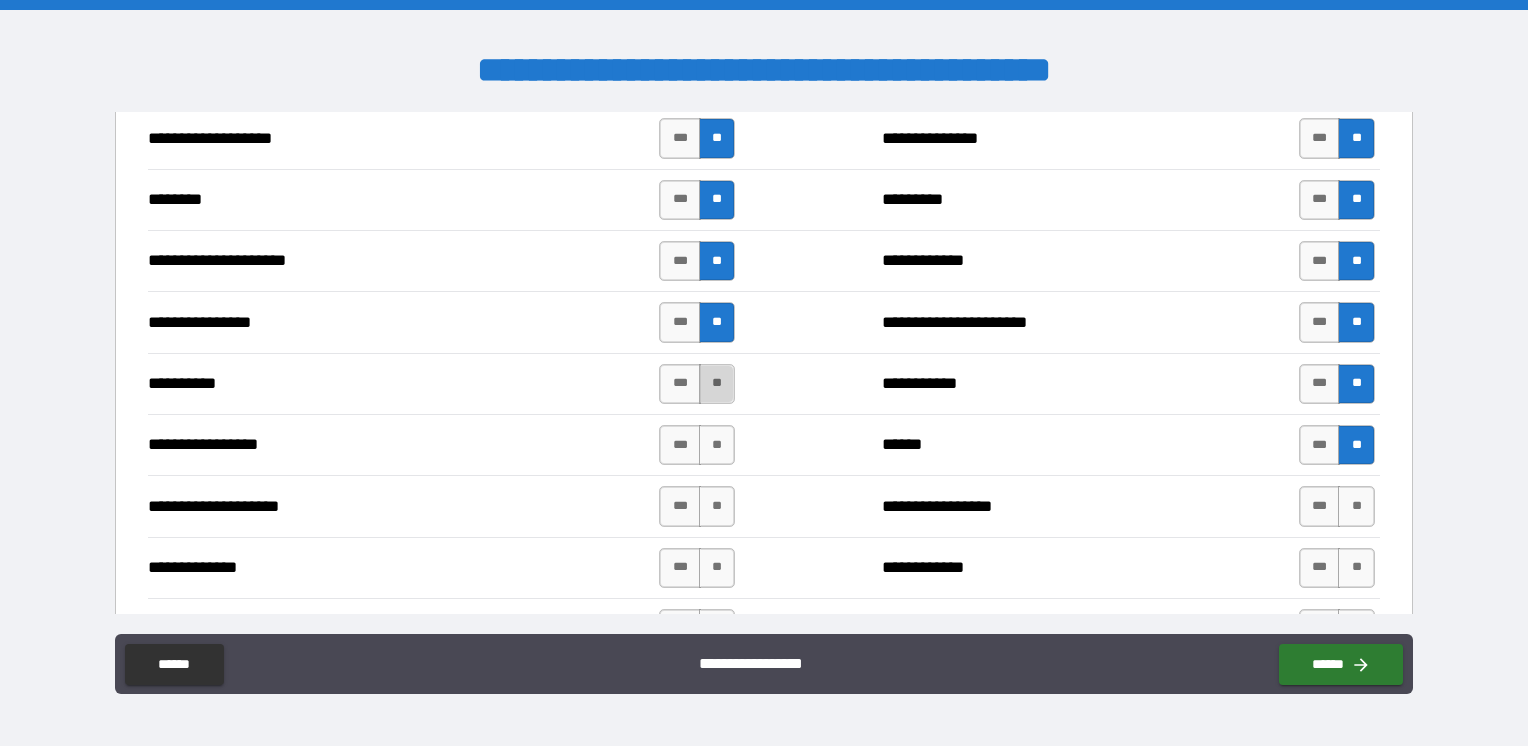 click on "**" at bounding box center [717, 384] 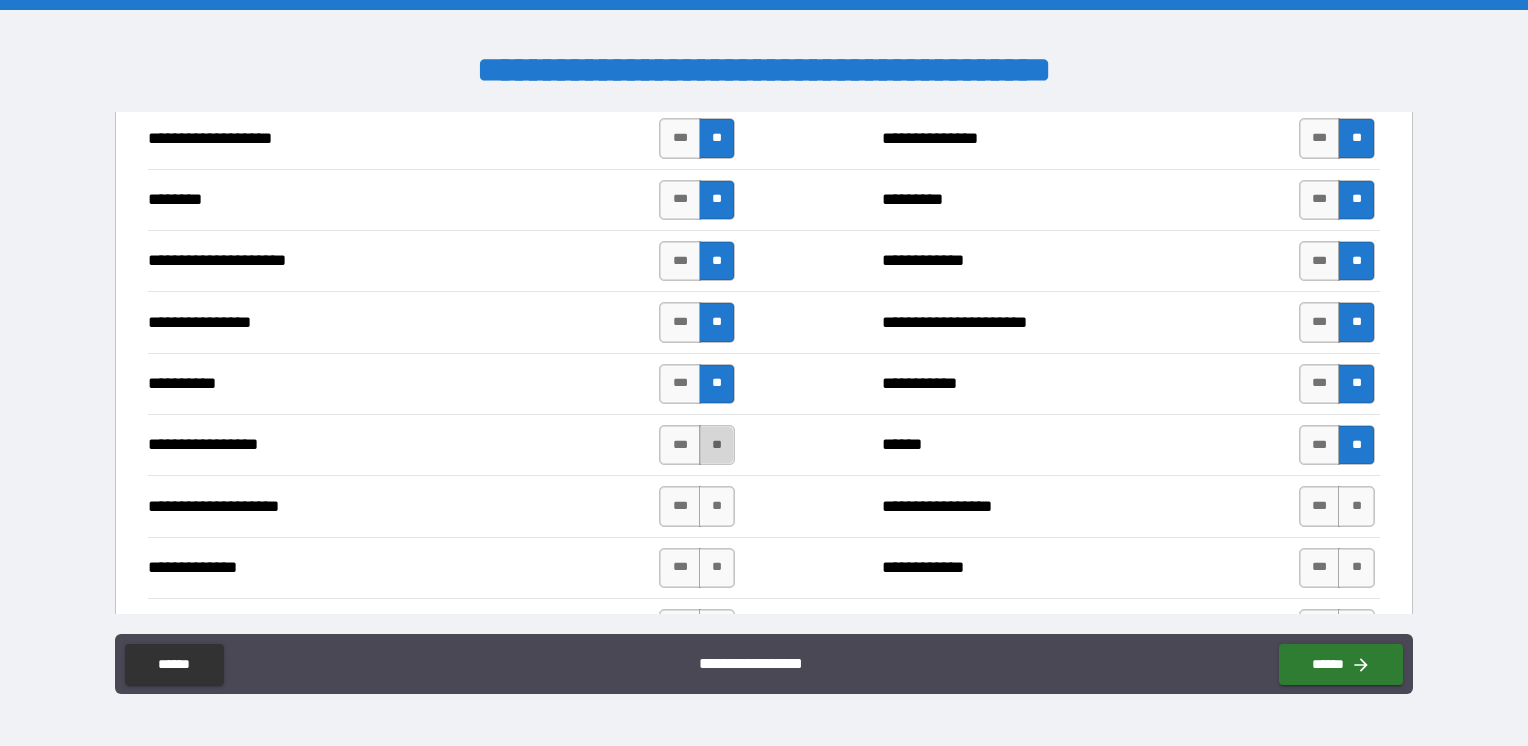 click on "**" at bounding box center (717, 445) 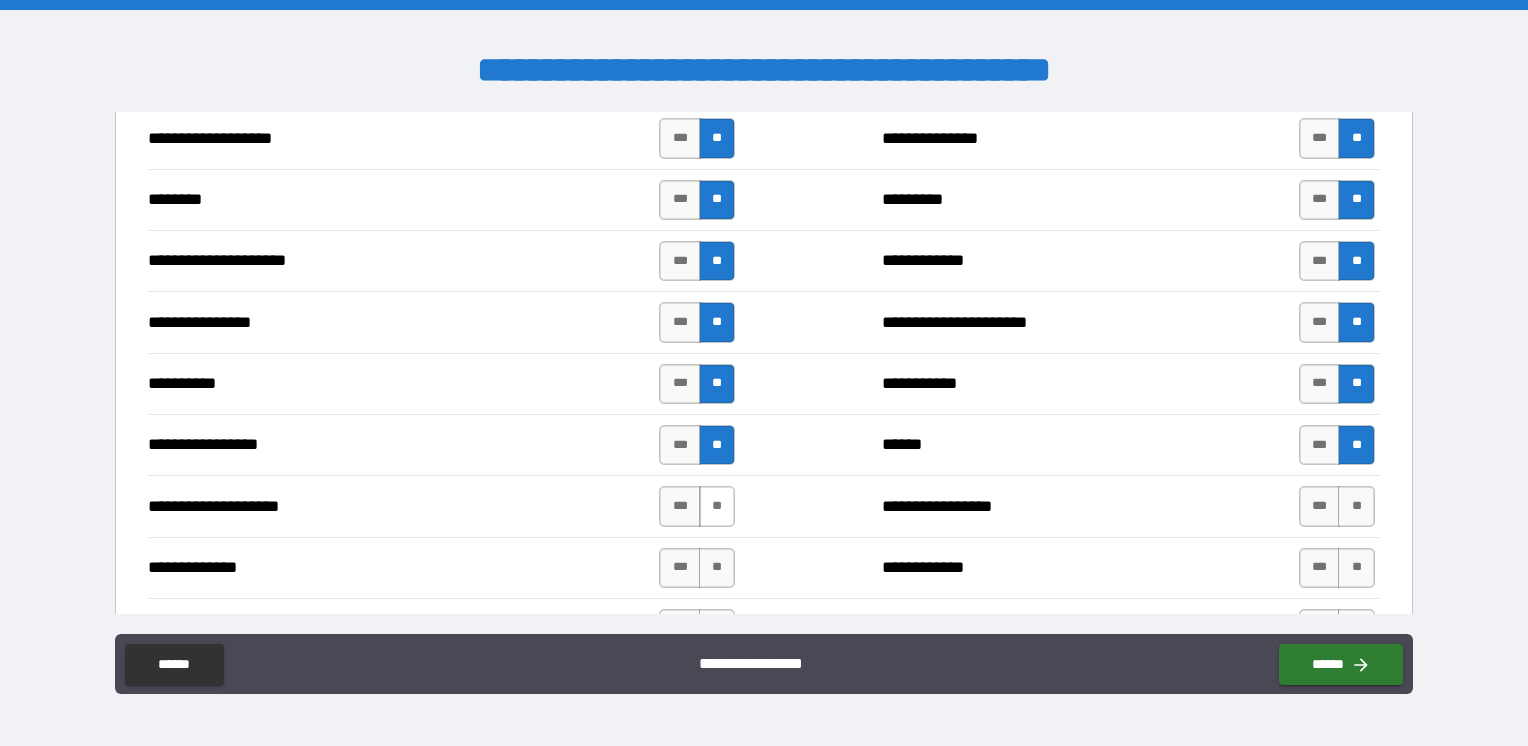 click on "**" at bounding box center (717, 506) 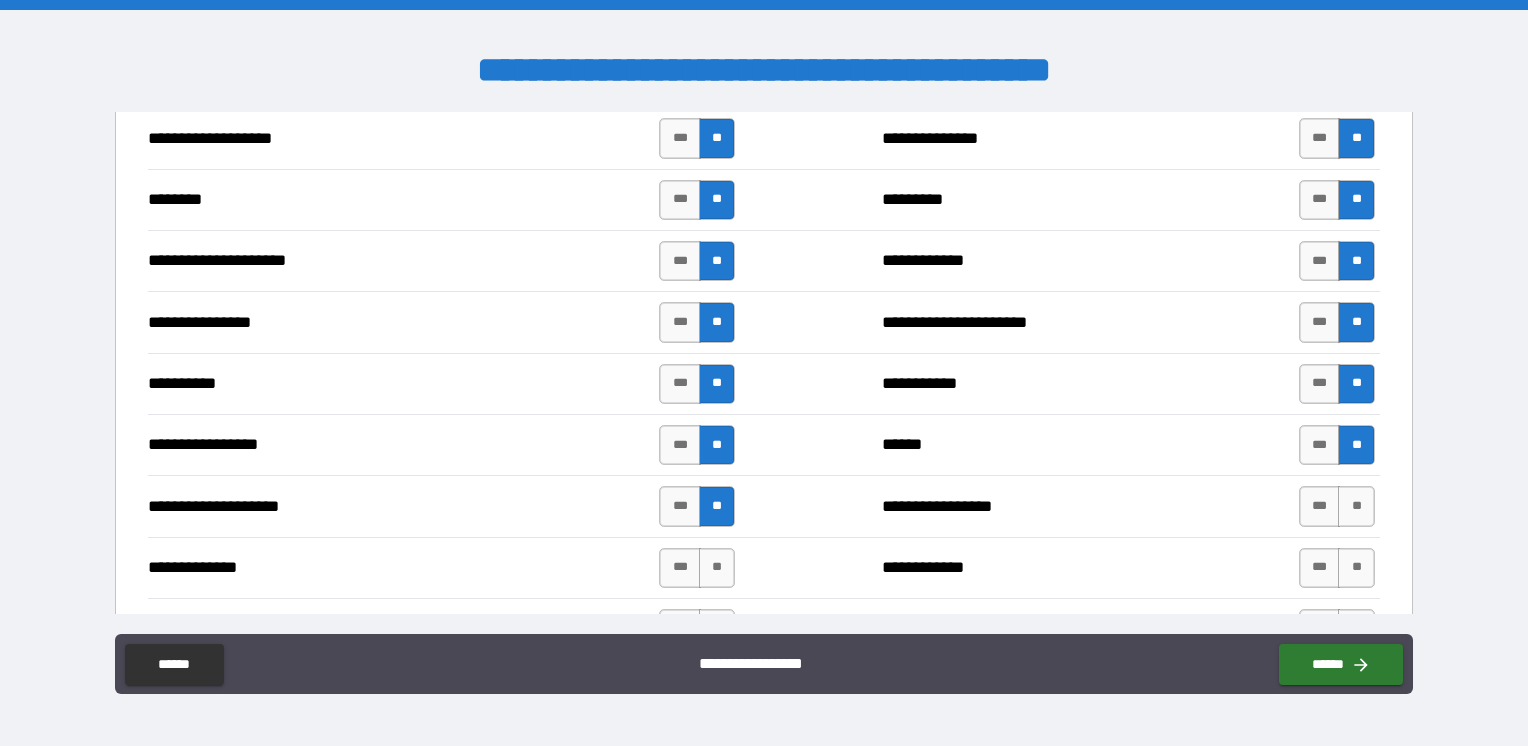 drag, startPoint x: 1345, startPoint y: 498, endPoint x: 1227, endPoint y: 511, distance: 118.71394 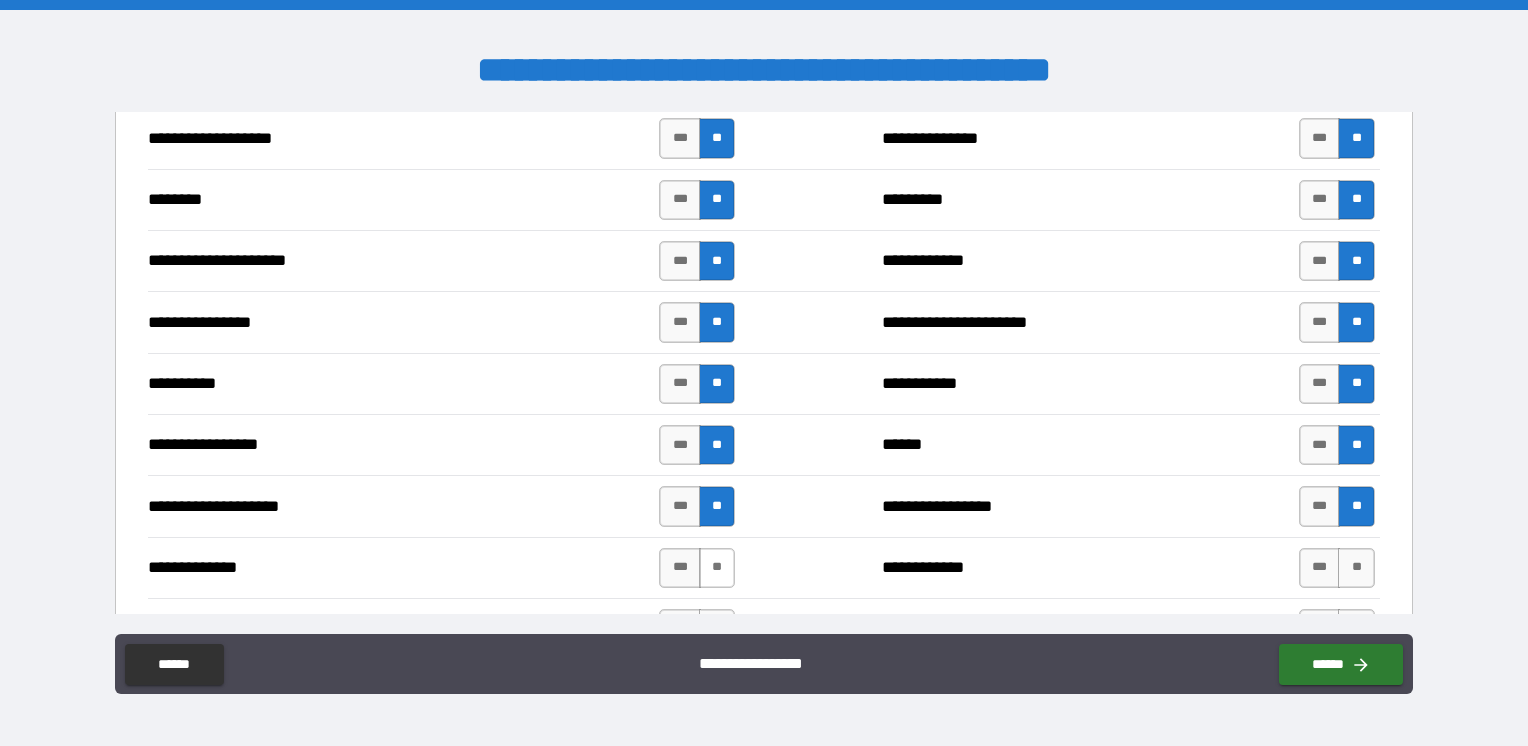 click on "**" at bounding box center [717, 568] 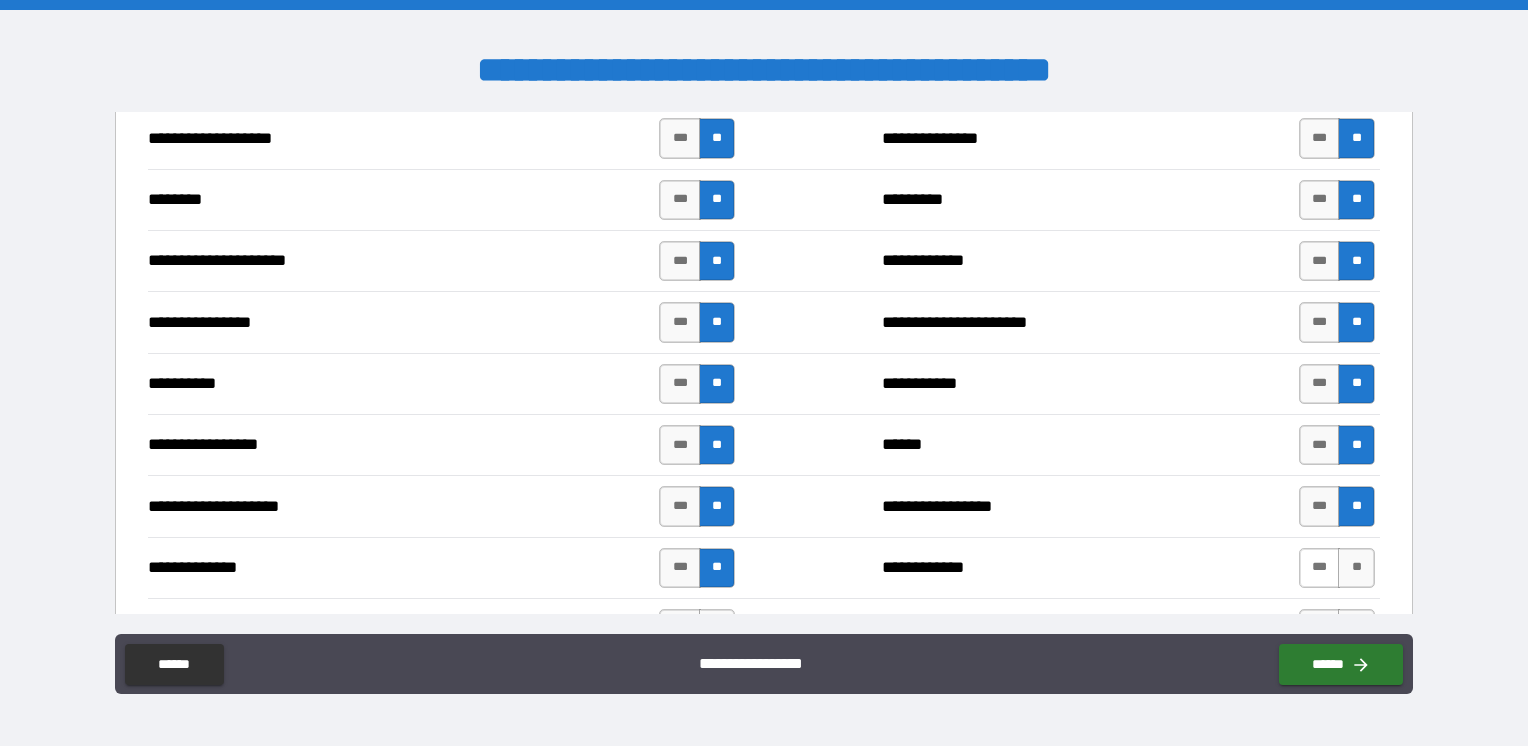click on "**" at bounding box center (1356, 568) 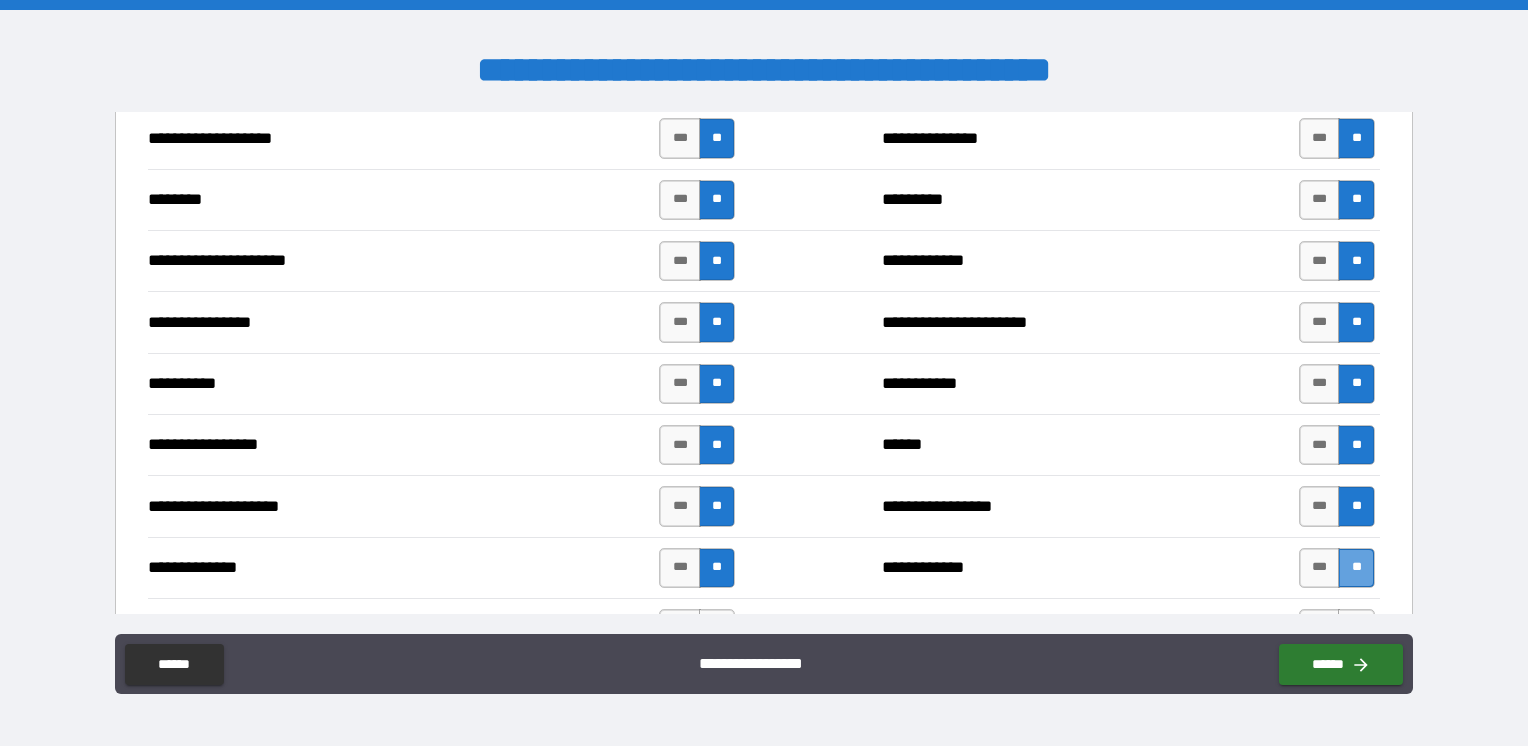 click on "**" at bounding box center [1356, 568] 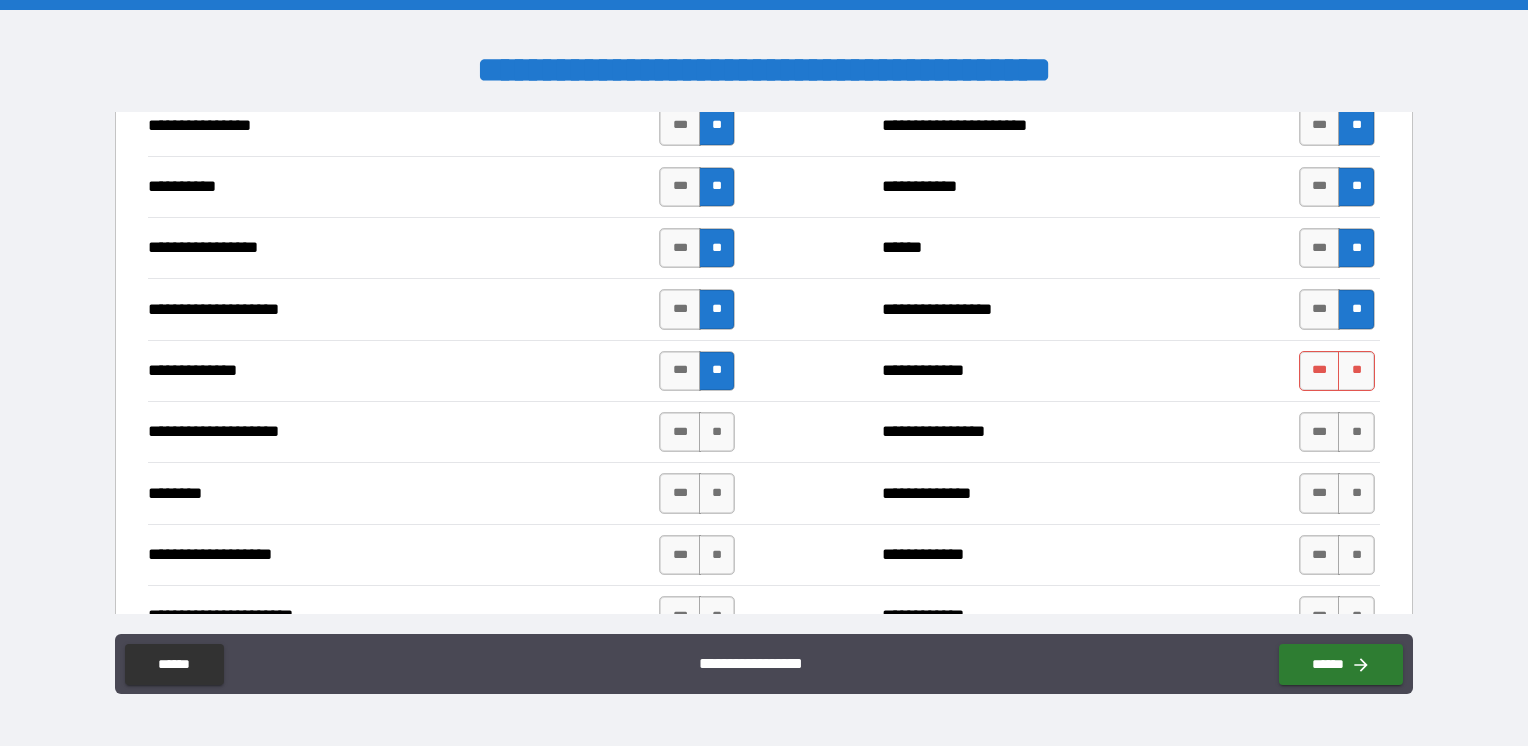 scroll, scrollTop: 3200, scrollLeft: 0, axis: vertical 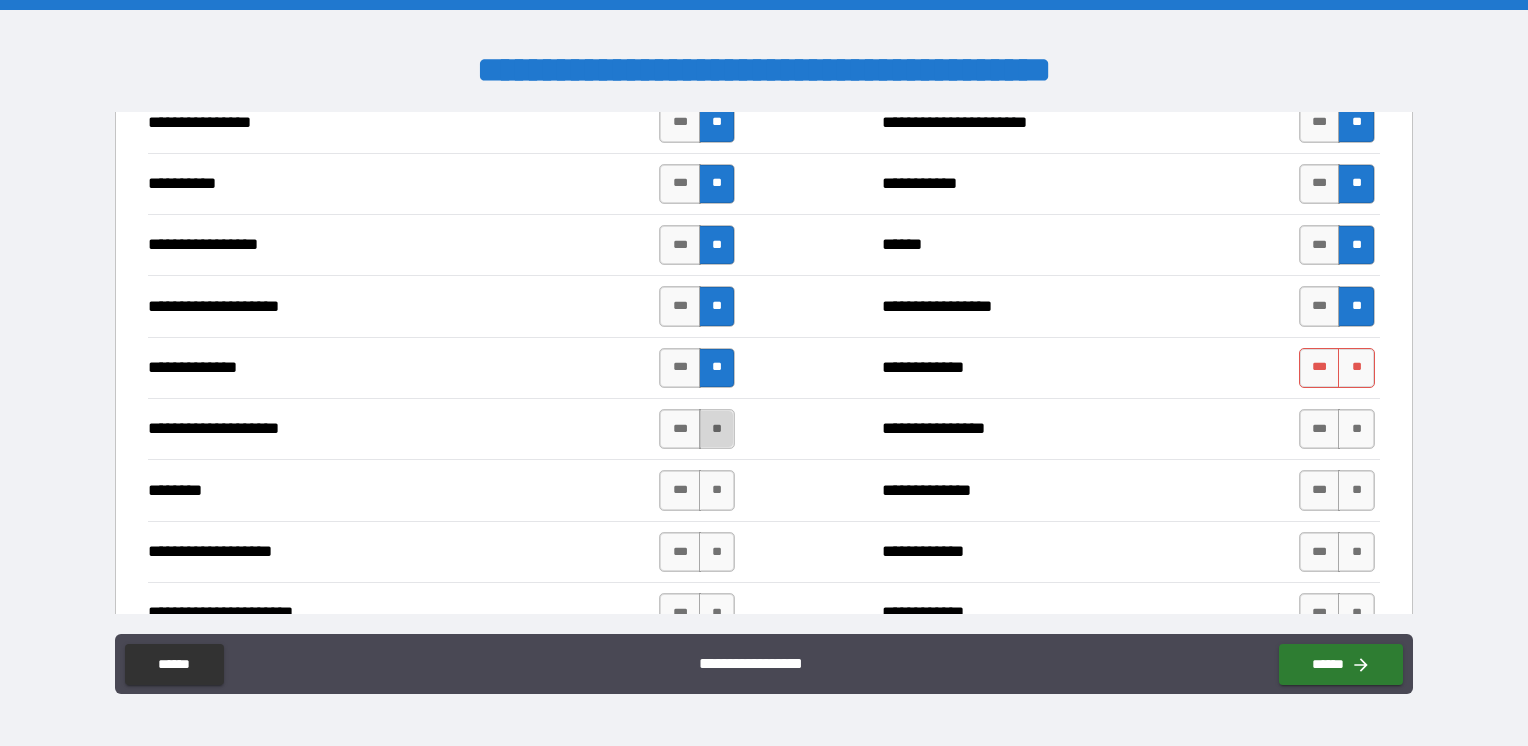 click on "**" at bounding box center [717, 429] 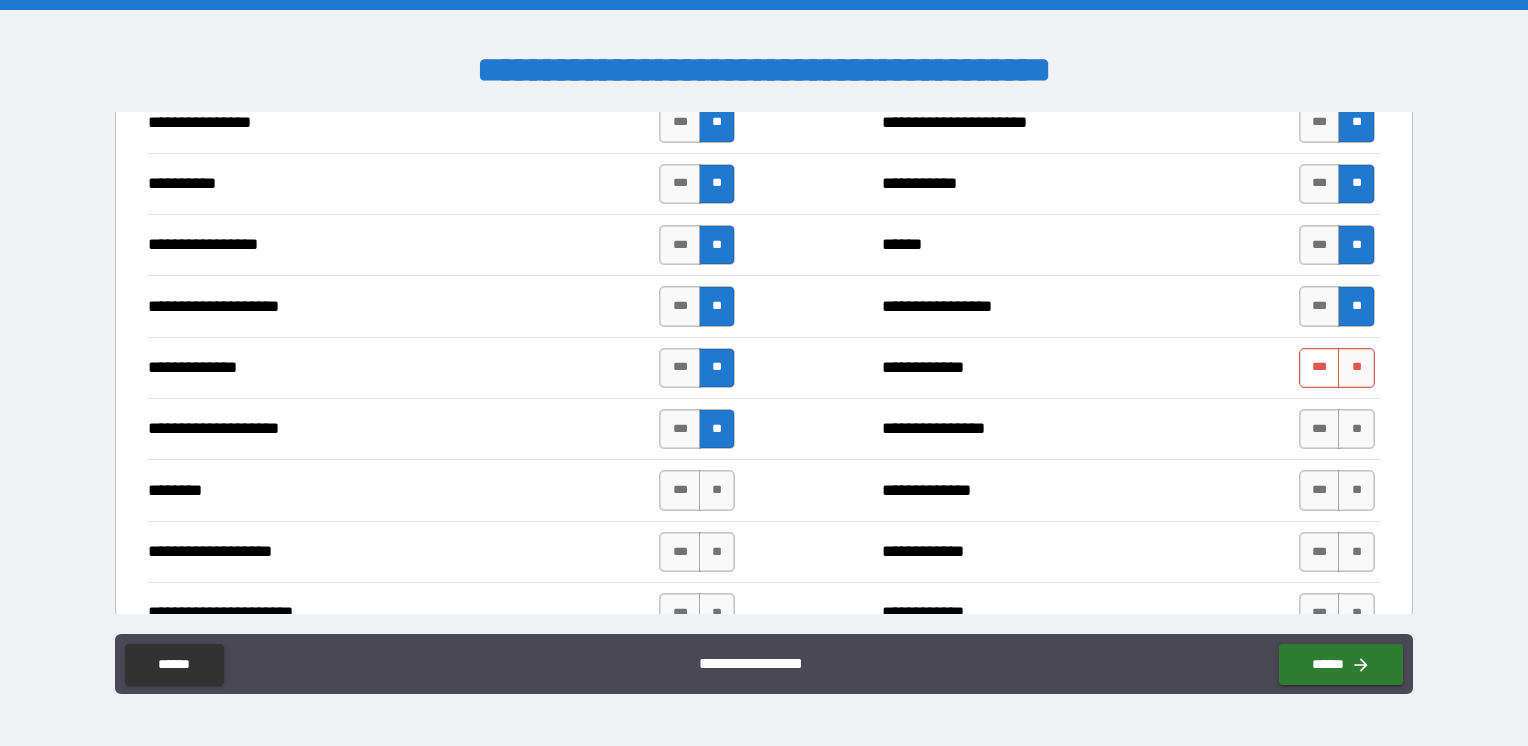 click on "***" at bounding box center (1320, 368) 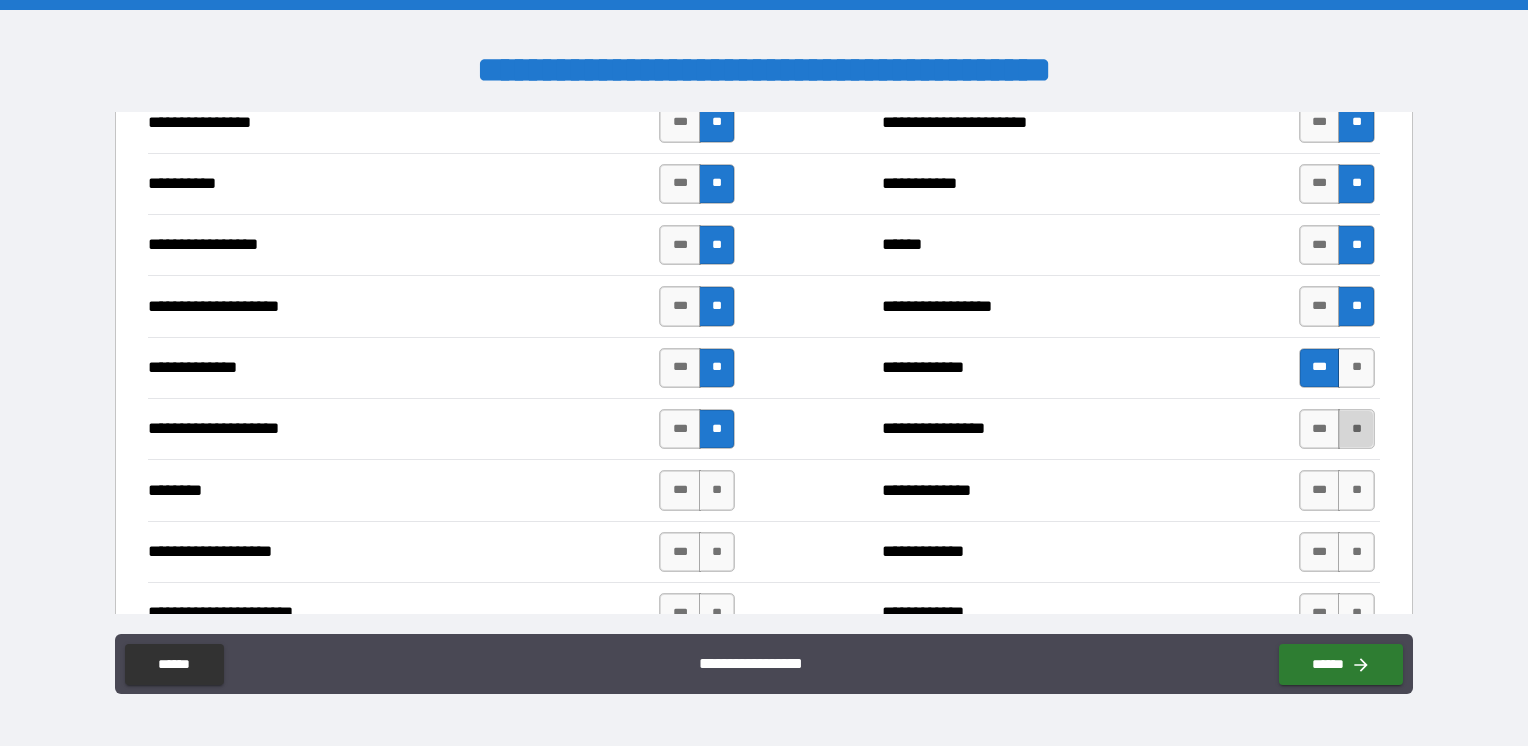 click on "**" at bounding box center (1356, 429) 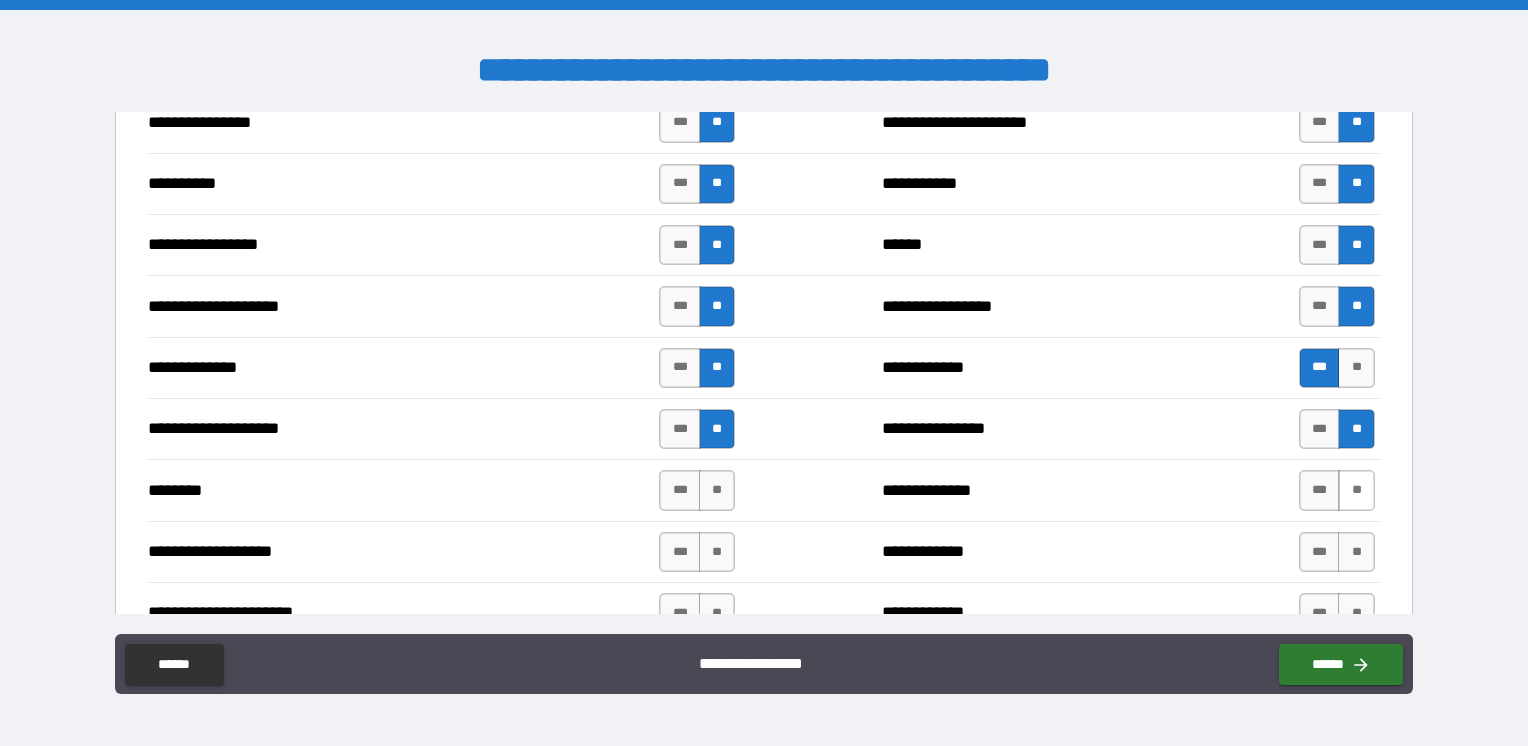 click on "**" at bounding box center [1356, 490] 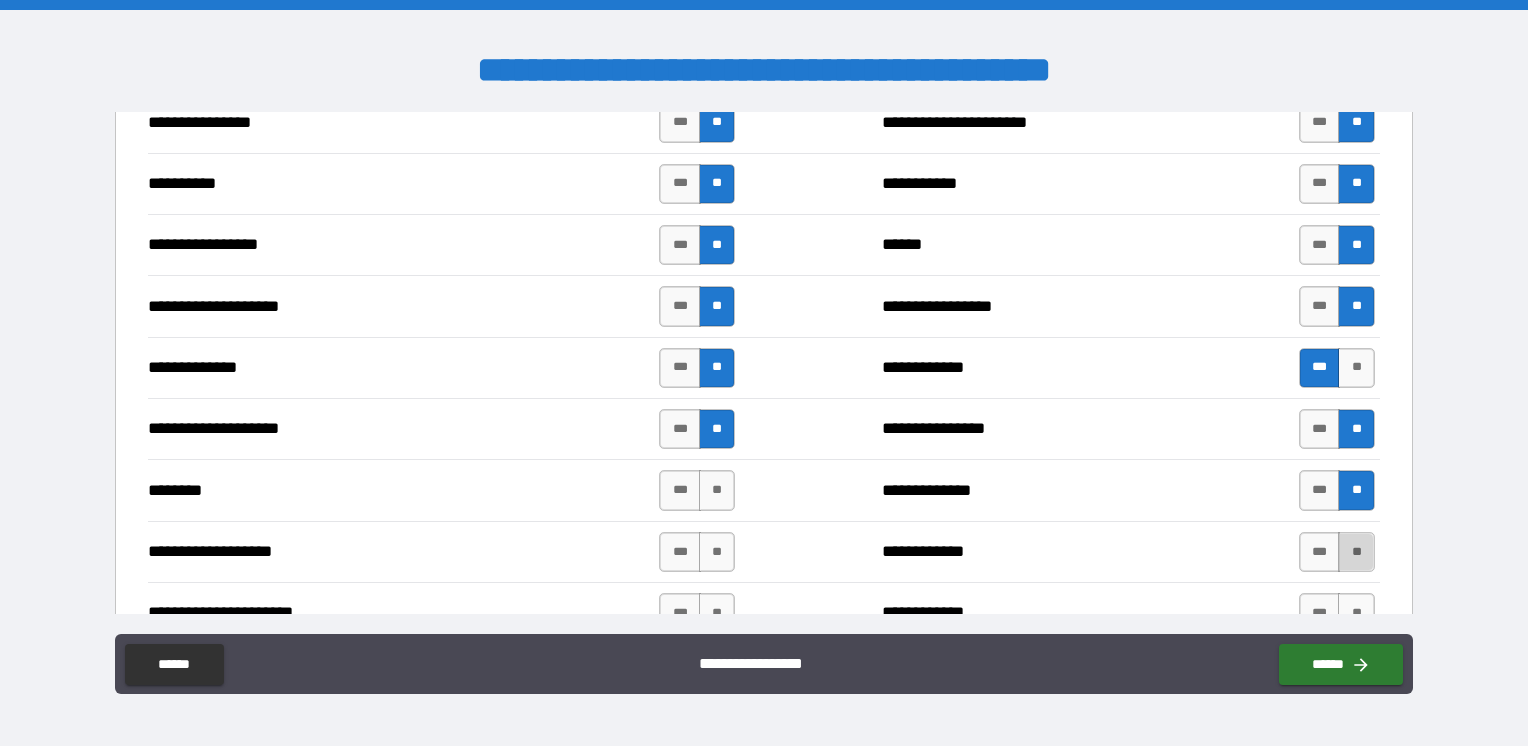 click on "**" at bounding box center [1356, 552] 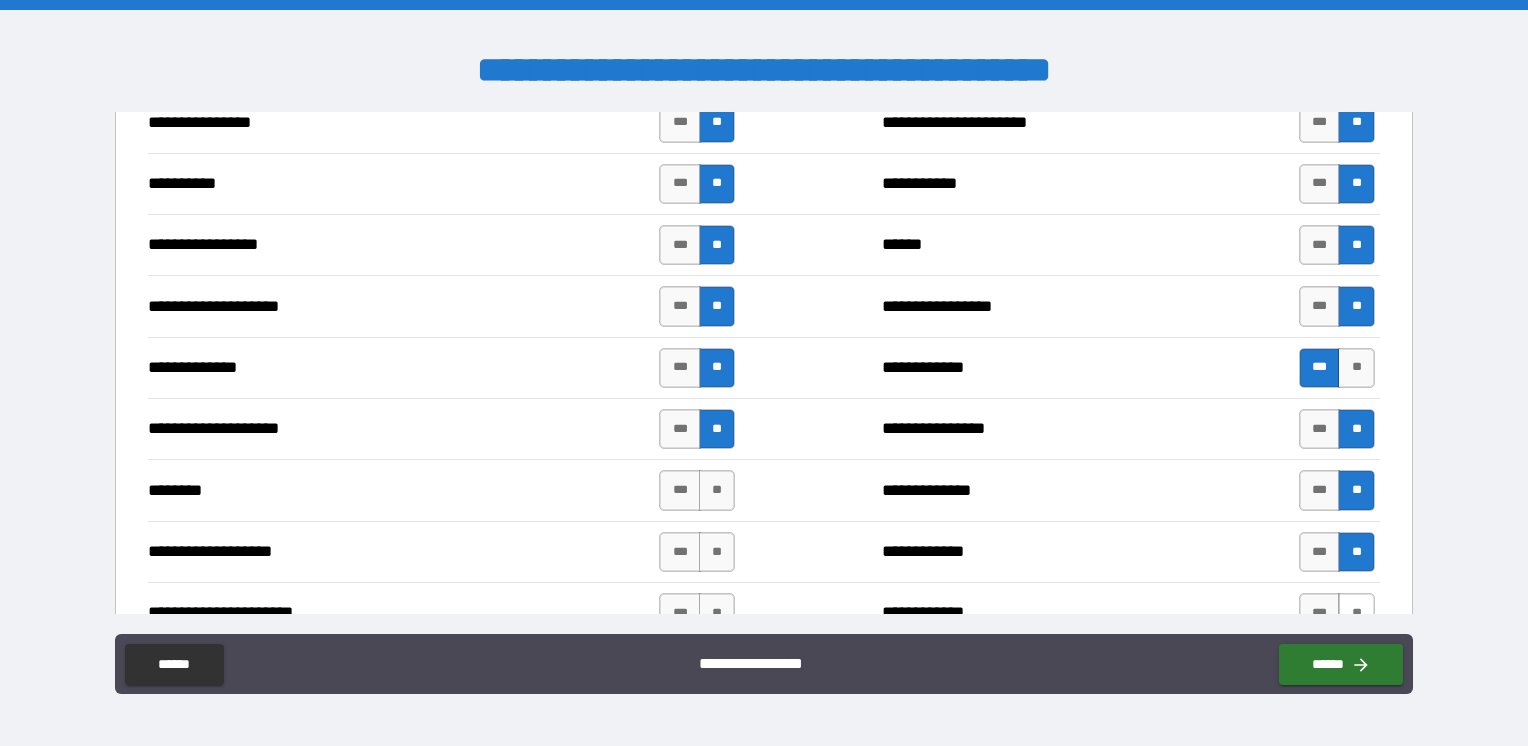 click on "**" at bounding box center [1356, 613] 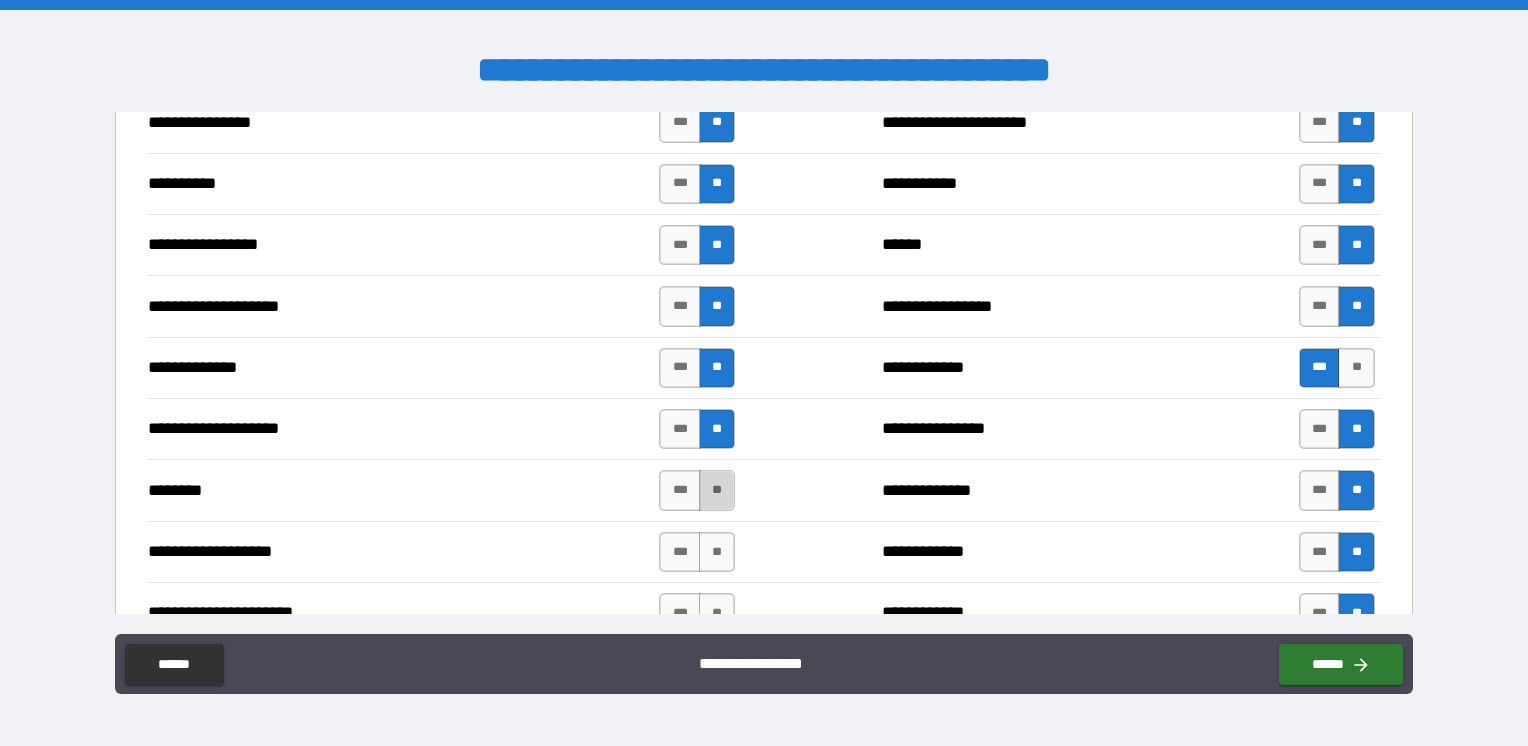 click on "**" at bounding box center [717, 490] 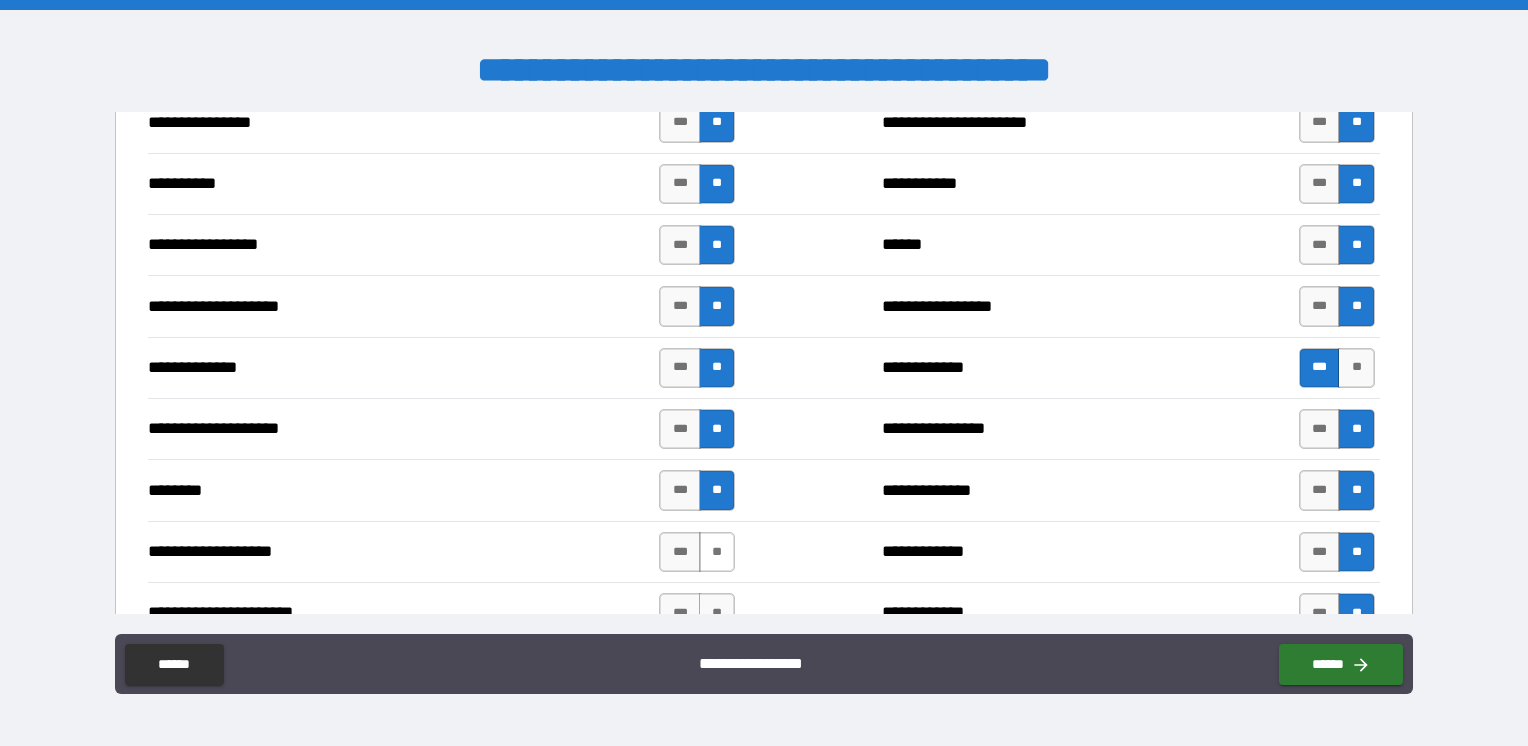 click on "**" at bounding box center [717, 552] 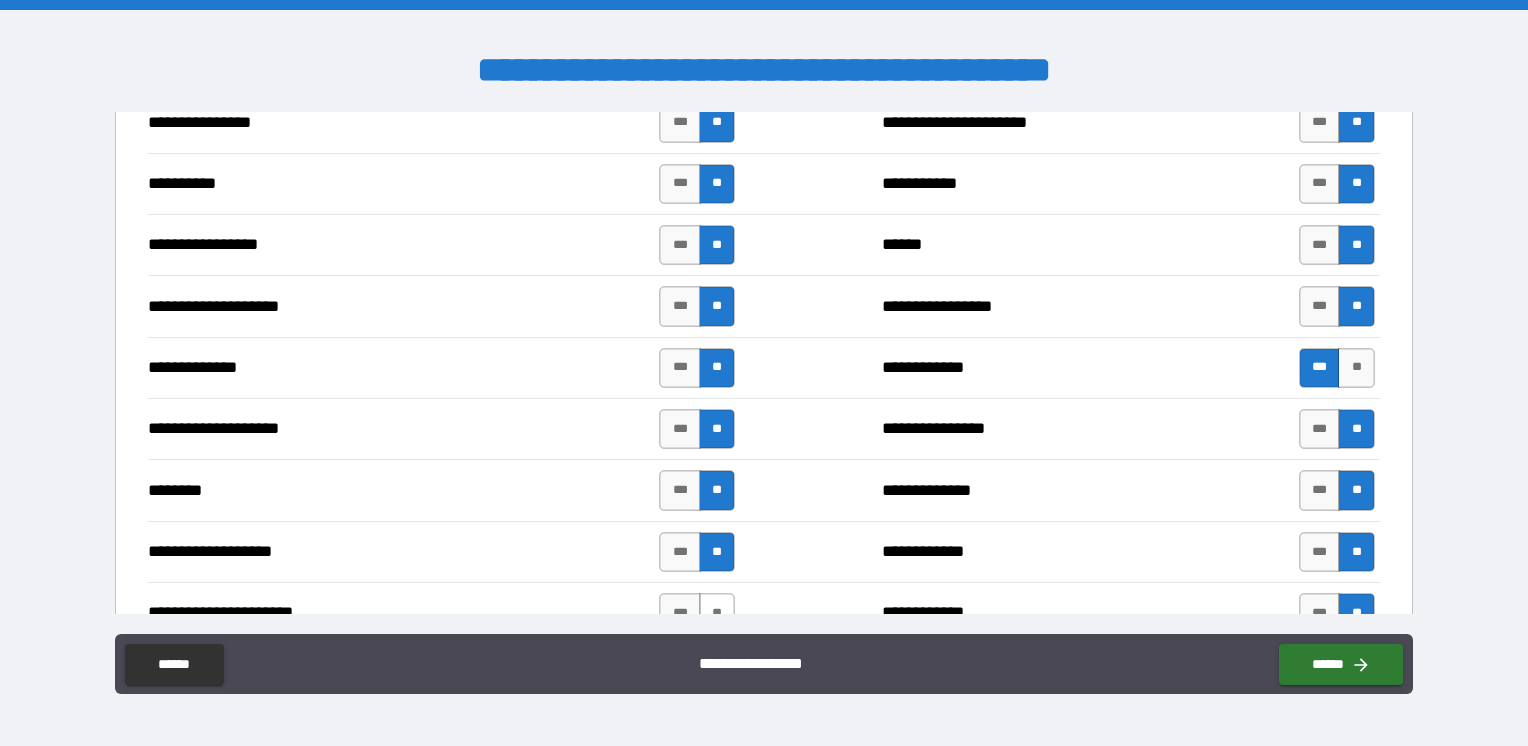 click on "**" at bounding box center (717, 613) 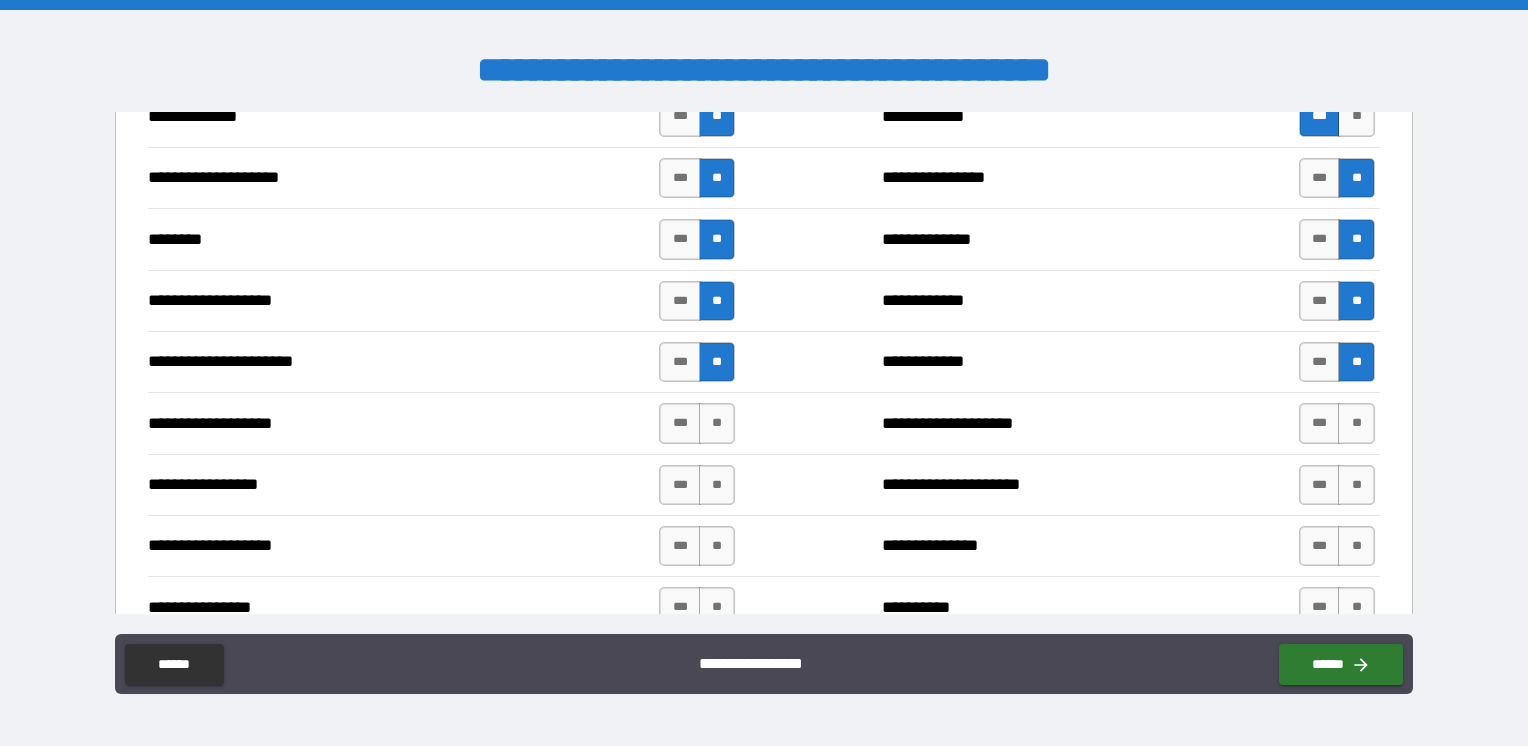 scroll, scrollTop: 3500, scrollLeft: 0, axis: vertical 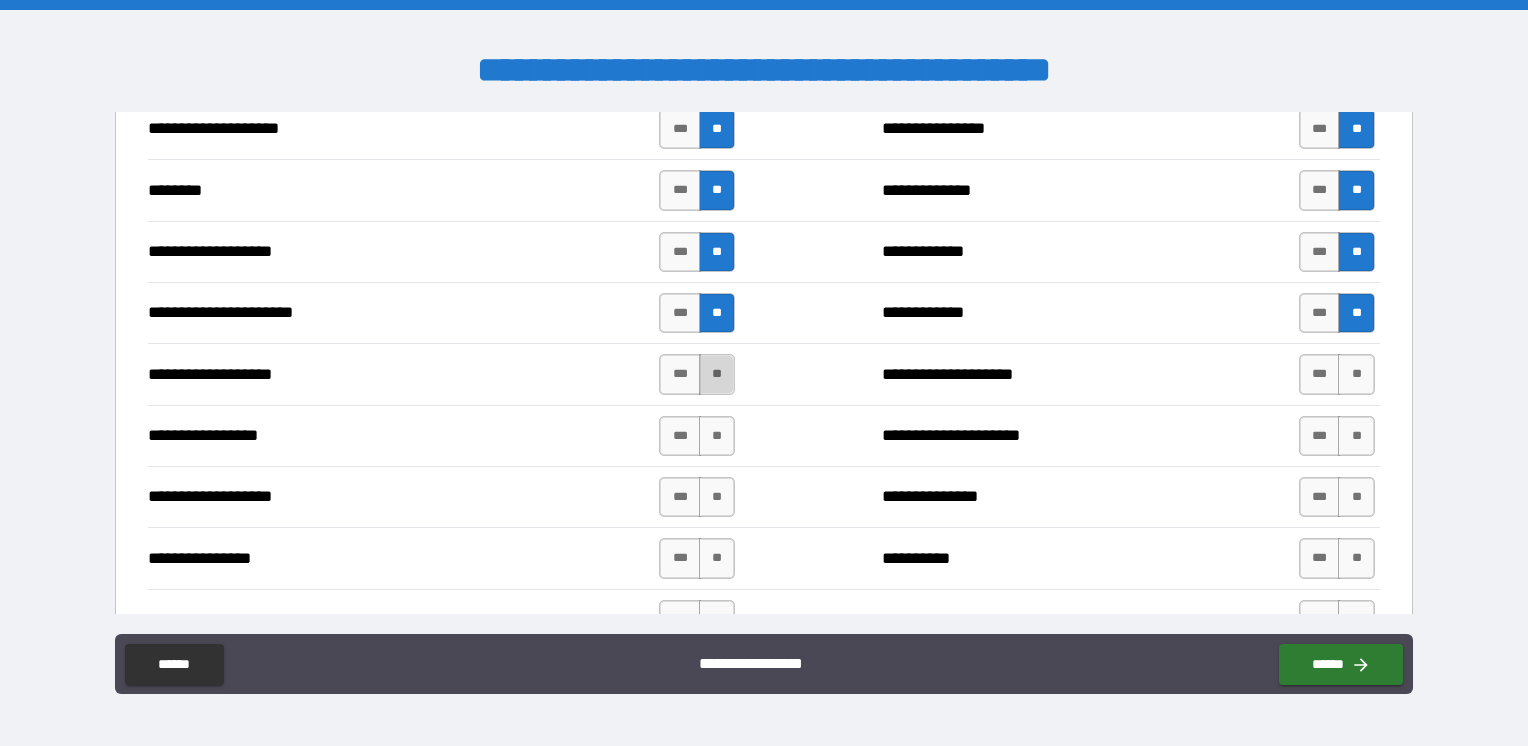 click on "**" at bounding box center [717, 374] 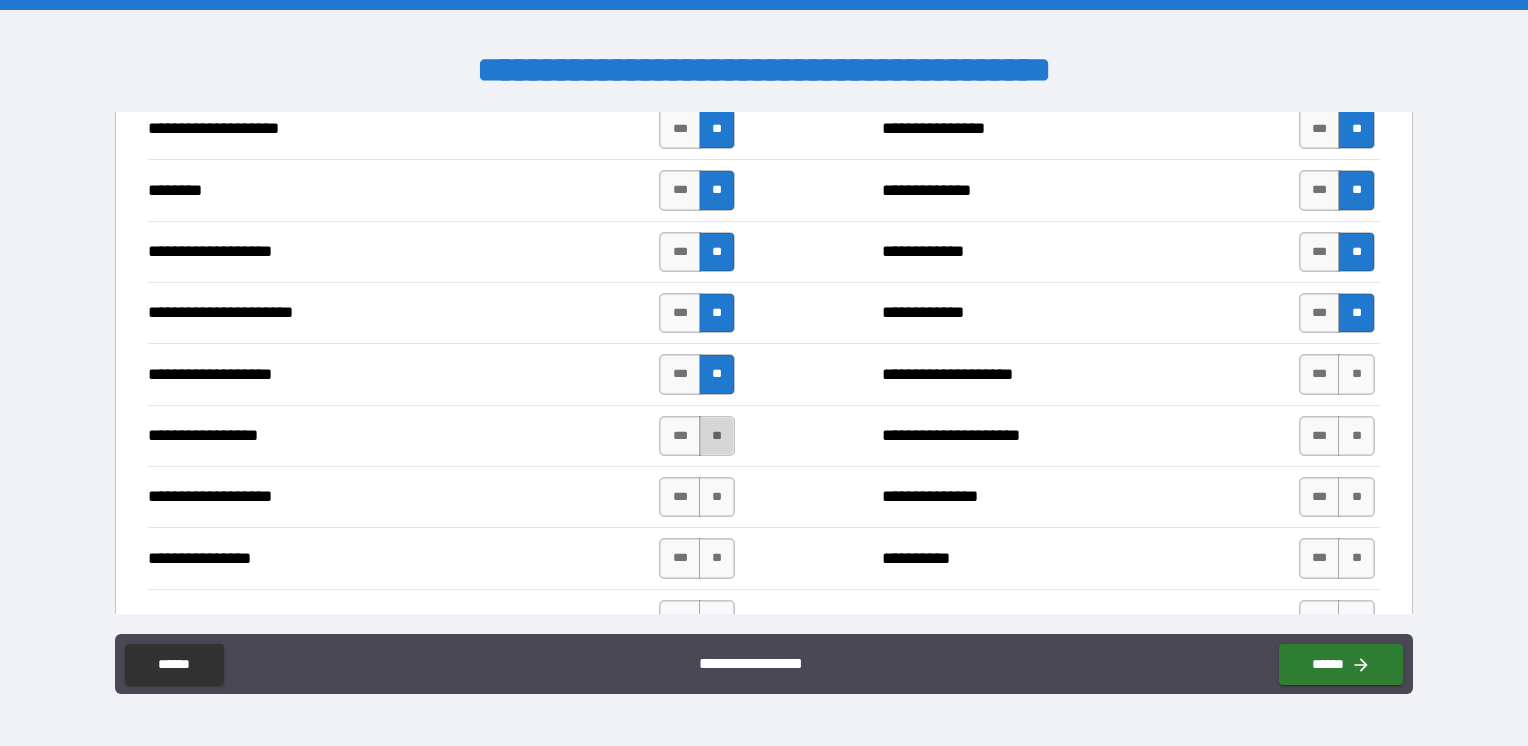 click on "**" at bounding box center [717, 436] 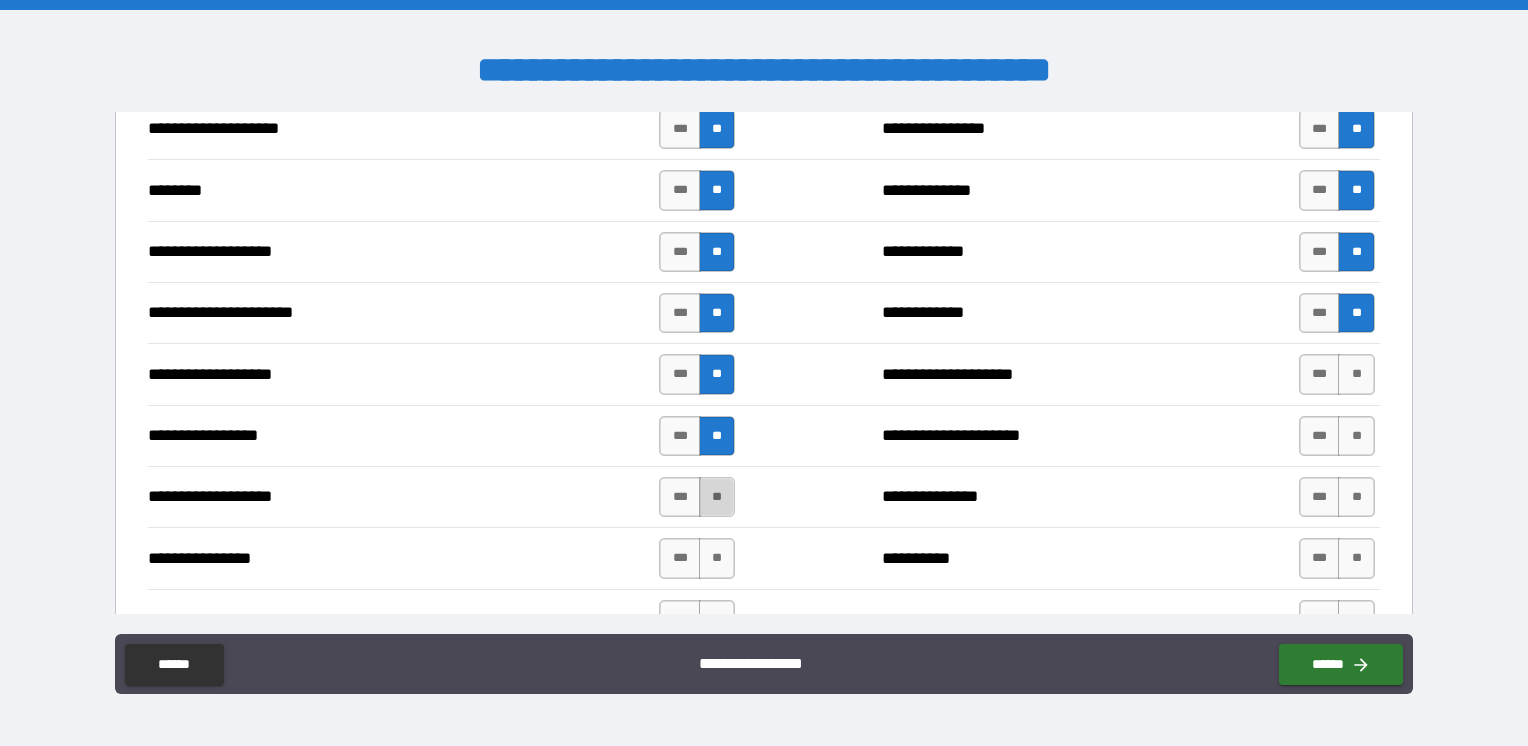 click on "**" at bounding box center [717, 497] 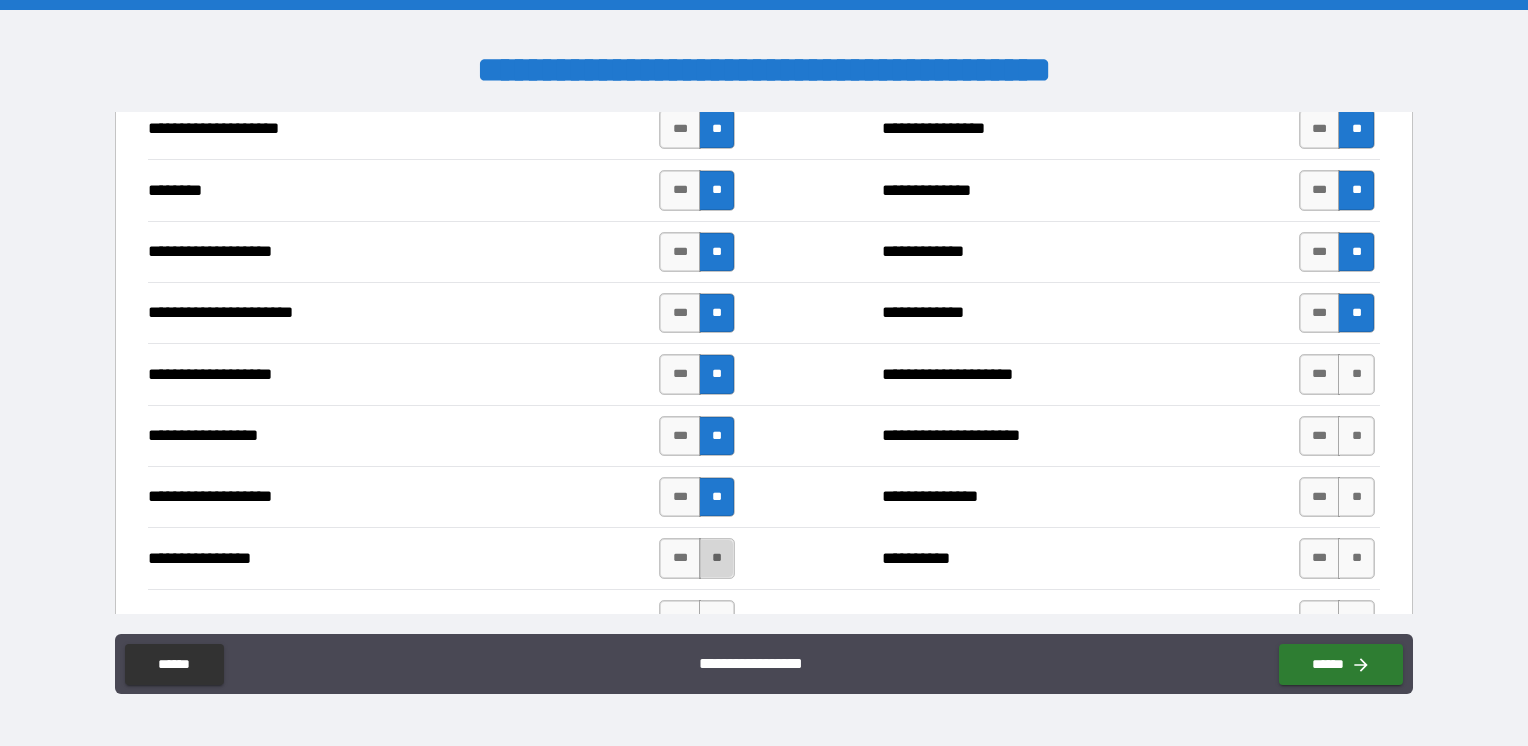 click on "**" at bounding box center [717, 558] 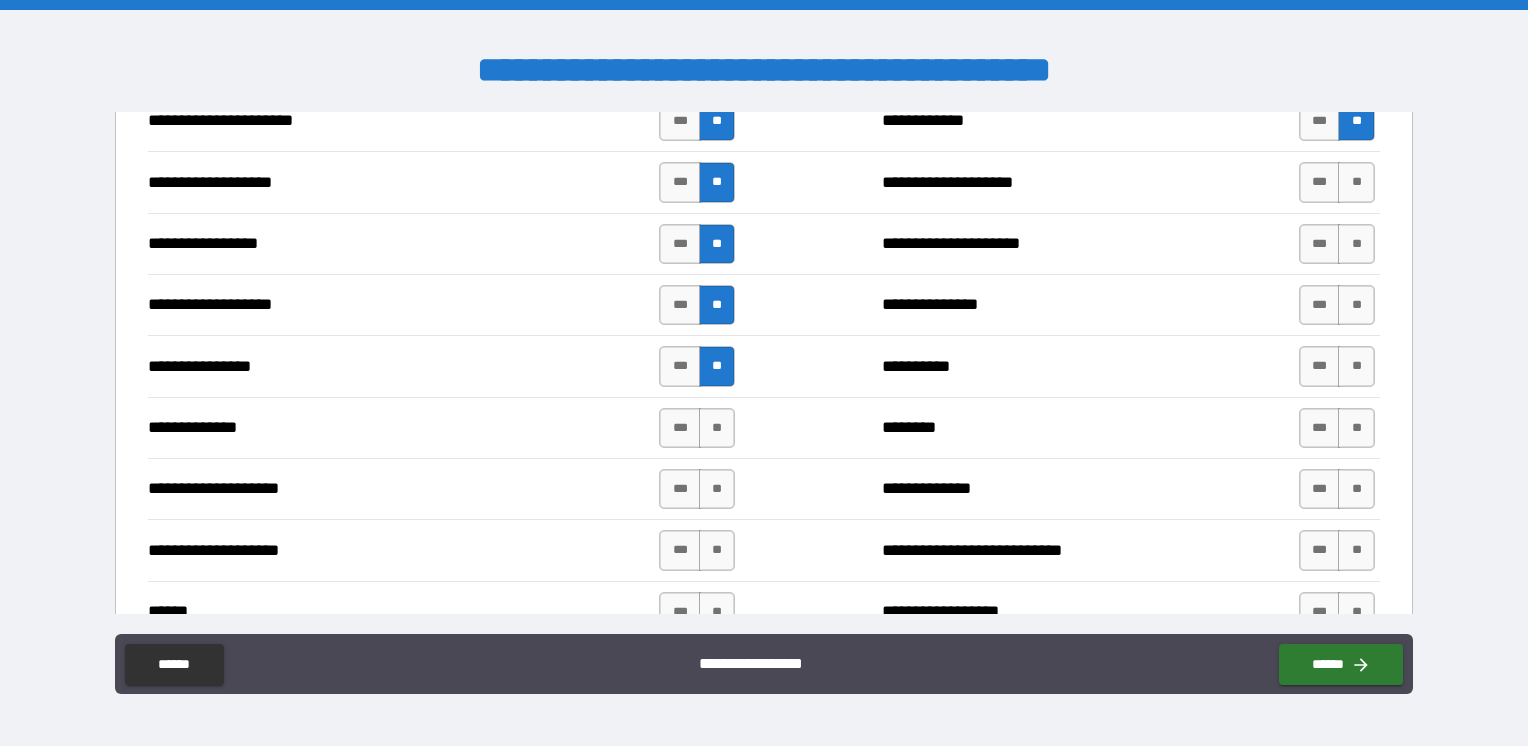 scroll, scrollTop: 3700, scrollLeft: 0, axis: vertical 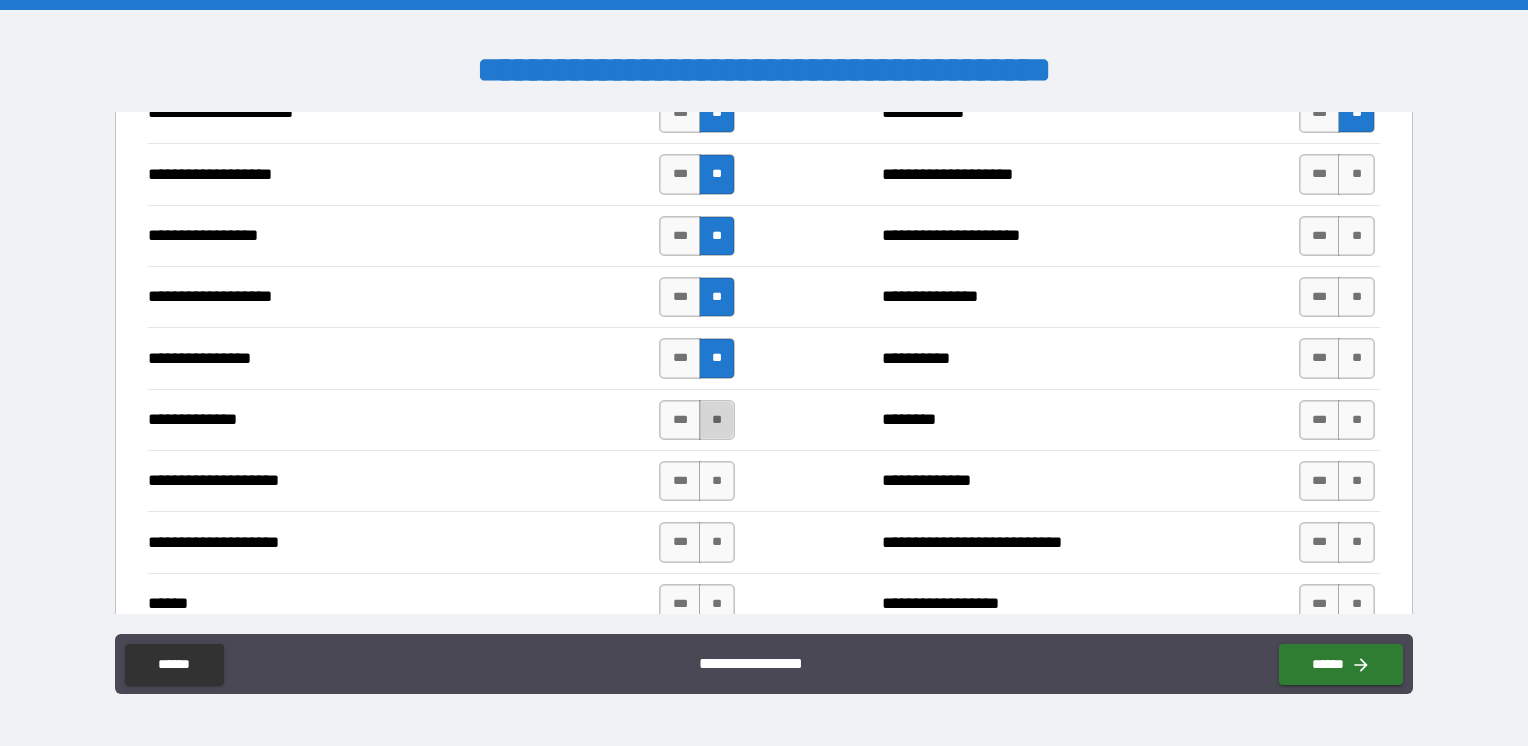 click on "**" at bounding box center [717, 420] 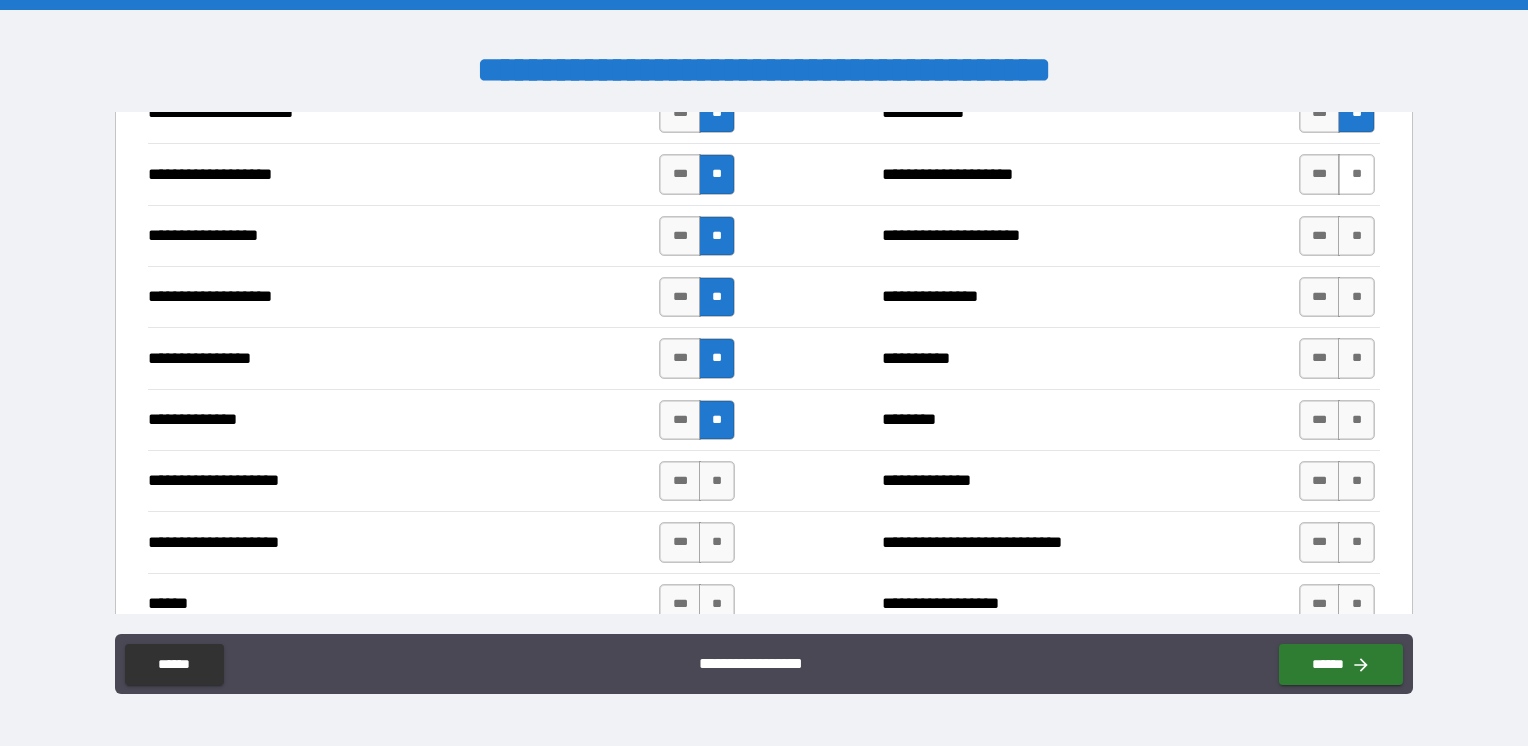 click on "**" at bounding box center [1356, 174] 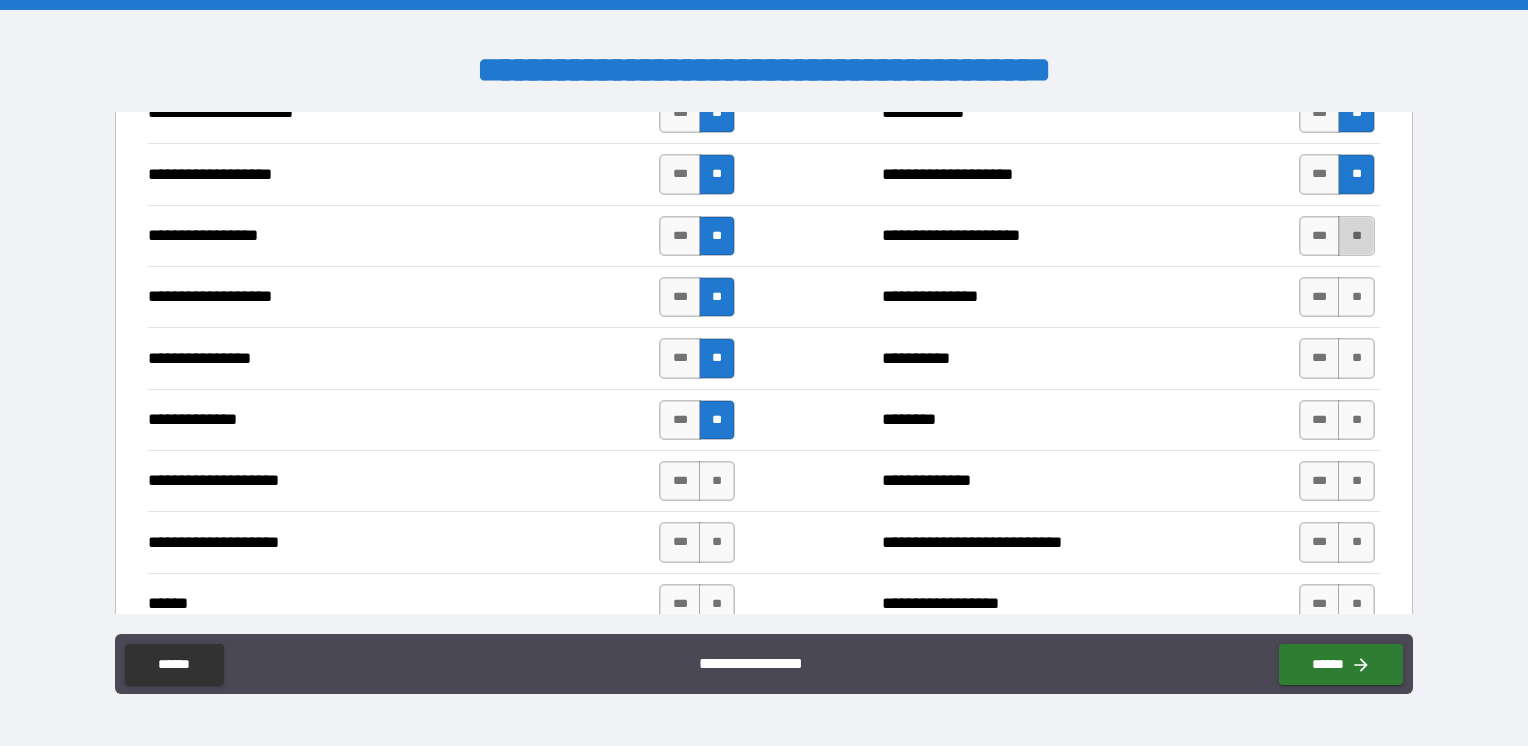 click on "**" at bounding box center (1356, 236) 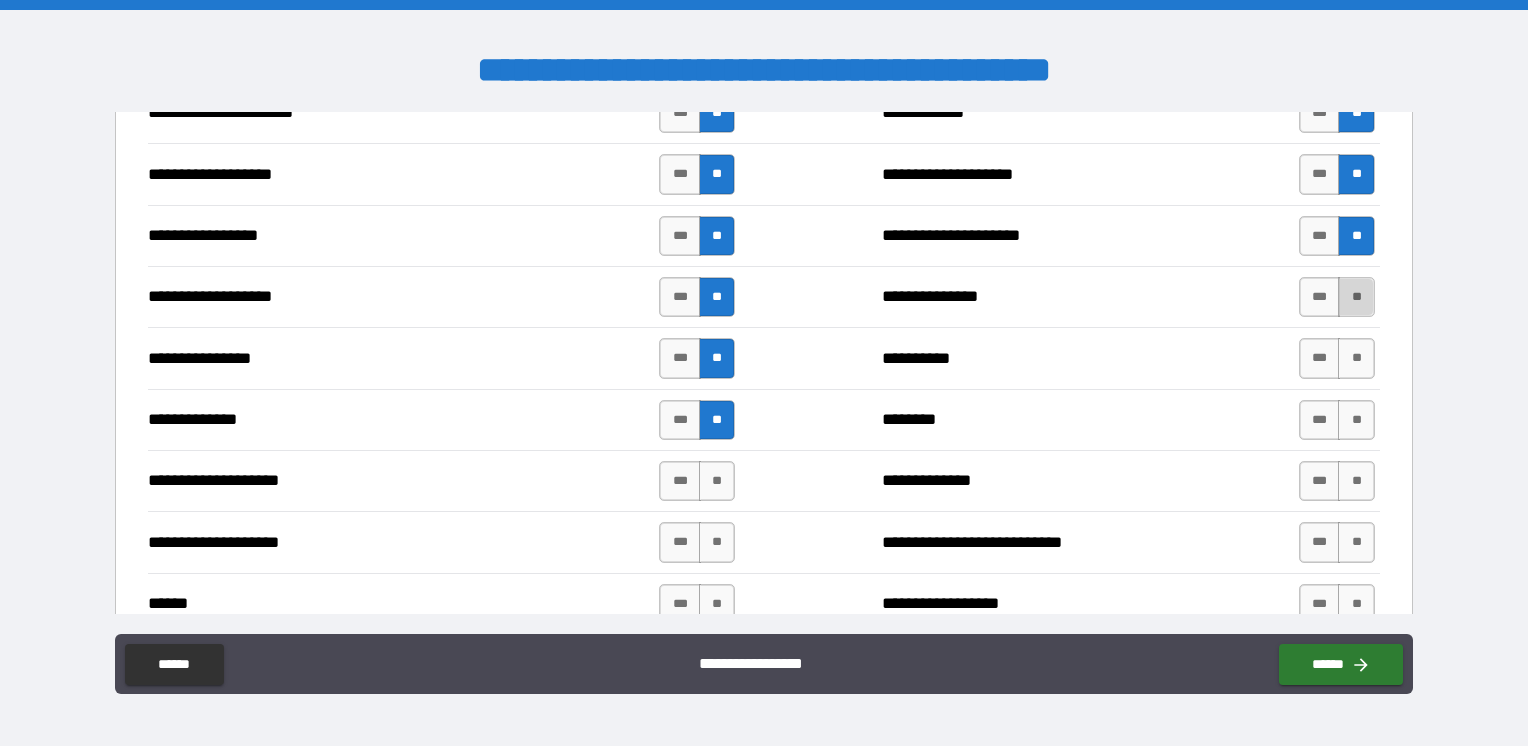 click on "**" at bounding box center (1356, 297) 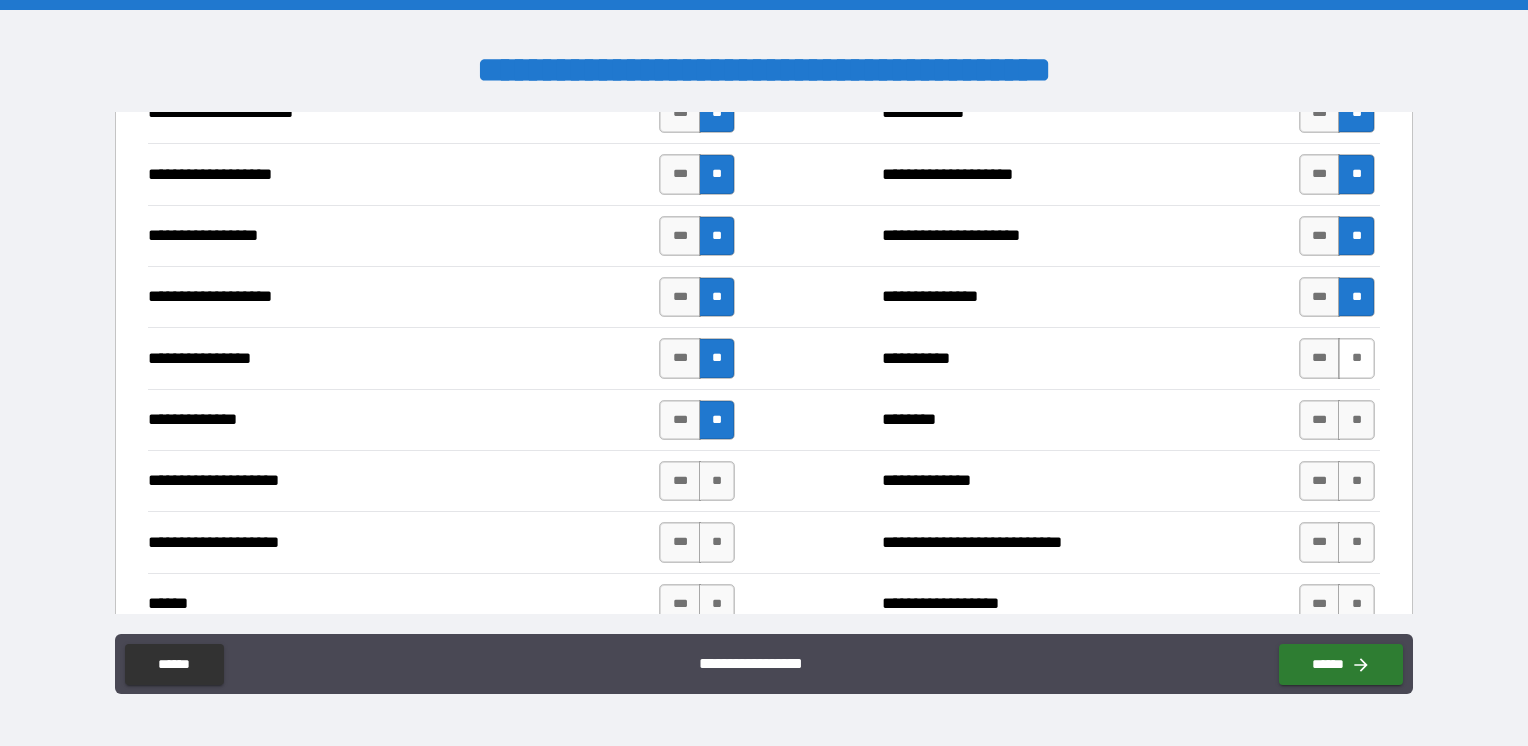 click on "**" at bounding box center [1356, 358] 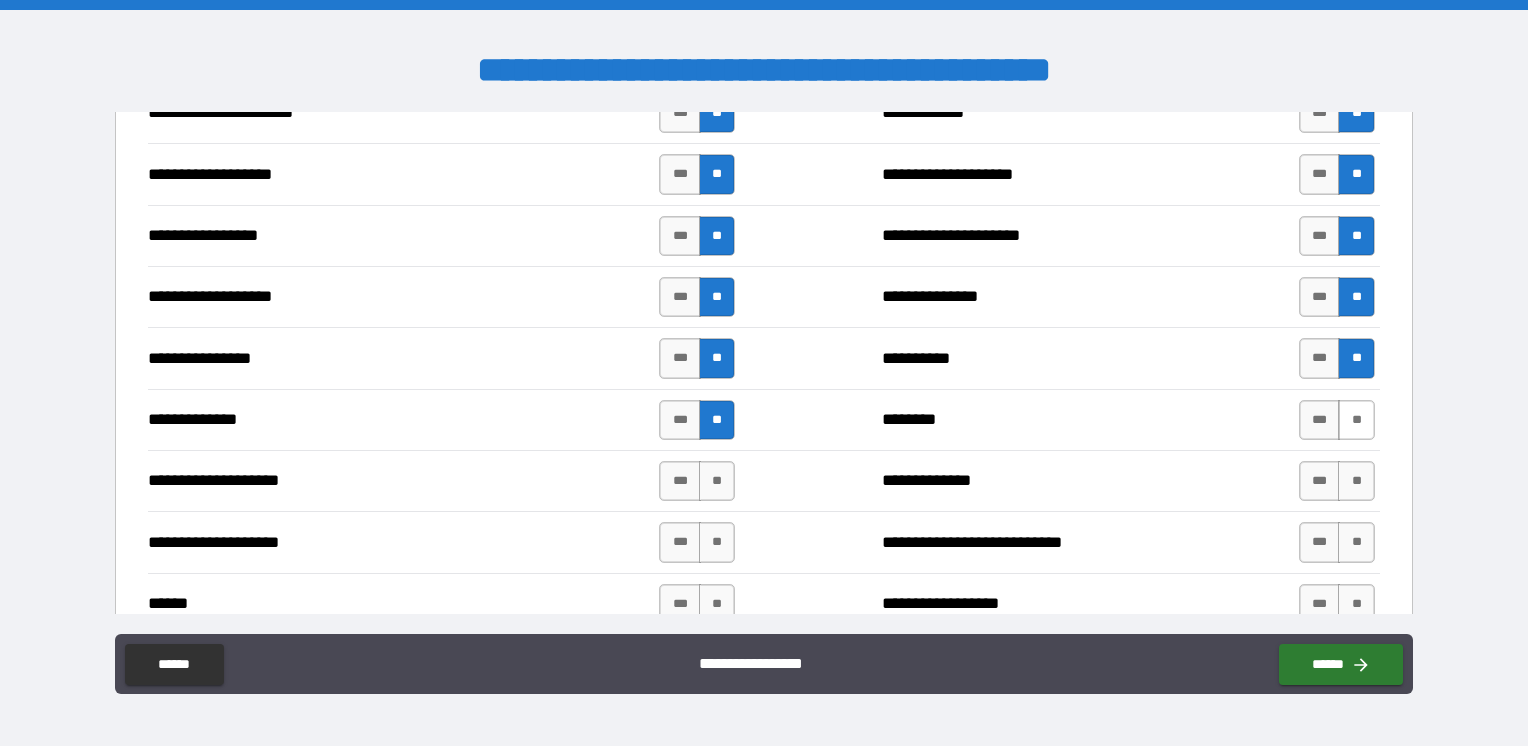 click on "**" at bounding box center (1356, 420) 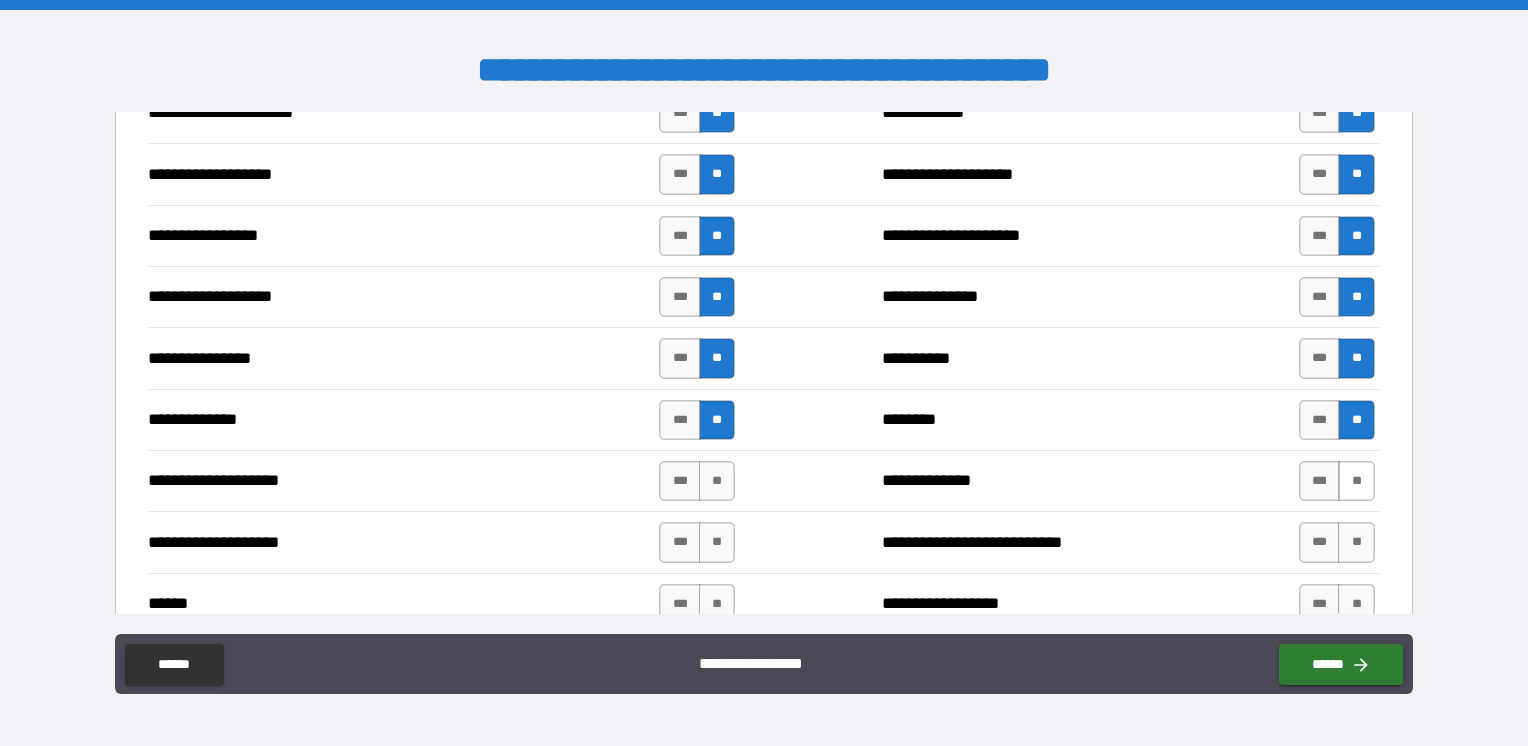 click on "**" at bounding box center (1356, 481) 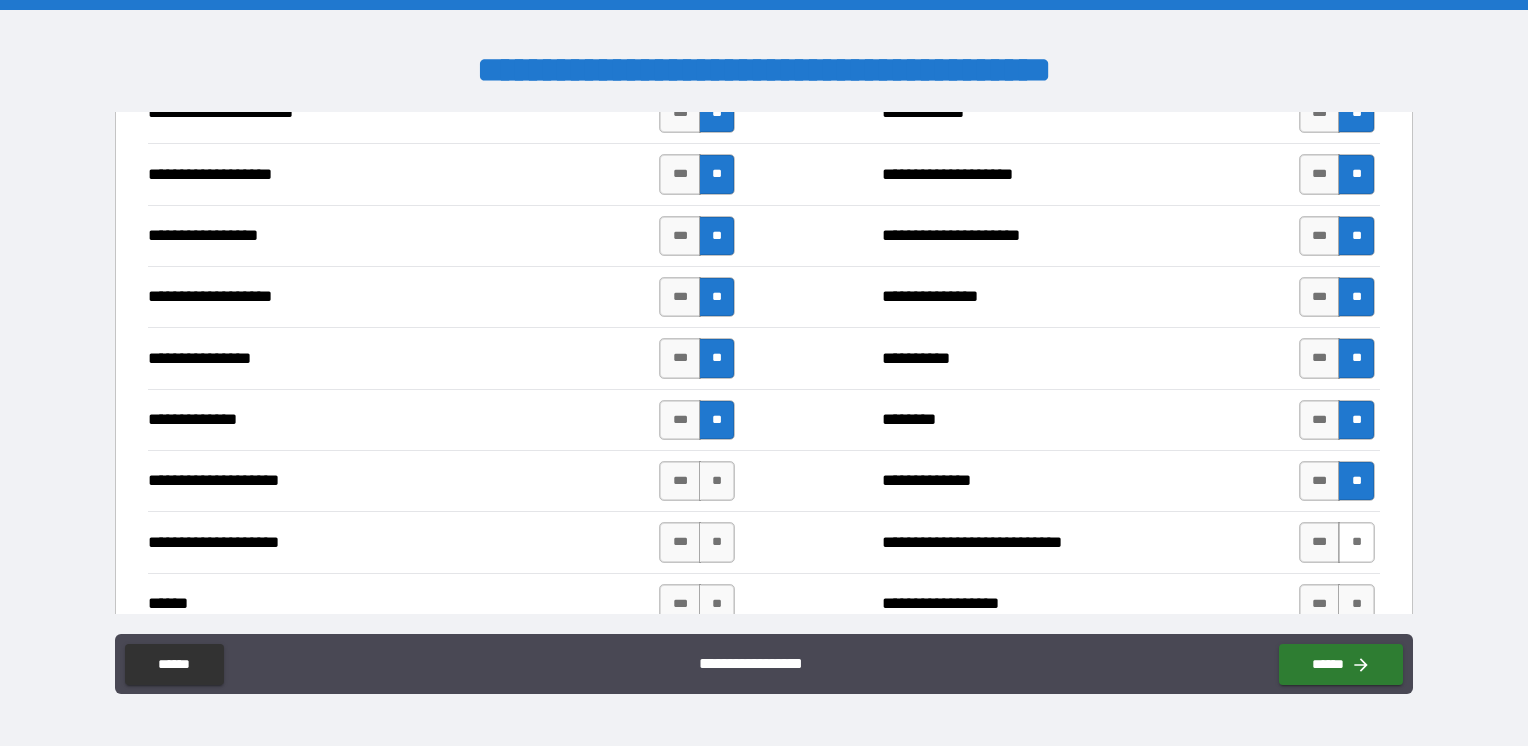 click on "**" at bounding box center [1356, 542] 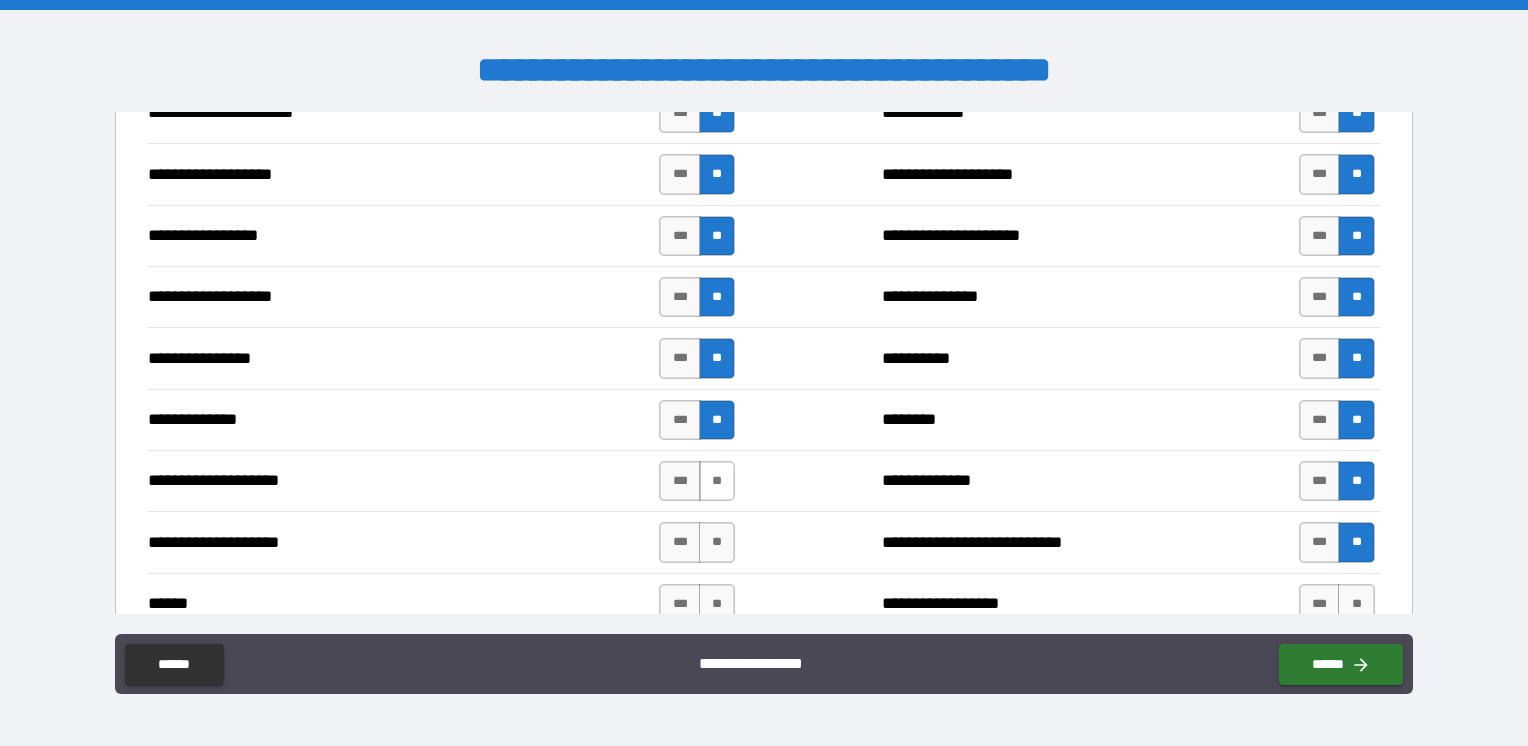 click on "**" at bounding box center [717, 481] 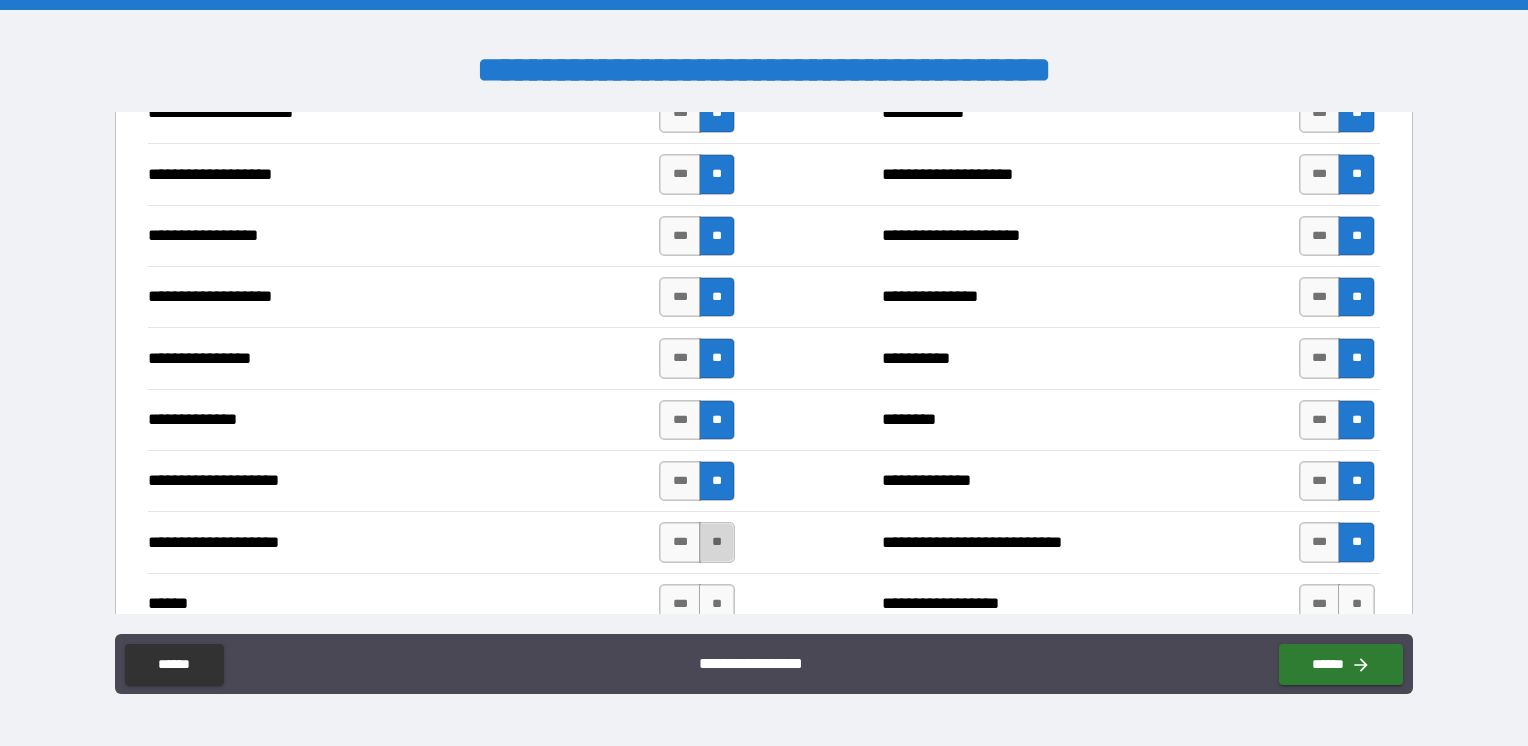 click on "**" at bounding box center [717, 542] 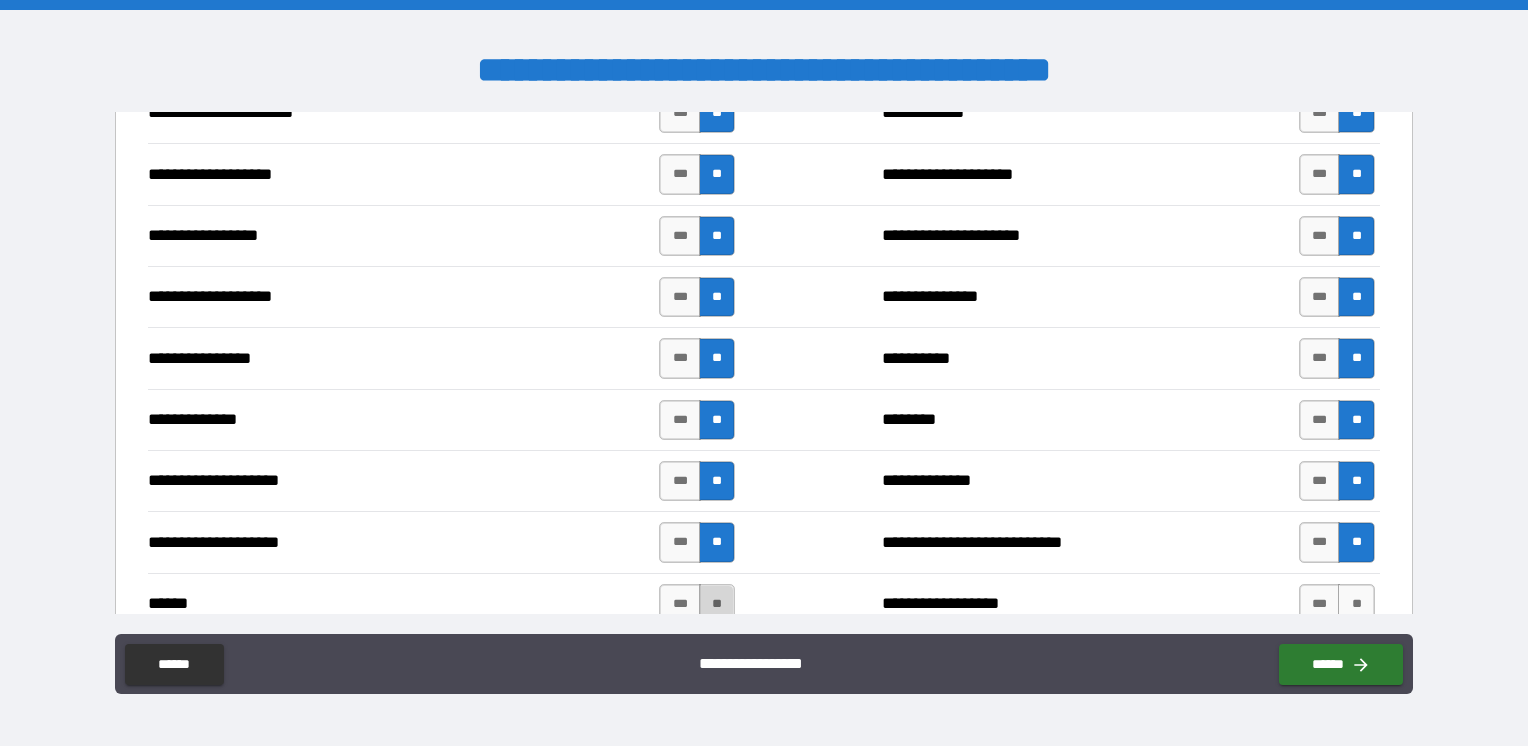 click on "**" at bounding box center [717, 604] 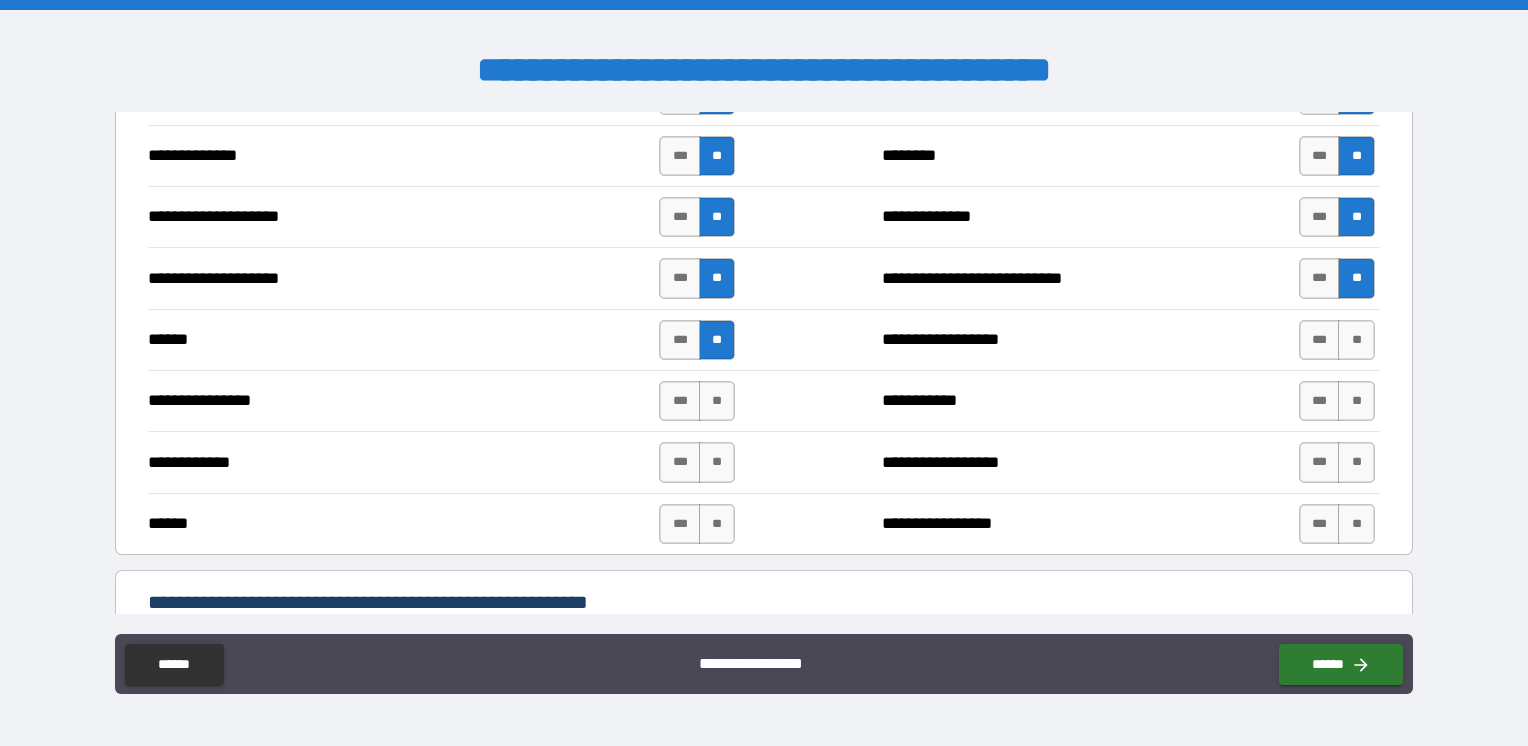 scroll, scrollTop: 4000, scrollLeft: 0, axis: vertical 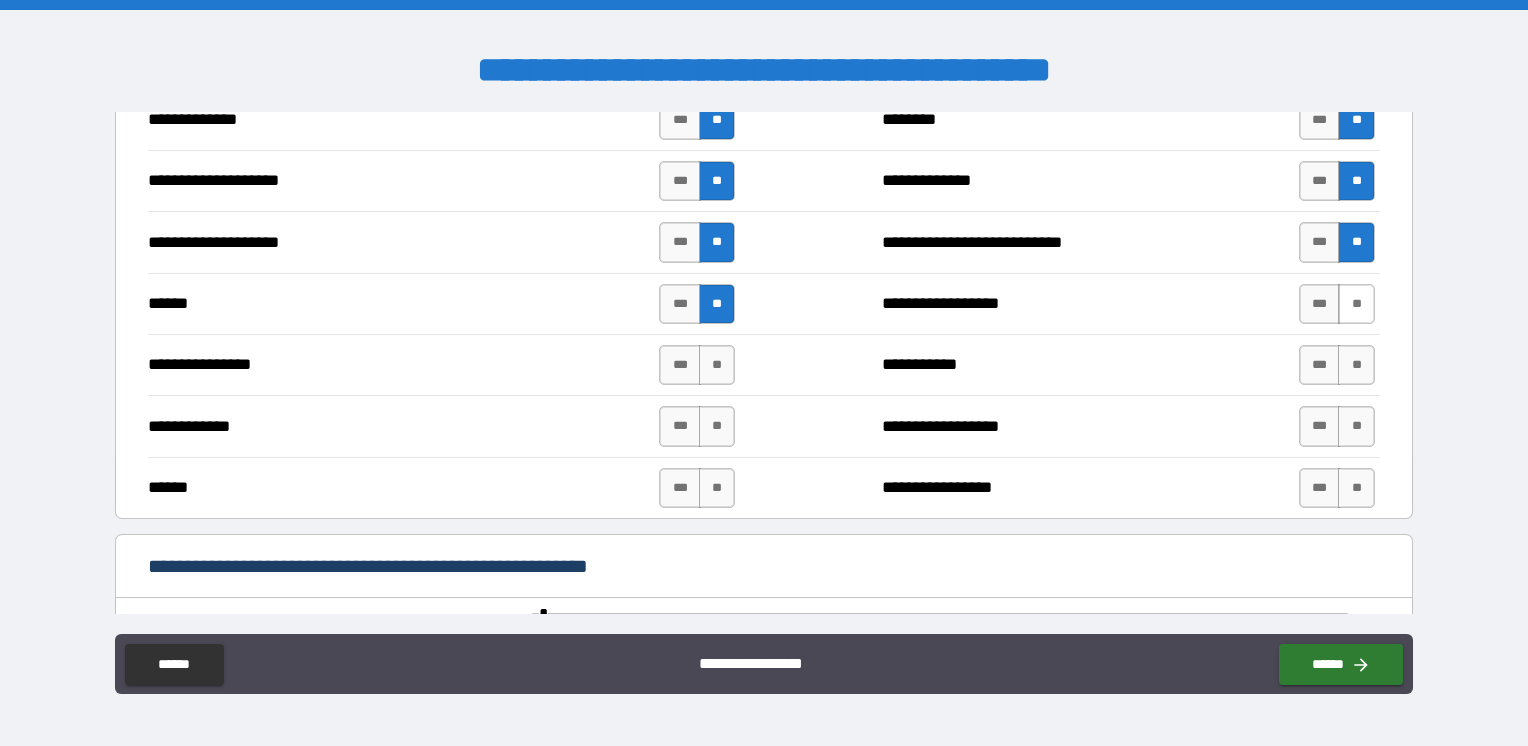 click on "**" at bounding box center (1356, 304) 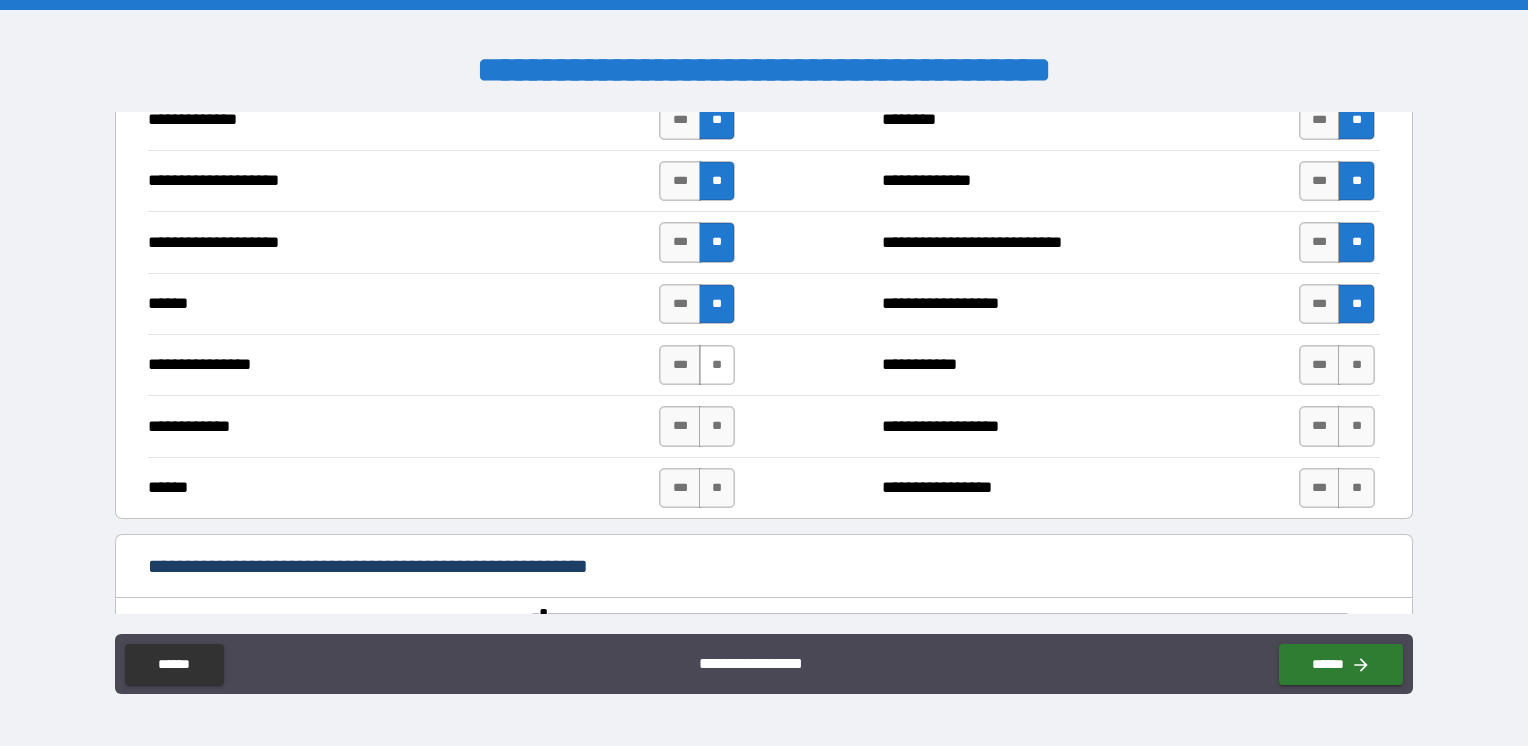 click on "**" at bounding box center [717, 365] 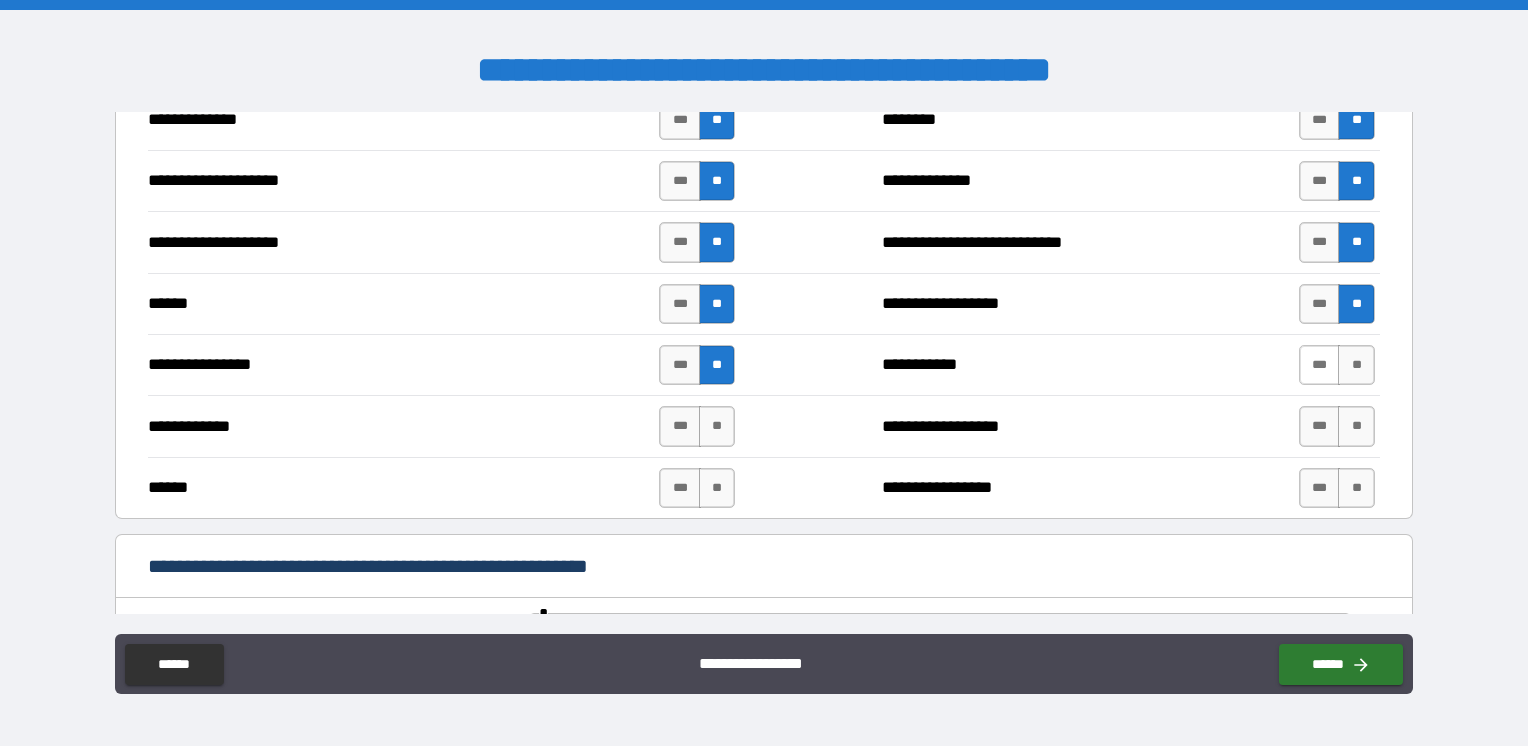 click on "**" at bounding box center (1356, 365) 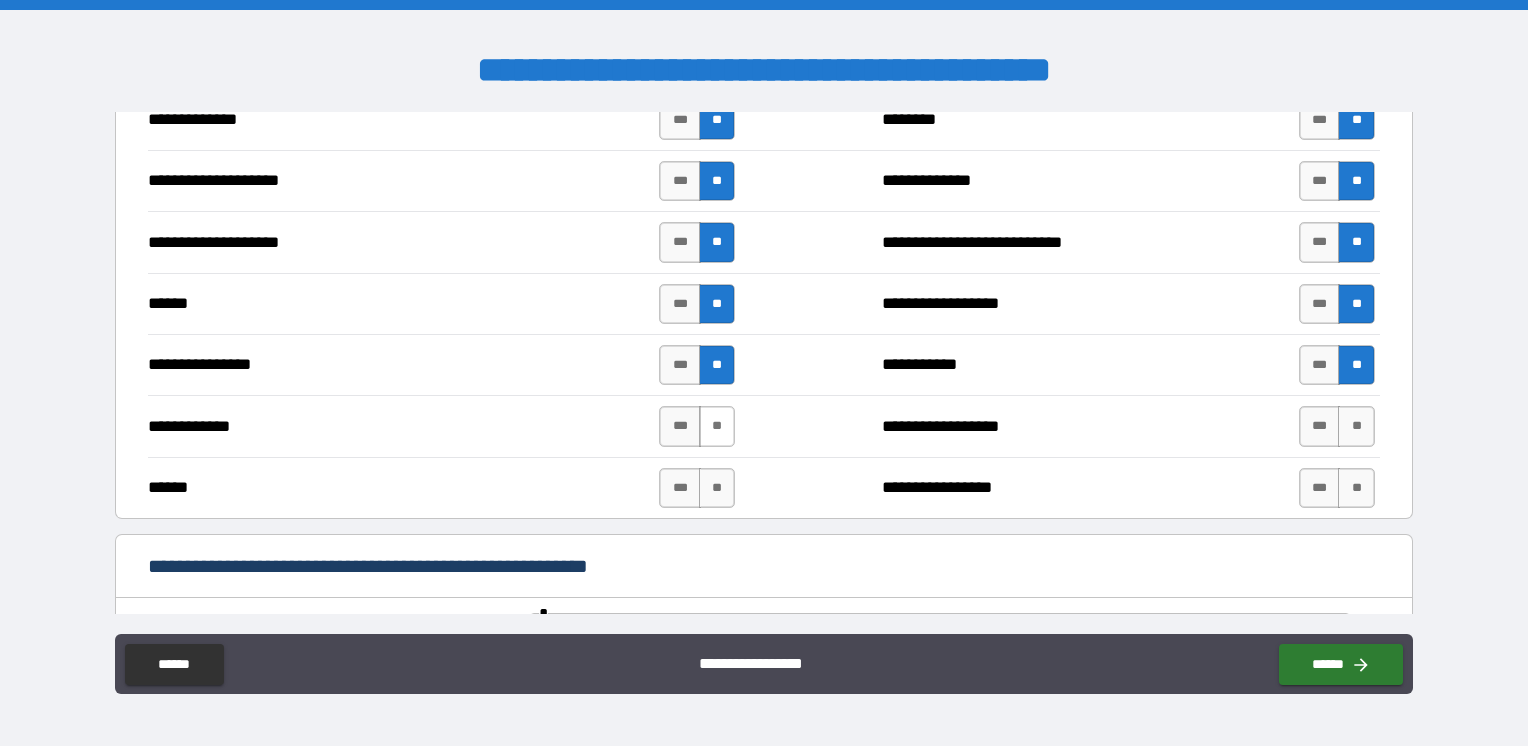 click on "**" at bounding box center (717, 426) 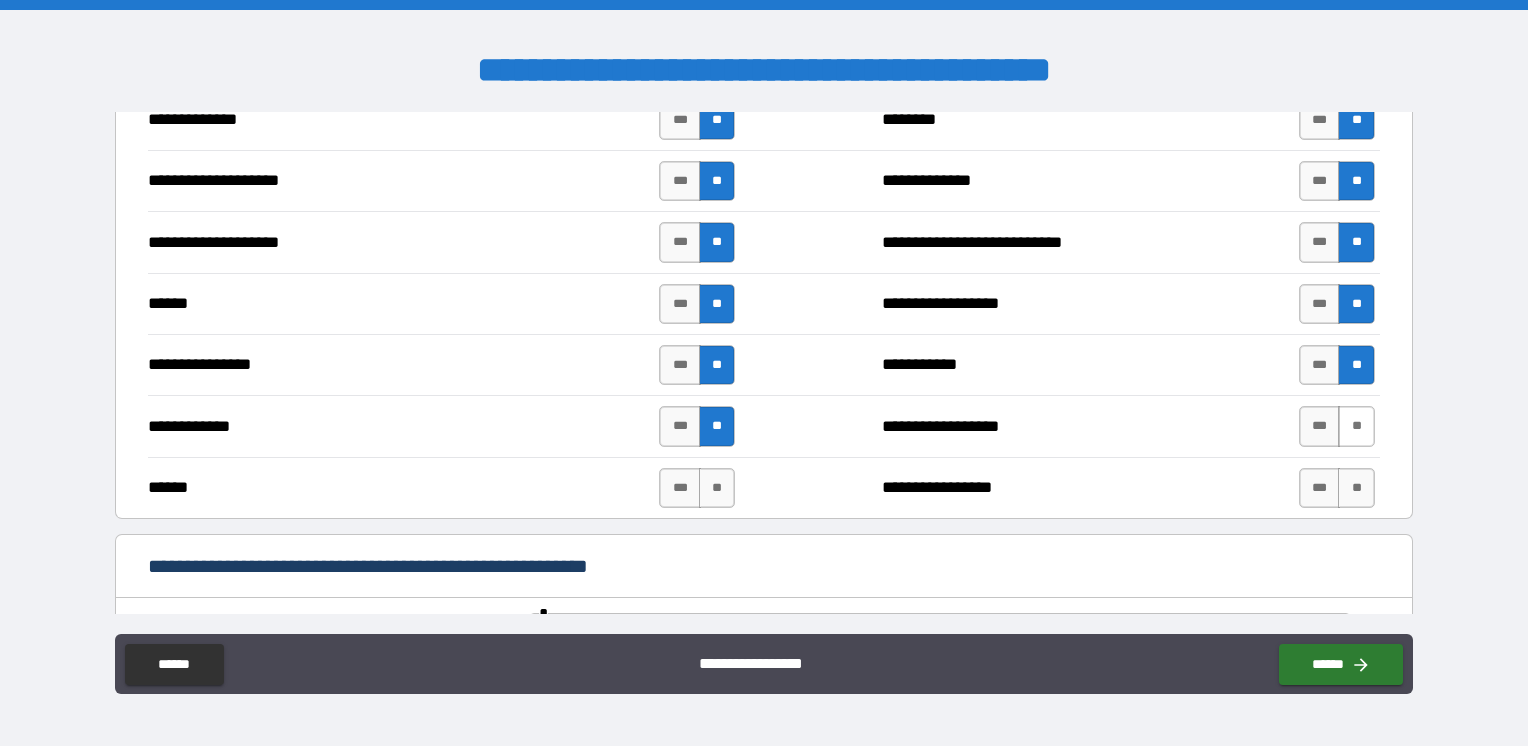 click on "**" at bounding box center [1356, 426] 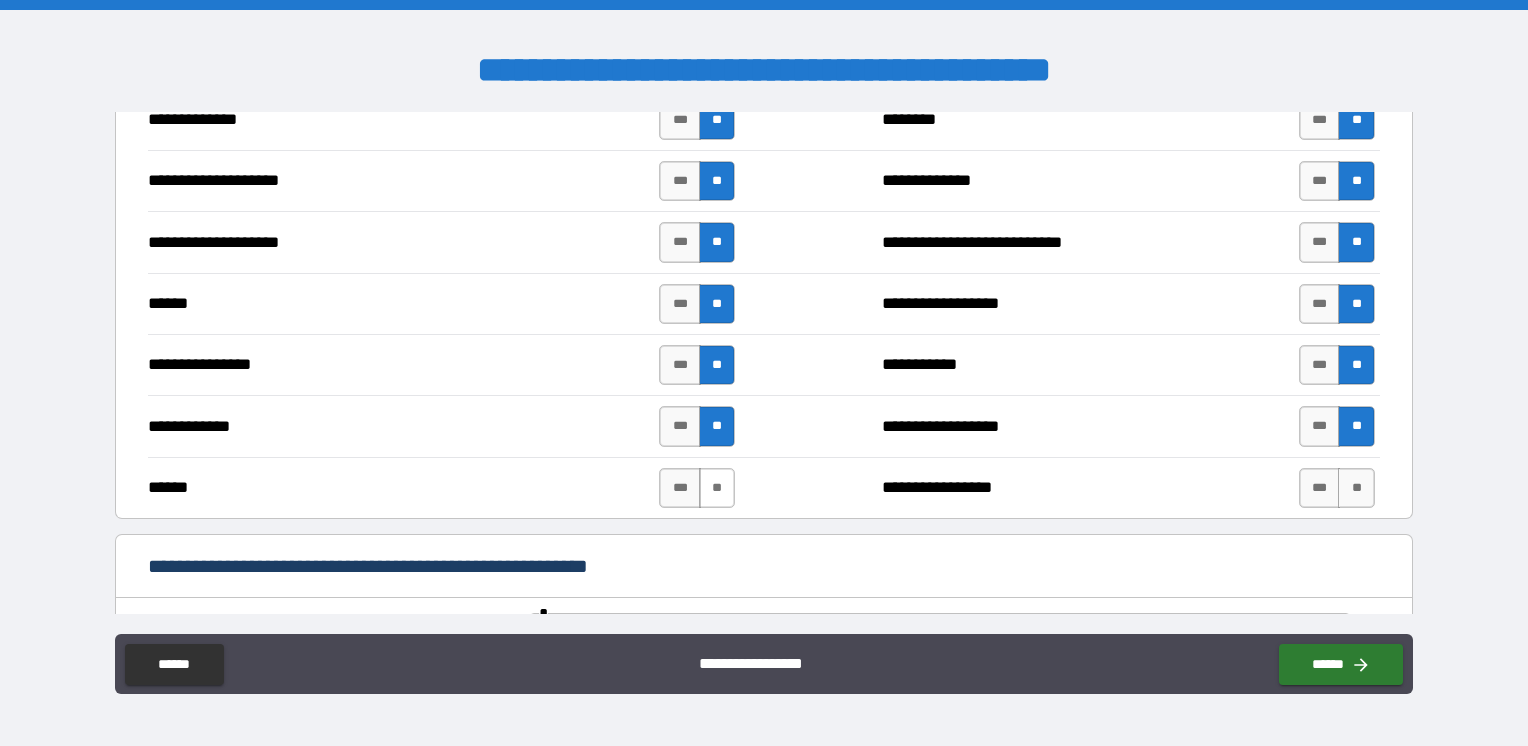click on "**" at bounding box center (717, 488) 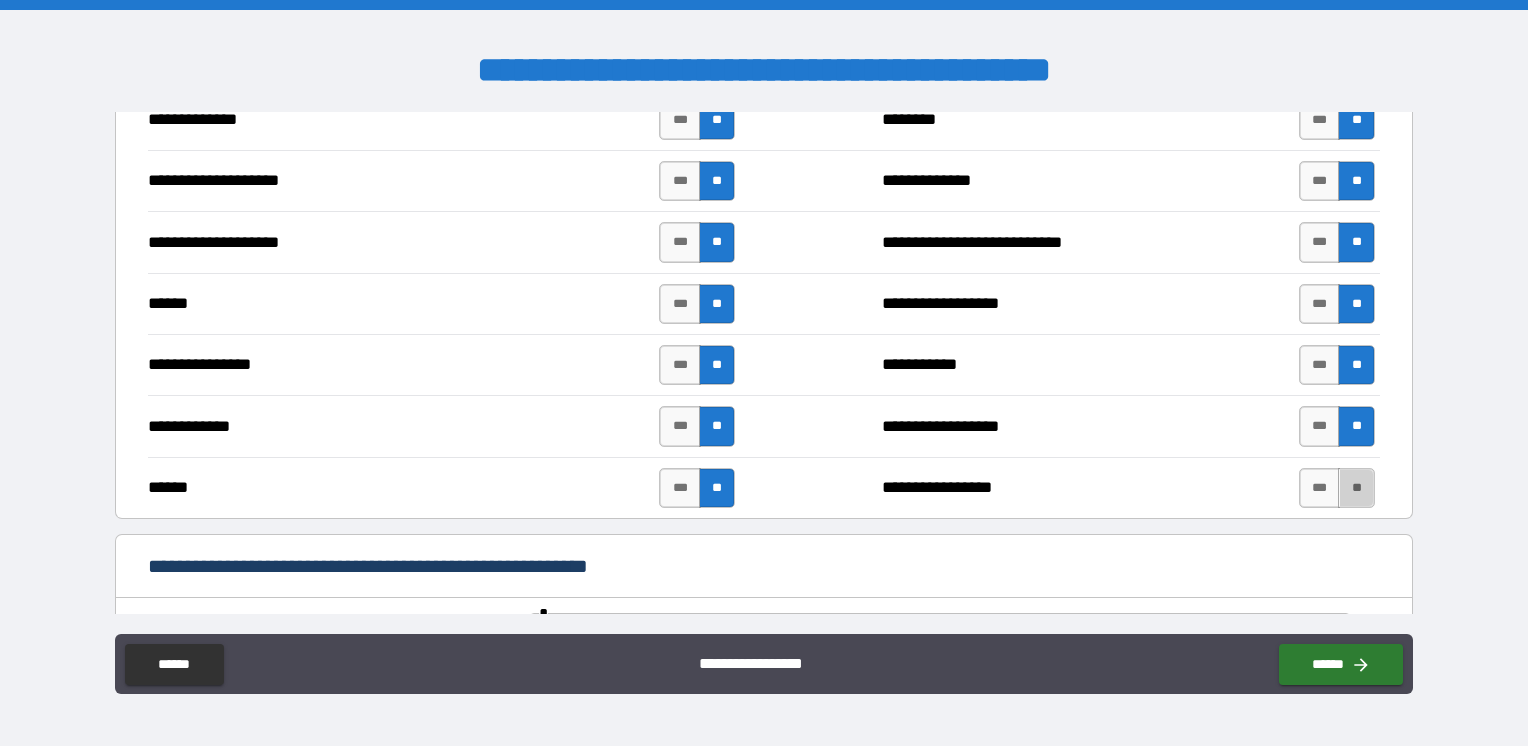 drag, startPoint x: 1343, startPoint y: 472, endPoint x: 1220, endPoint y: 483, distance: 123.49089 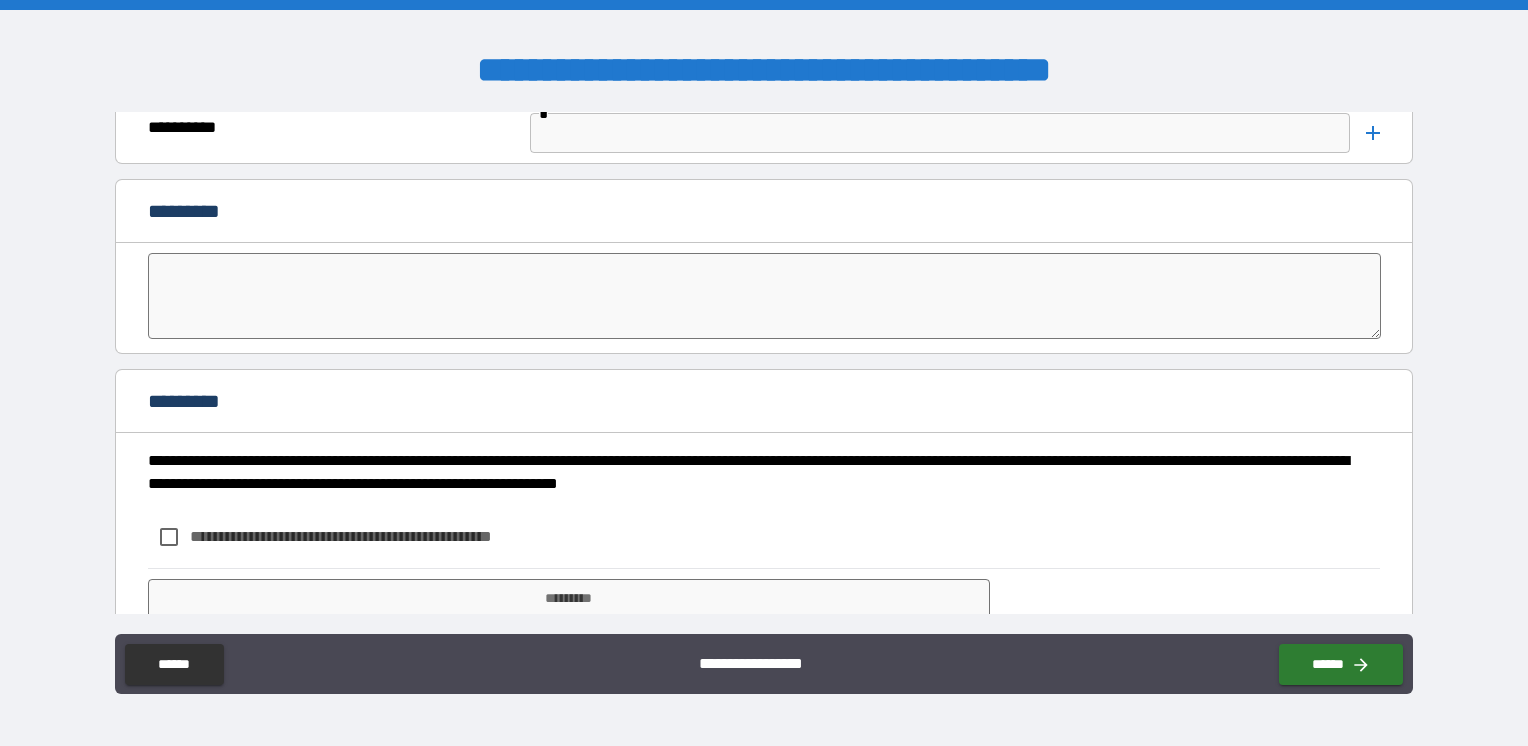 scroll, scrollTop: 4558, scrollLeft: 0, axis: vertical 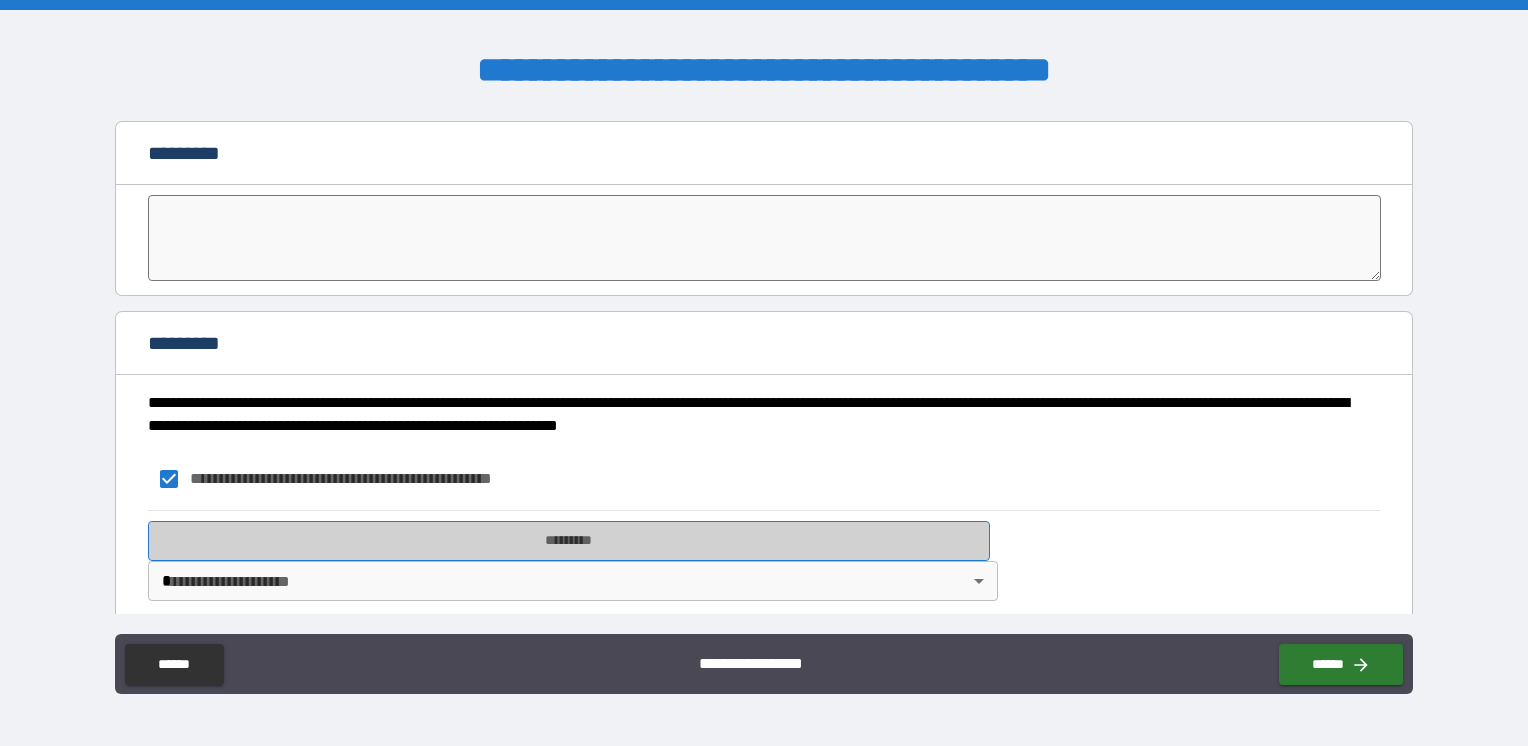 click on "*********" at bounding box center (569, 541) 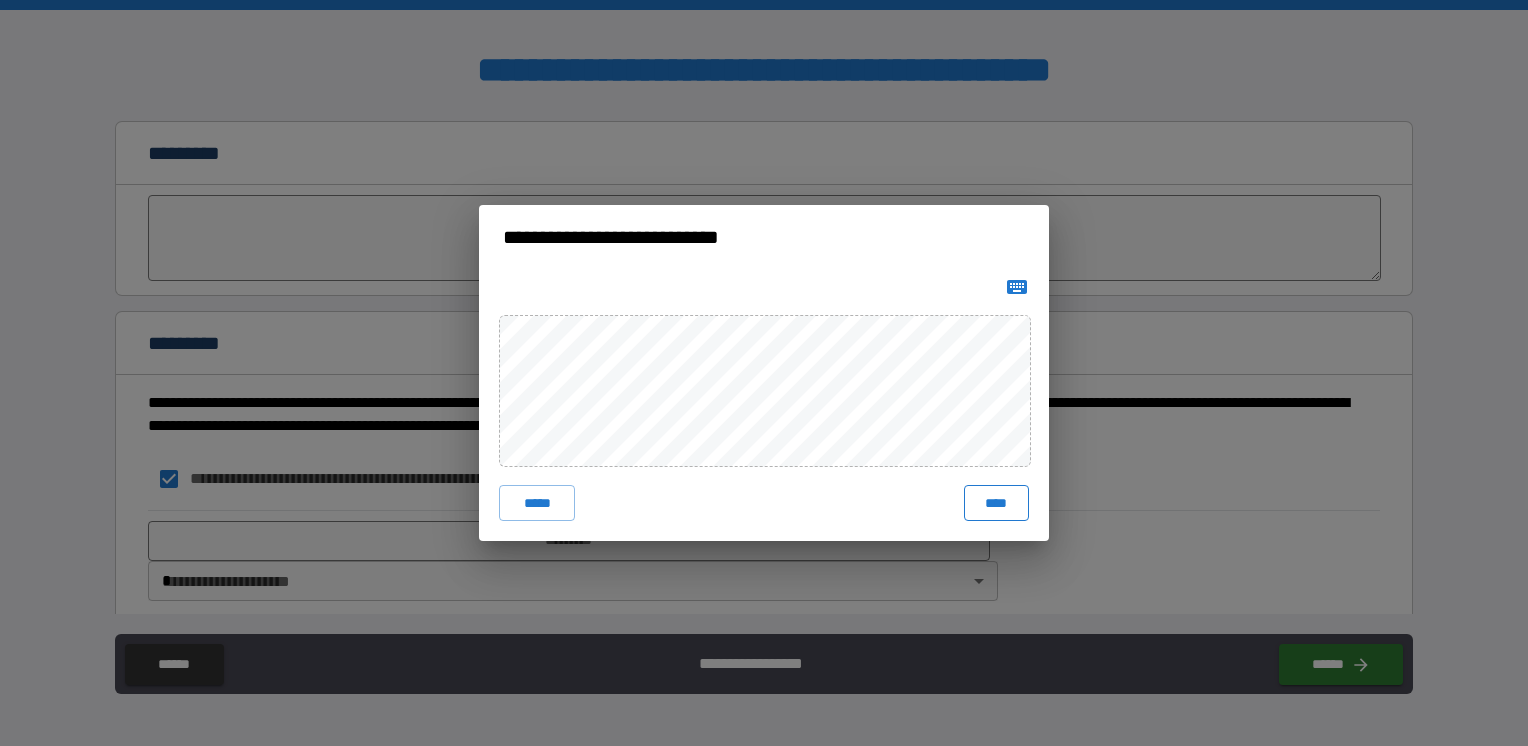 click on "****" at bounding box center [996, 503] 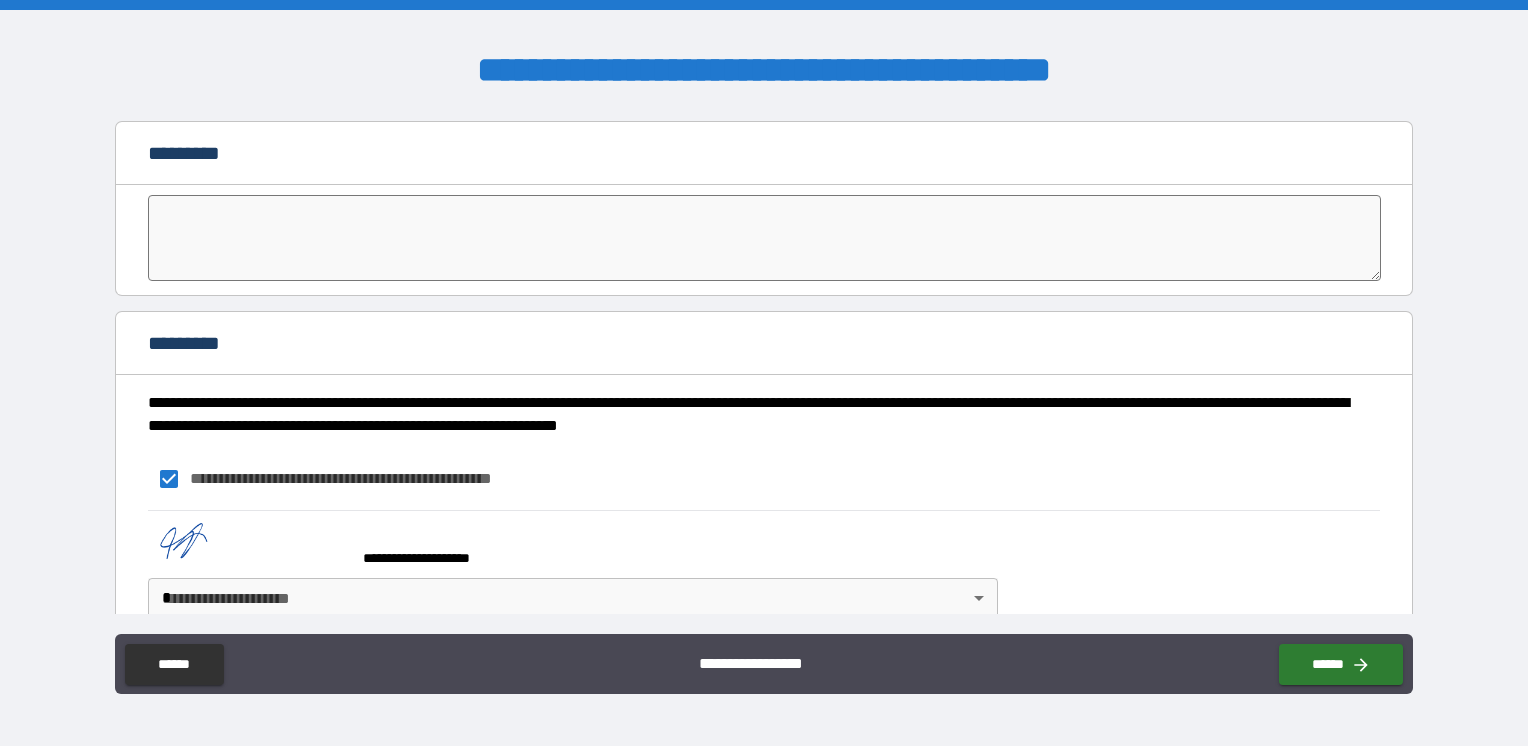 click on "**********" at bounding box center [764, 373] 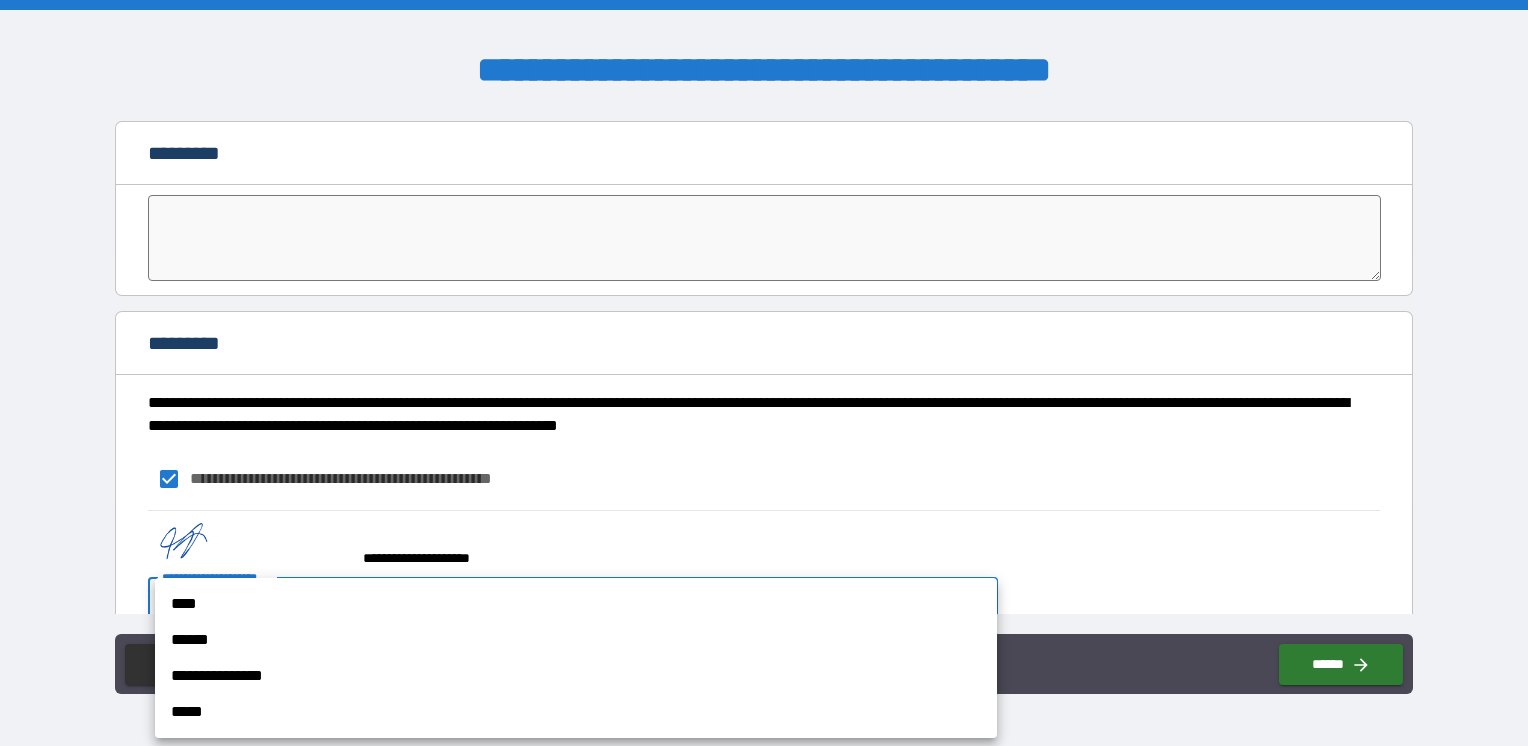 click on "****" at bounding box center [576, 604] 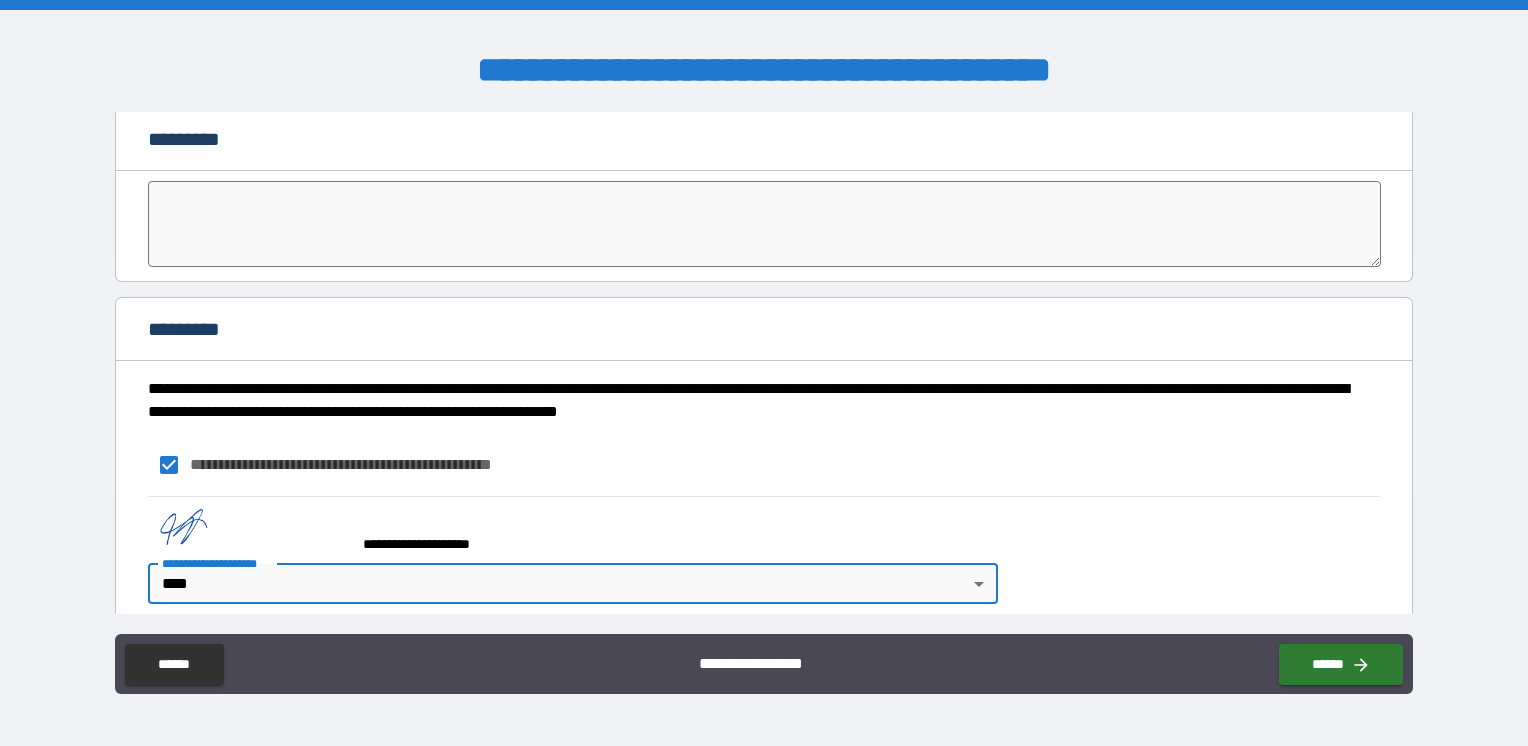 scroll, scrollTop: 4576, scrollLeft: 0, axis: vertical 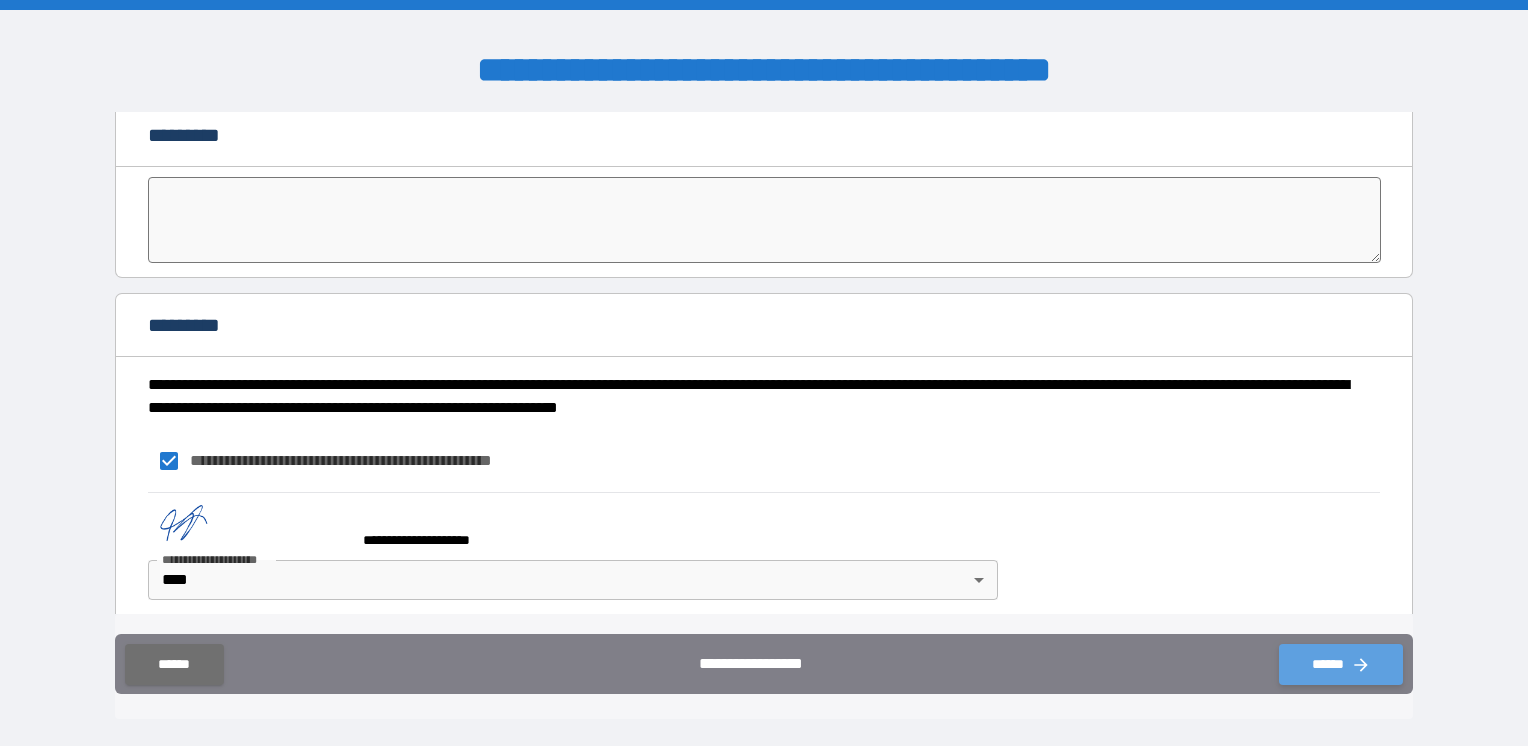click on "******" at bounding box center [1341, 664] 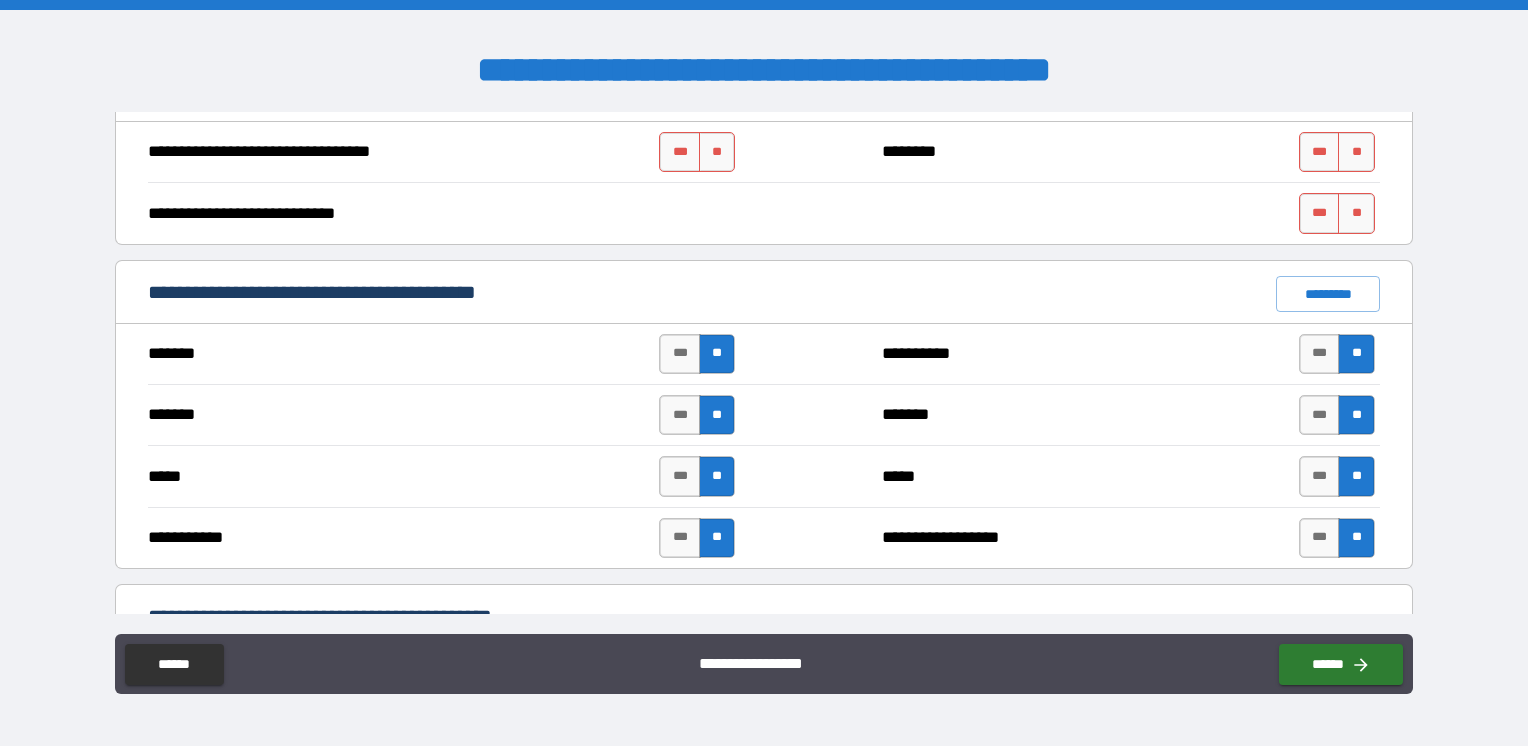 scroll, scrollTop: 1176, scrollLeft: 0, axis: vertical 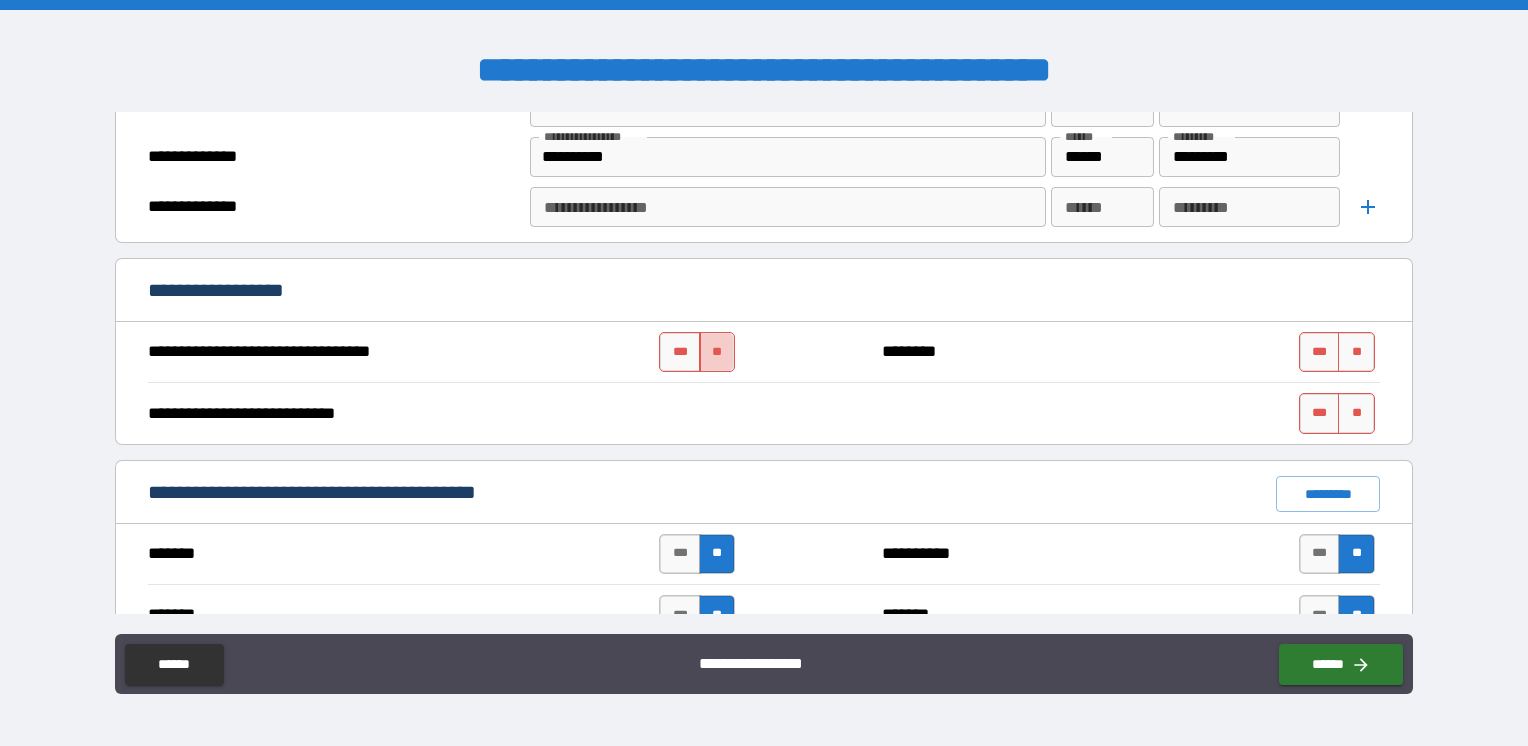 click on "**" at bounding box center (717, 352) 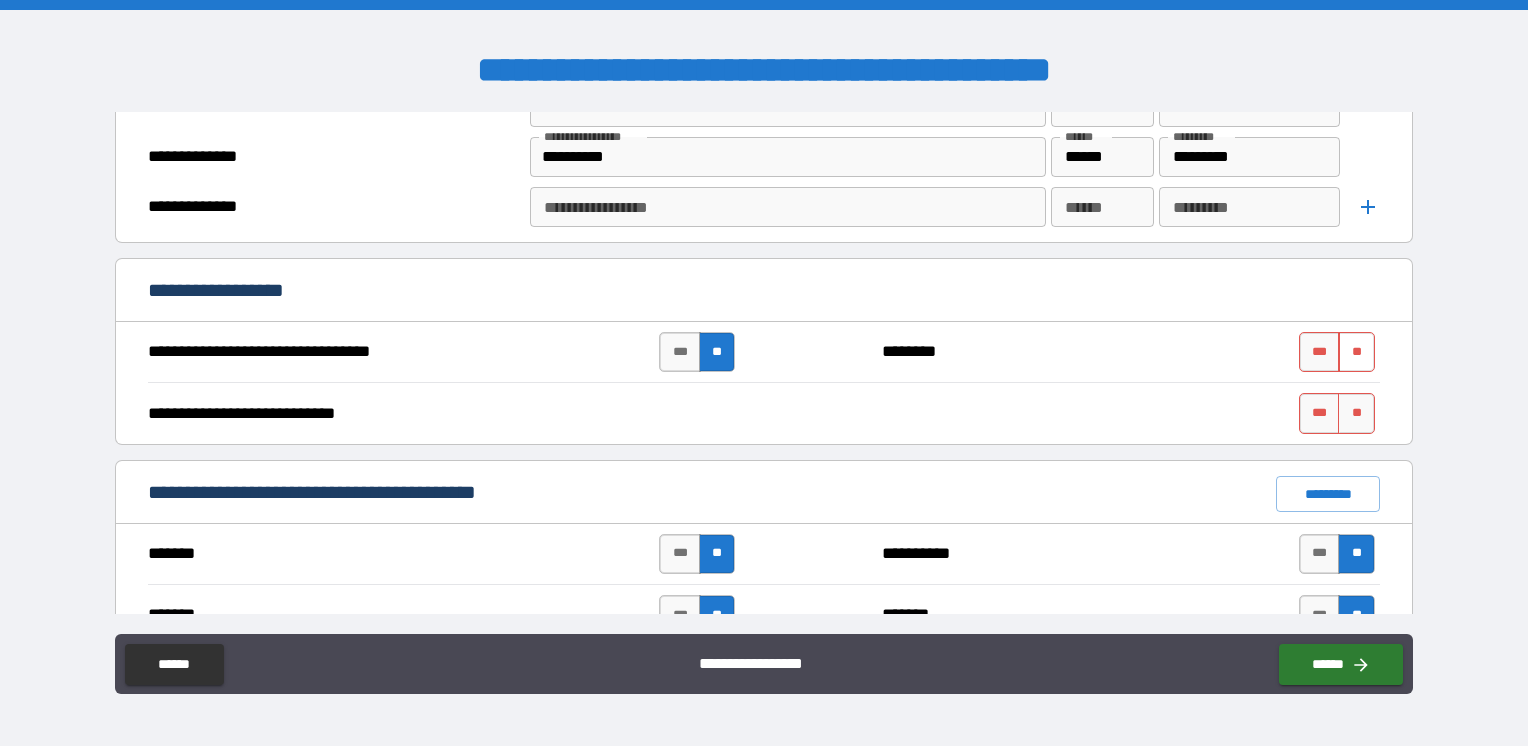 click on "**" at bounding box center [1356, 352] 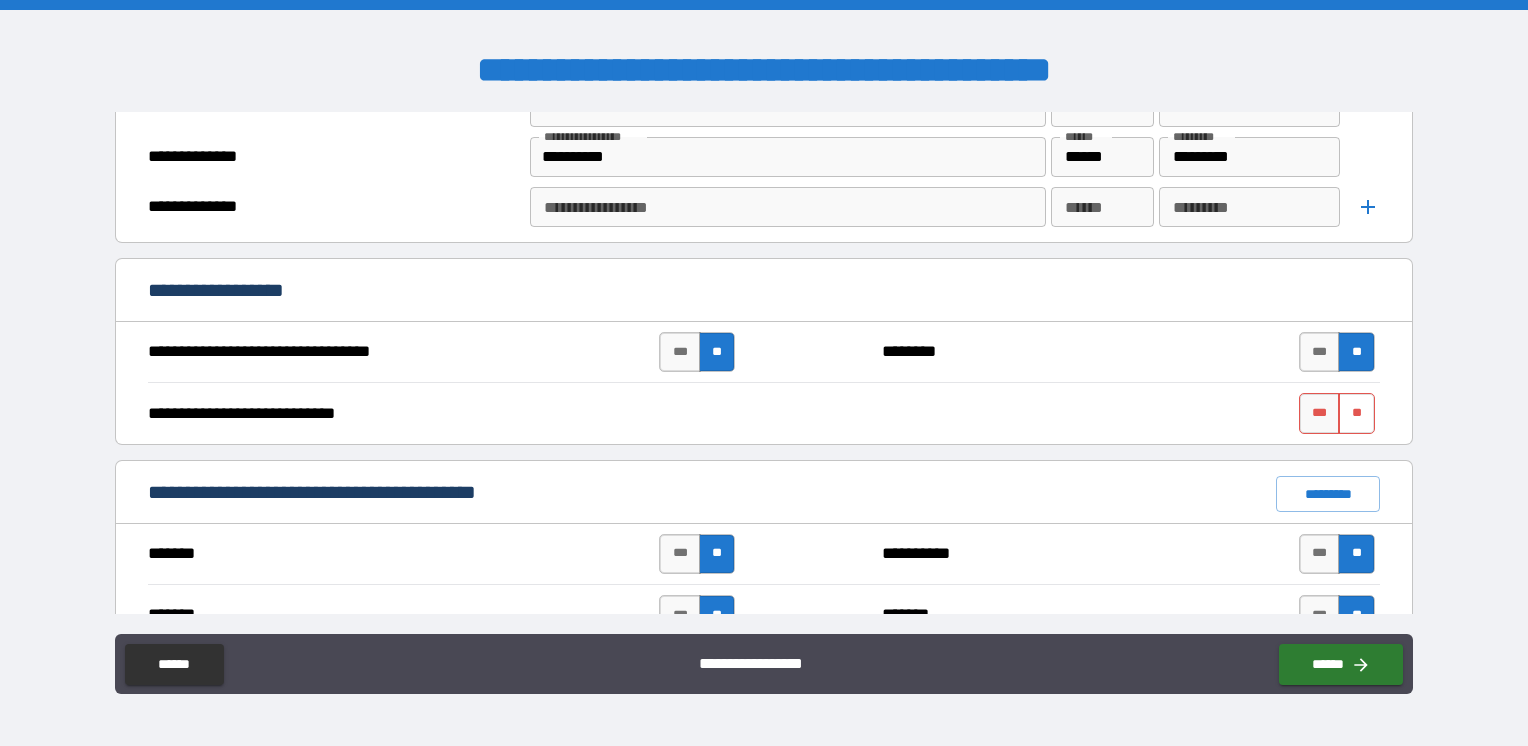 click on "**" at bounding box center [1356, 413] 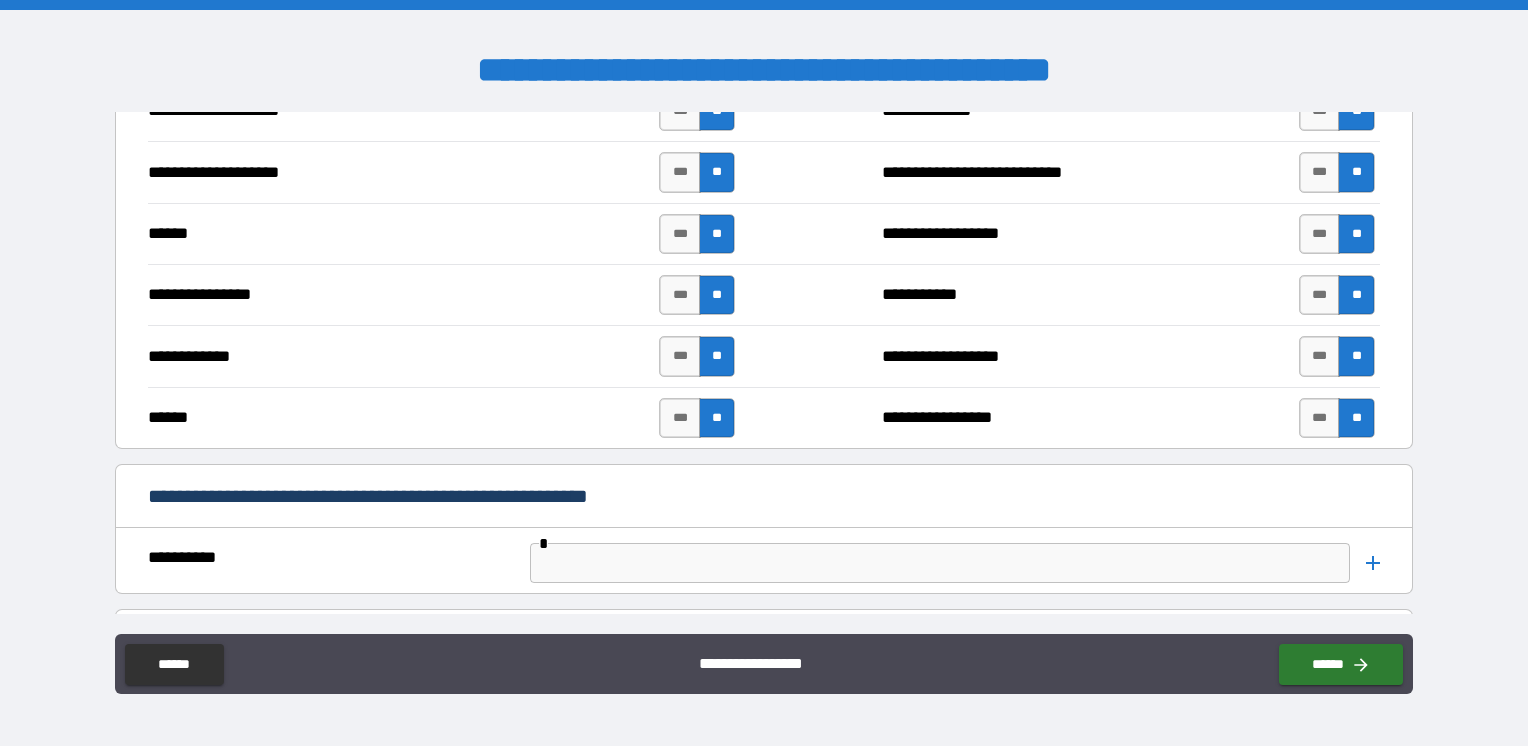 scroll, scrollTop: 4576, scrollLeft: 0, axis: vertical 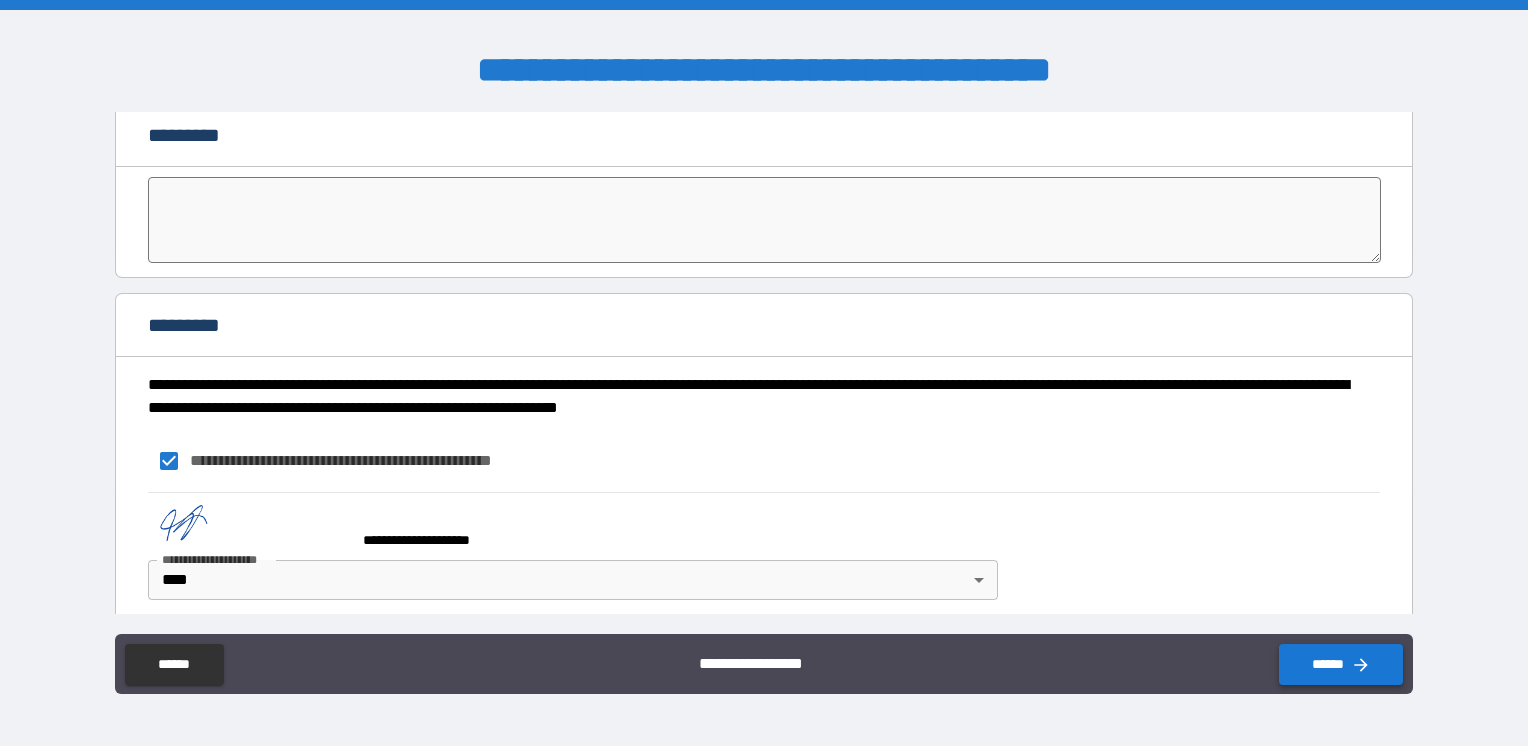 click on "******" at bounding box center [1341, 664] 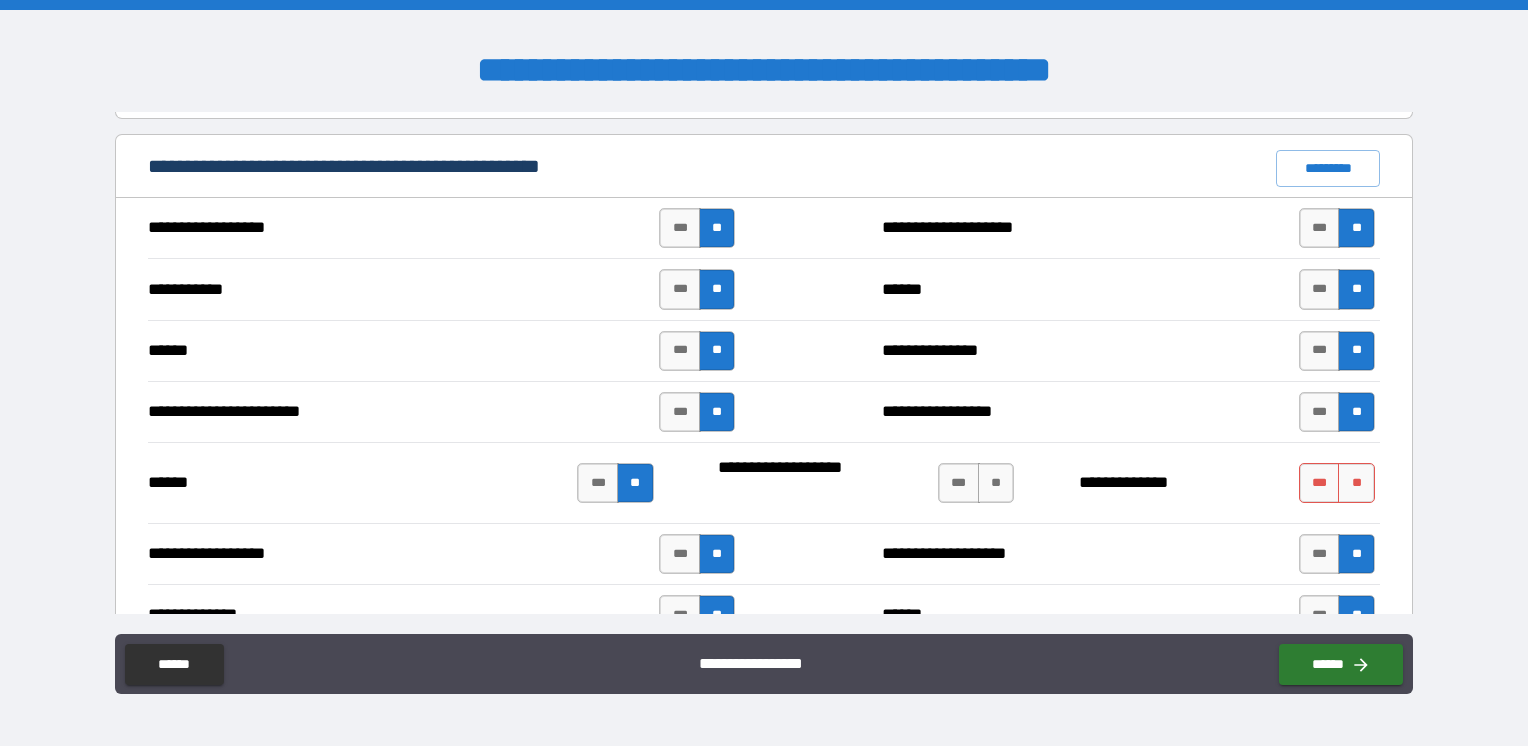 scroll, scrollTop: 2000, scrollLeft: 0, axis: vertical 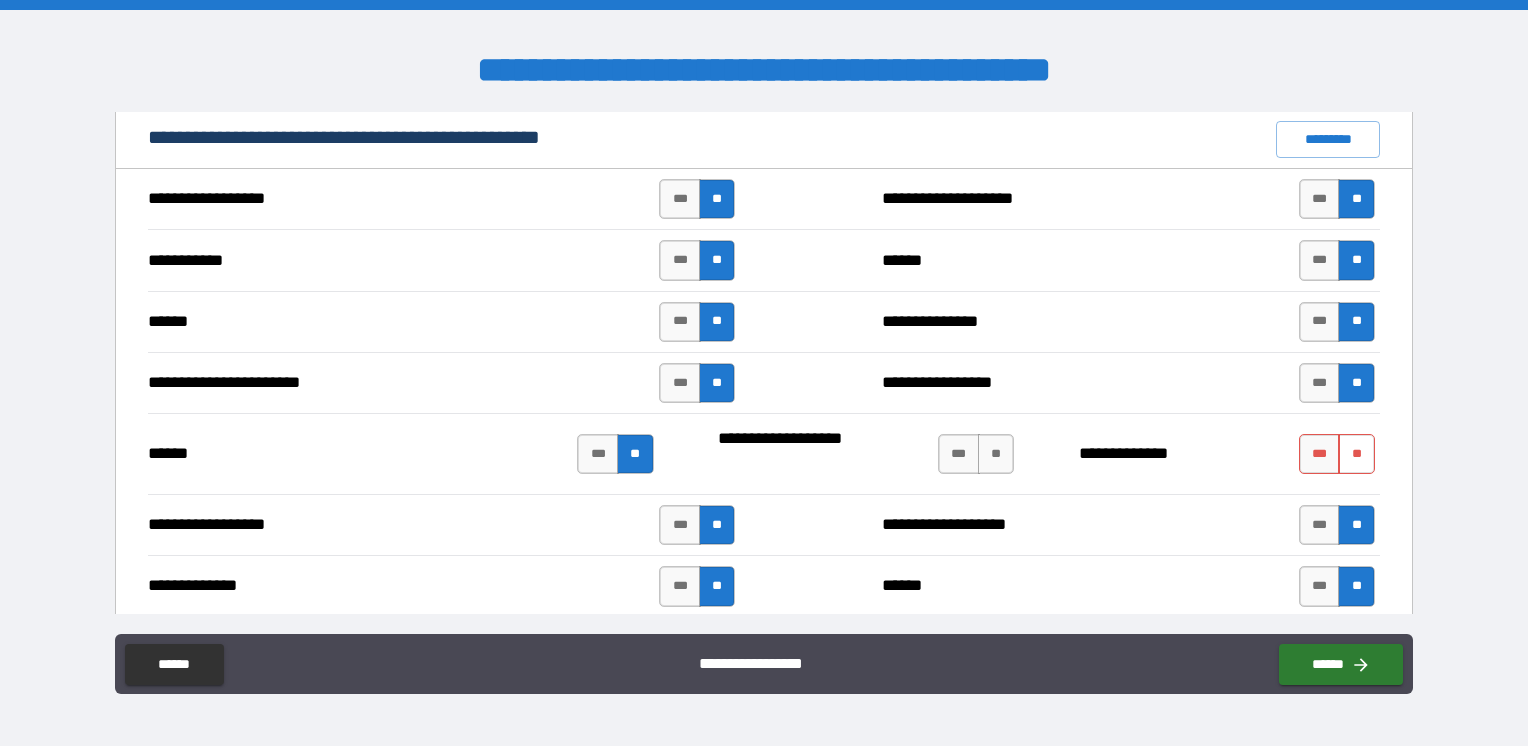 click on "**" at bounding box center (1356, 454) 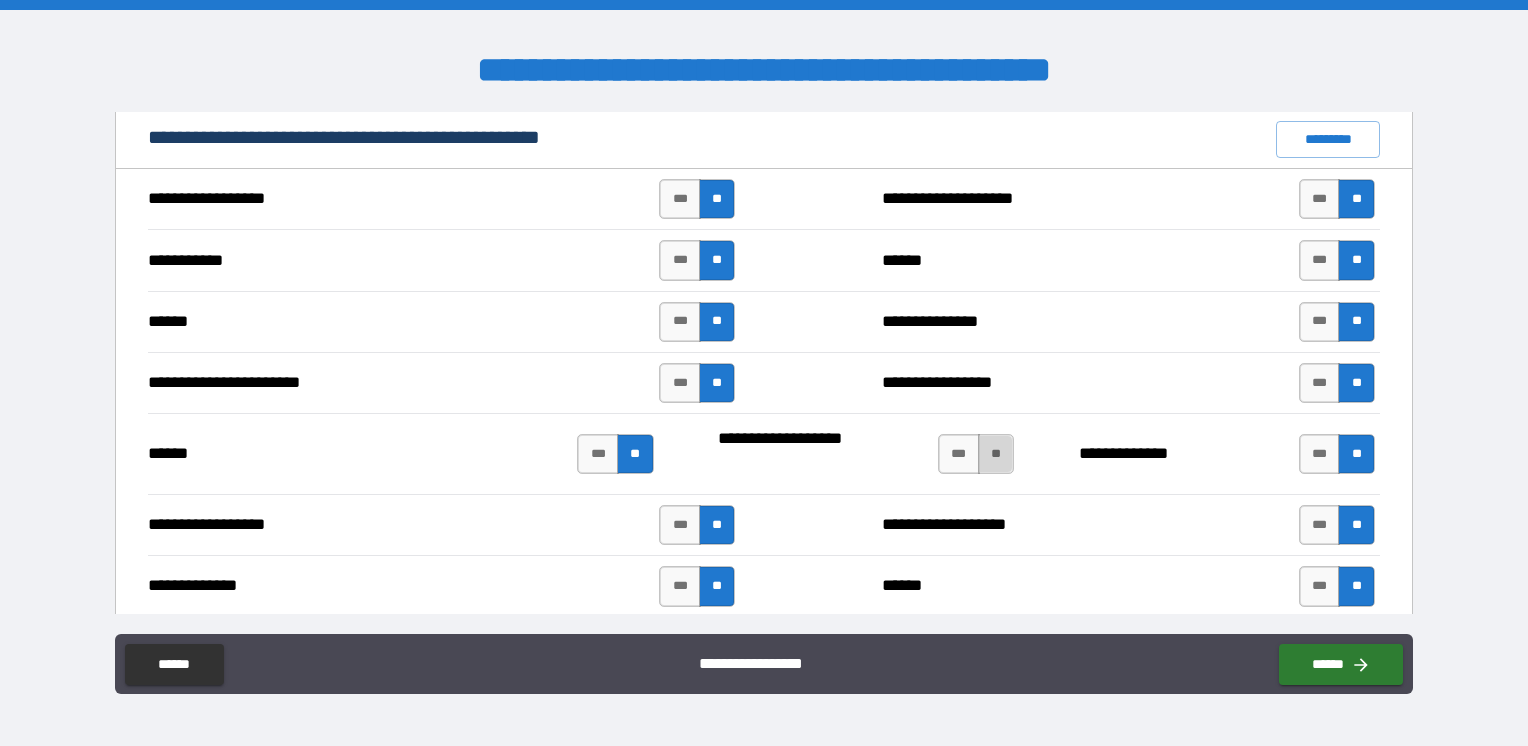 click on "**" at bounding box center [996, 454] 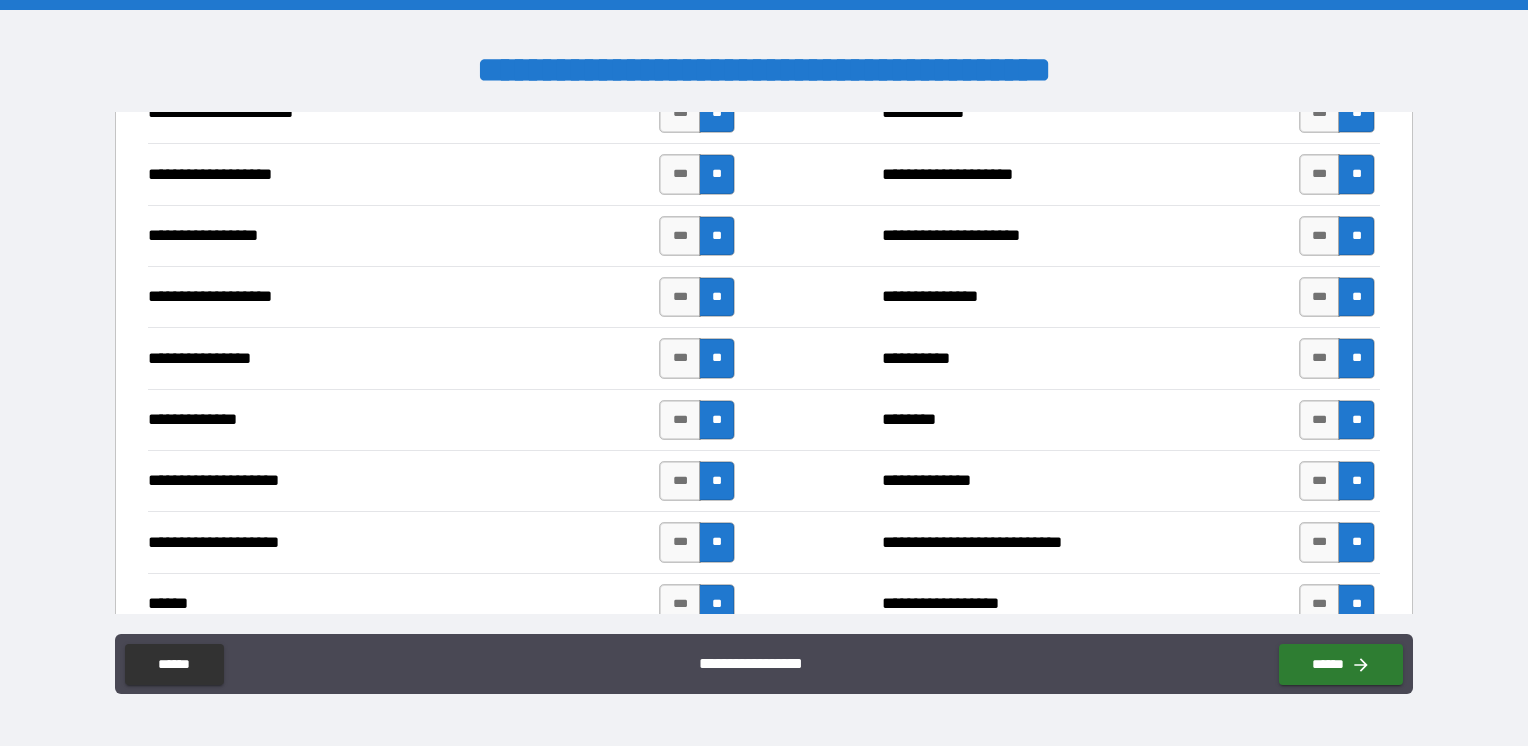 scroll, scrollTop: 4576, scrollLeft: 0, axis: vertical 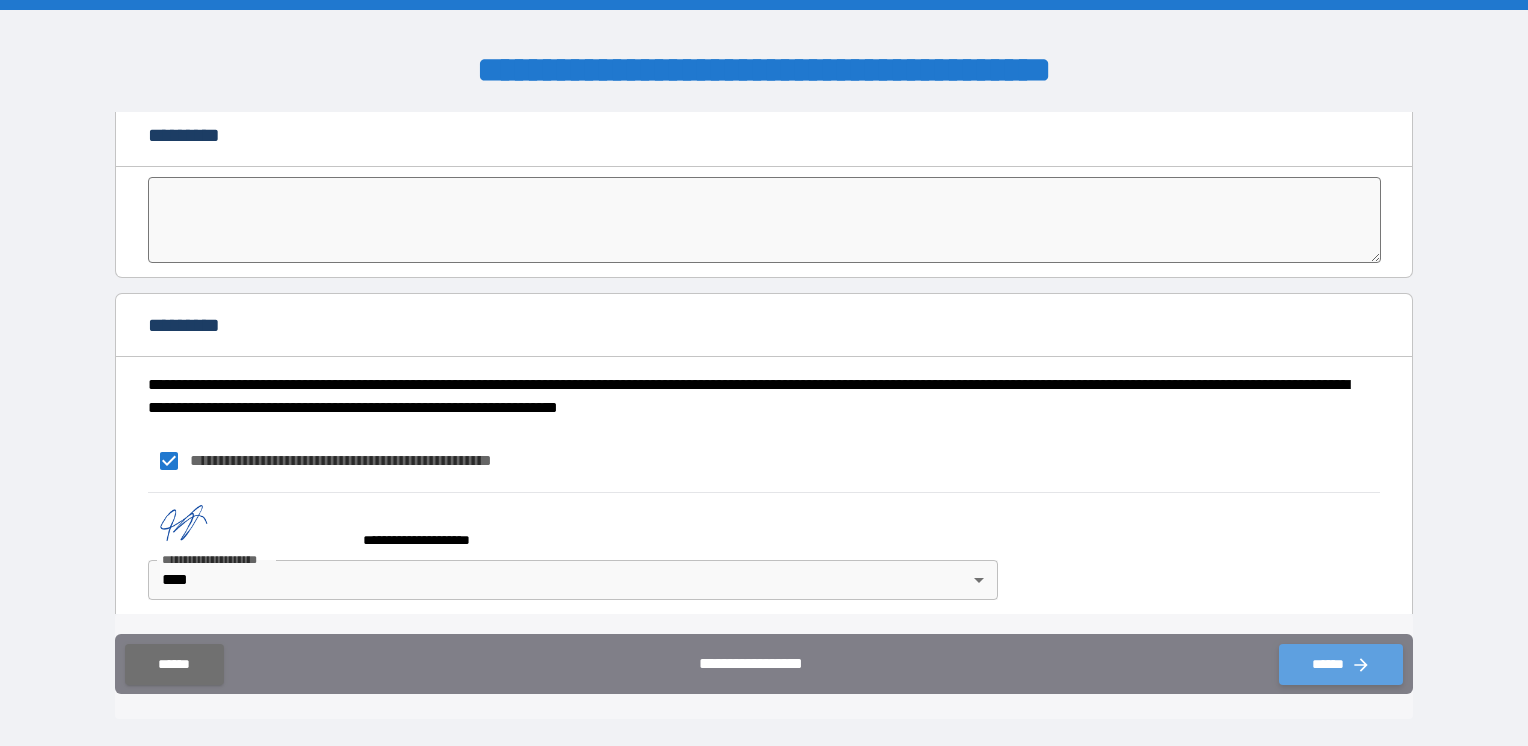 click on "******" at bounding box center [1341, 664] 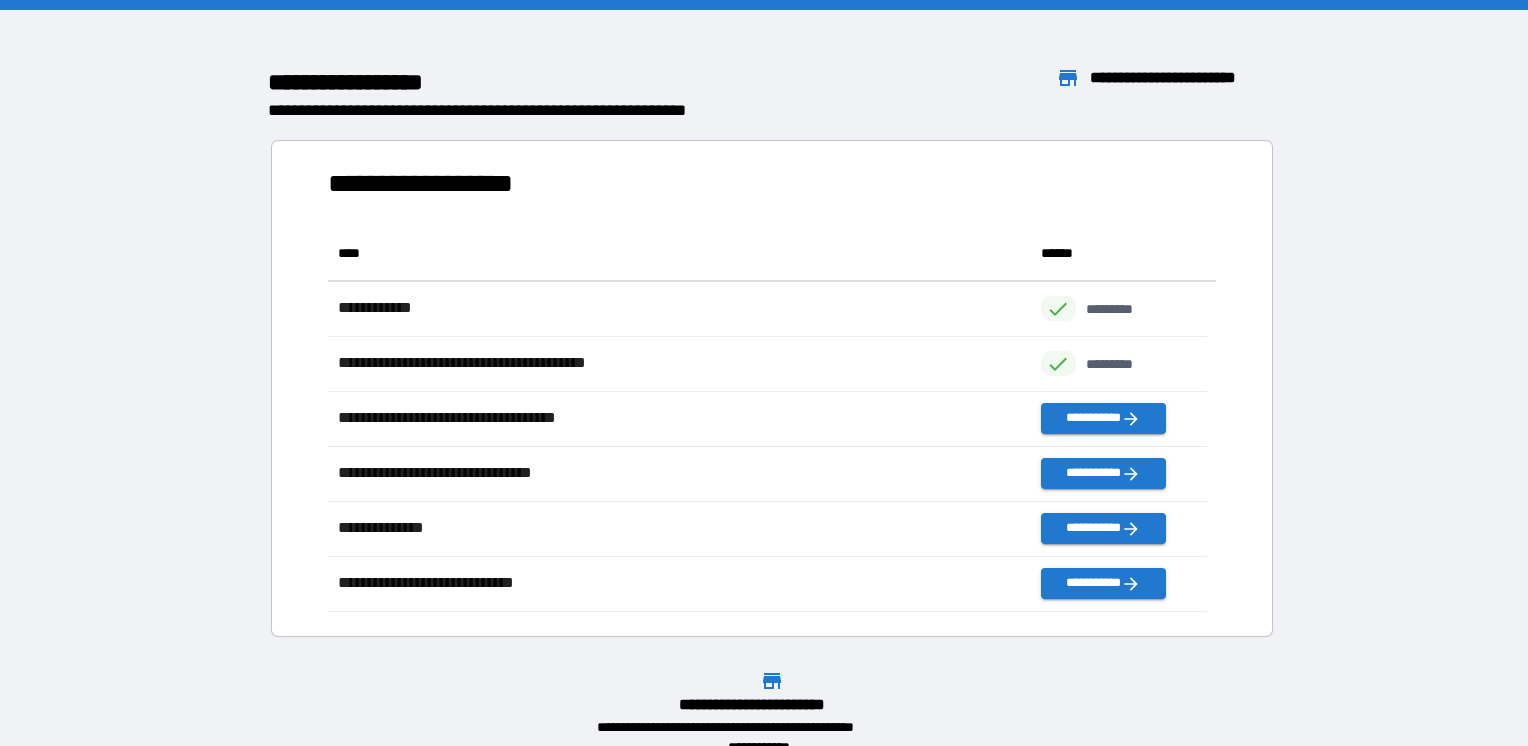 scroll, scrollTop: 16, scrollLeft: 16, axis: both 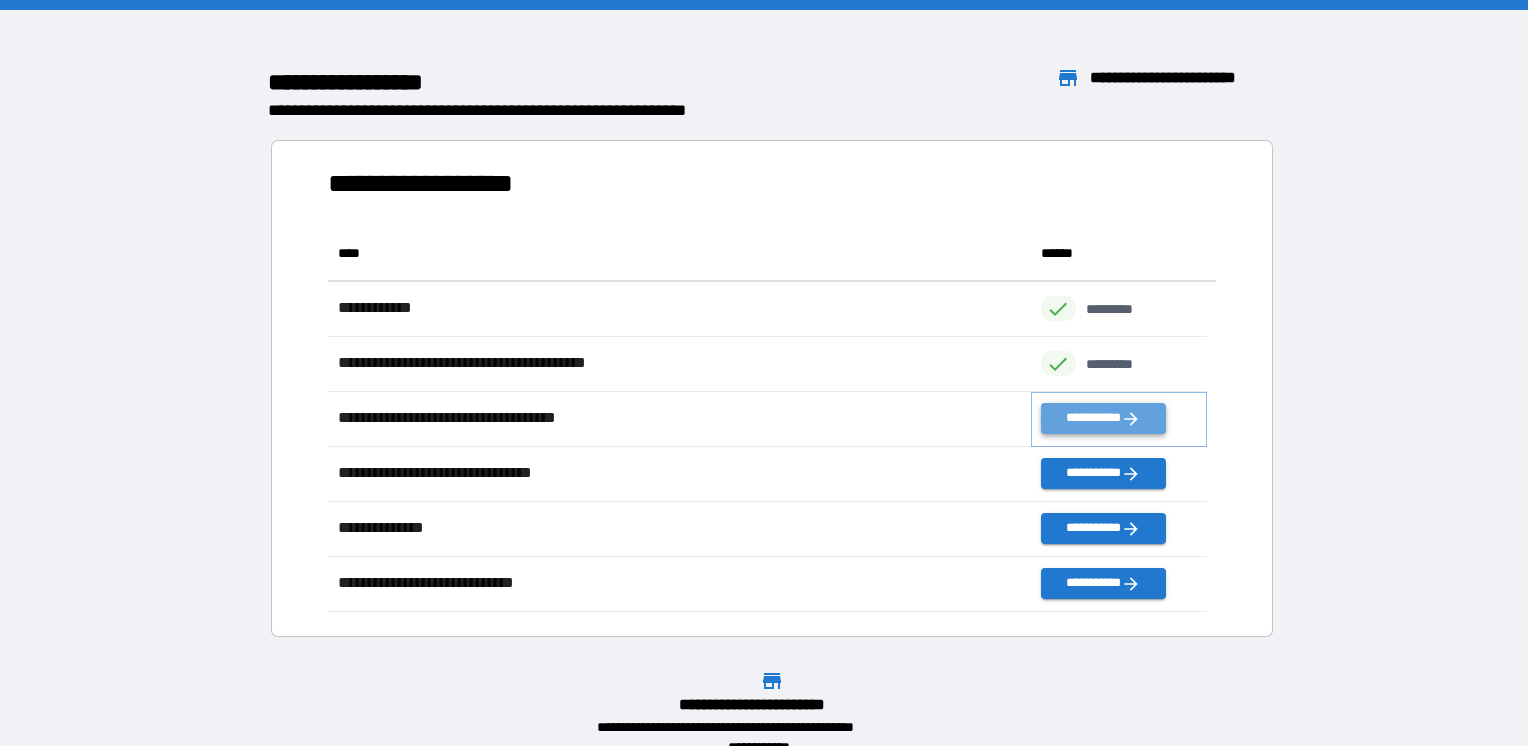 click on "**********" at bounding box center (1103, 418) 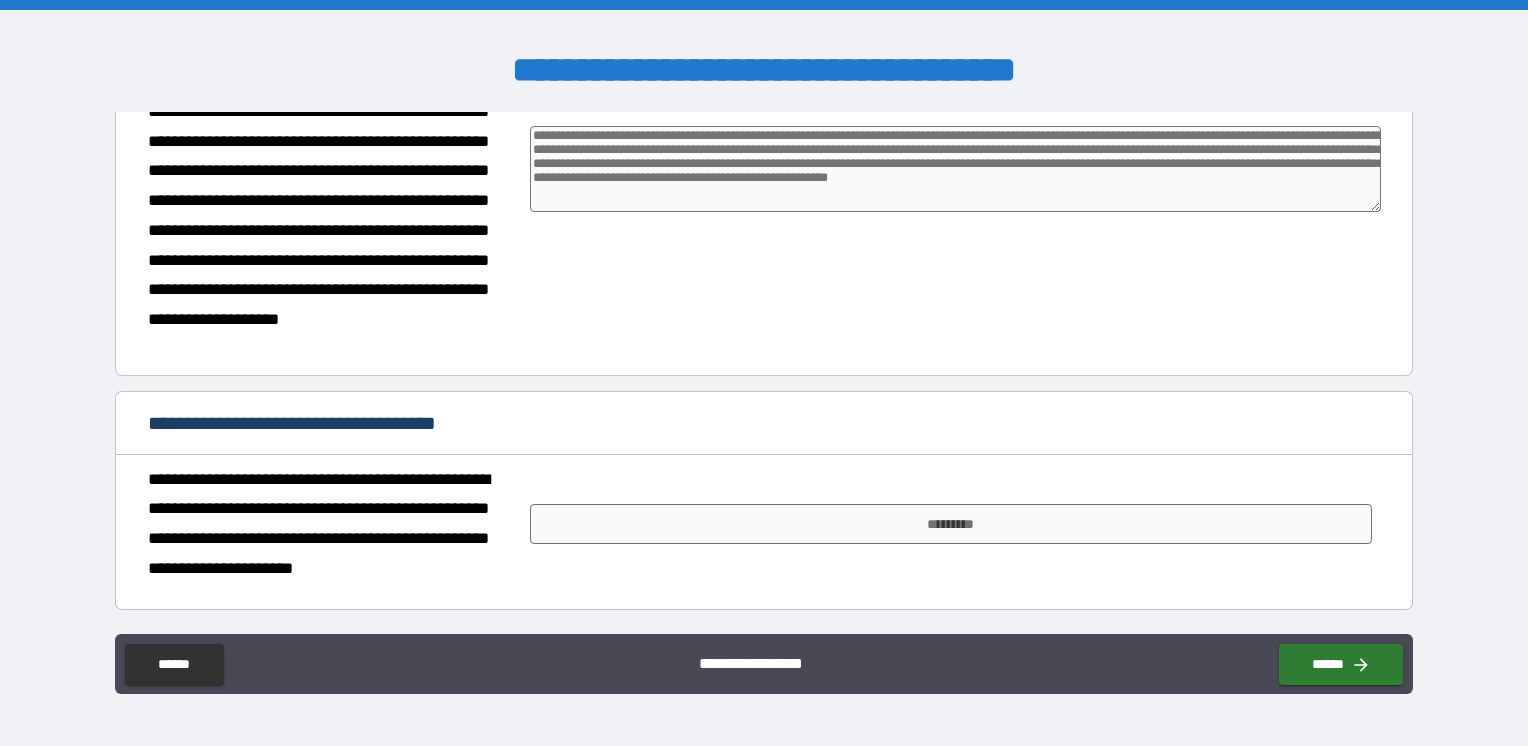 scroll, scrollTop: 564, scrollLeft: 0, axis: vertical 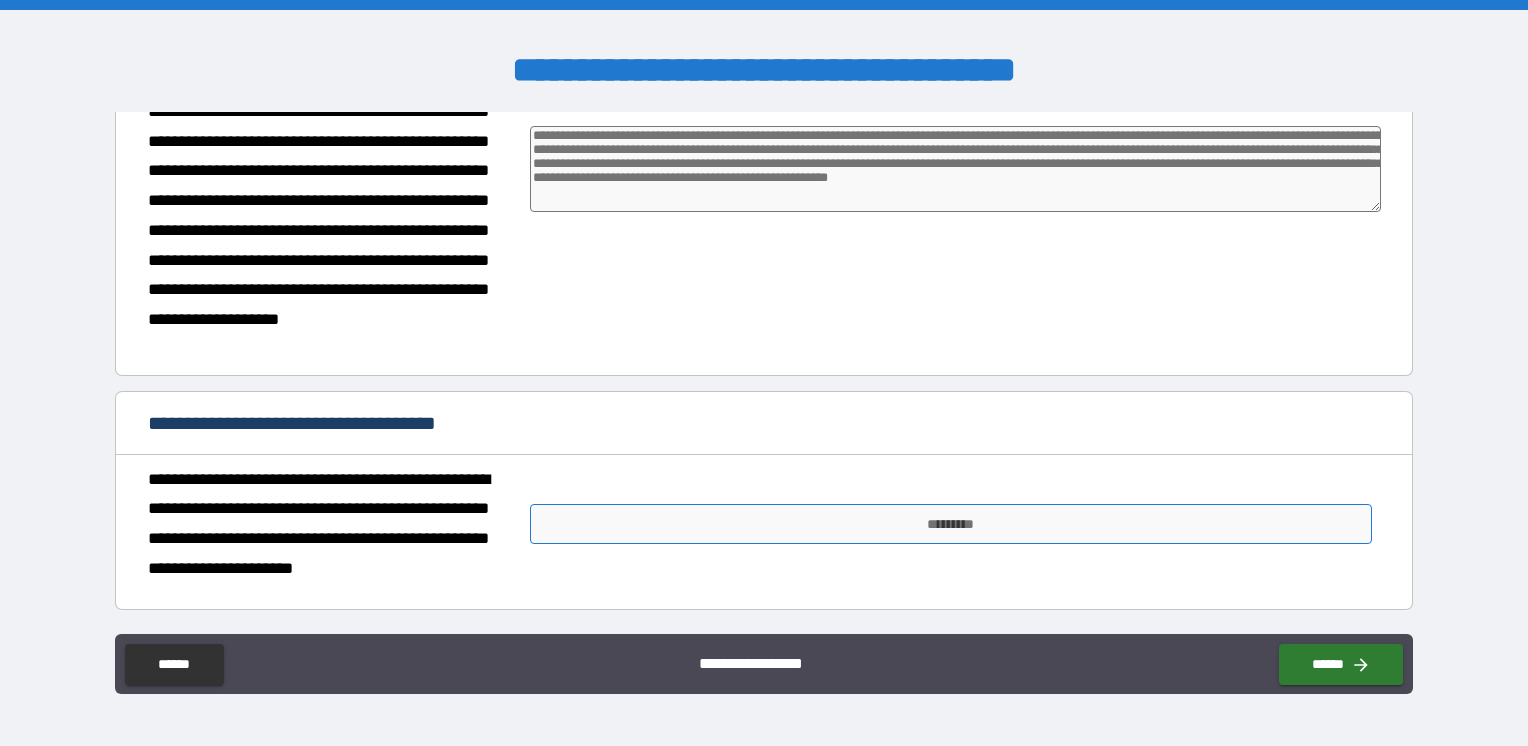 click on "*********" at bounding box center (951, 524) 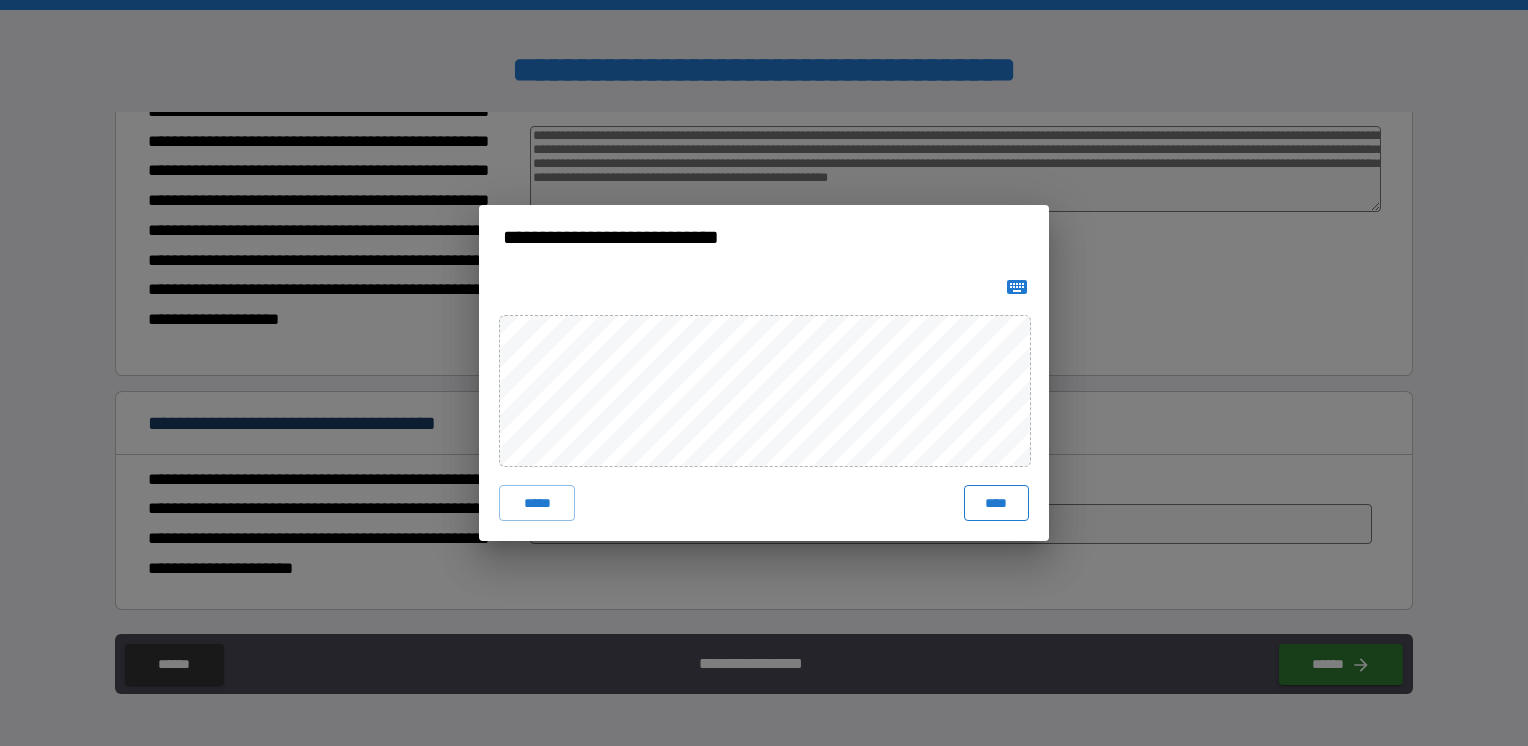 click on "****" at bounding box center [996, 503] 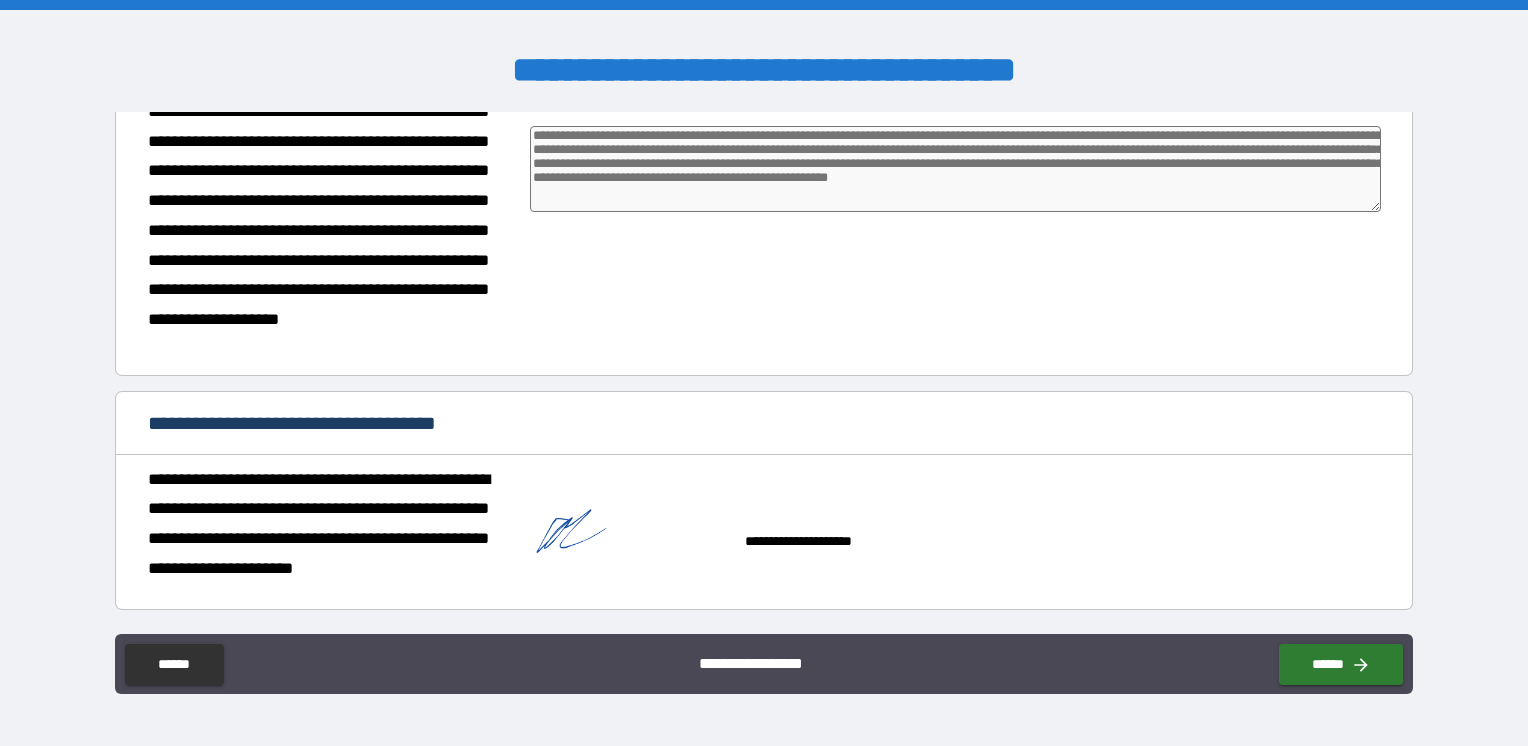 type on "*" 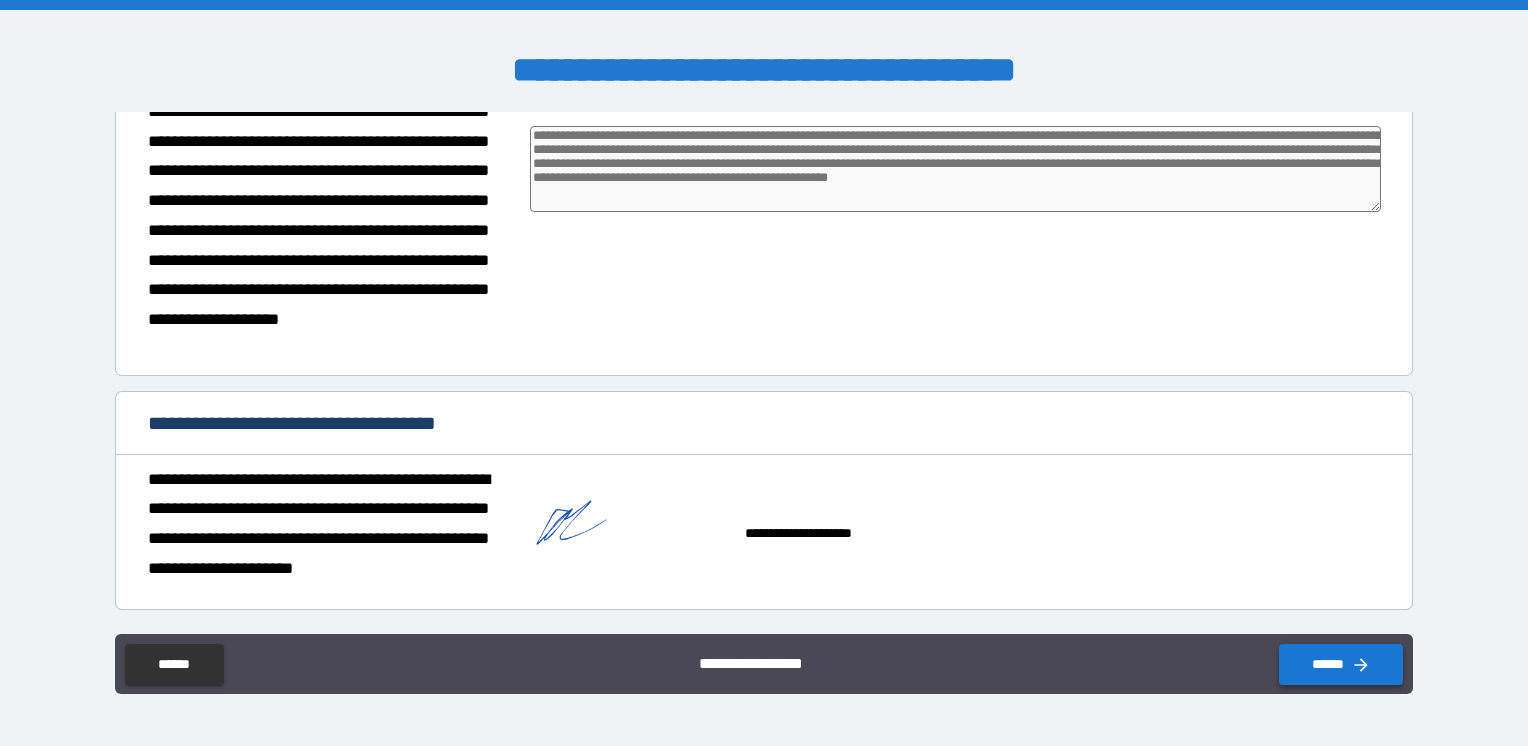 click on "******" at bounding box center (1341, 664) 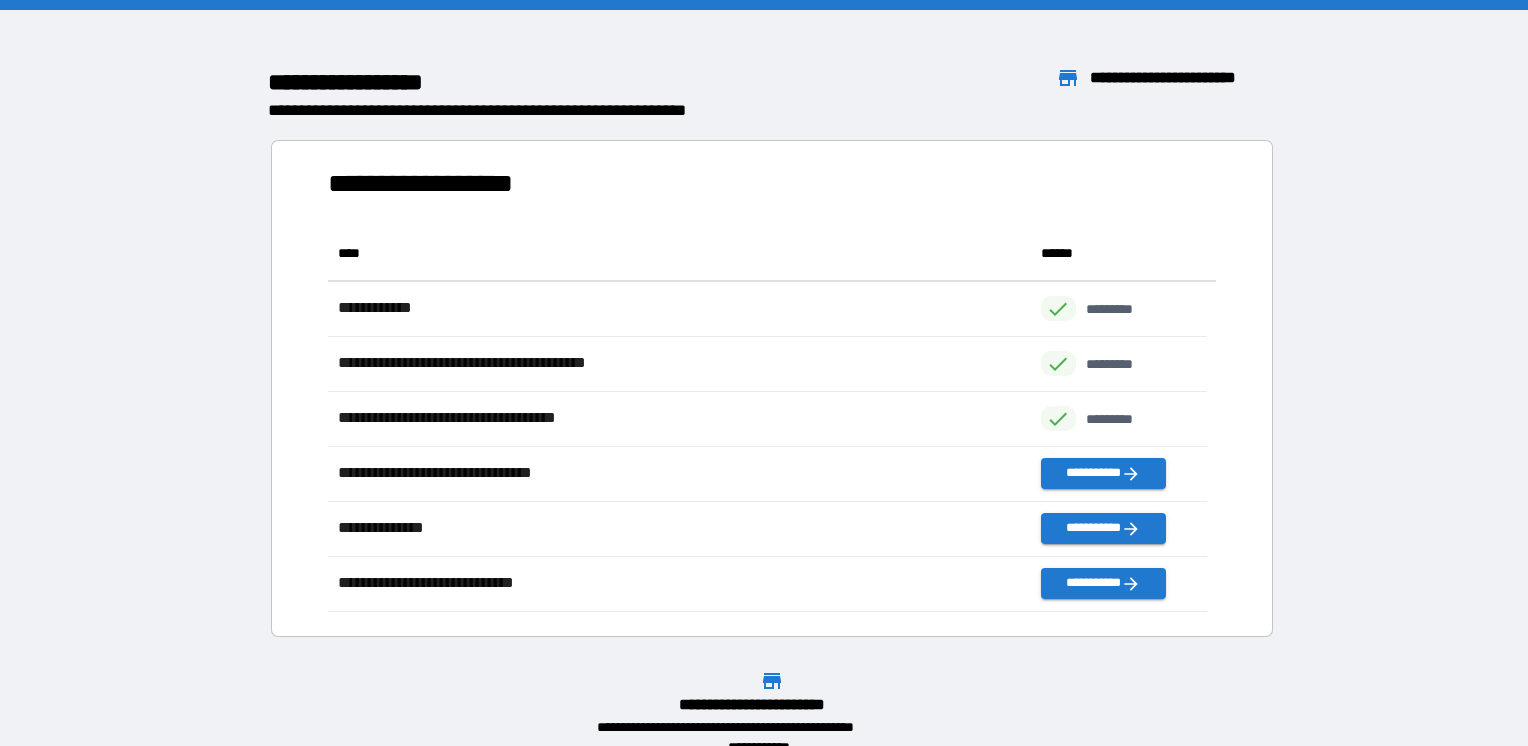 scroll, scrollTop: 16, scrollLeft: 16, axis: both 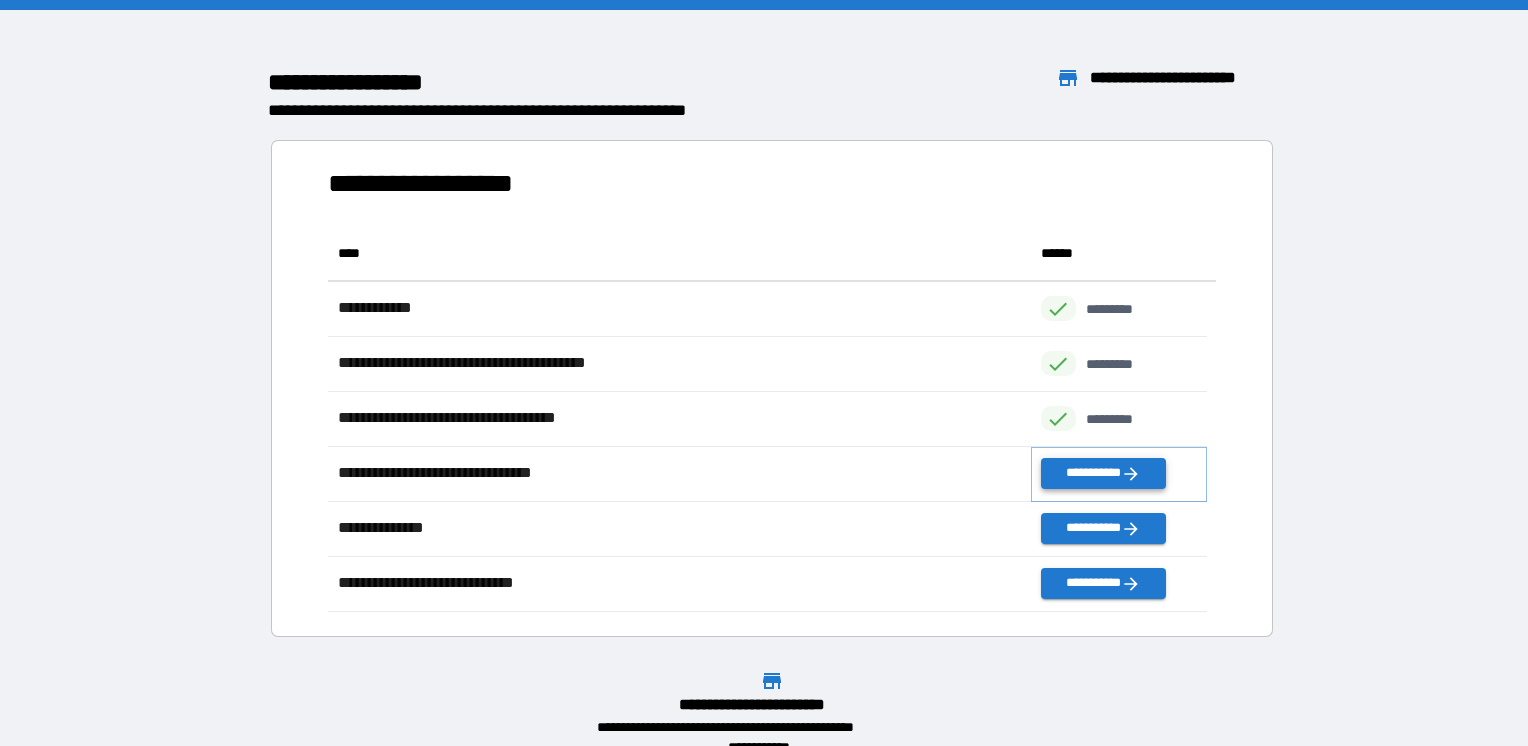 click on "**********" at bounding box center [1103, 473] 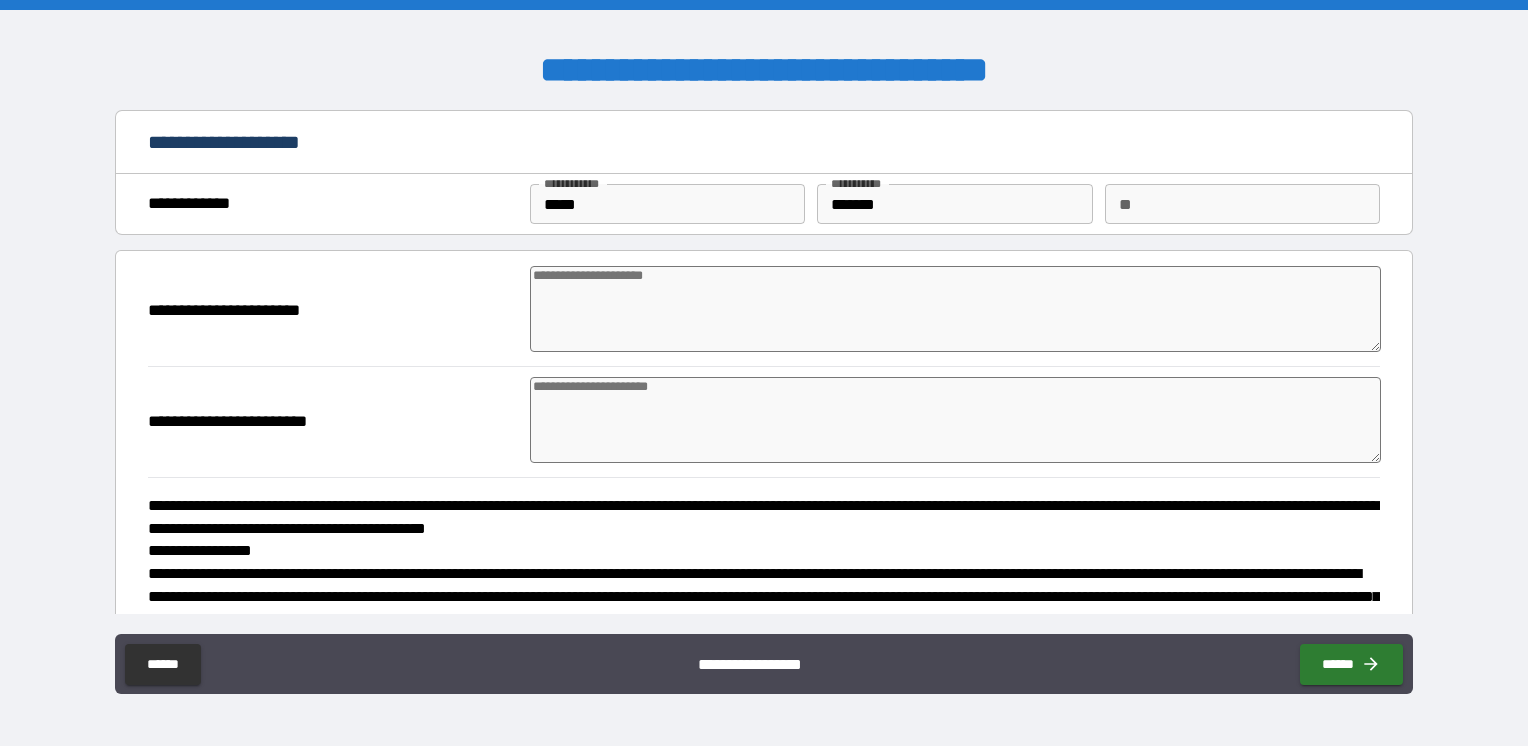 type on "*" 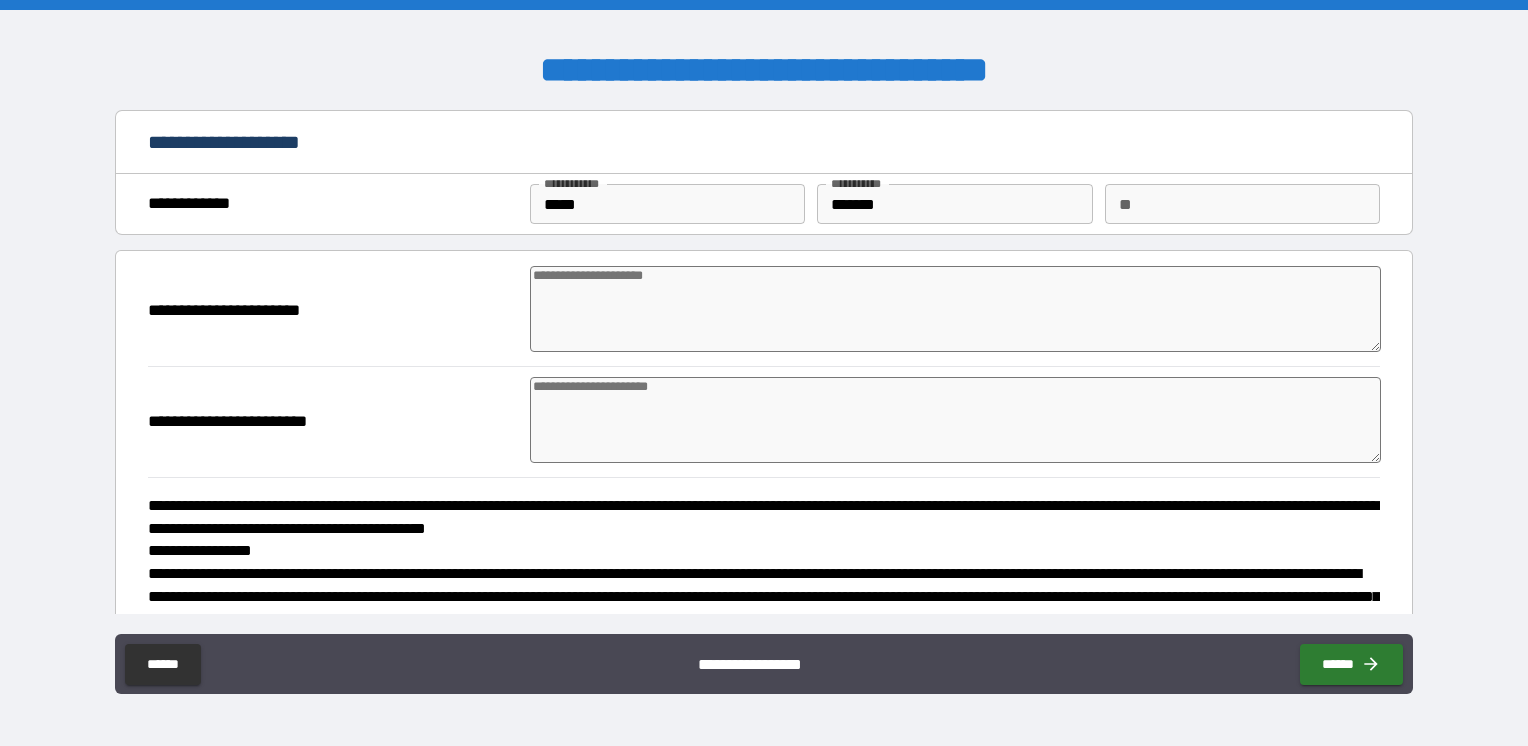 type on "*" 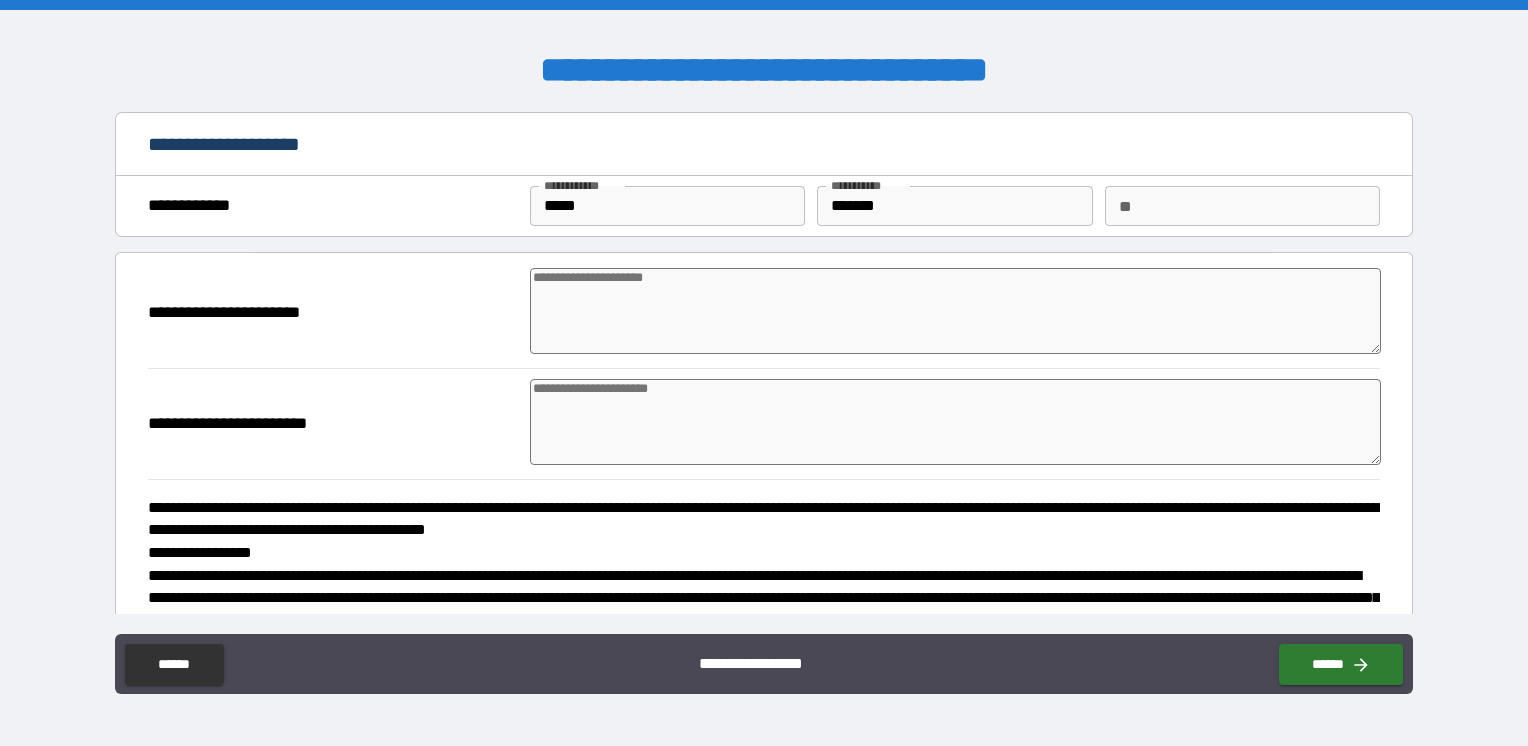 click at bounding box center [955, 311] 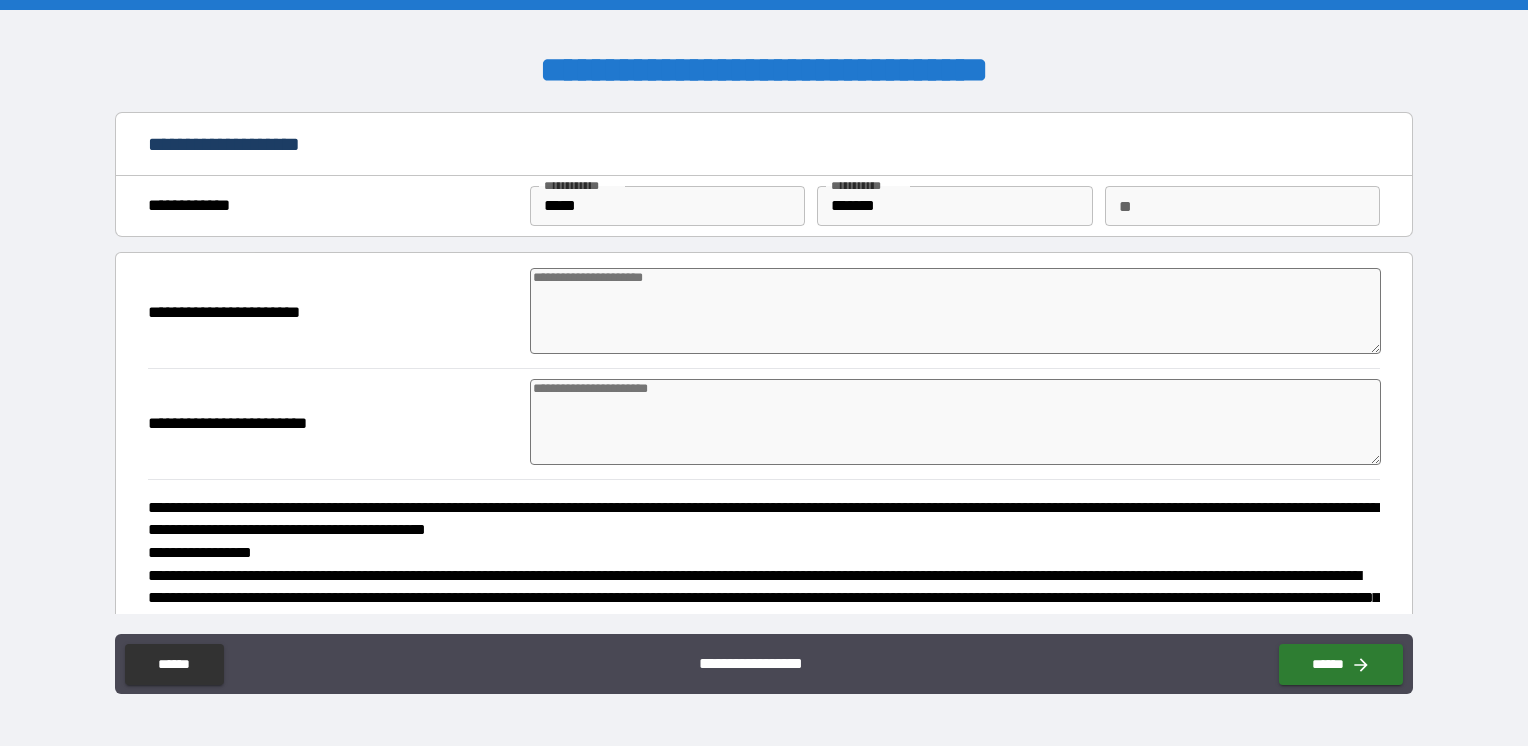 type on "*" 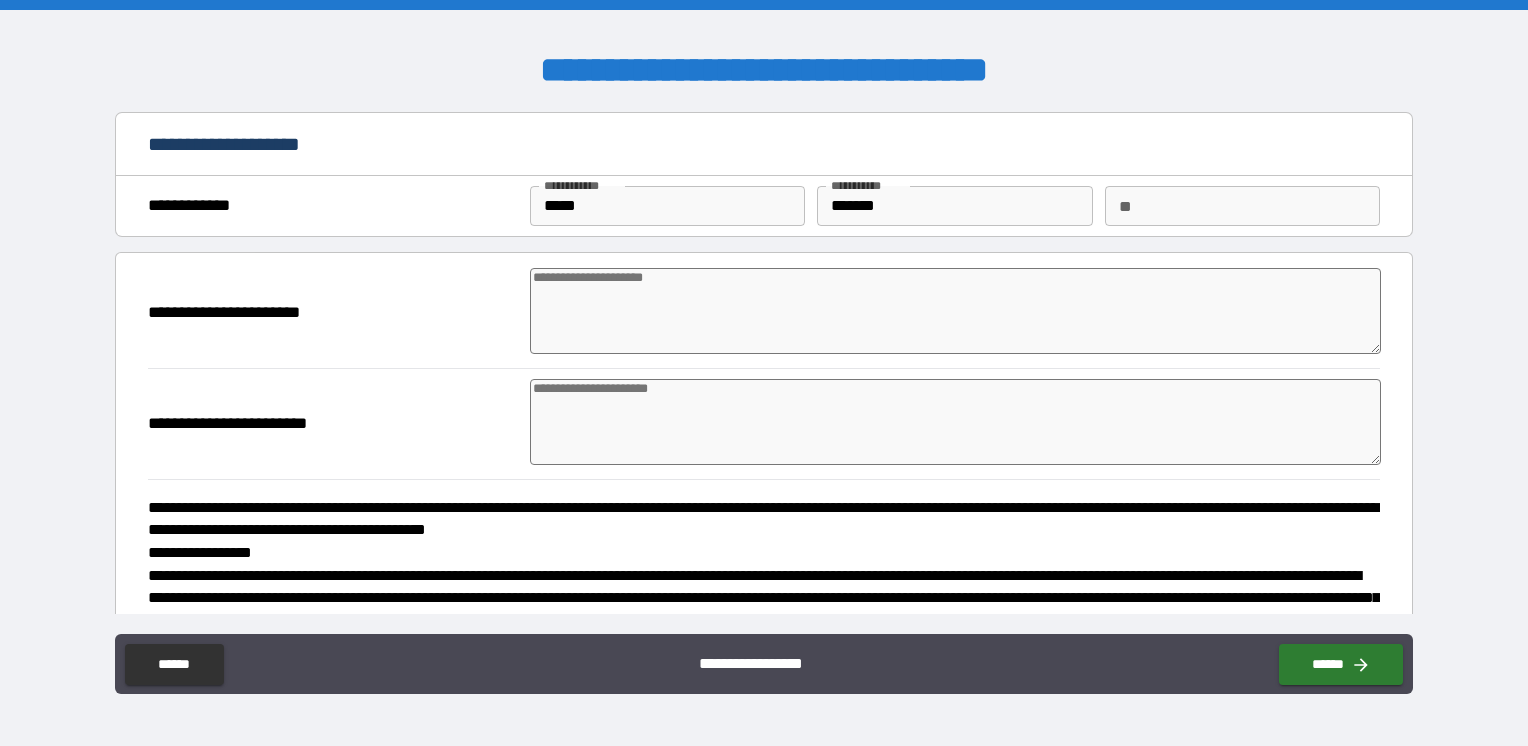 type on "*" 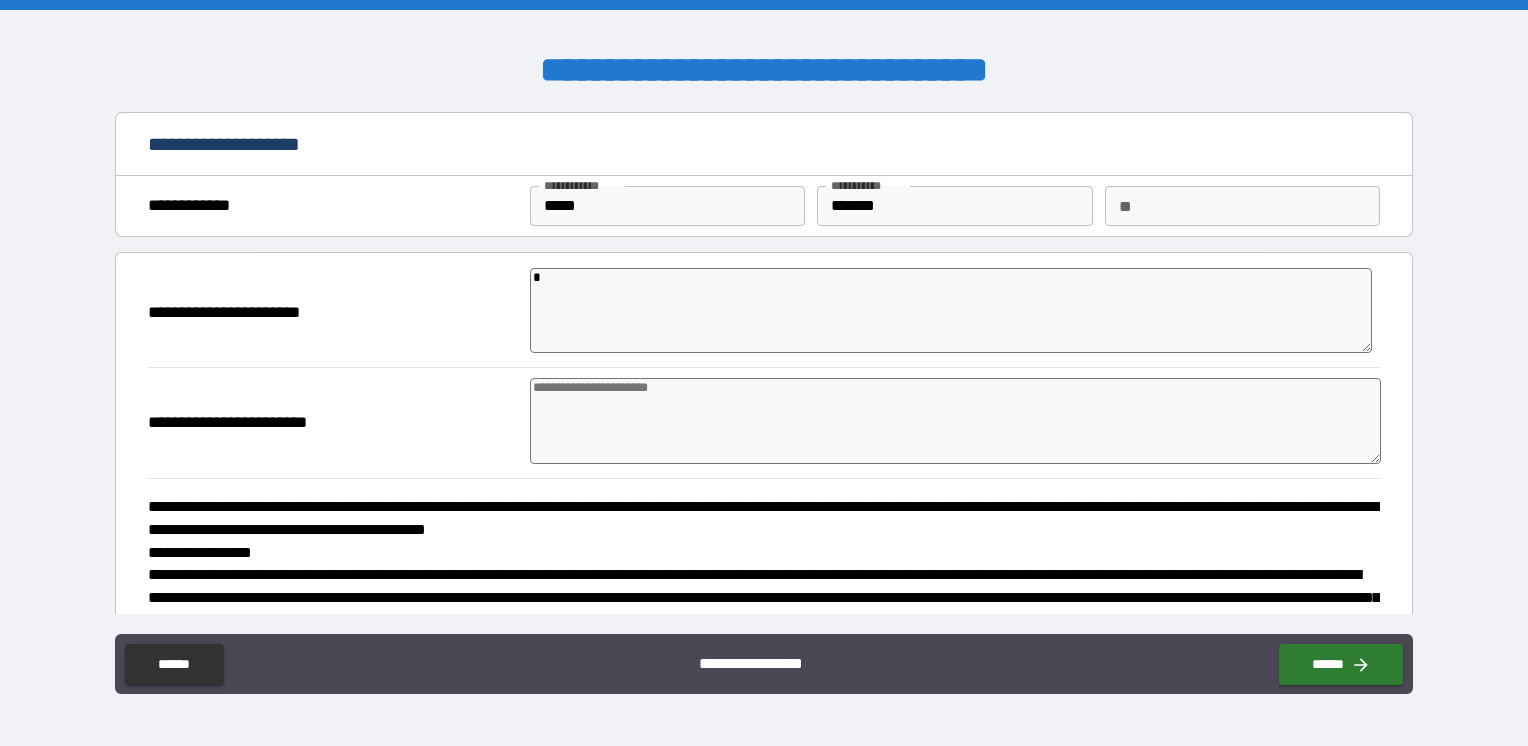 type on "*" 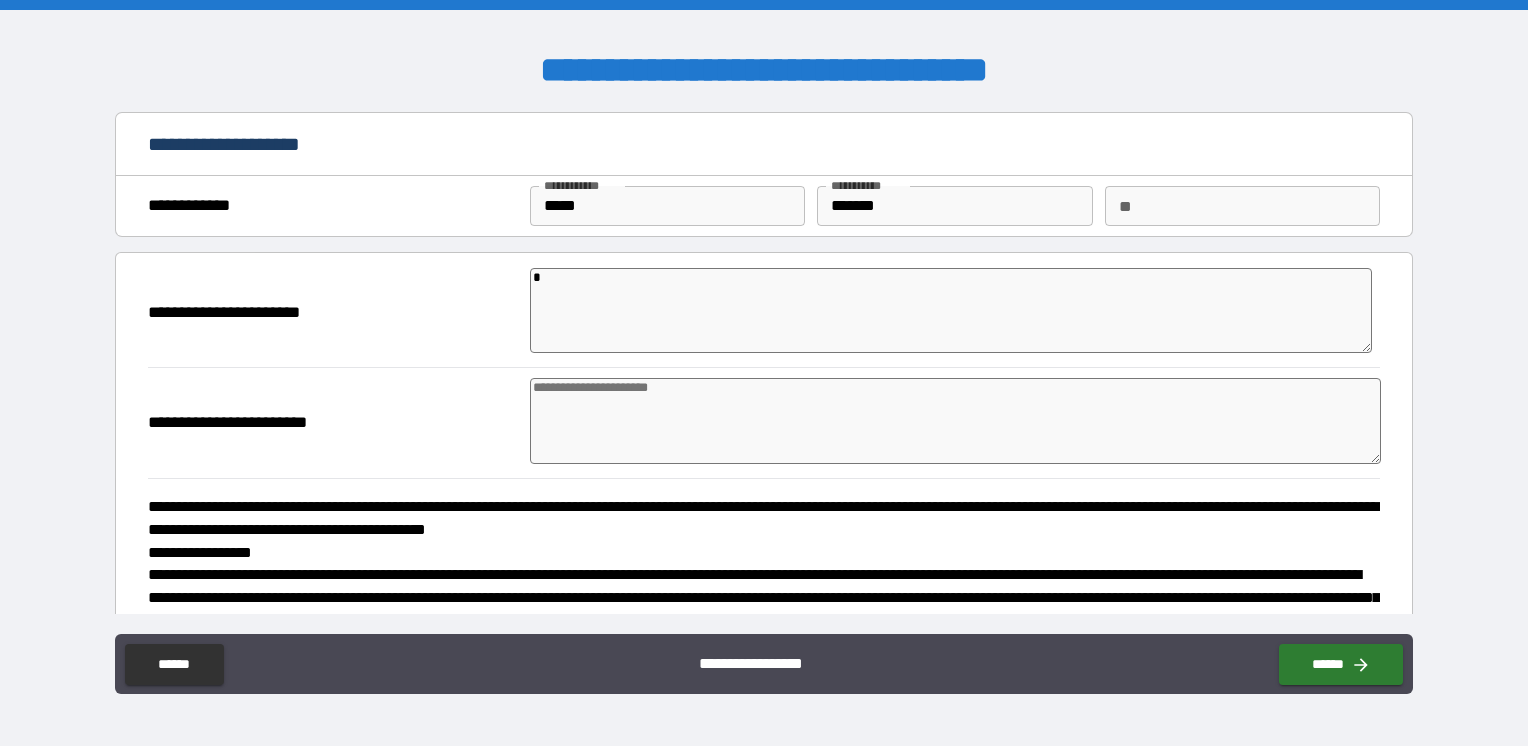 type on "*" 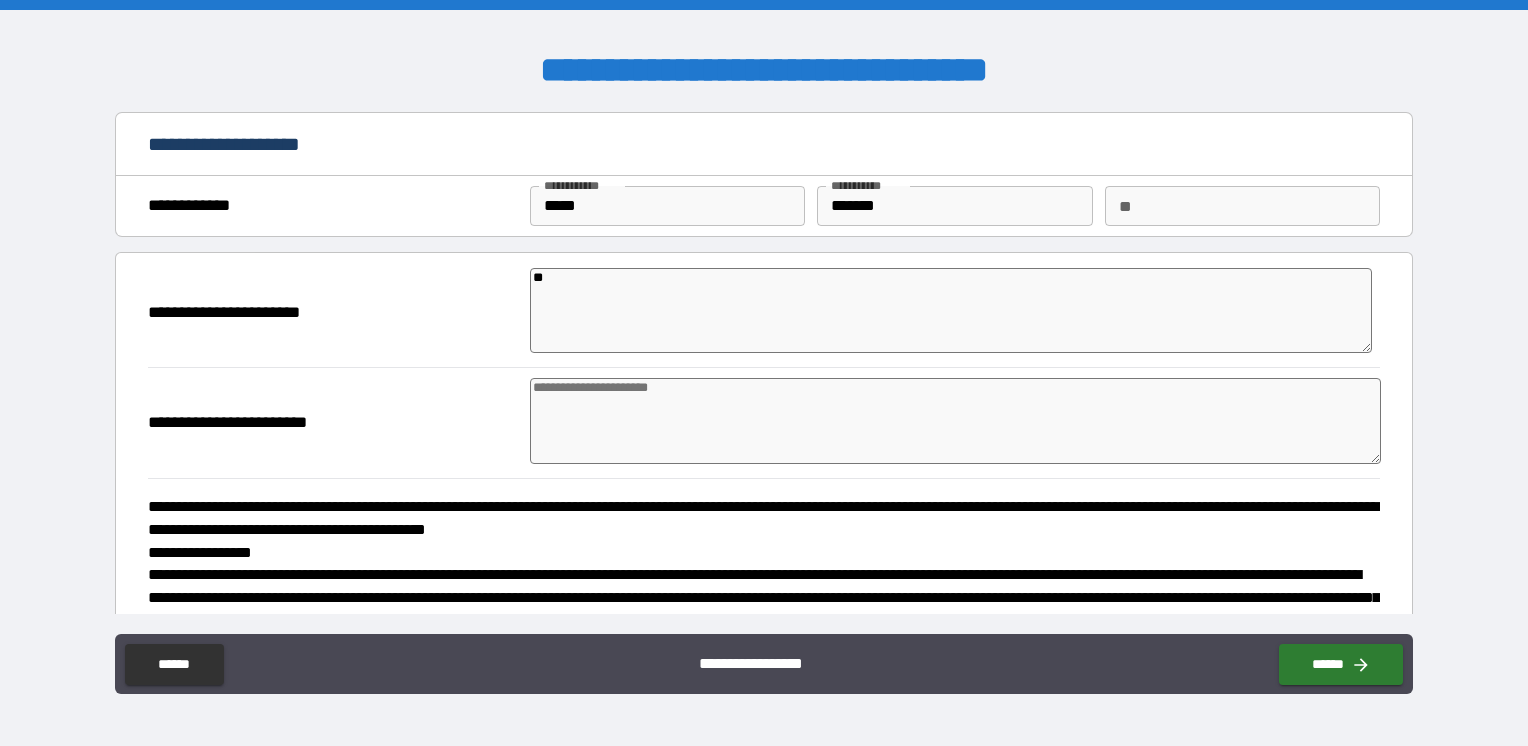 type on "***" 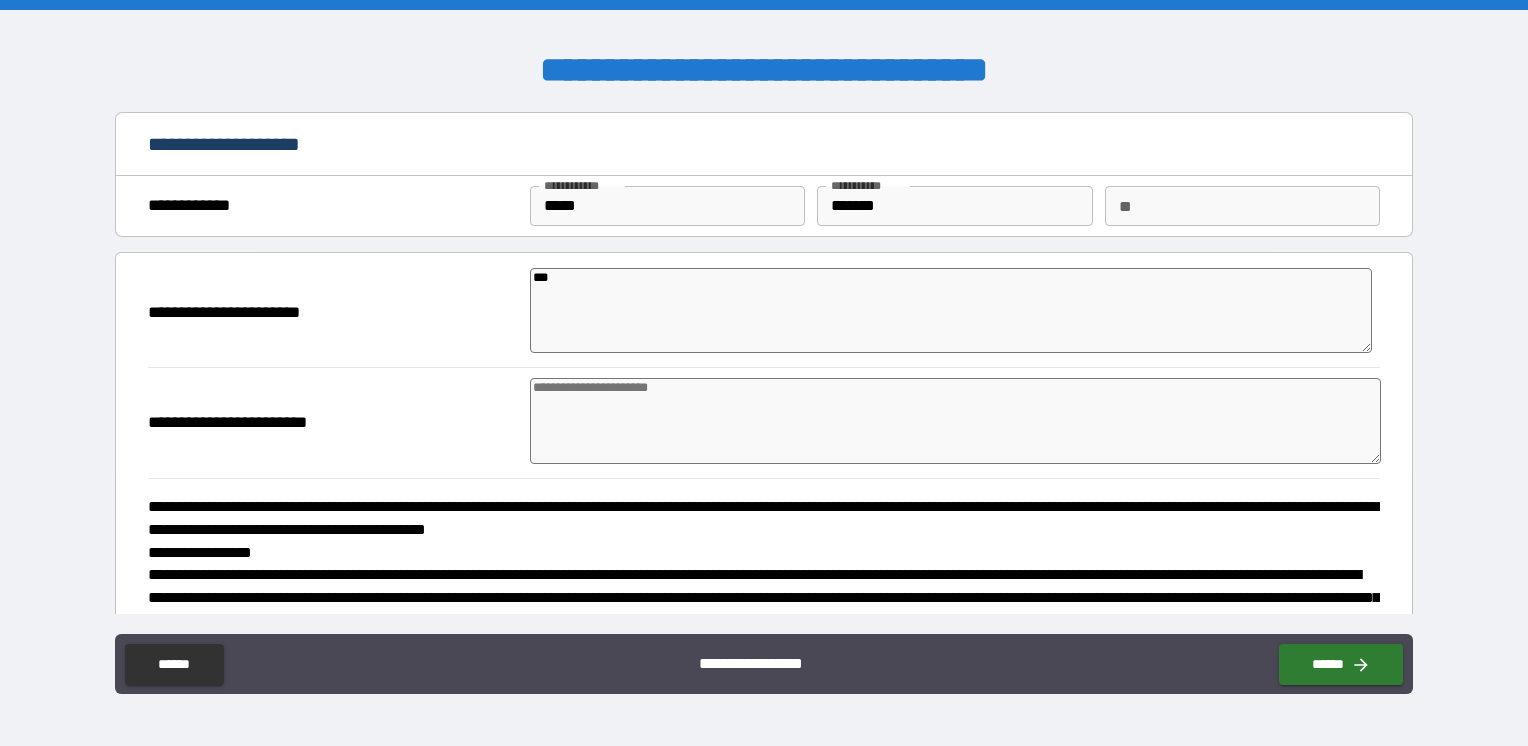 type on "*" 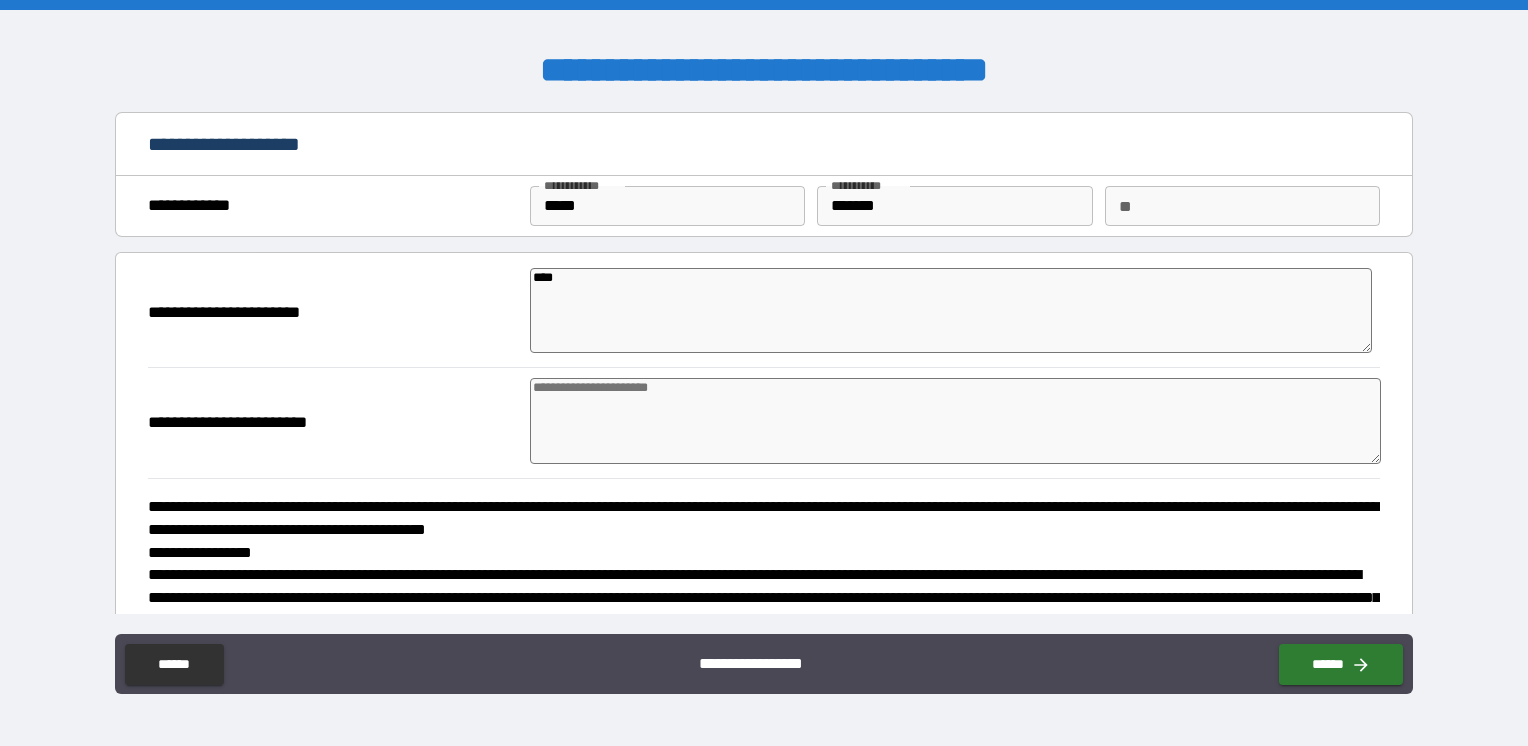type on "*" 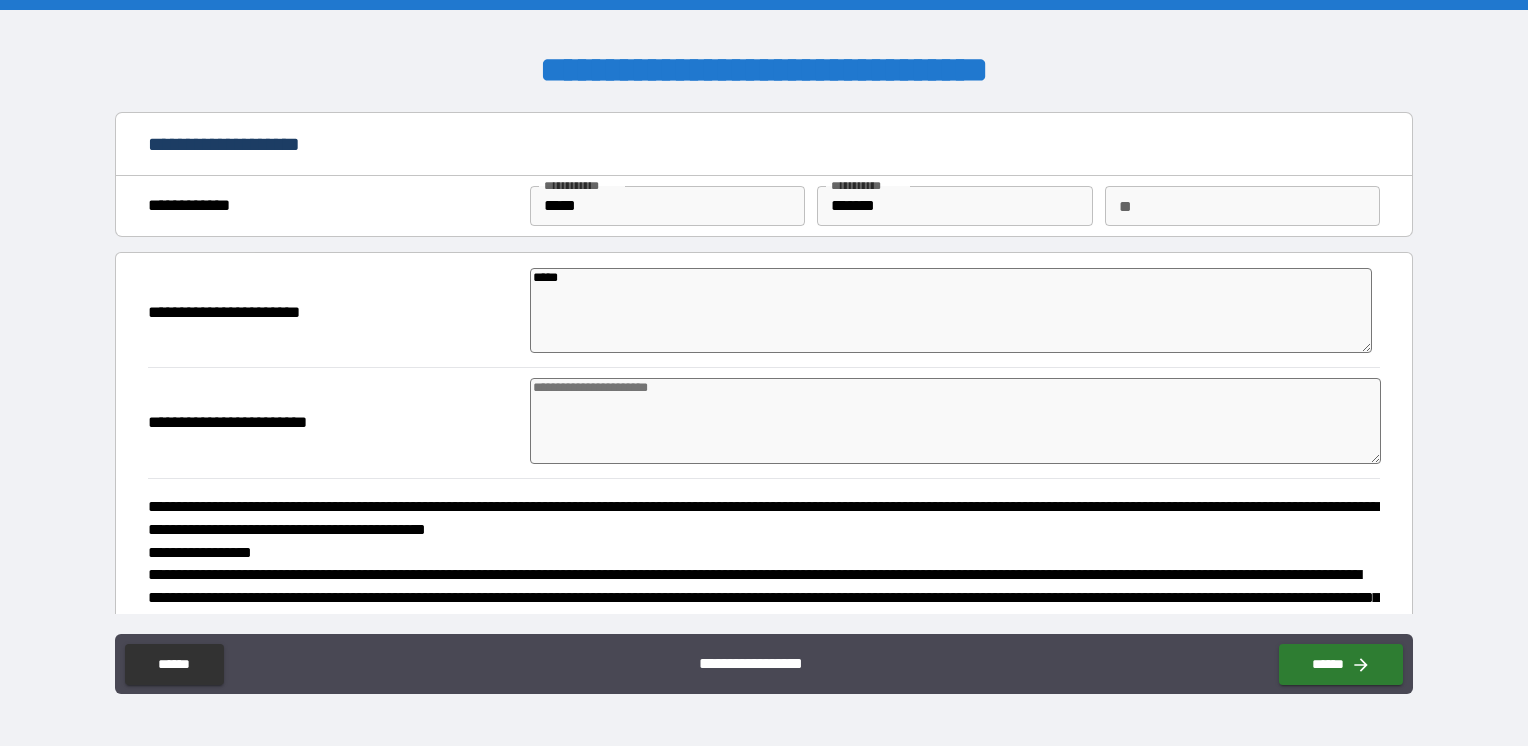 type on "******" 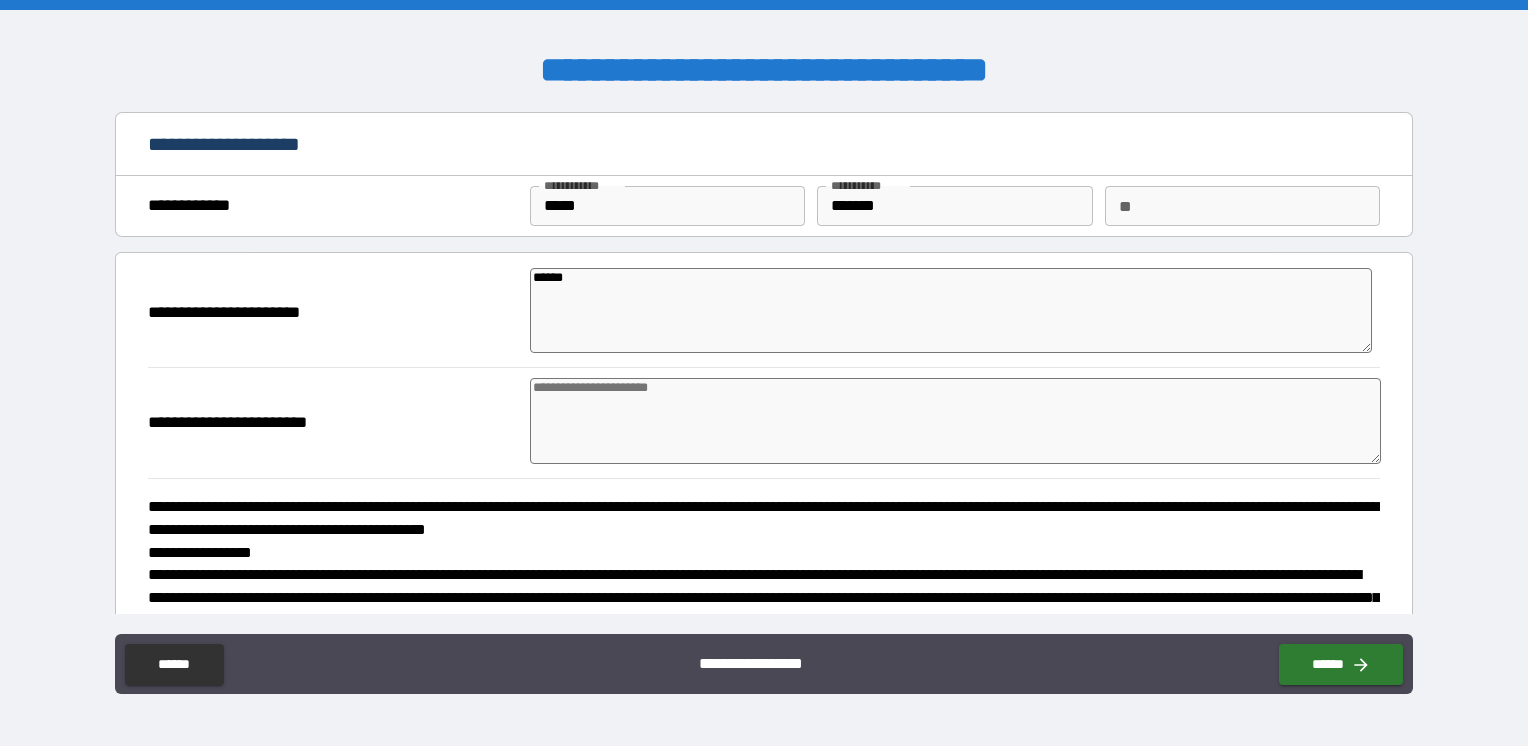 type on "*******" 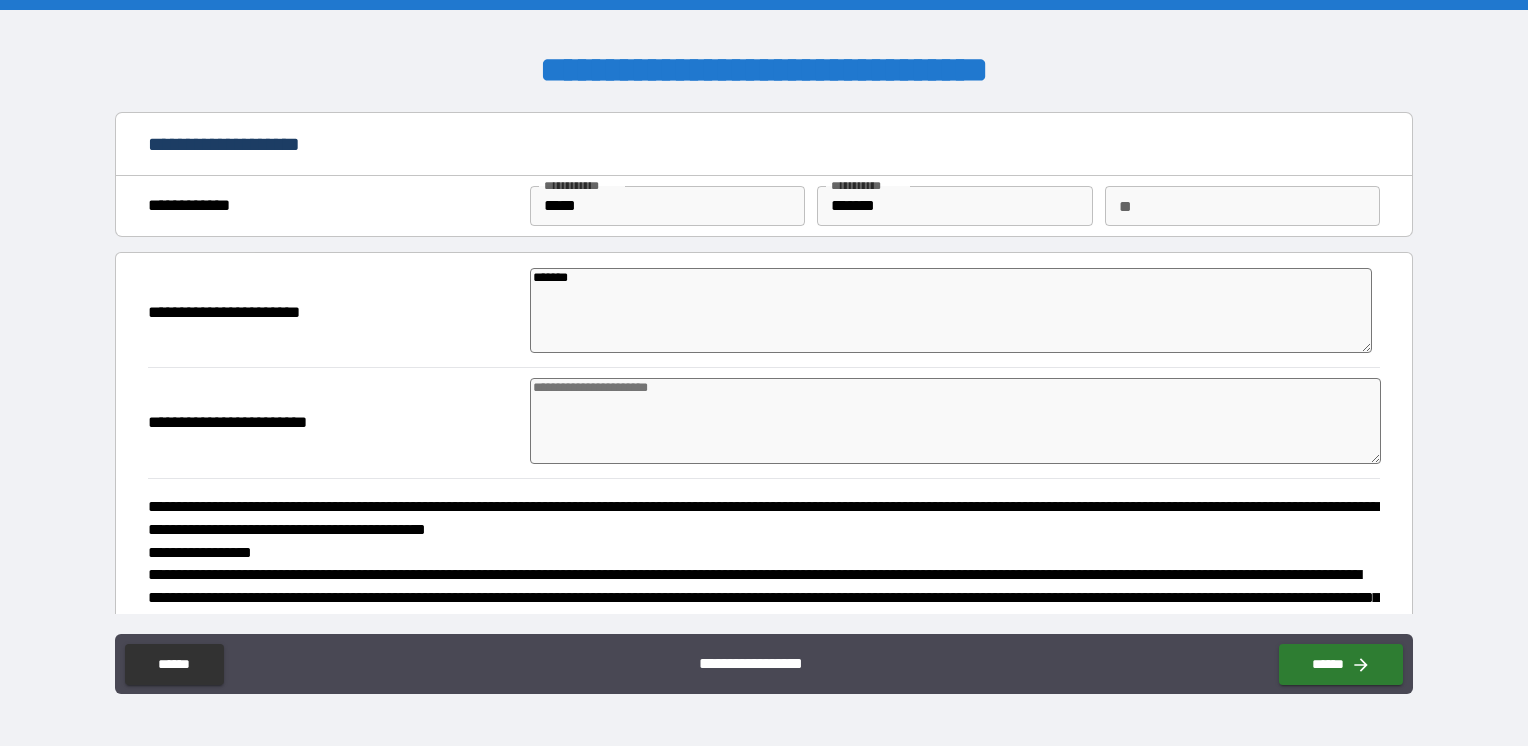 type on "*" 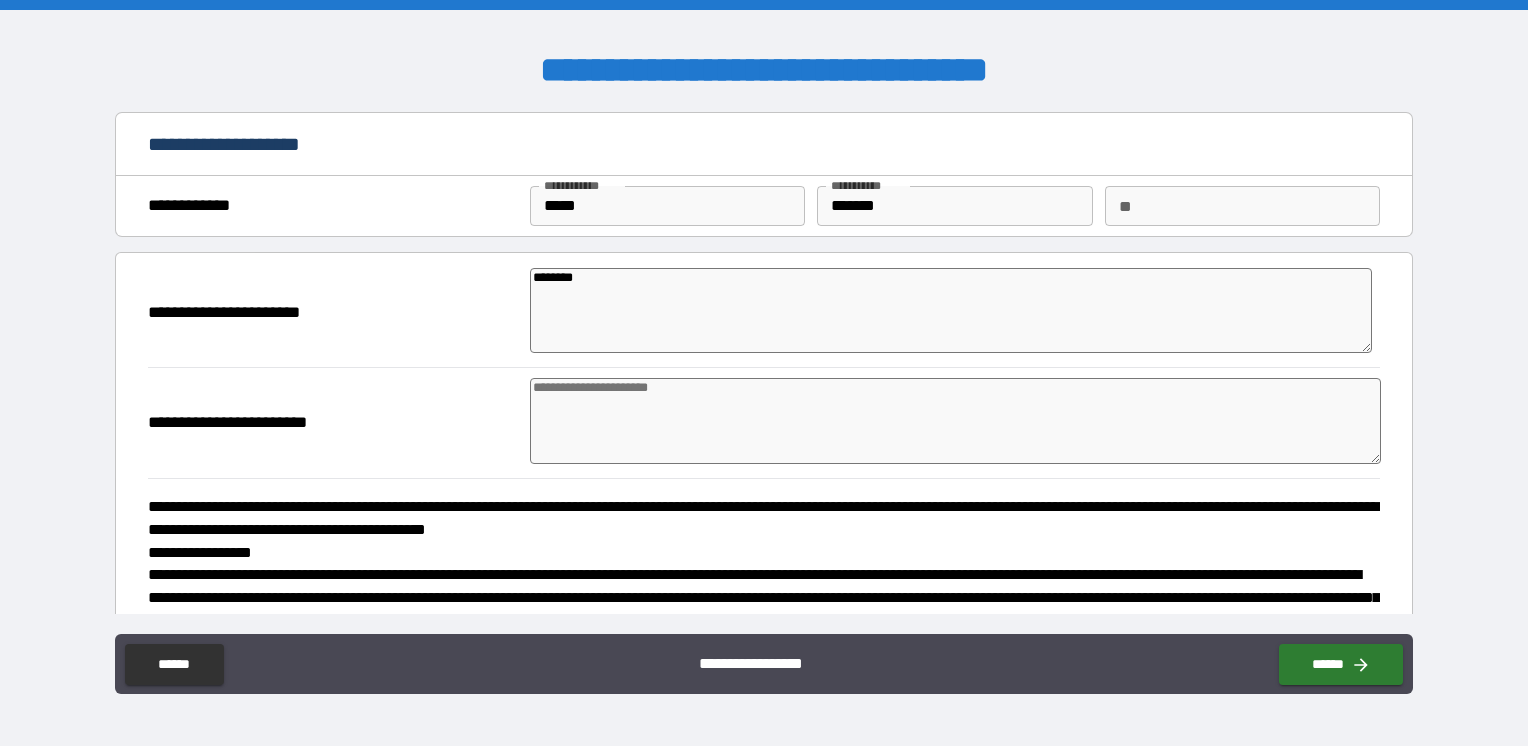 type on "*" 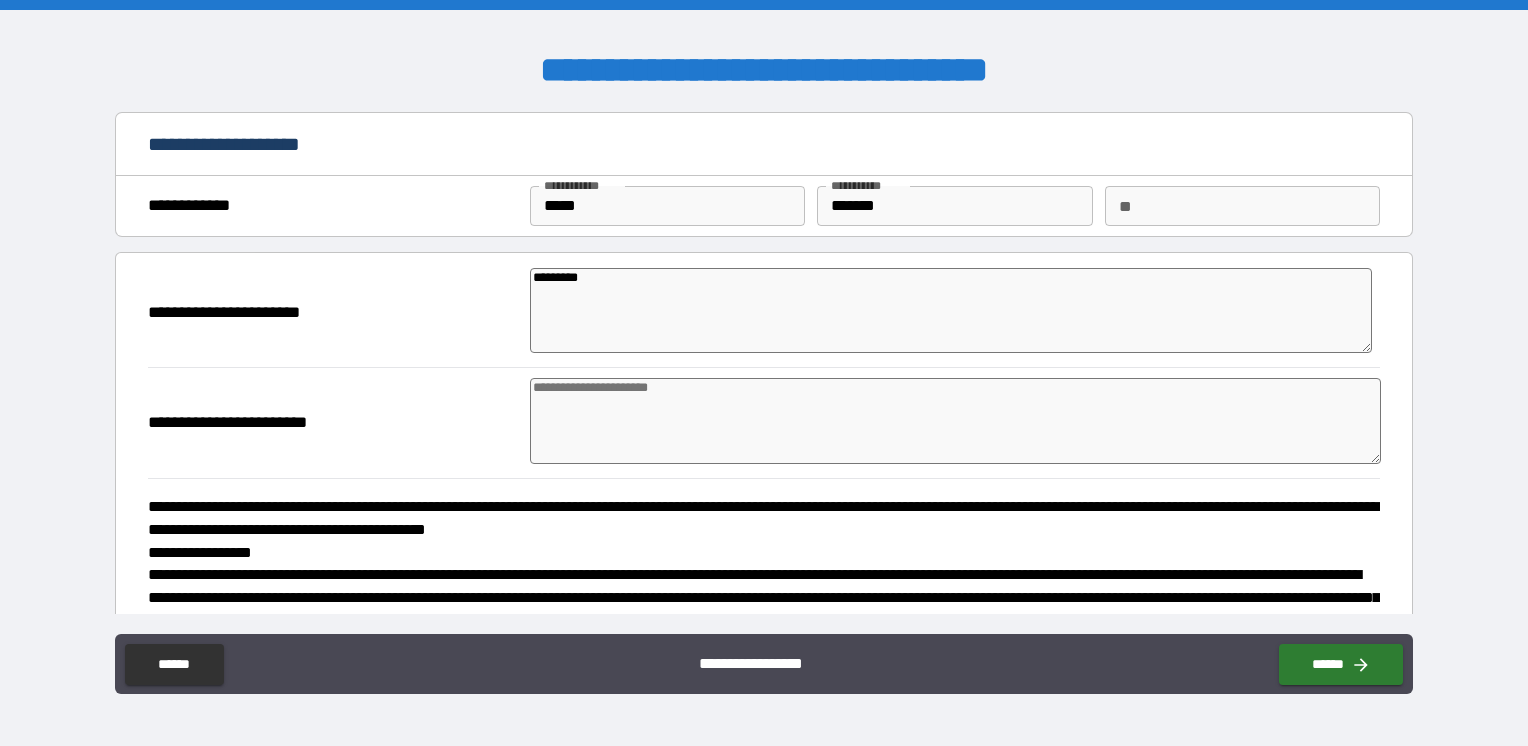 type on "*" 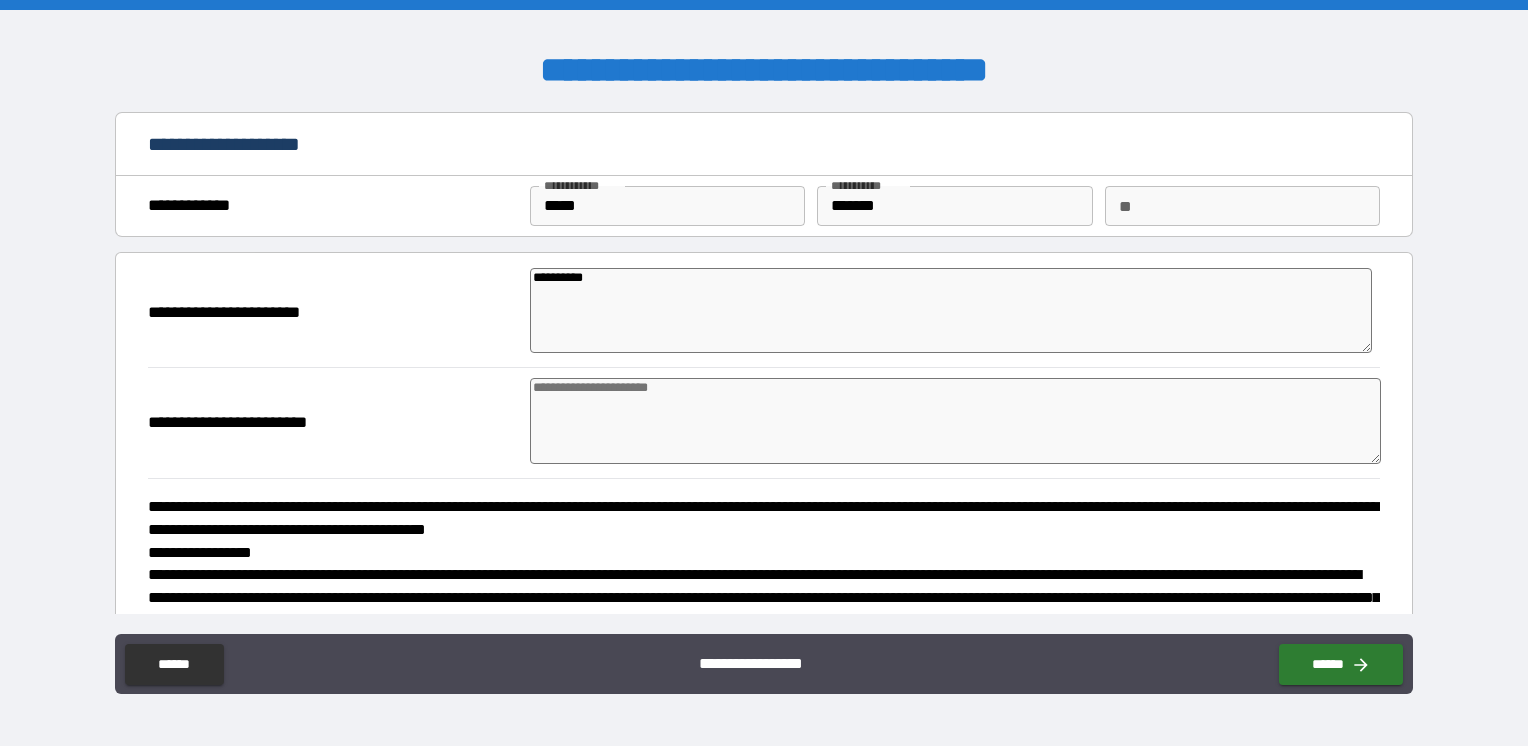 type on "**********" 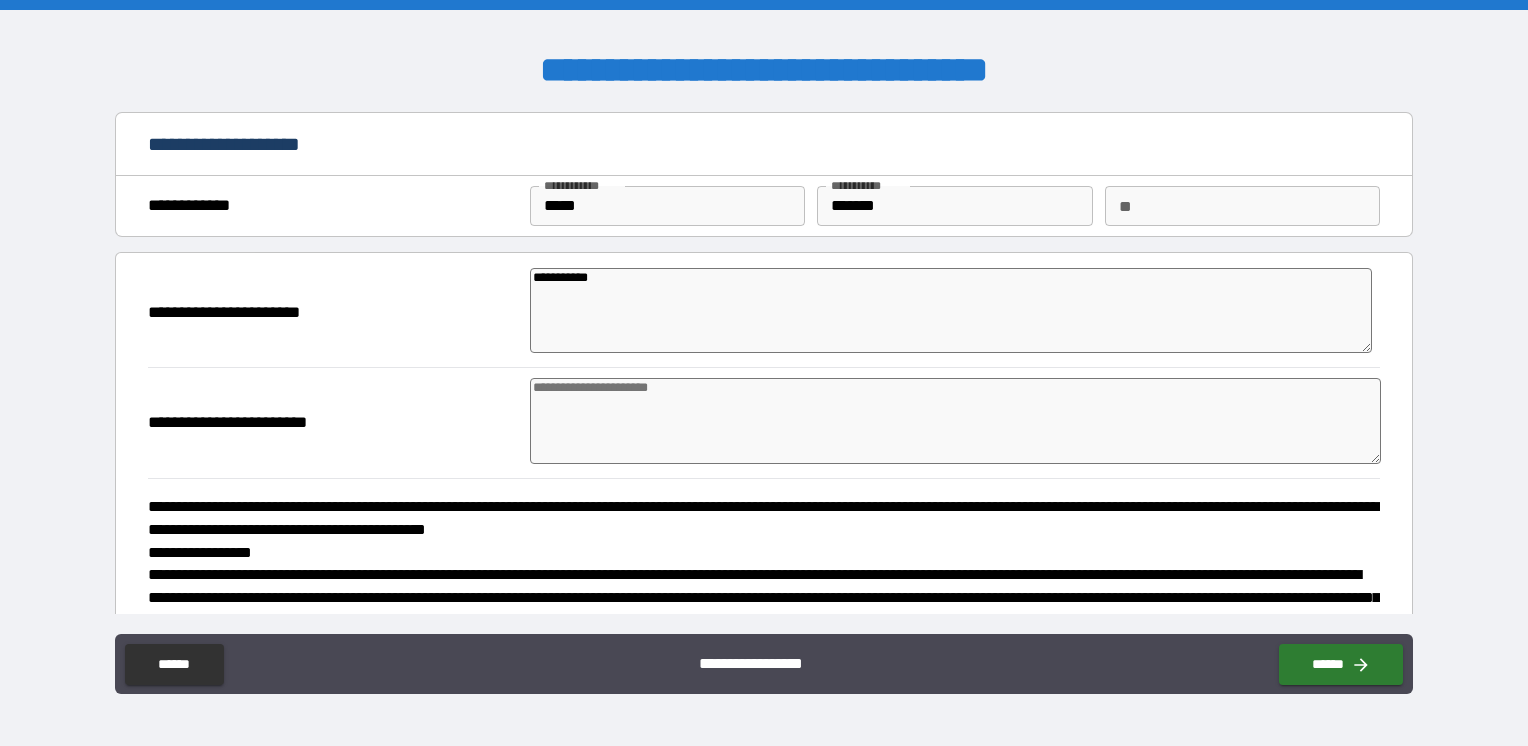 type on "**********" 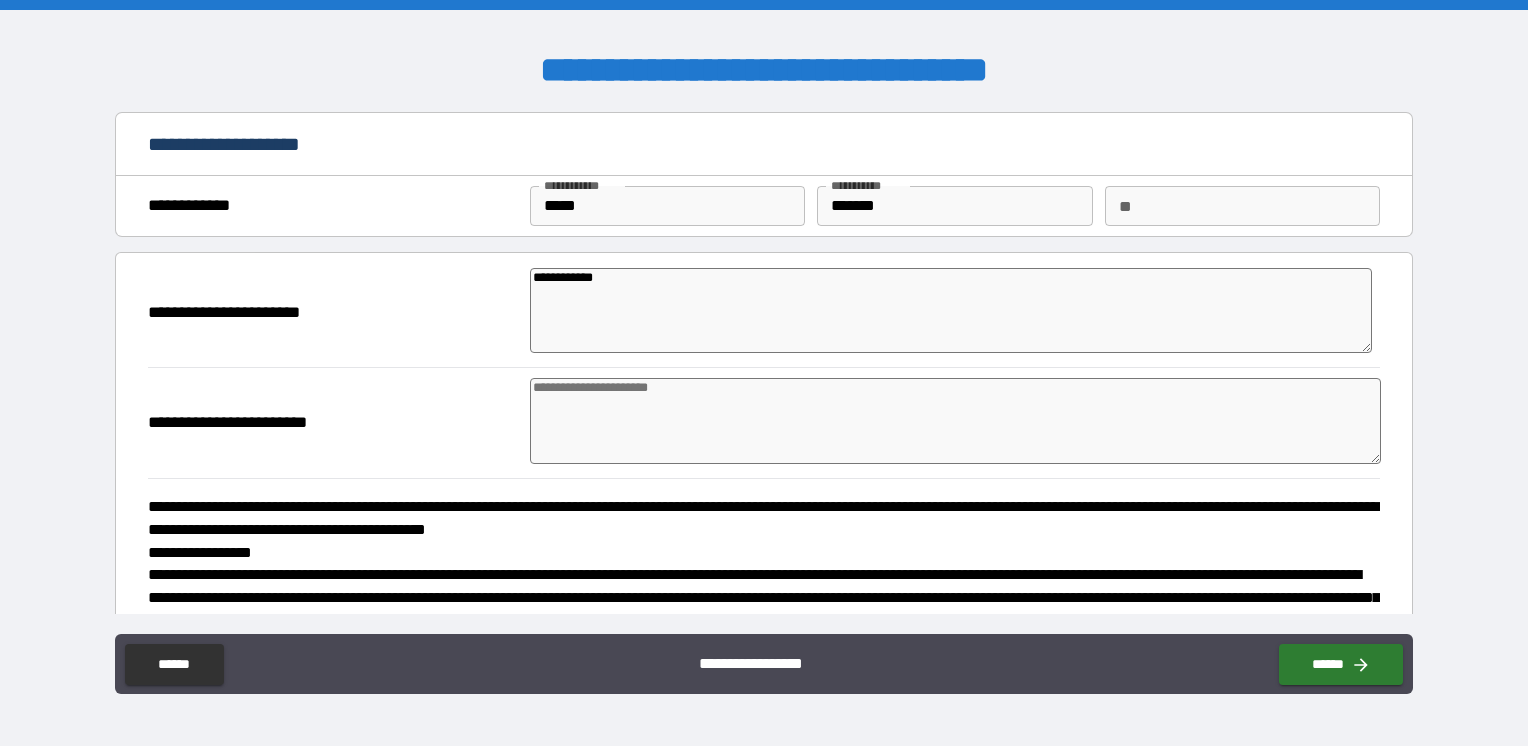 type on "**********" 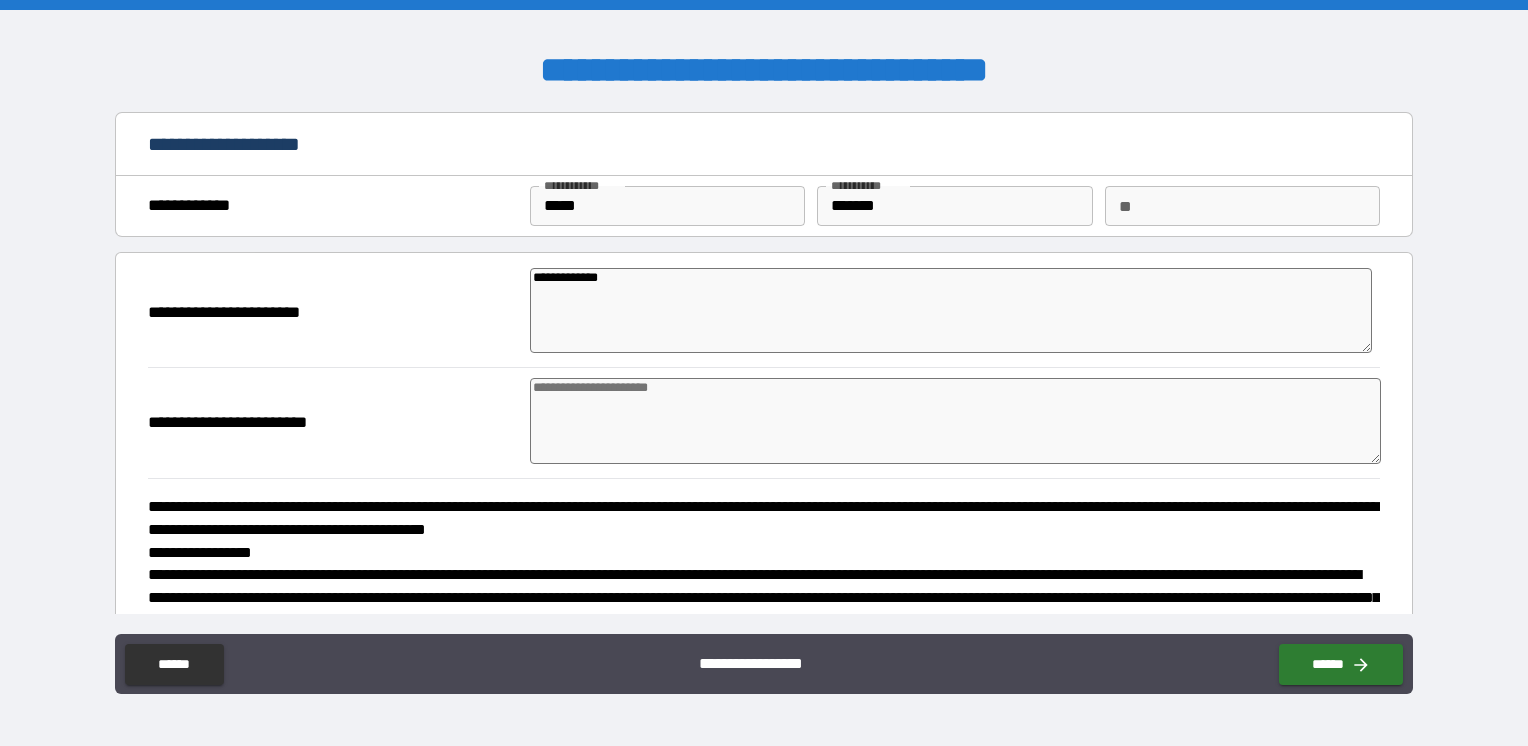type on "**********" 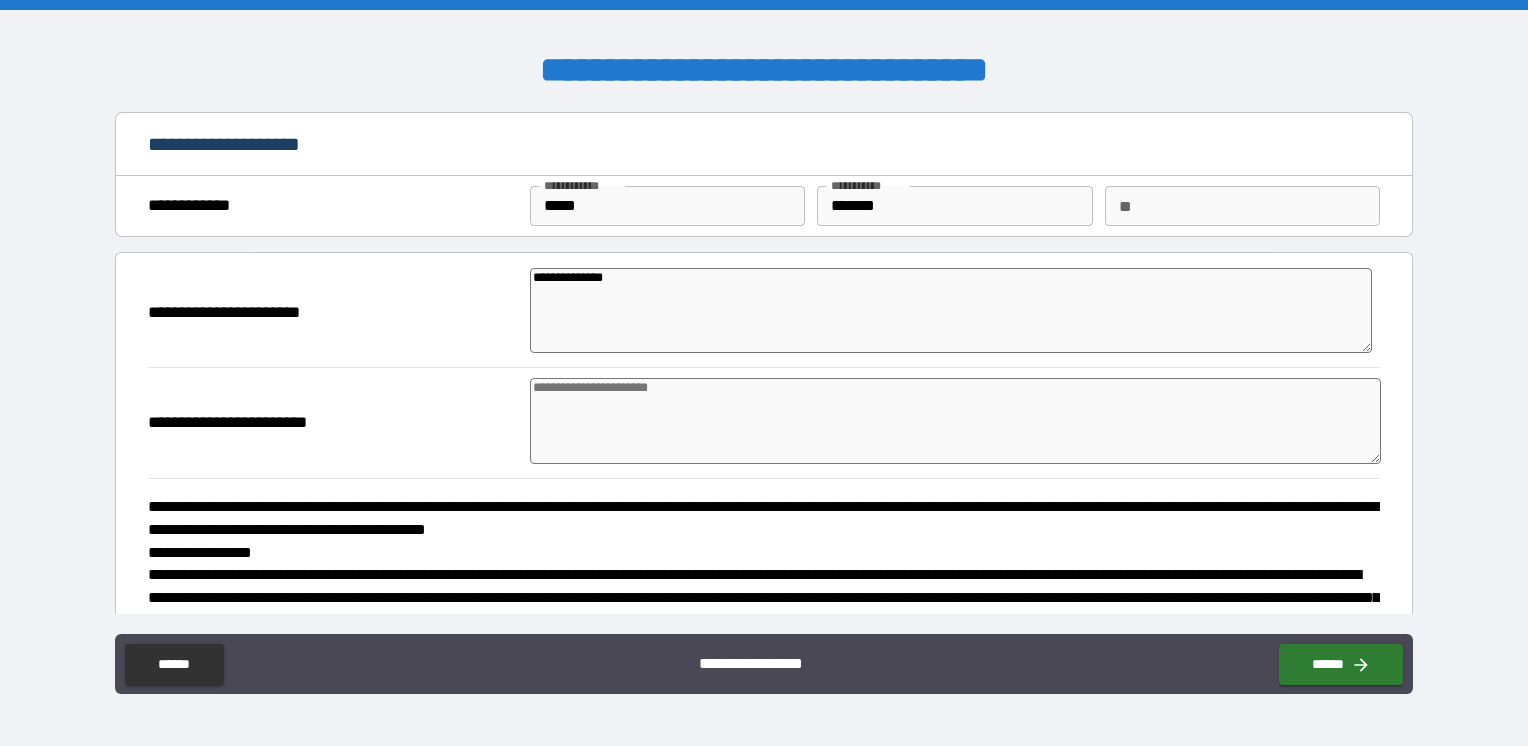 type on "*" 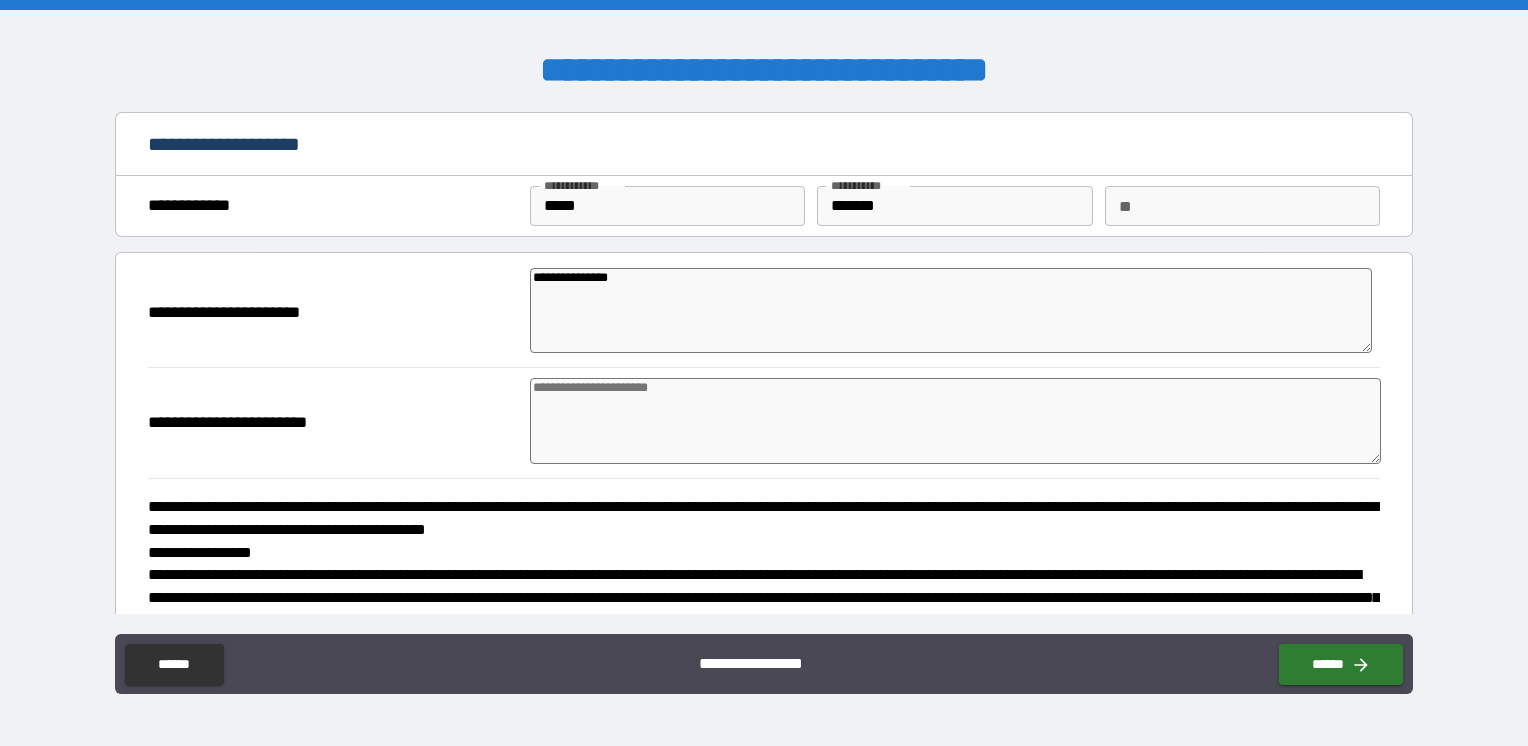type on "*" 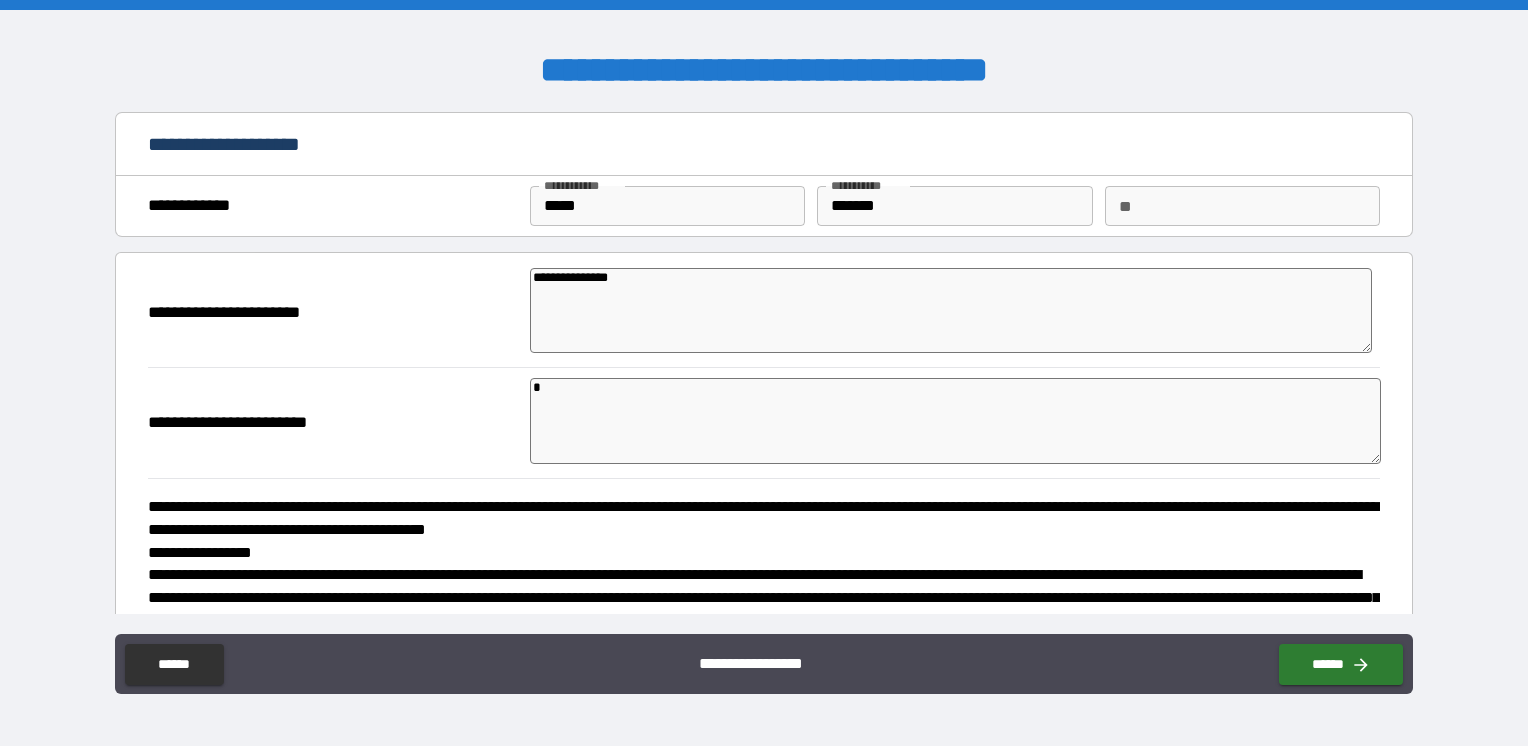 type on "*" 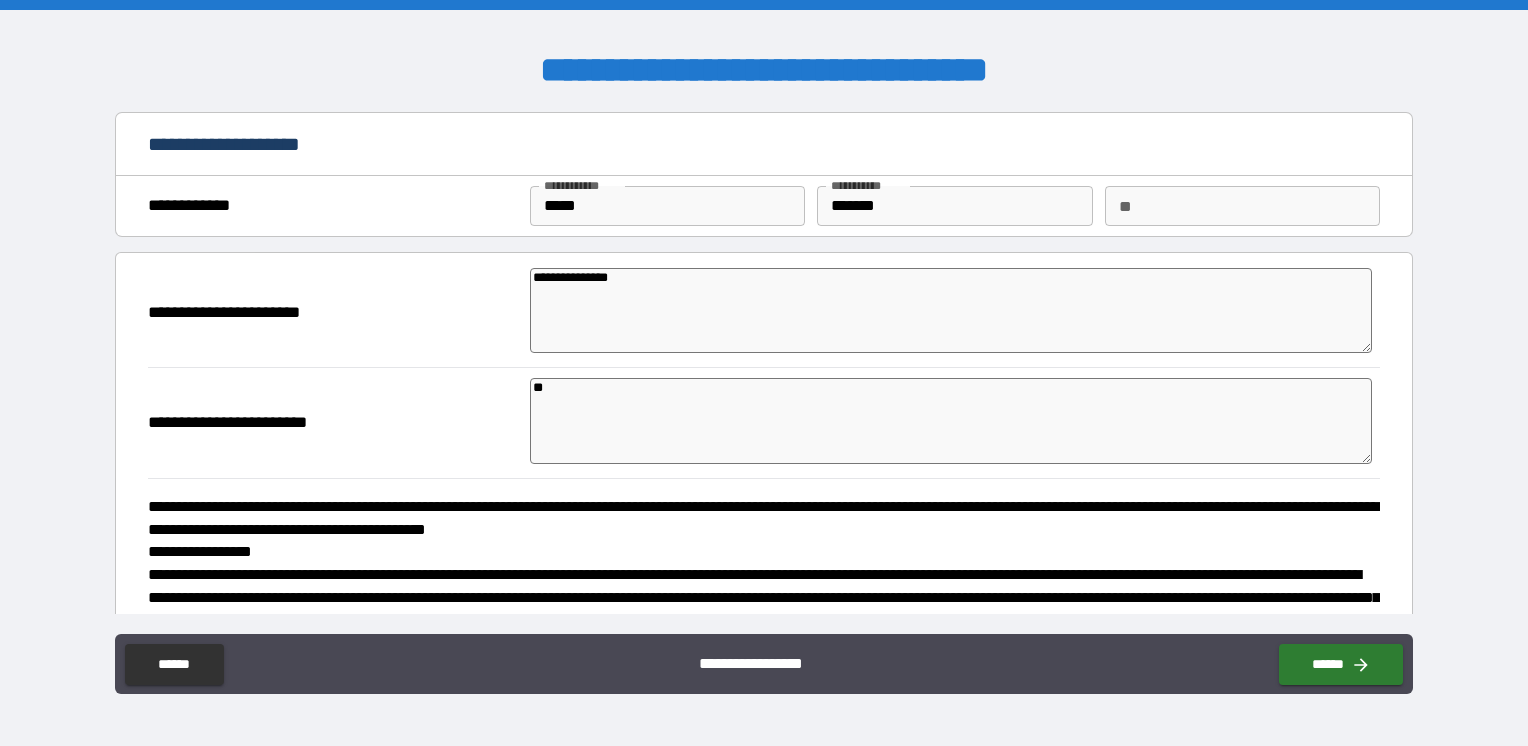 type on "*" 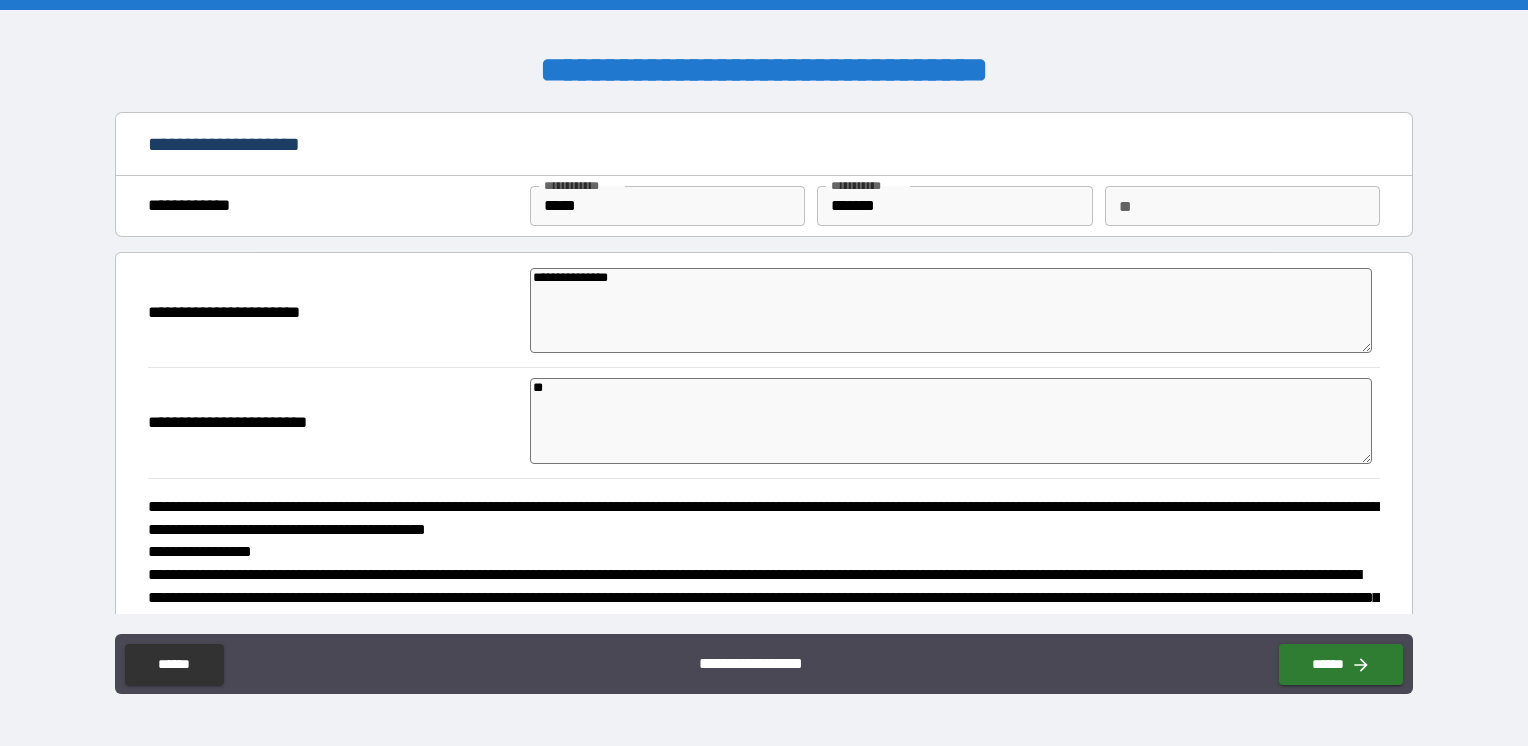 type on "*" 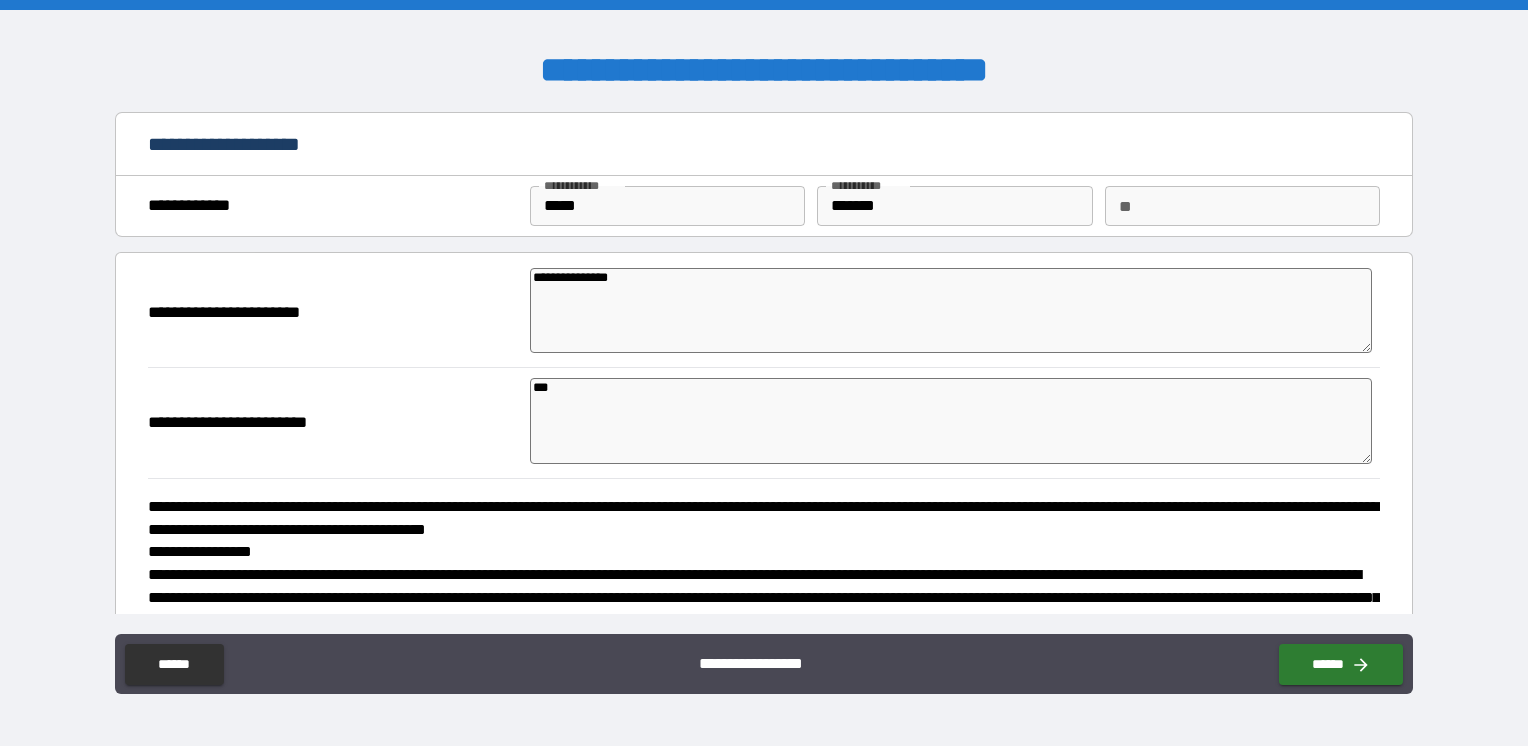 type on "*" 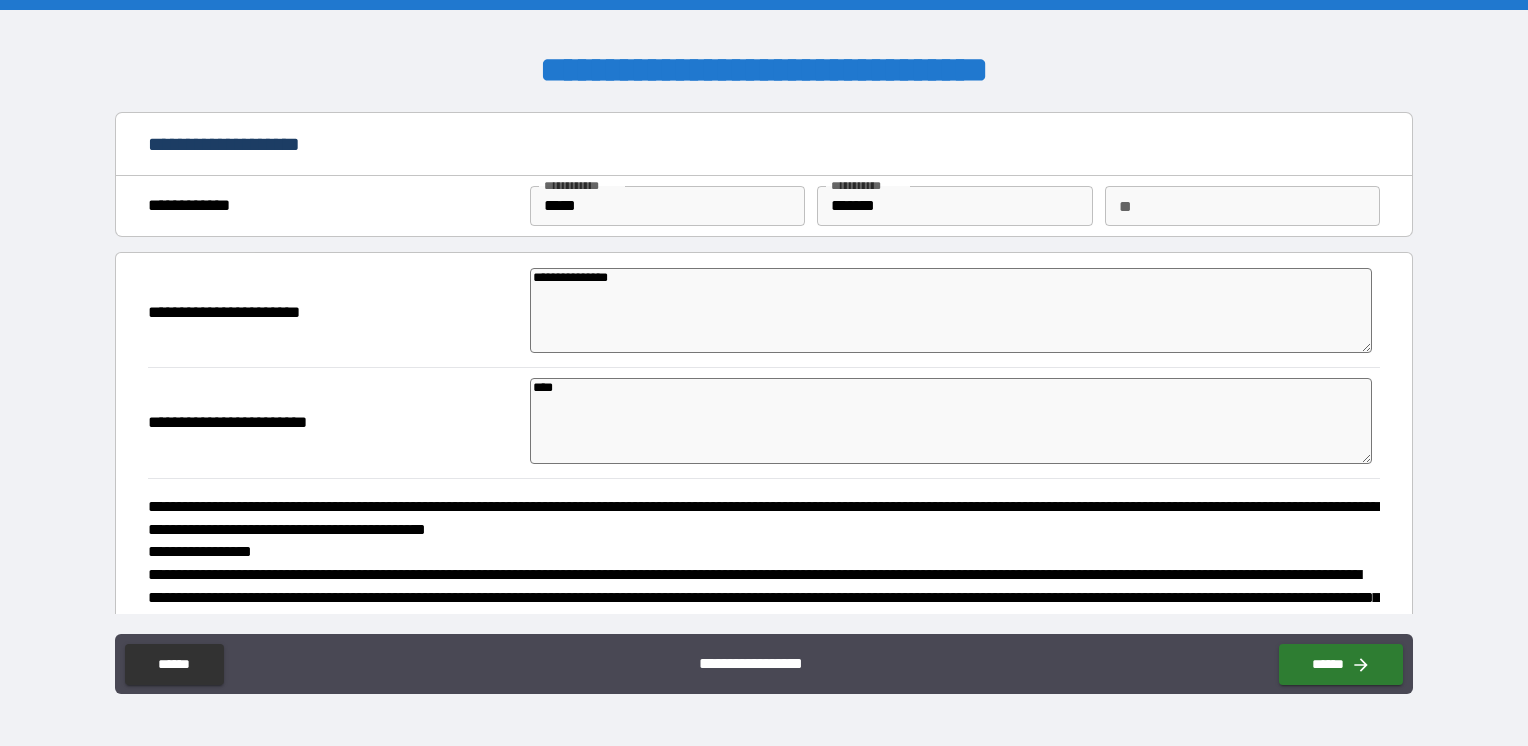 type on "*" 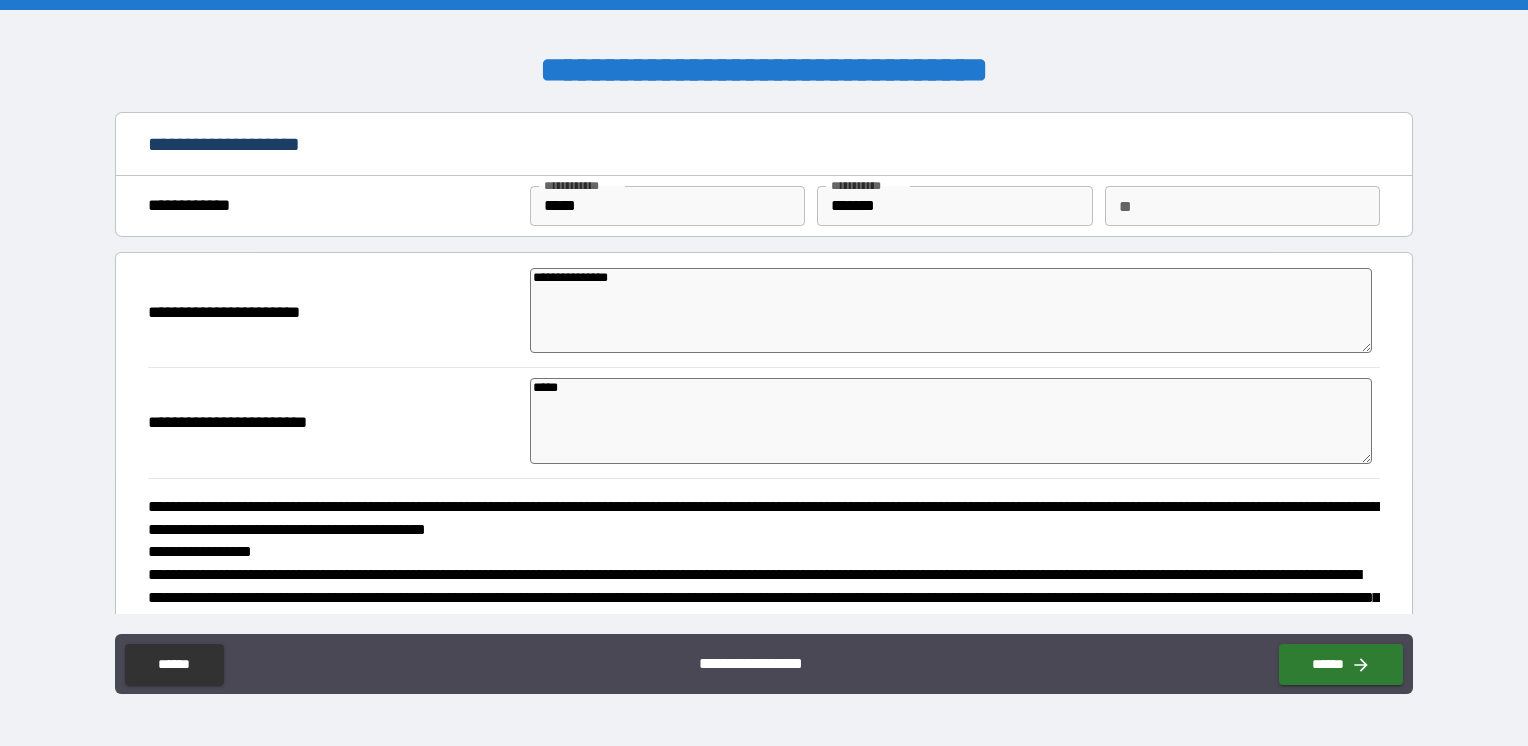 type on "*" 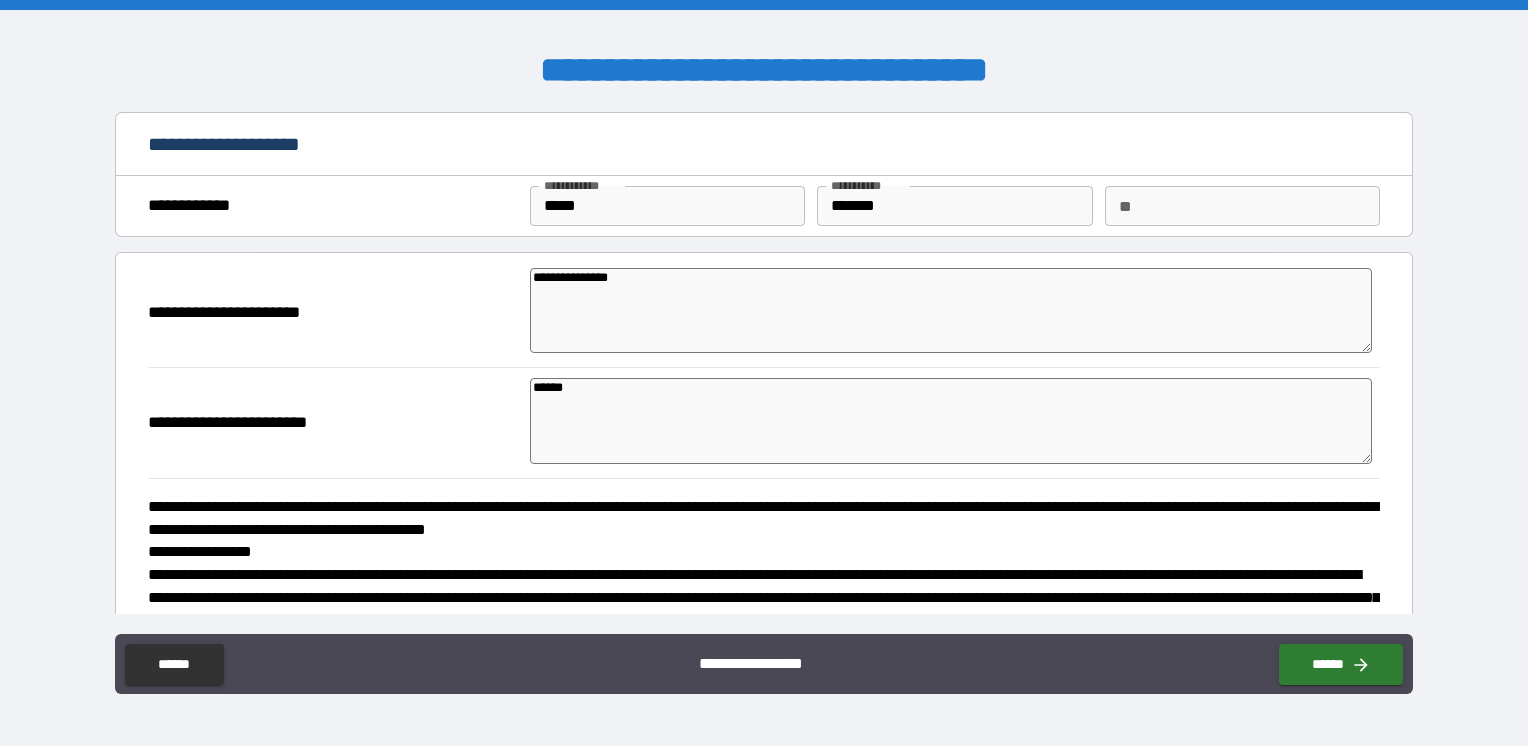 type on "*" 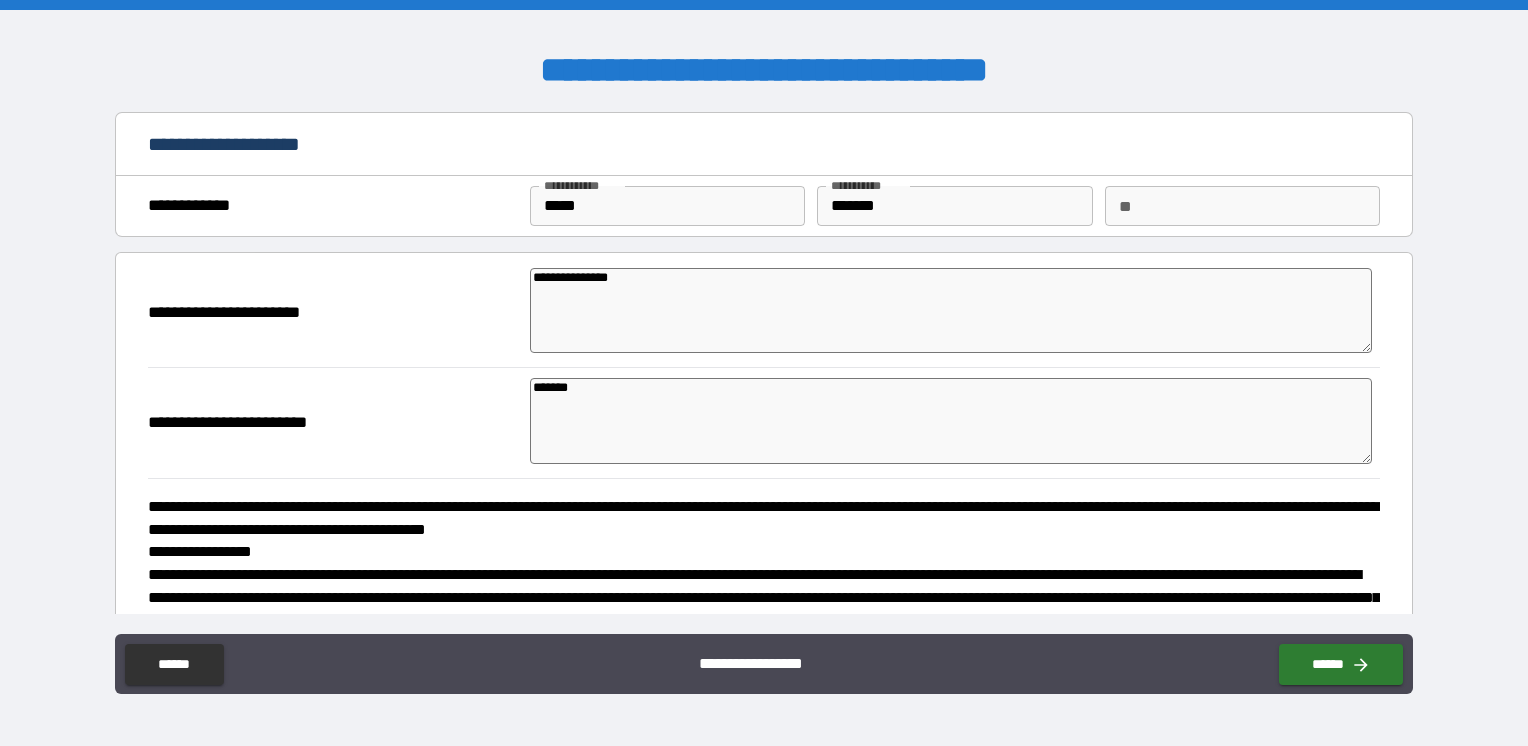 type on "*" 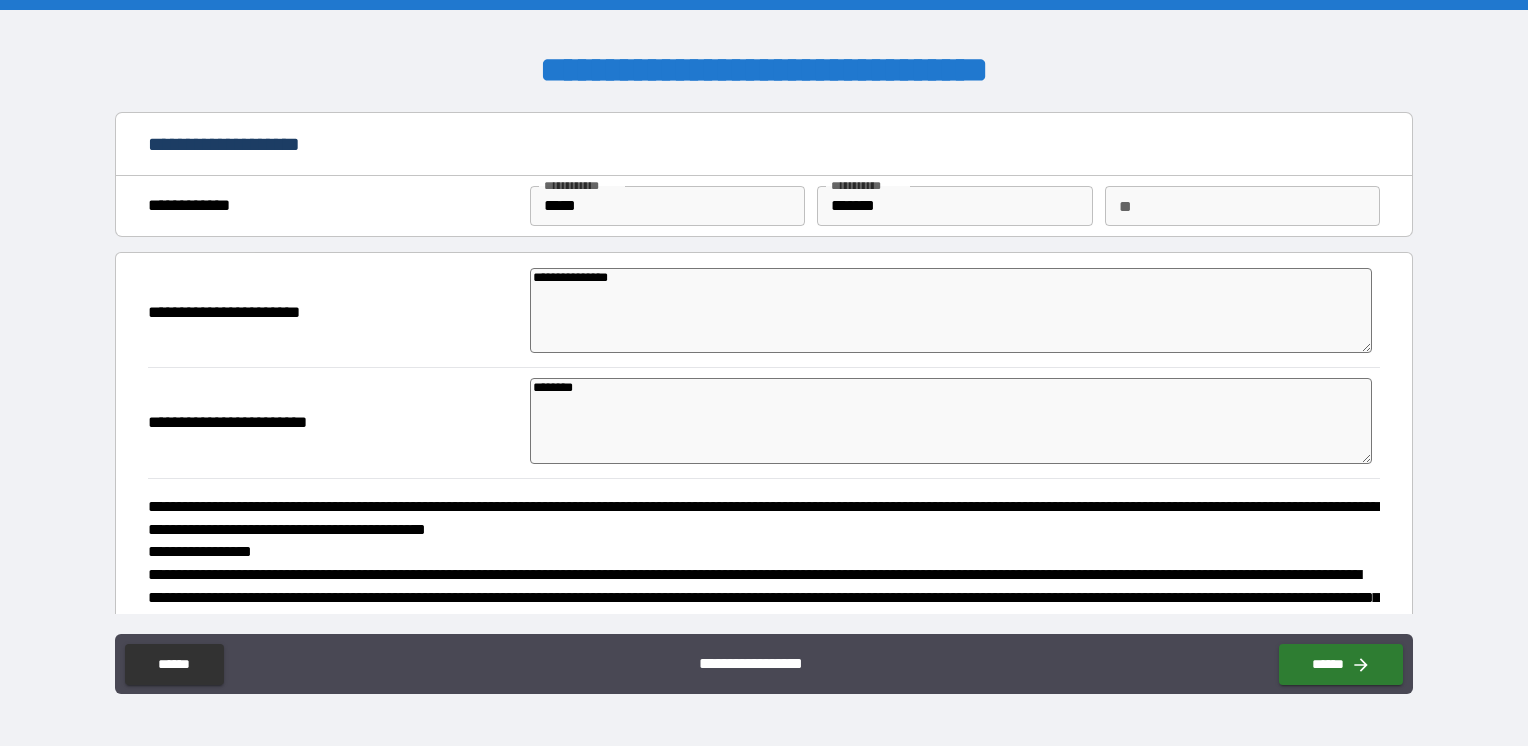 type on "*" 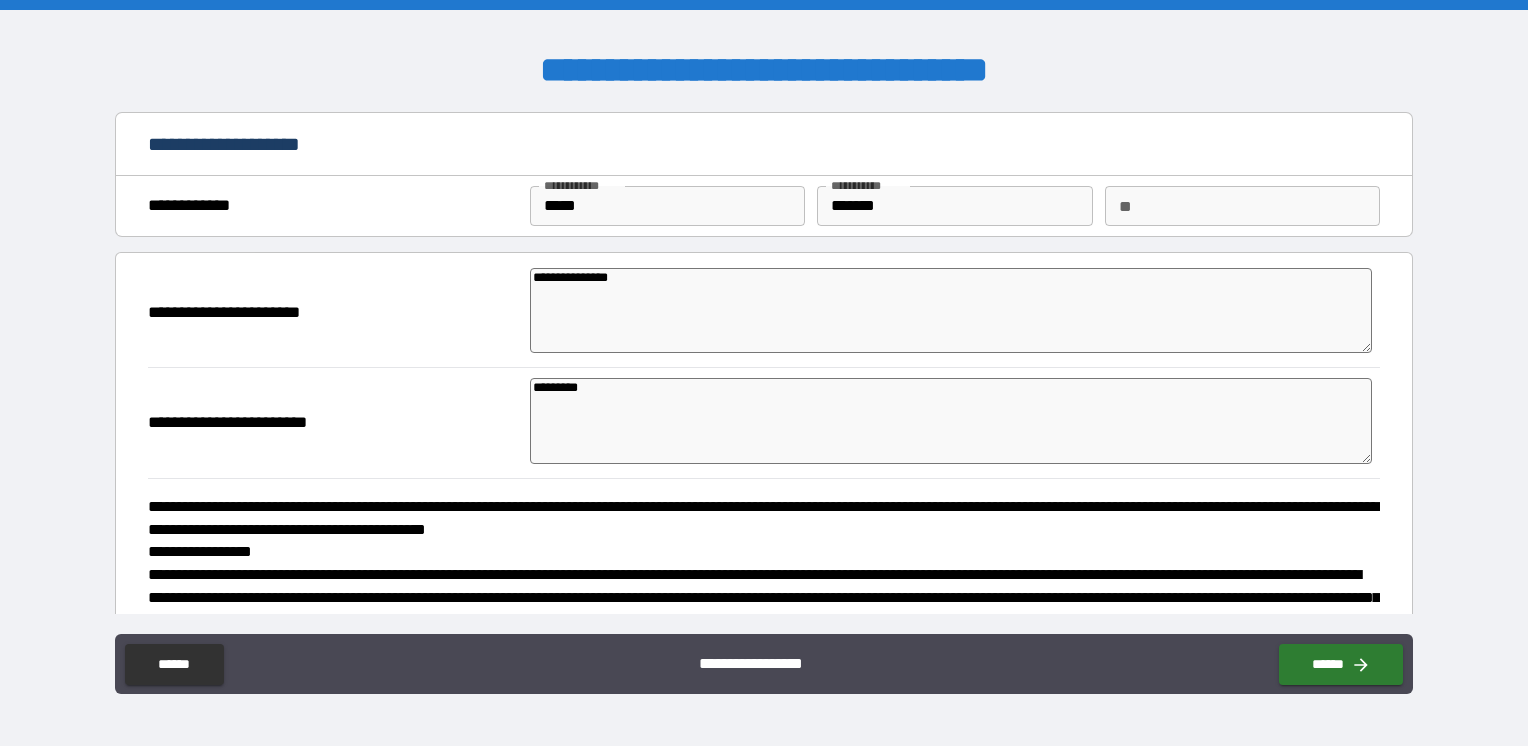 type on "*" 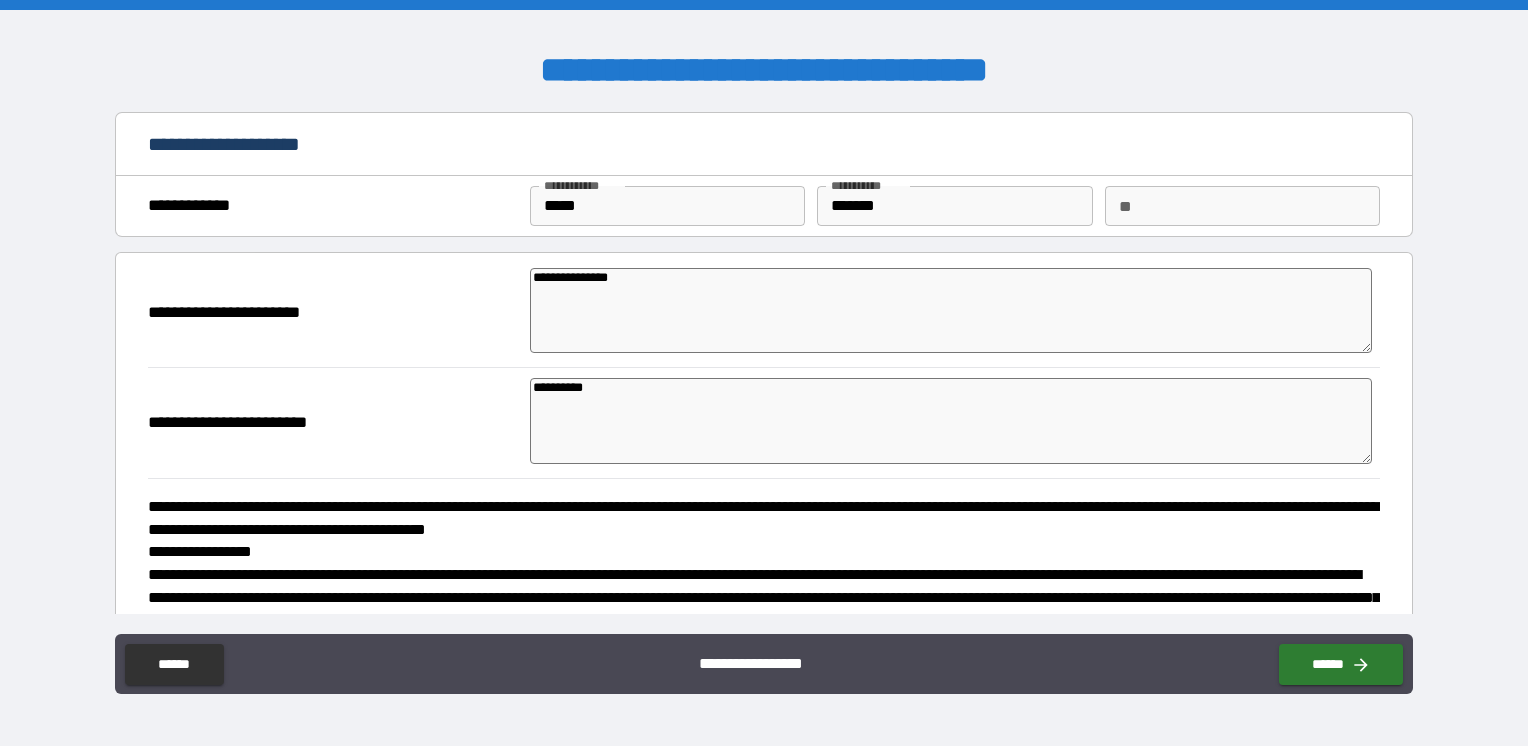 type on "*" 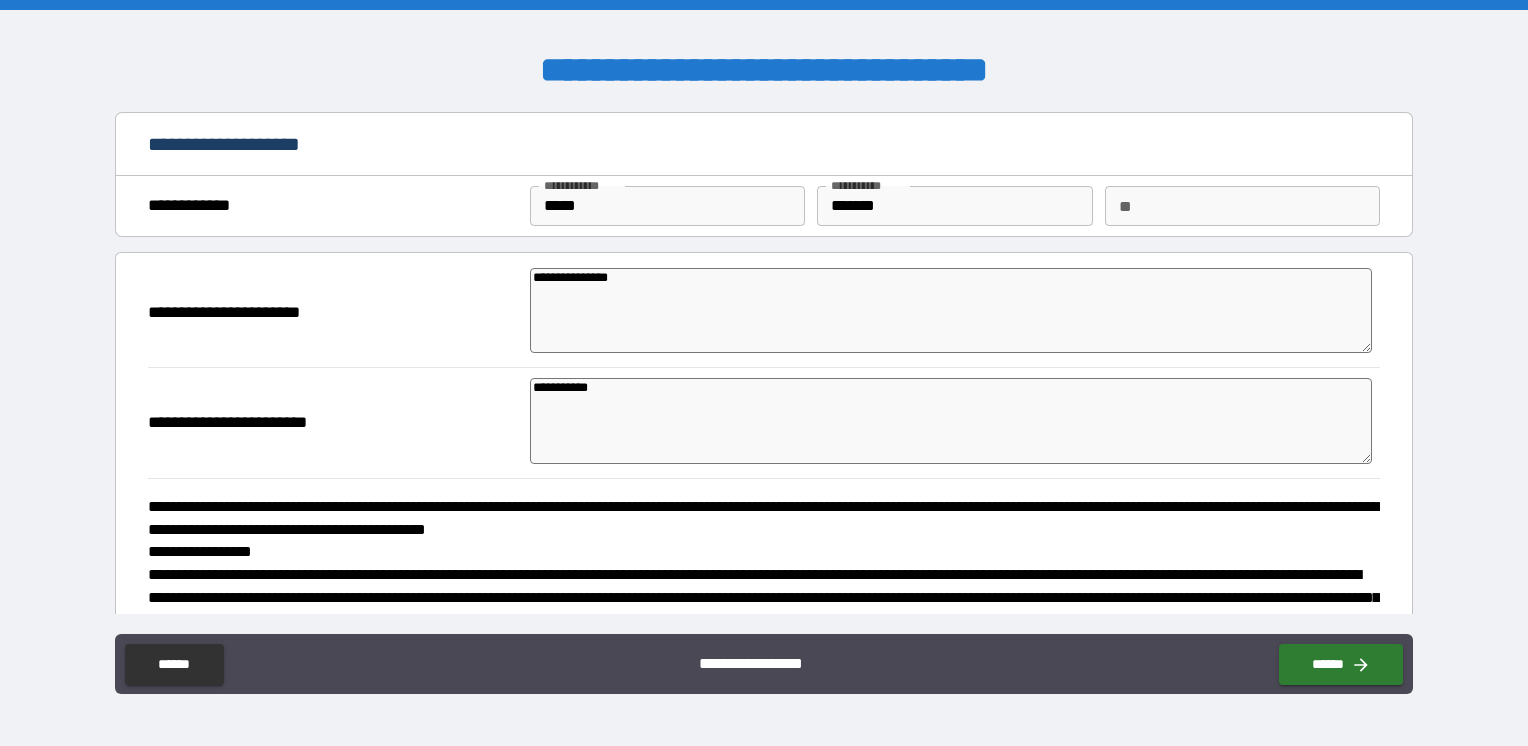 type on "*" 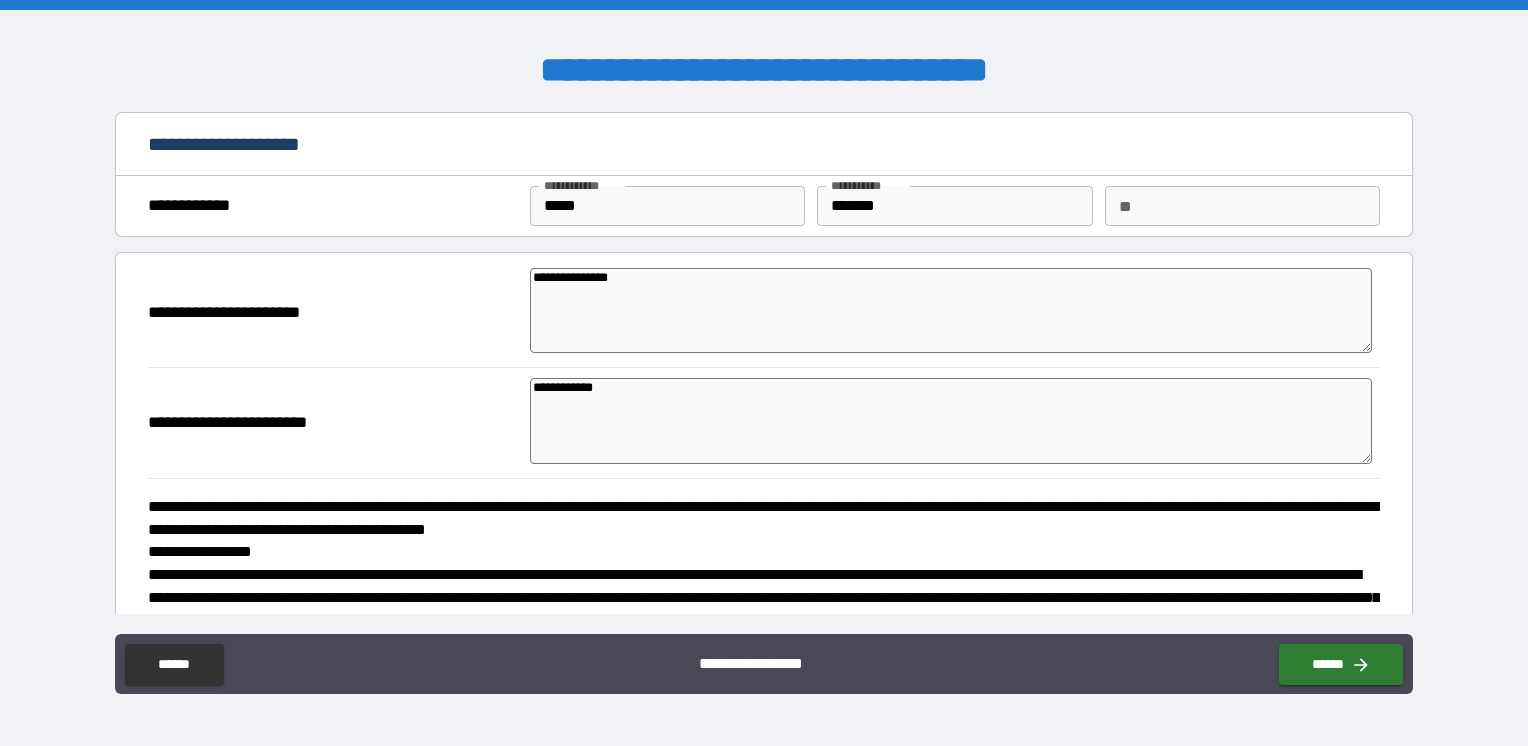type on "*" 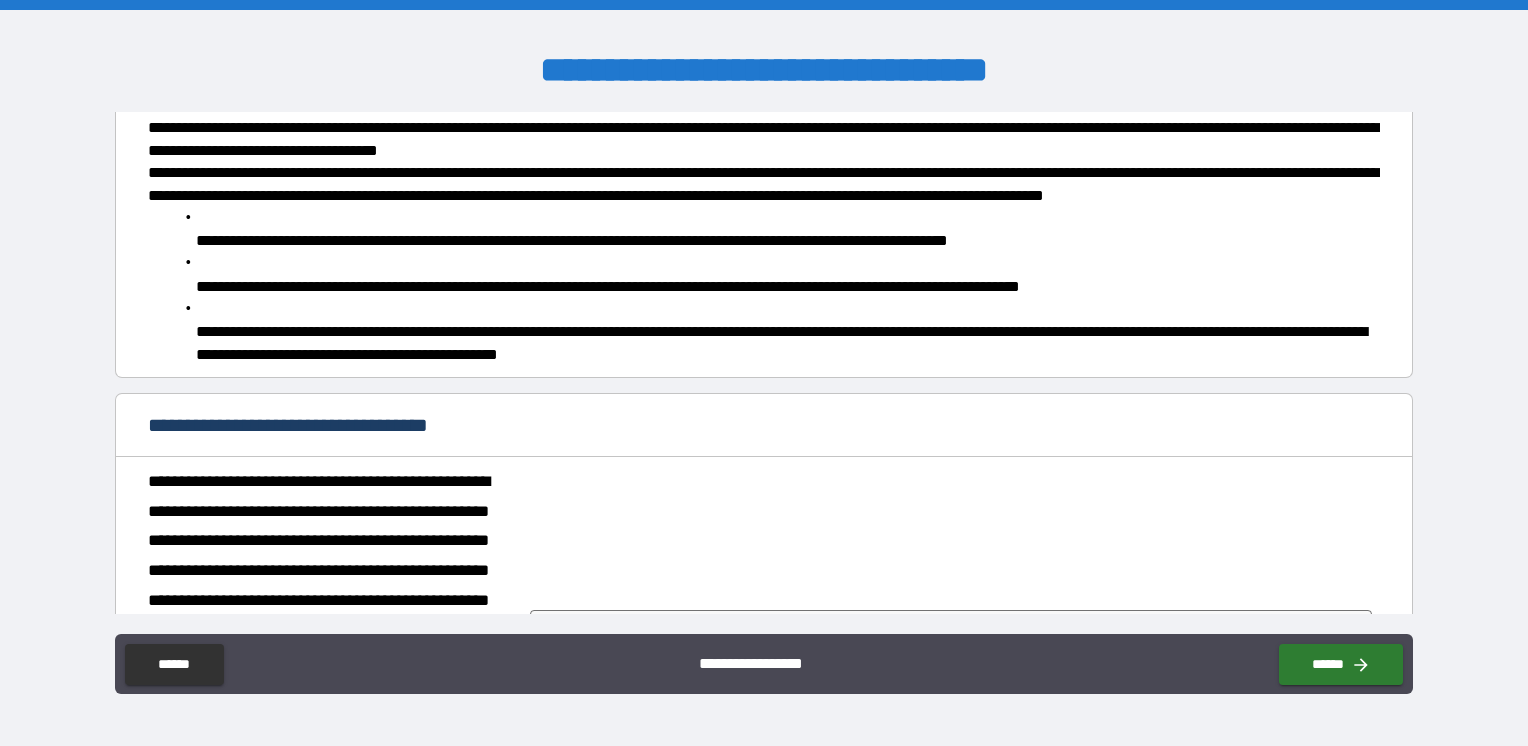 scroll, scrollTop: 1300, scrollLeft: 0, axis: vertical 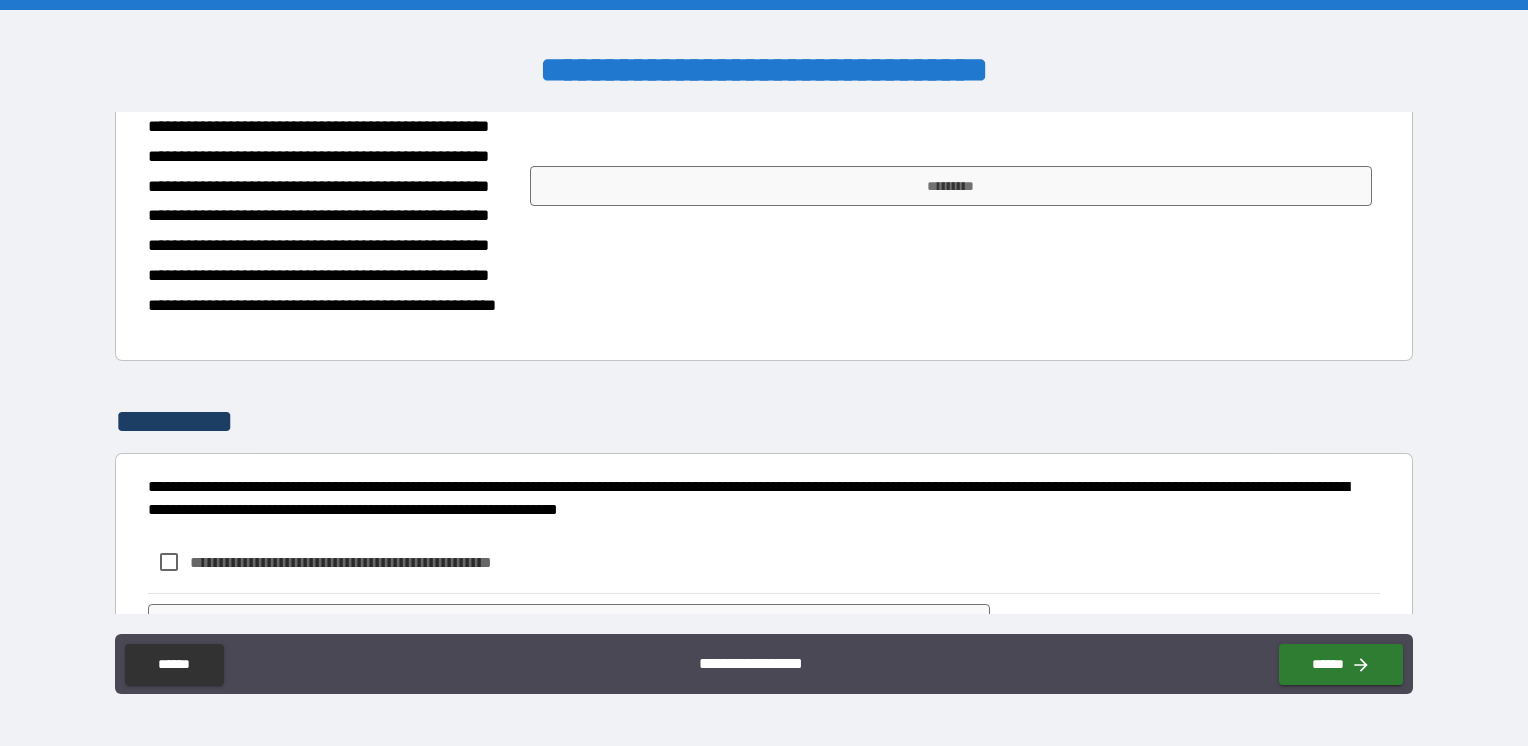 type on "**********" 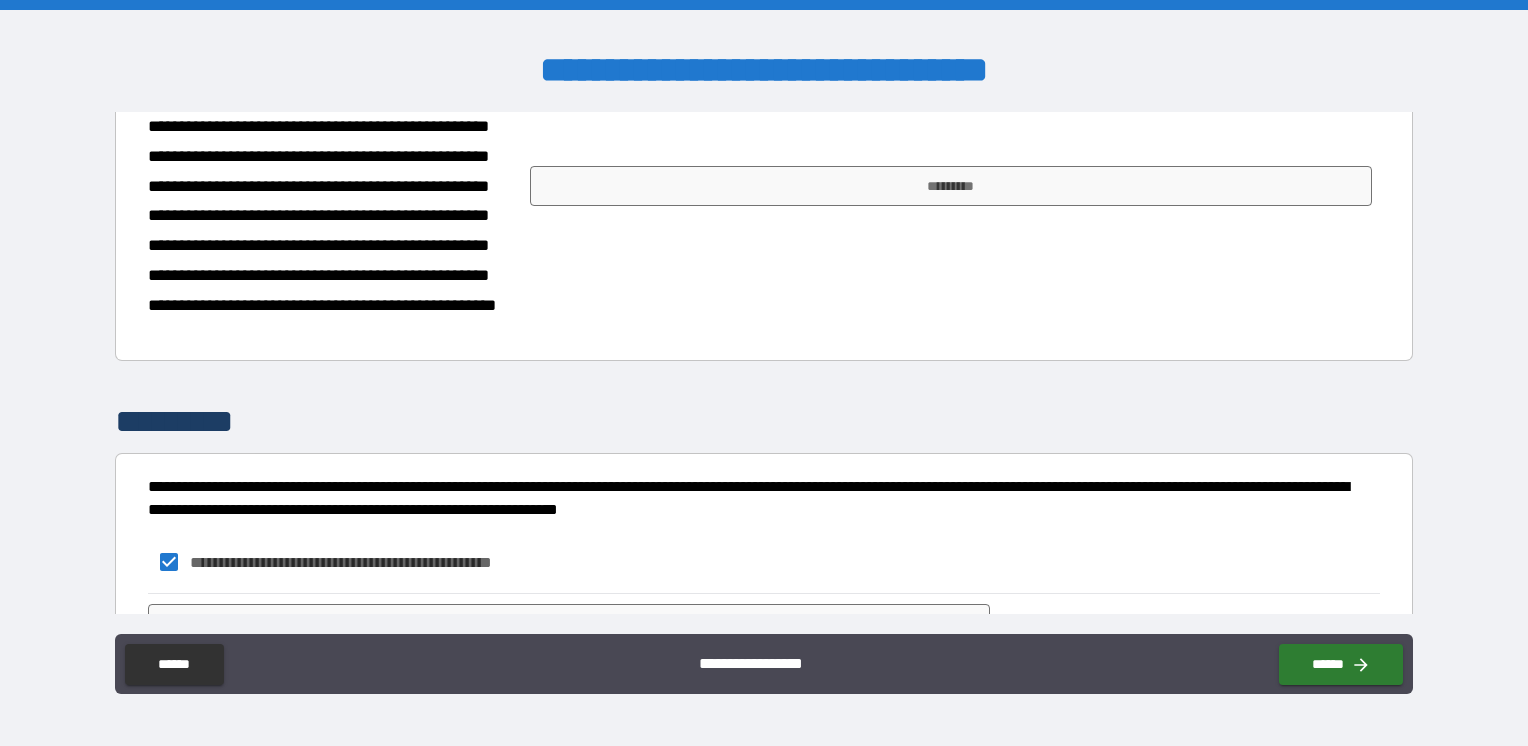 type on "*" 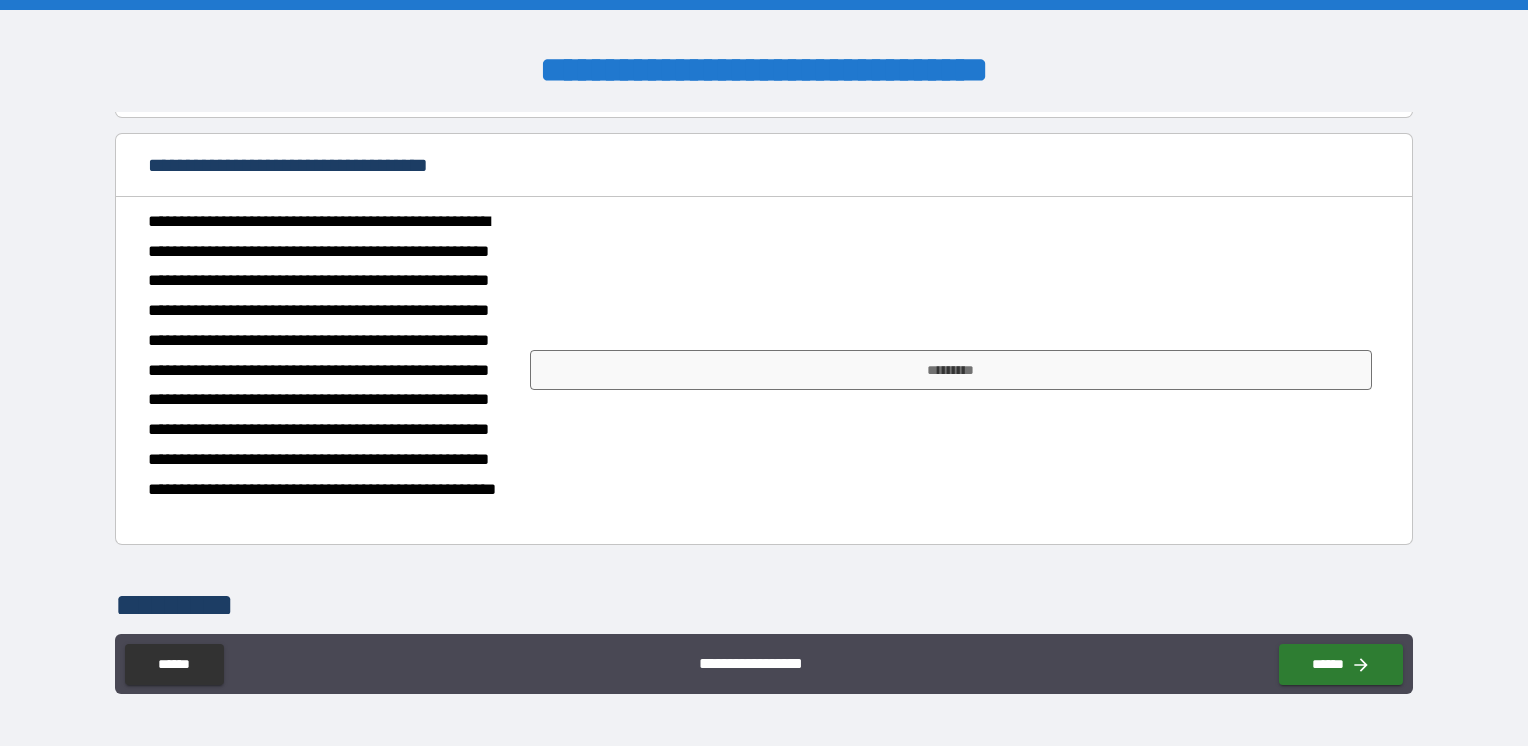 scroll, scrollTop: 1100, scrollLeft: 0, axis: vertical 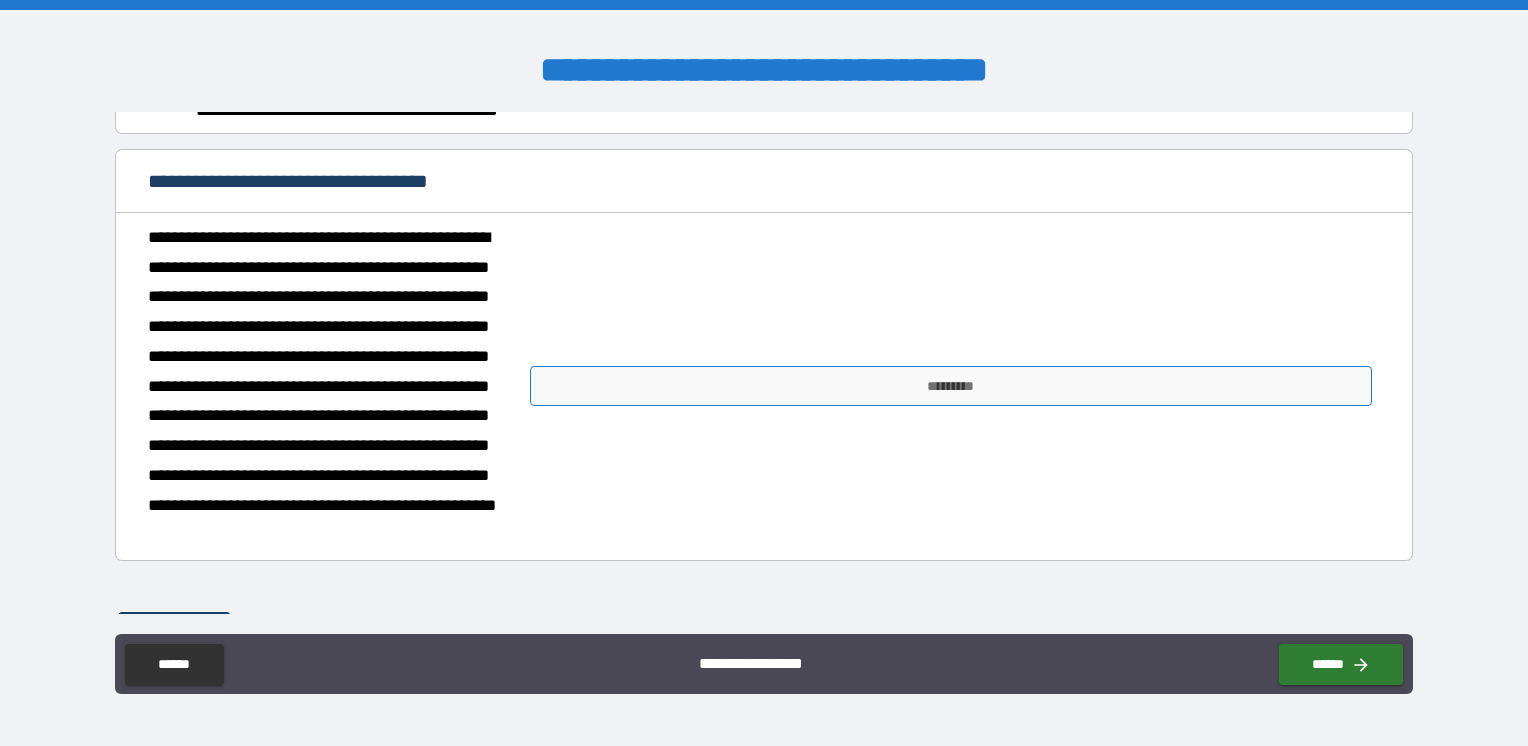 click on "*********" at bounding box center [951, 386] 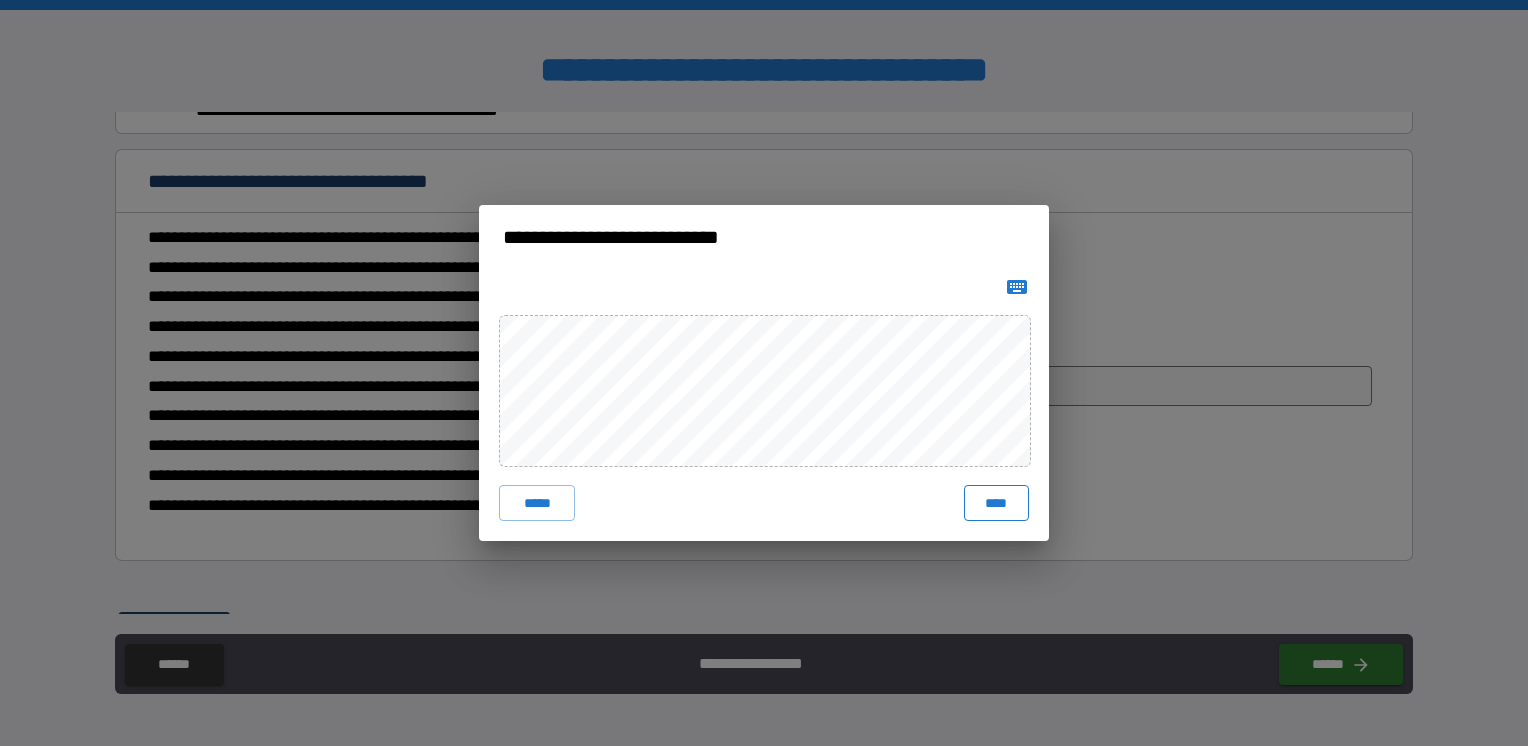 click on "****" at bounding box center (996, 503) 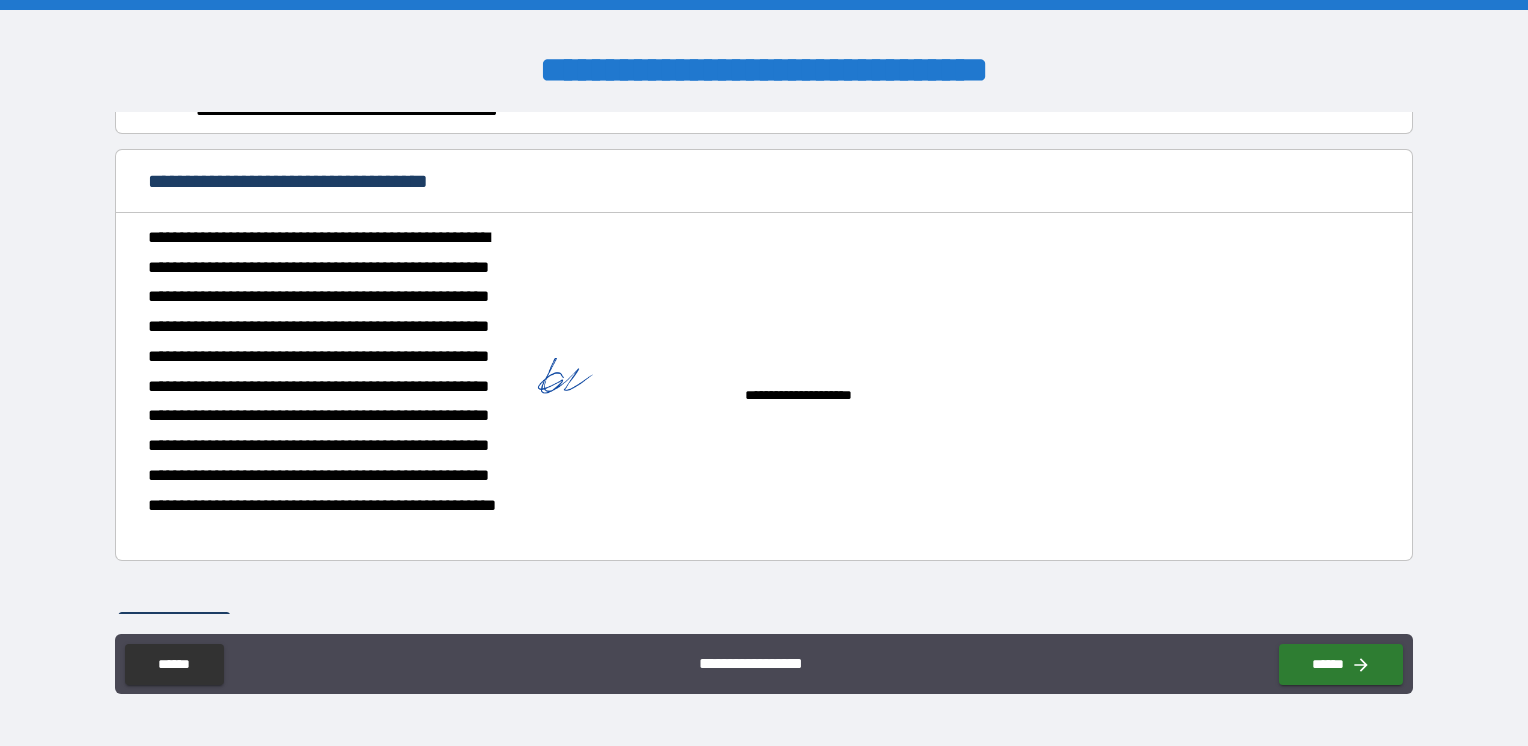 type on "*" 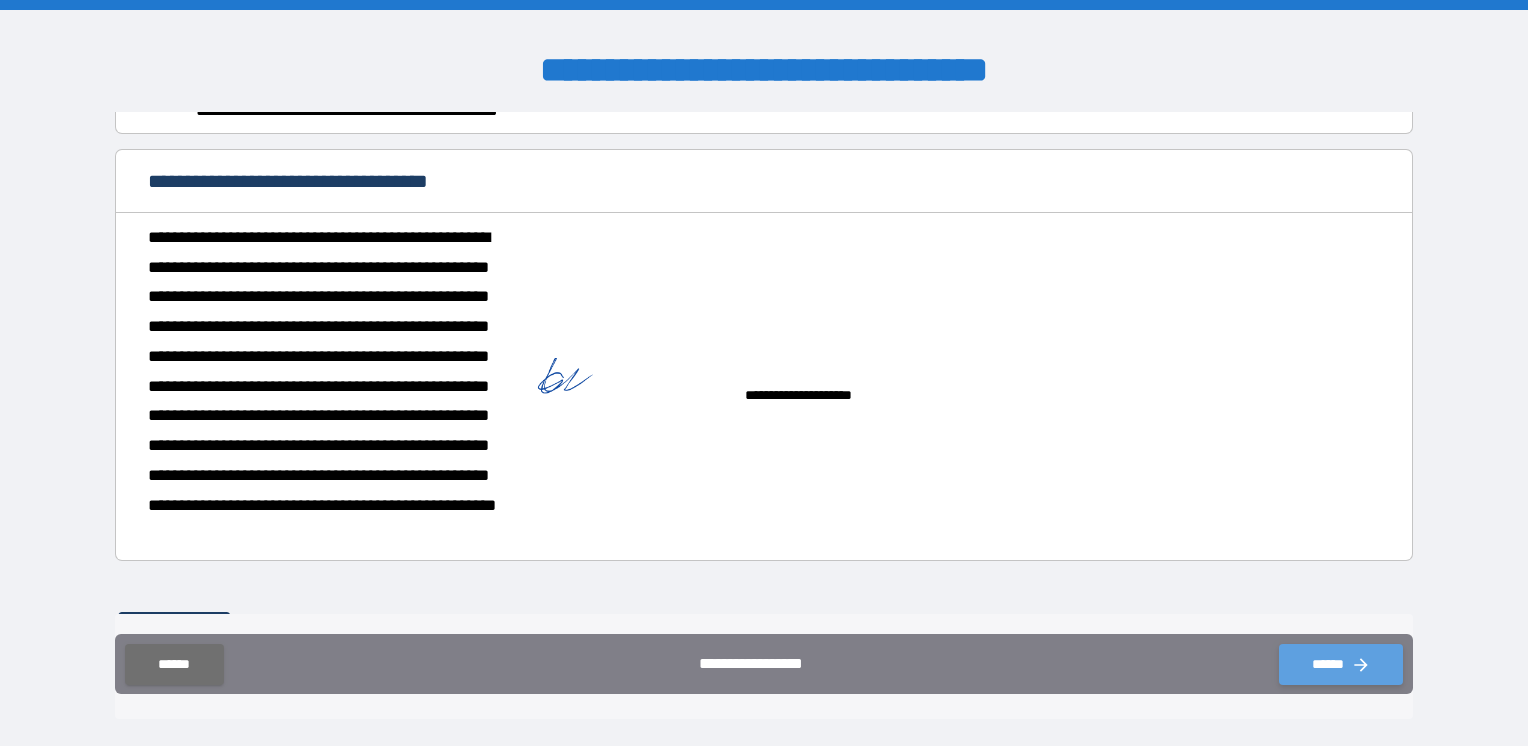 click on "******" at bounding box center [1341, 664] 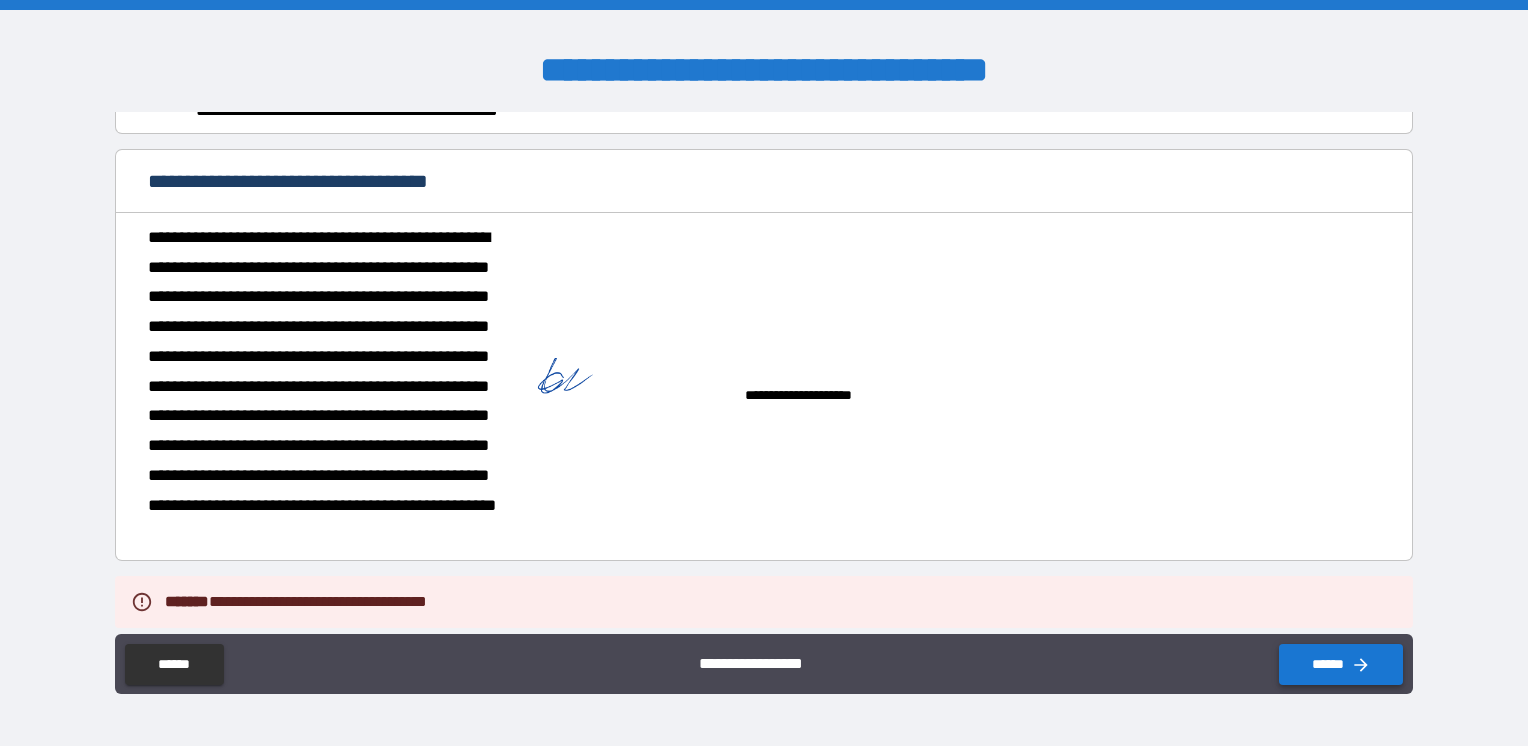 type on "*" 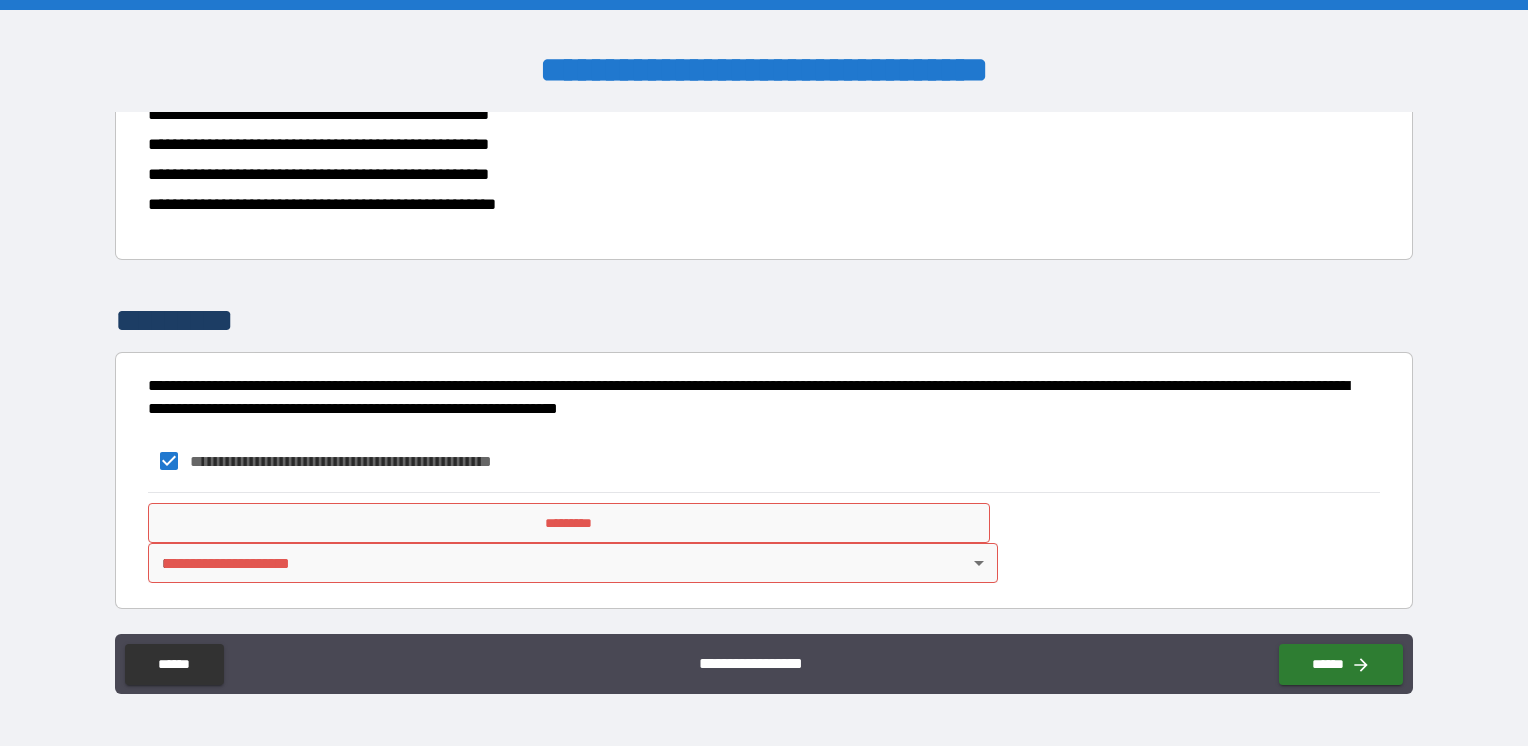 scroll, scrollTop: 1420, scrollLeft: 0, axis: vertical 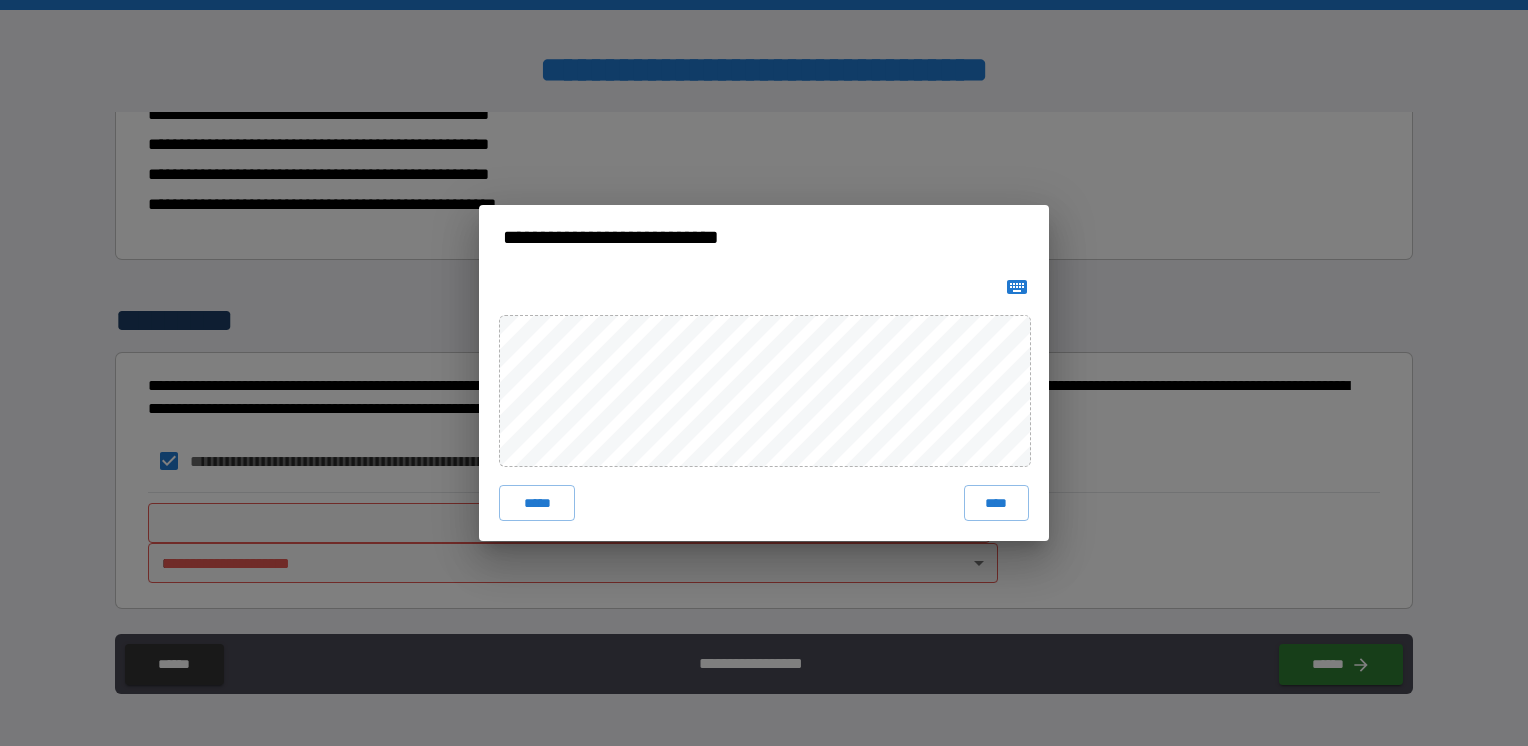 click on "****" at bounding box center [996, 503] 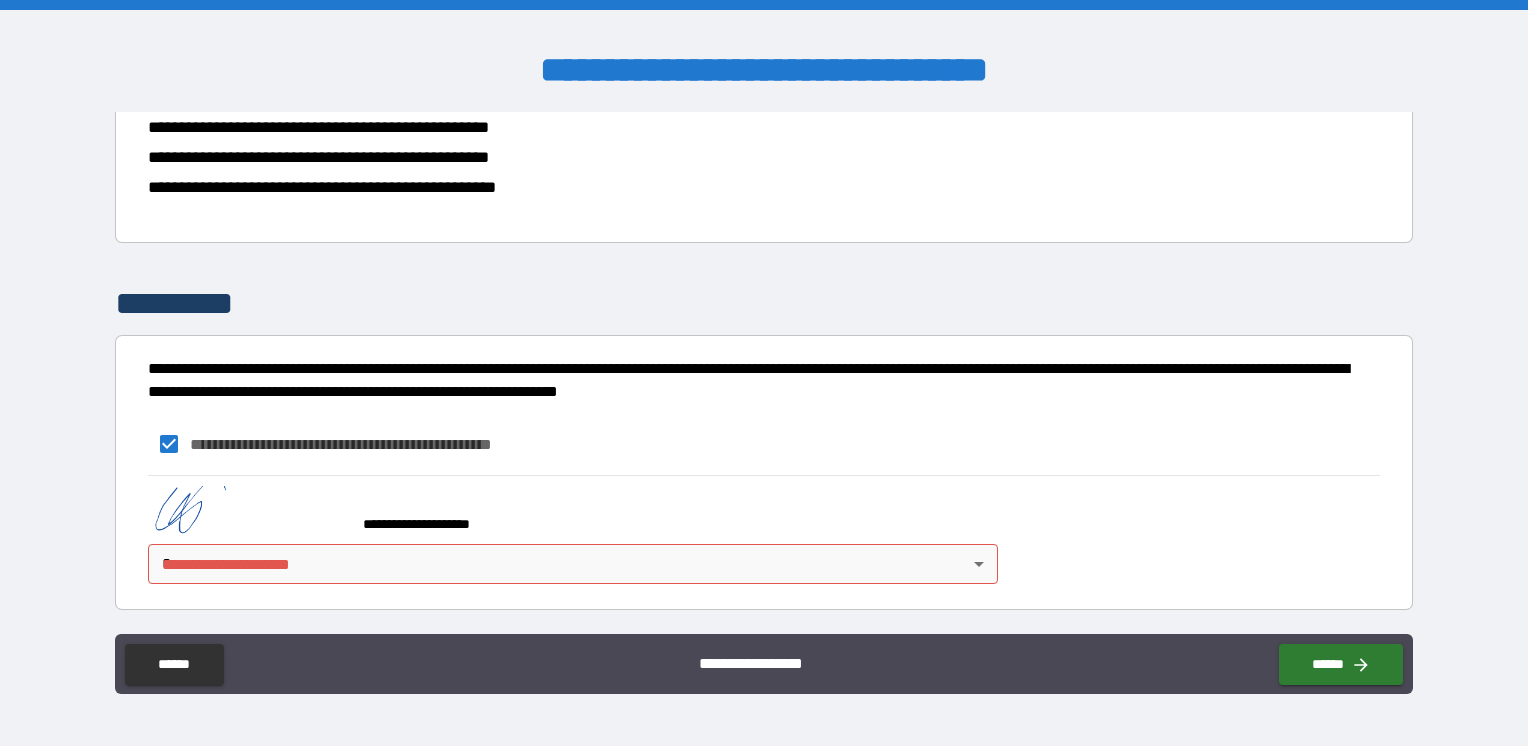 type on "*" 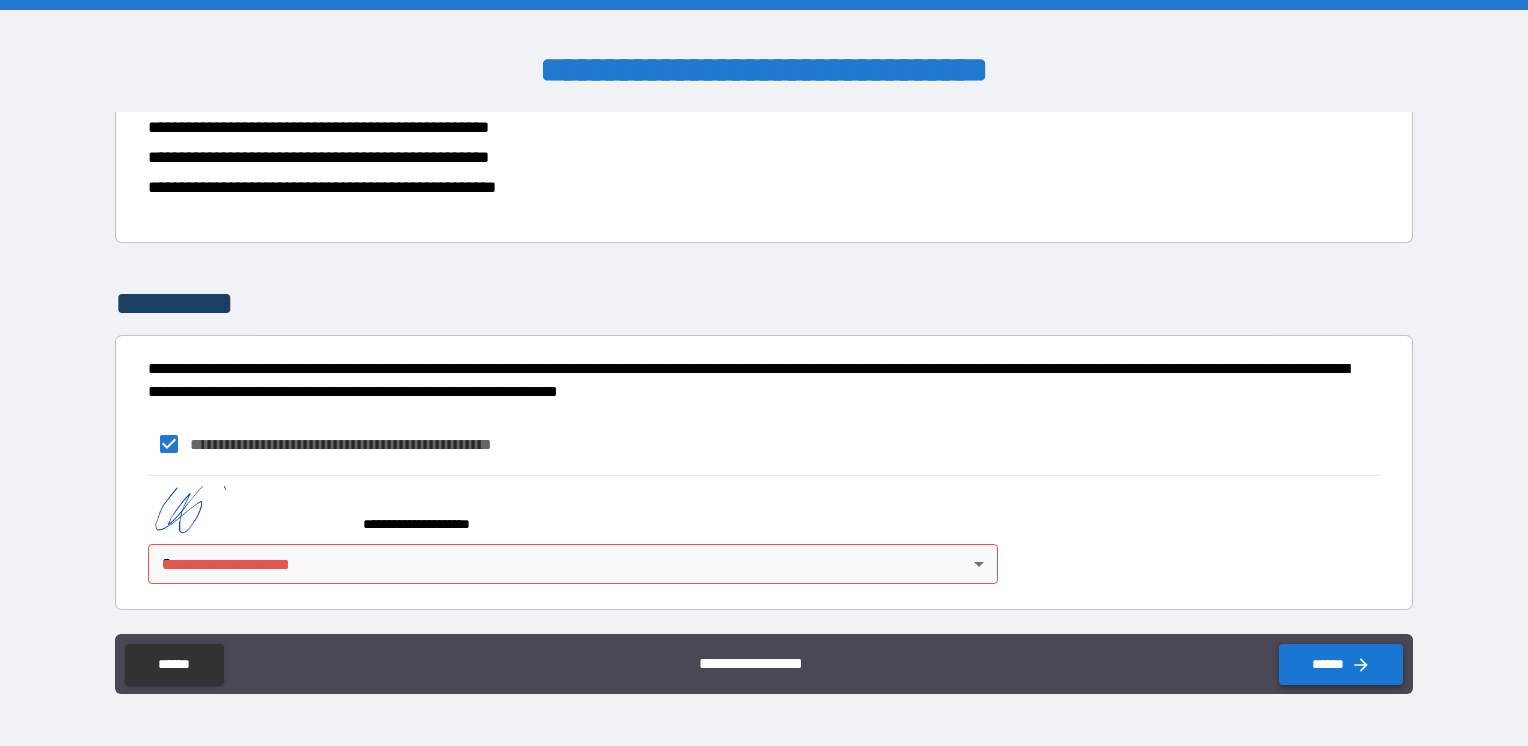 click on "******" at bounding box center (1341, 664) 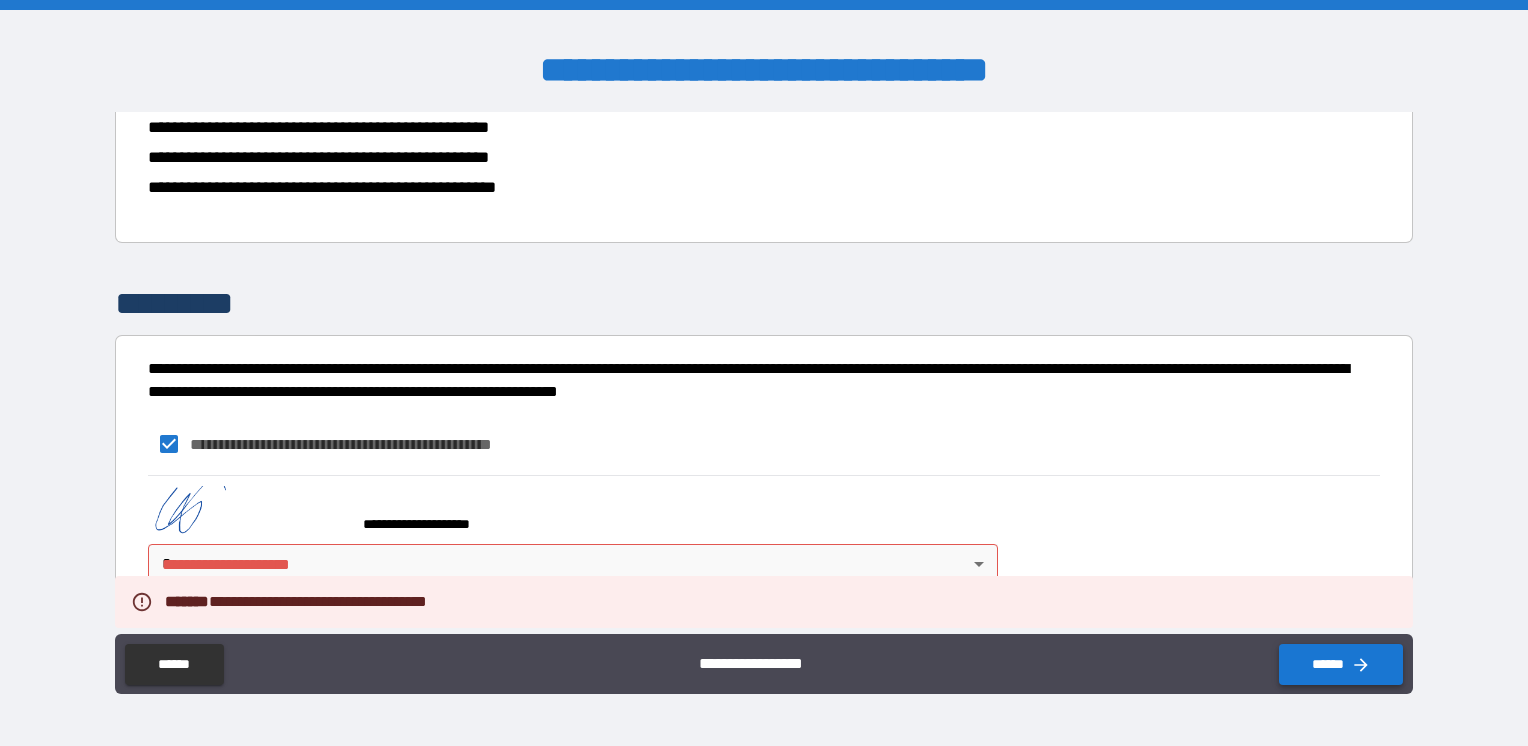 type on "*" 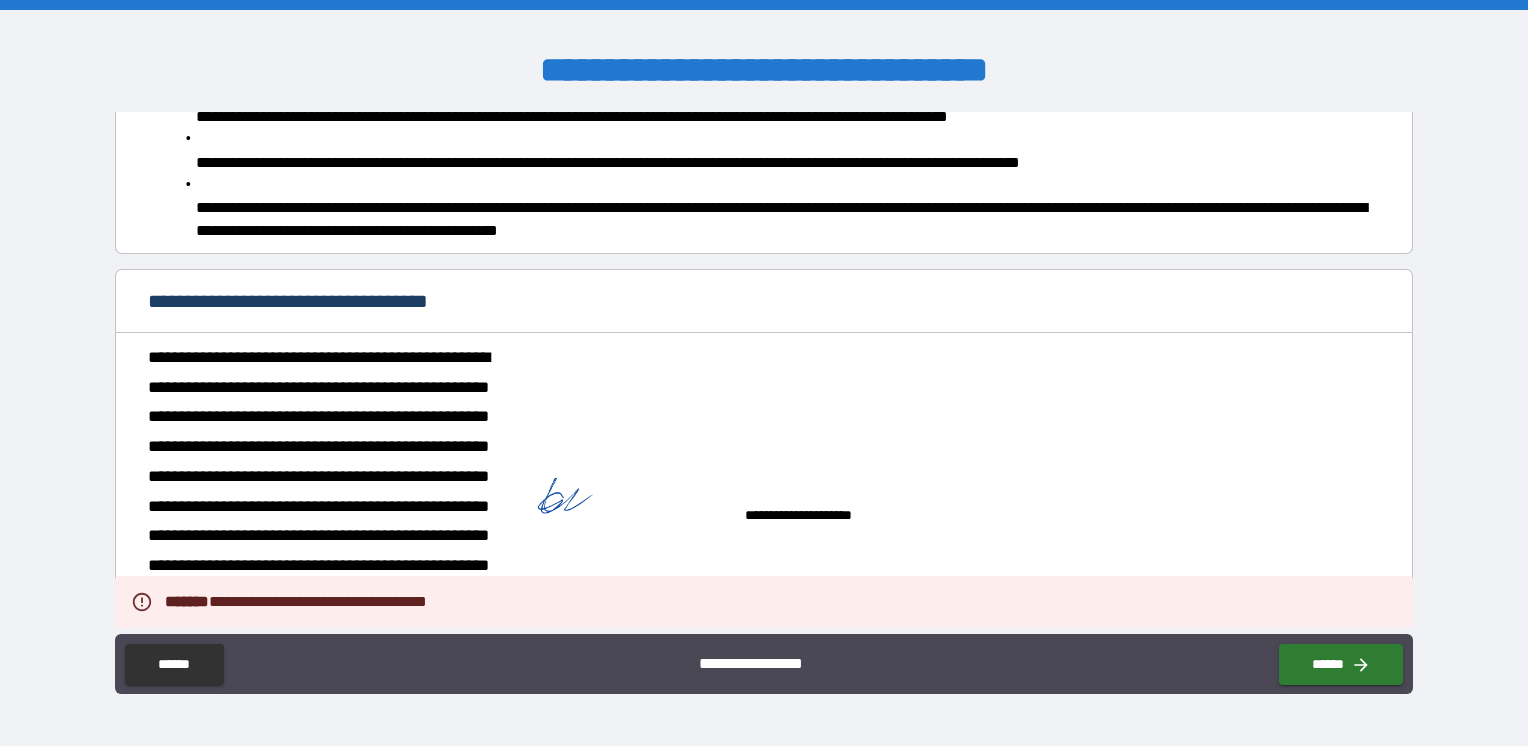 scroll, scrollTop: 1437, scrollLeft: 0, axis: vertical 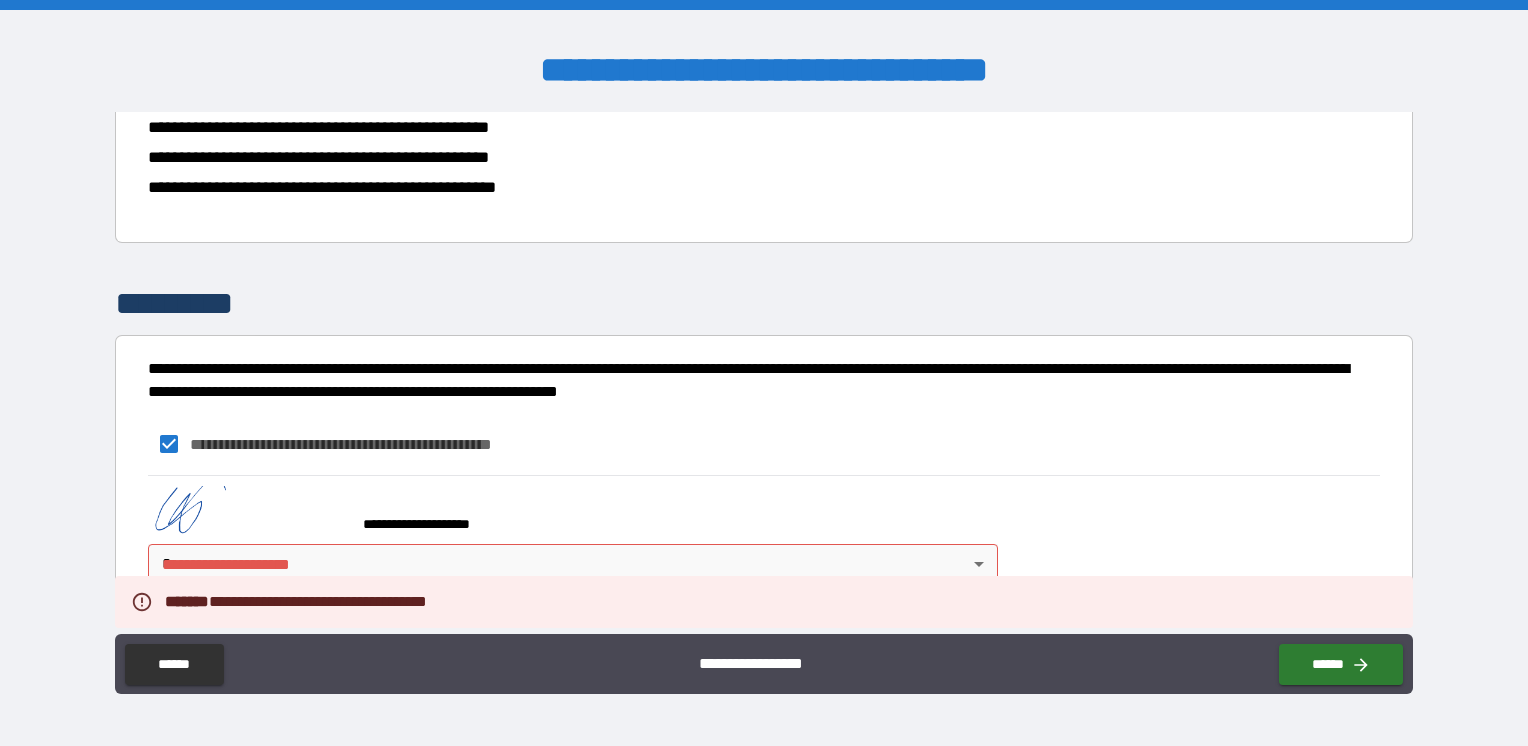 click on "**********" at bounding box center [764, 373] 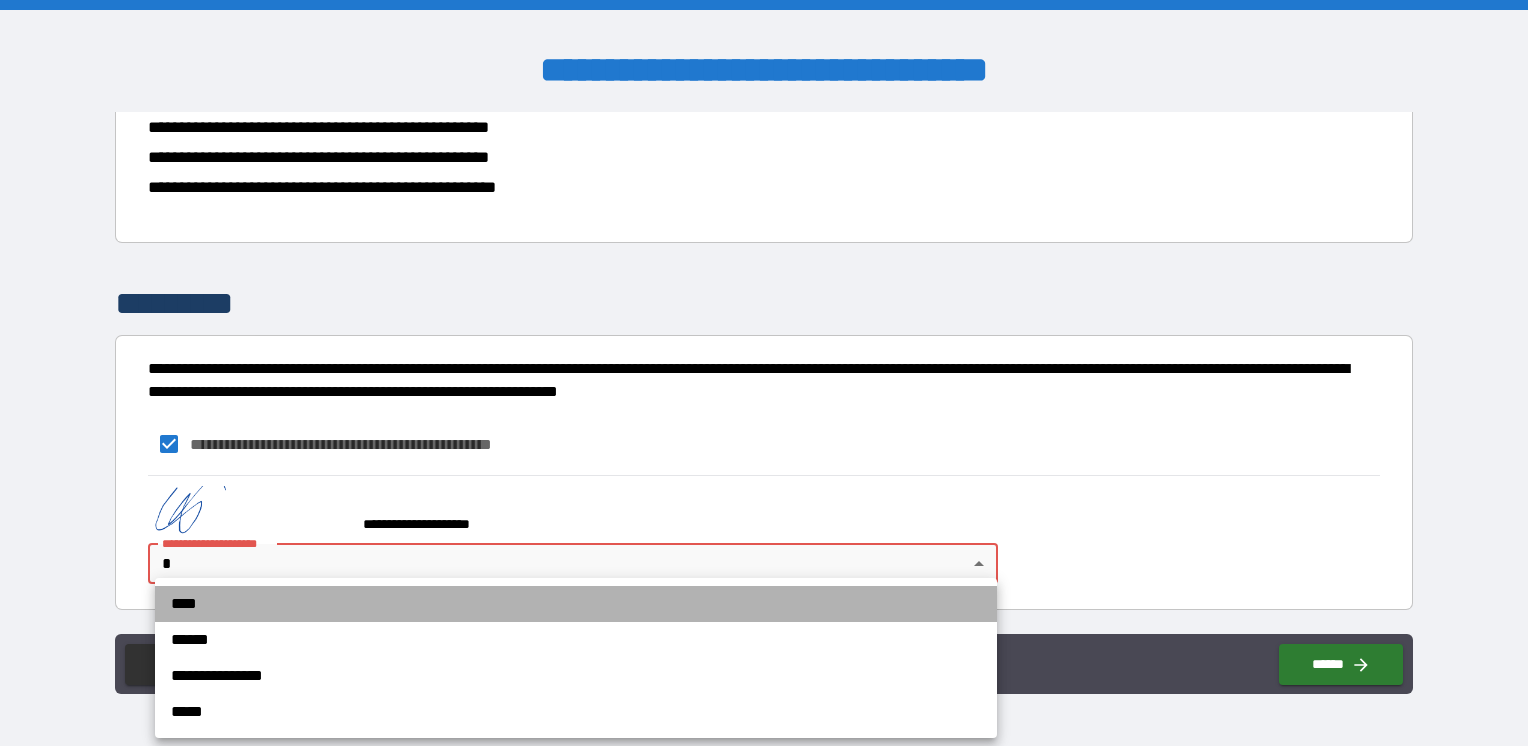 click on "****" at bounding box center [576, 604] 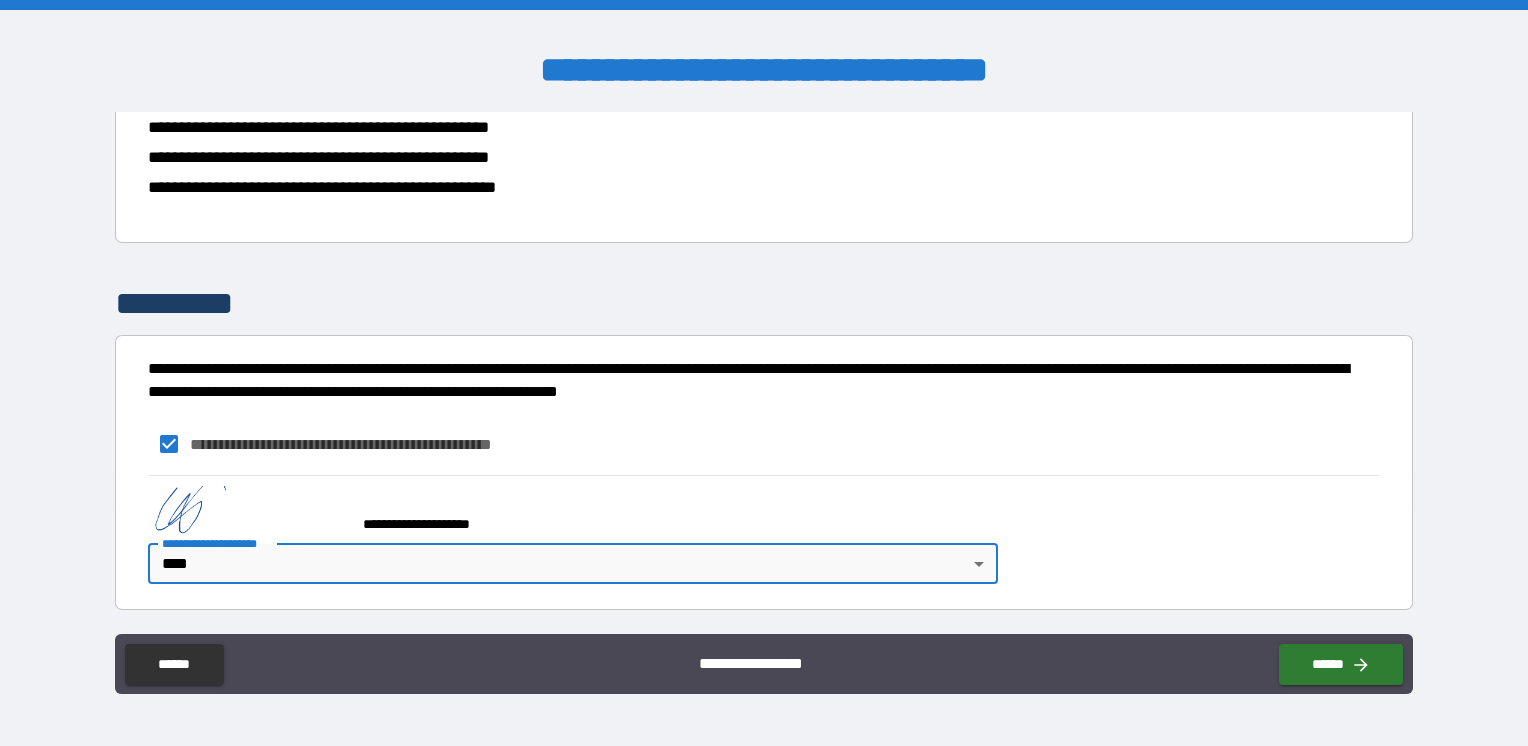 type on "*" 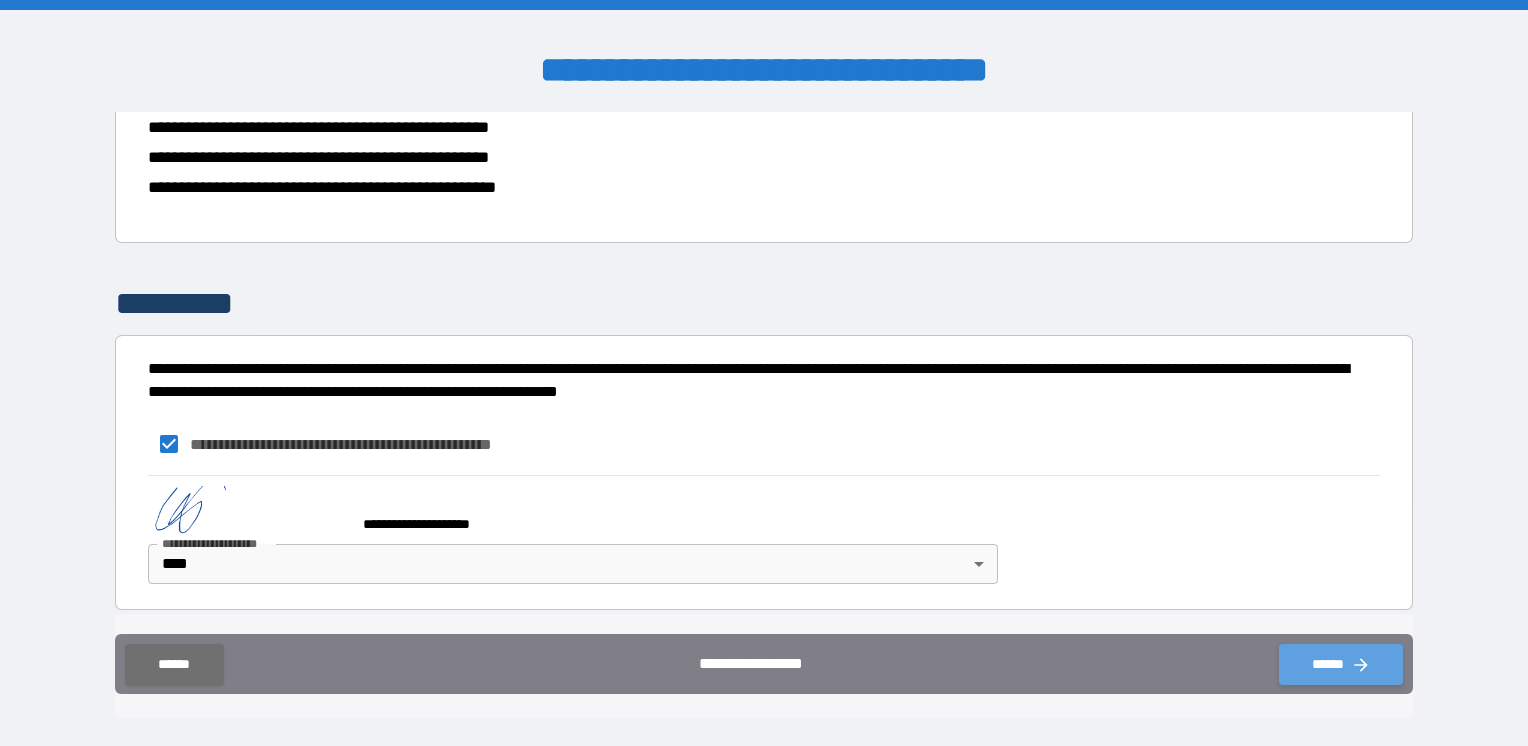 click 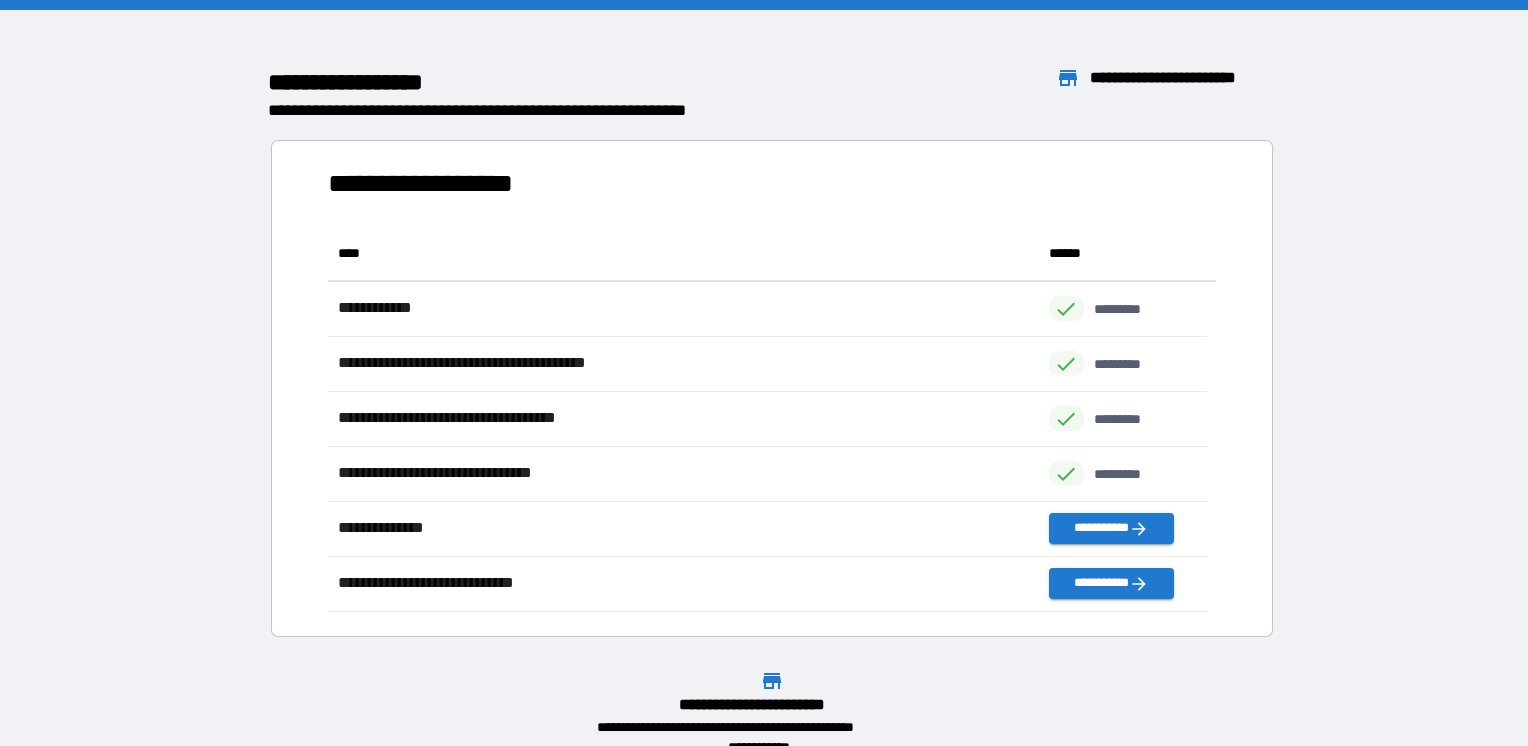 scroll, scrollTop: 16, scrollLeft: 16, axis: both 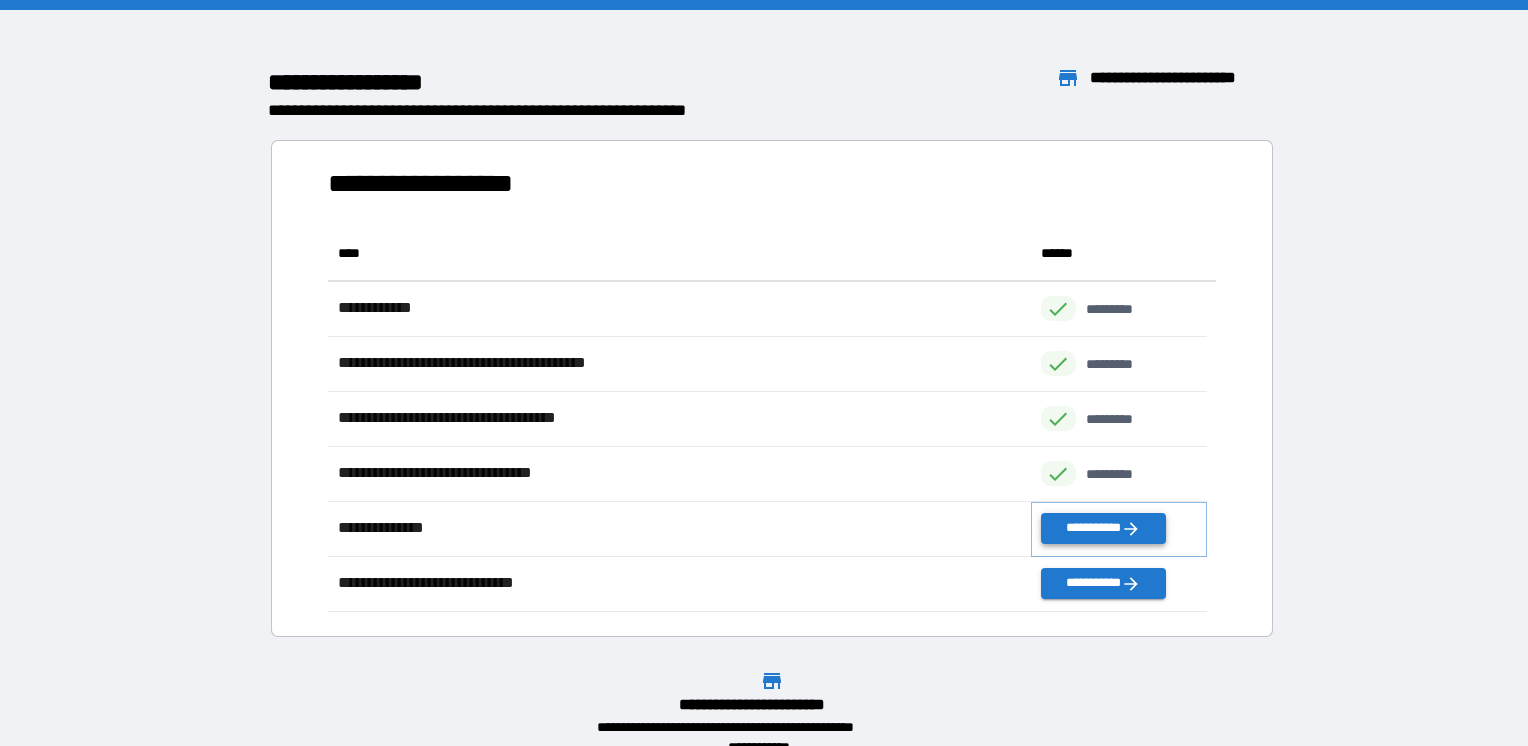 click on "**********" at bounding box center (1103, 528) 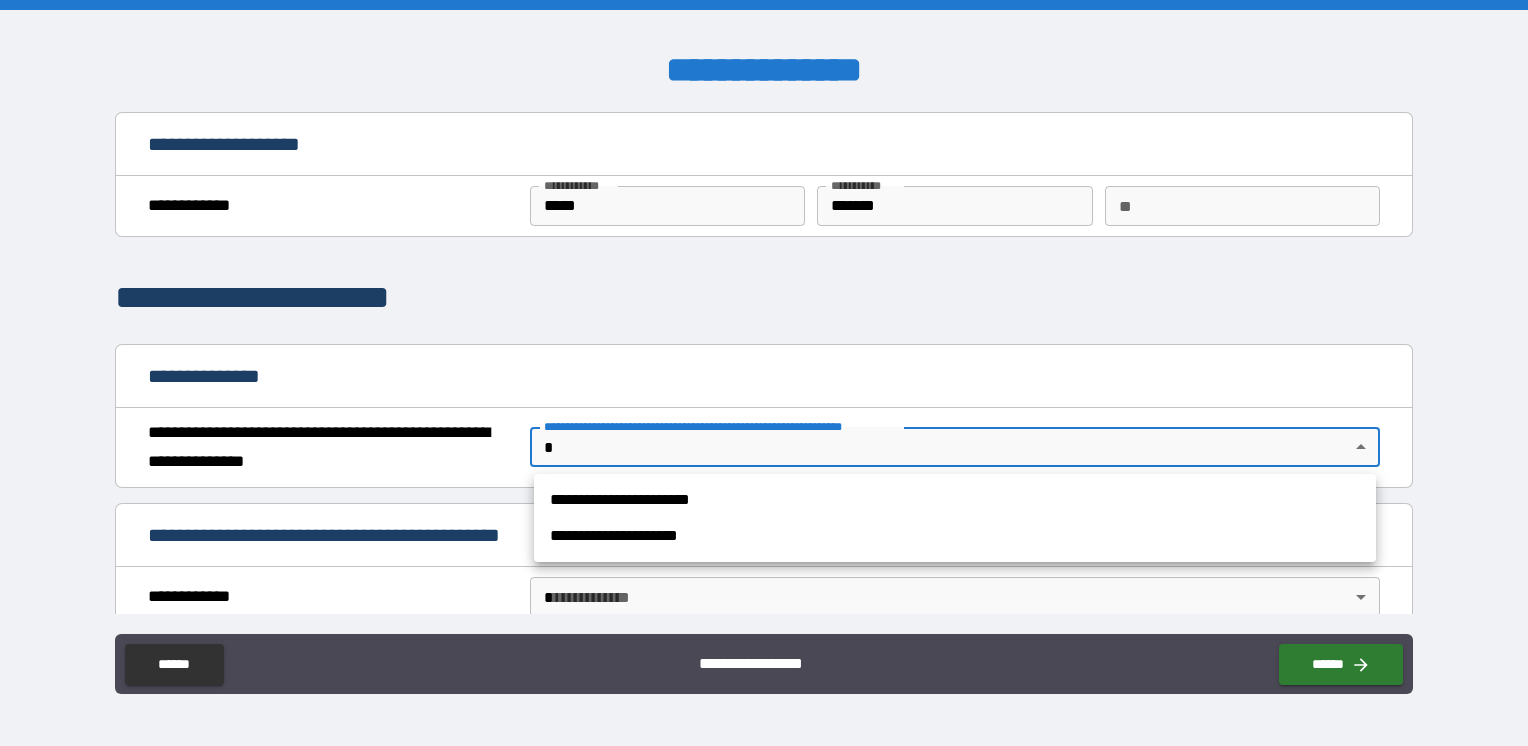 click on "**********" at bounding box center [764, 373] 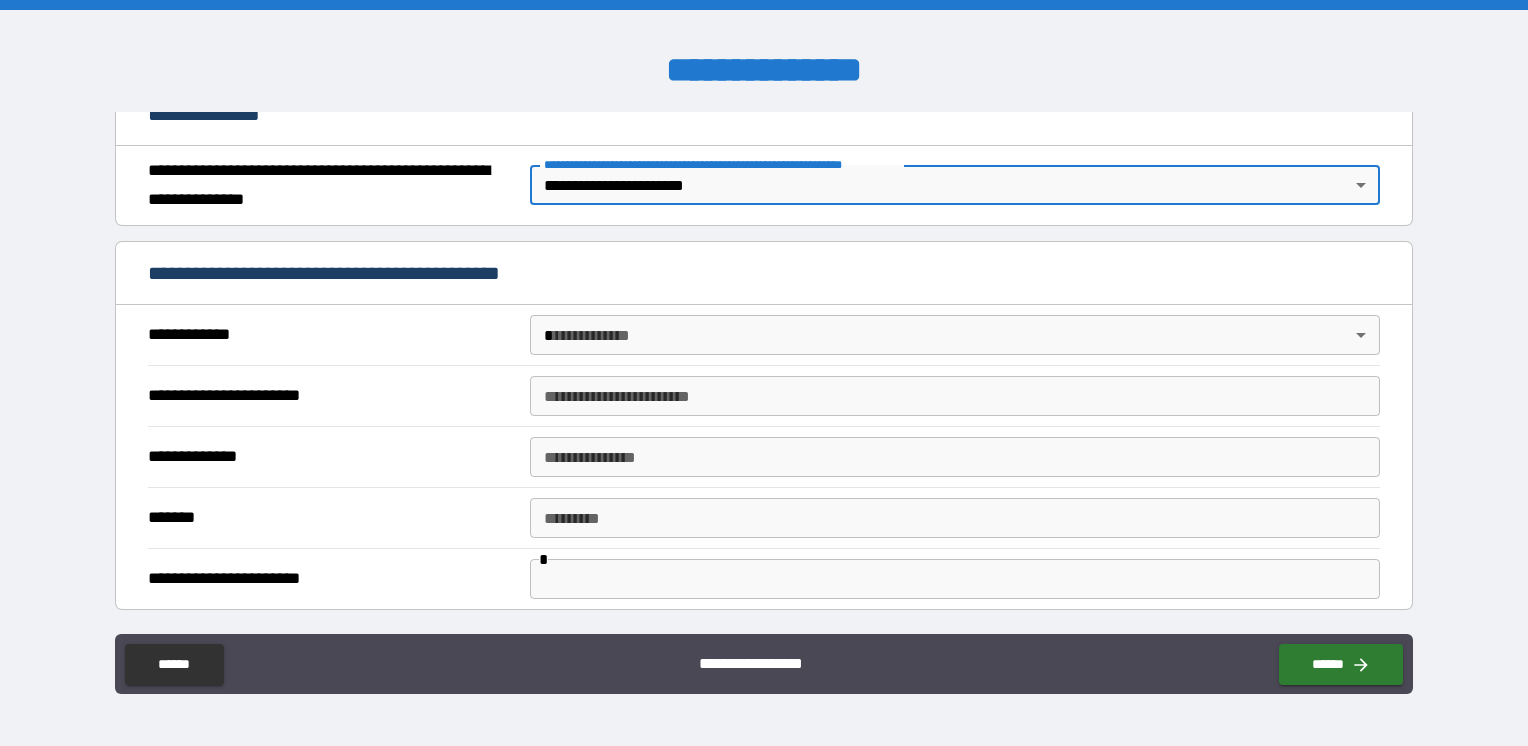 scroll, scrollTop: 300, scrollLeft: 0, axis: vertical 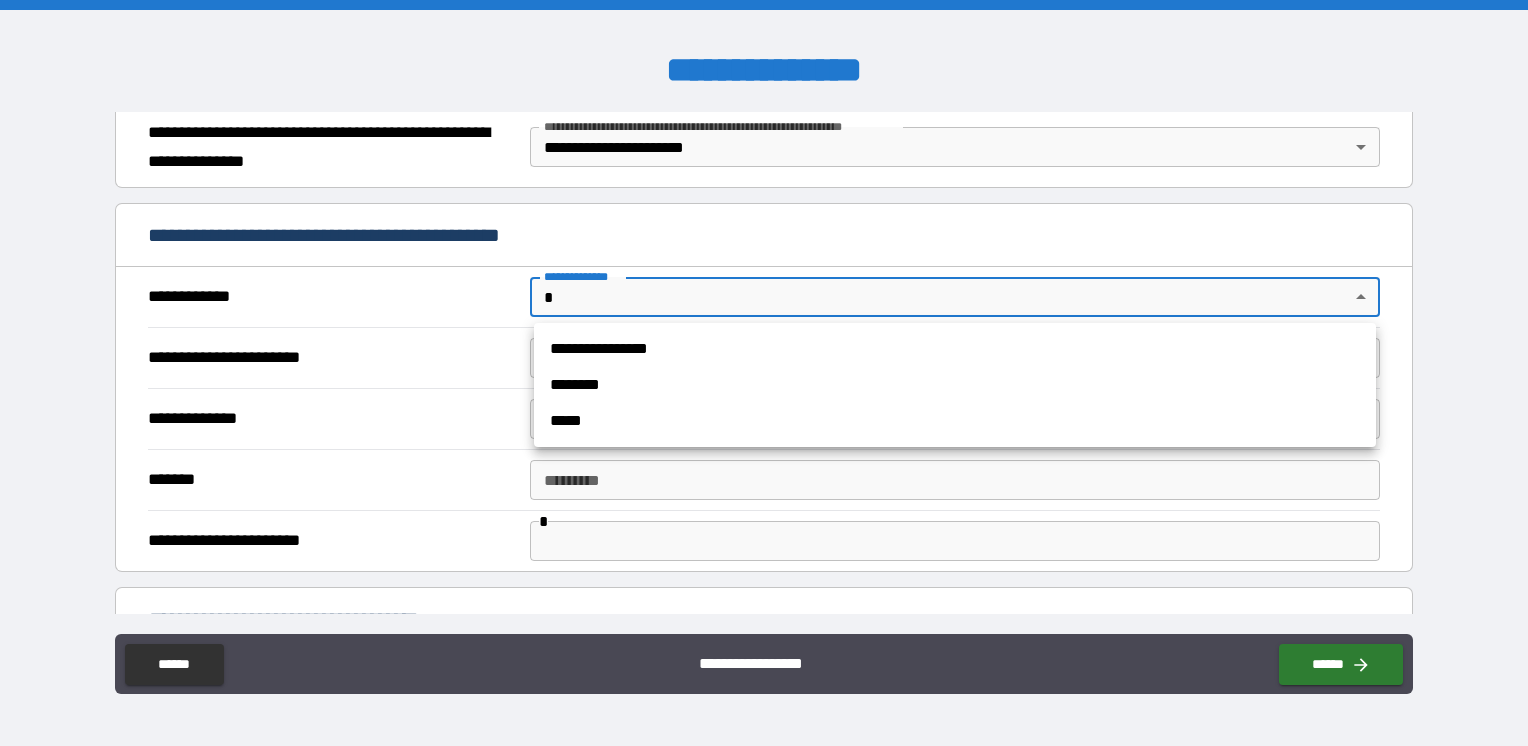click on "**********" at bounding box center (764, 373) 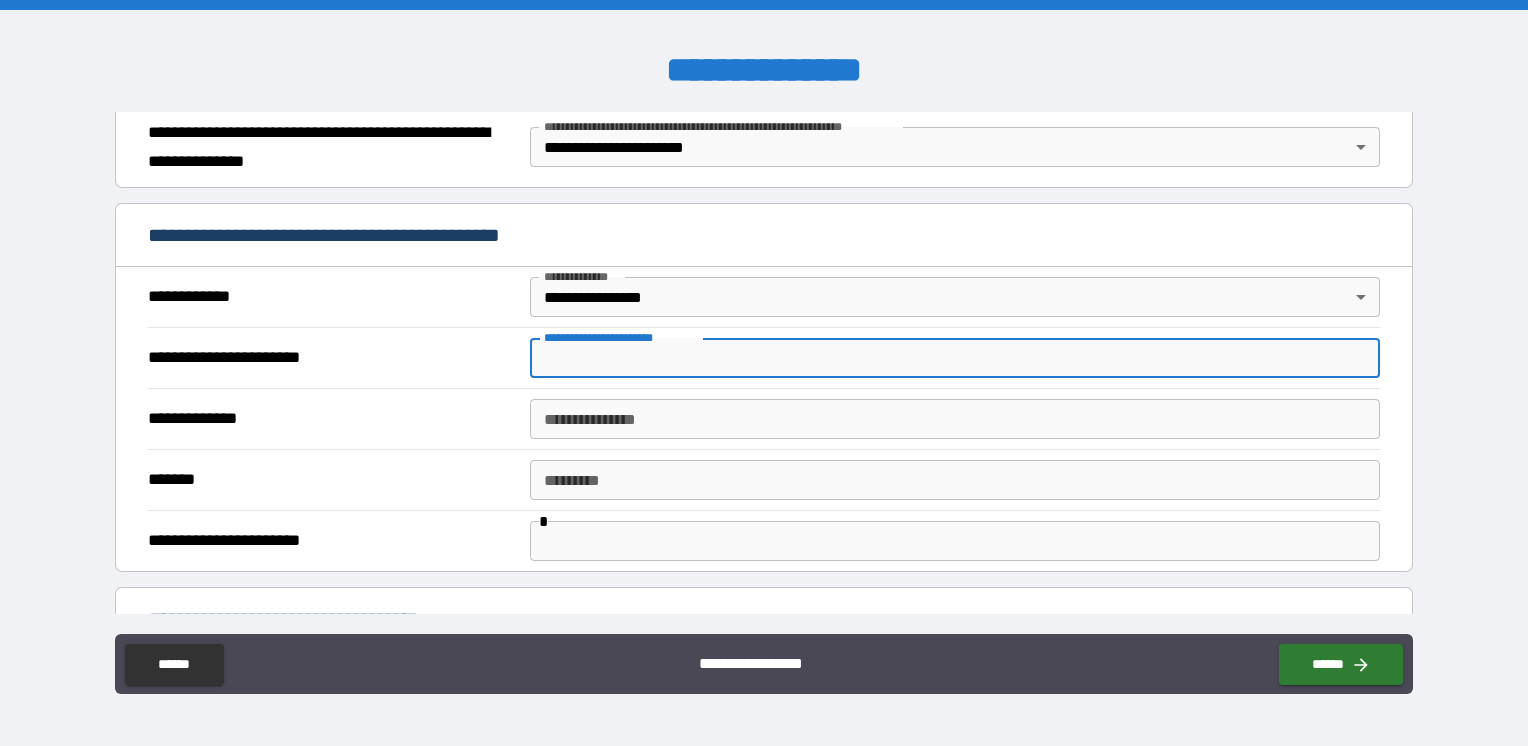 click on "**********" at bounding box center (955, 358) 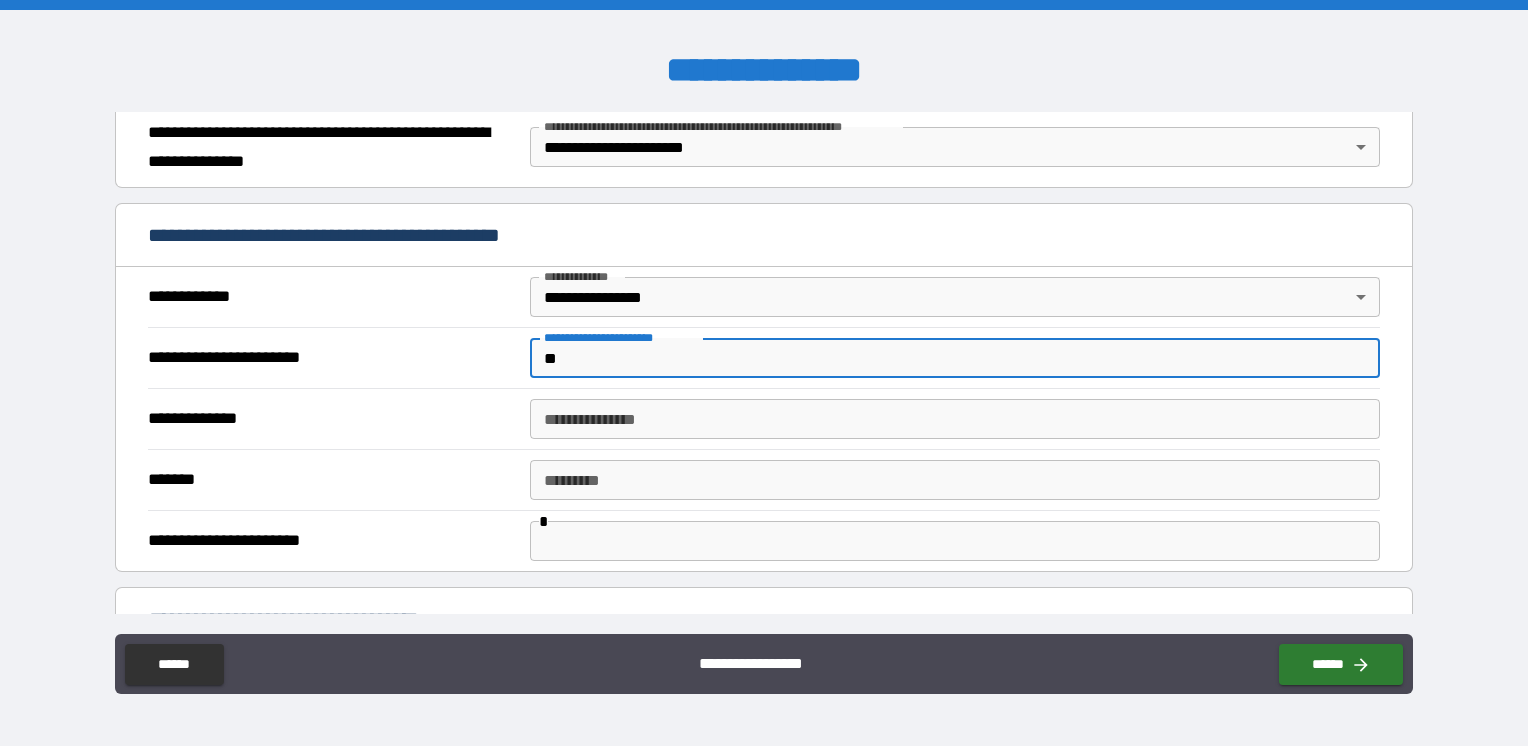 type on "*" 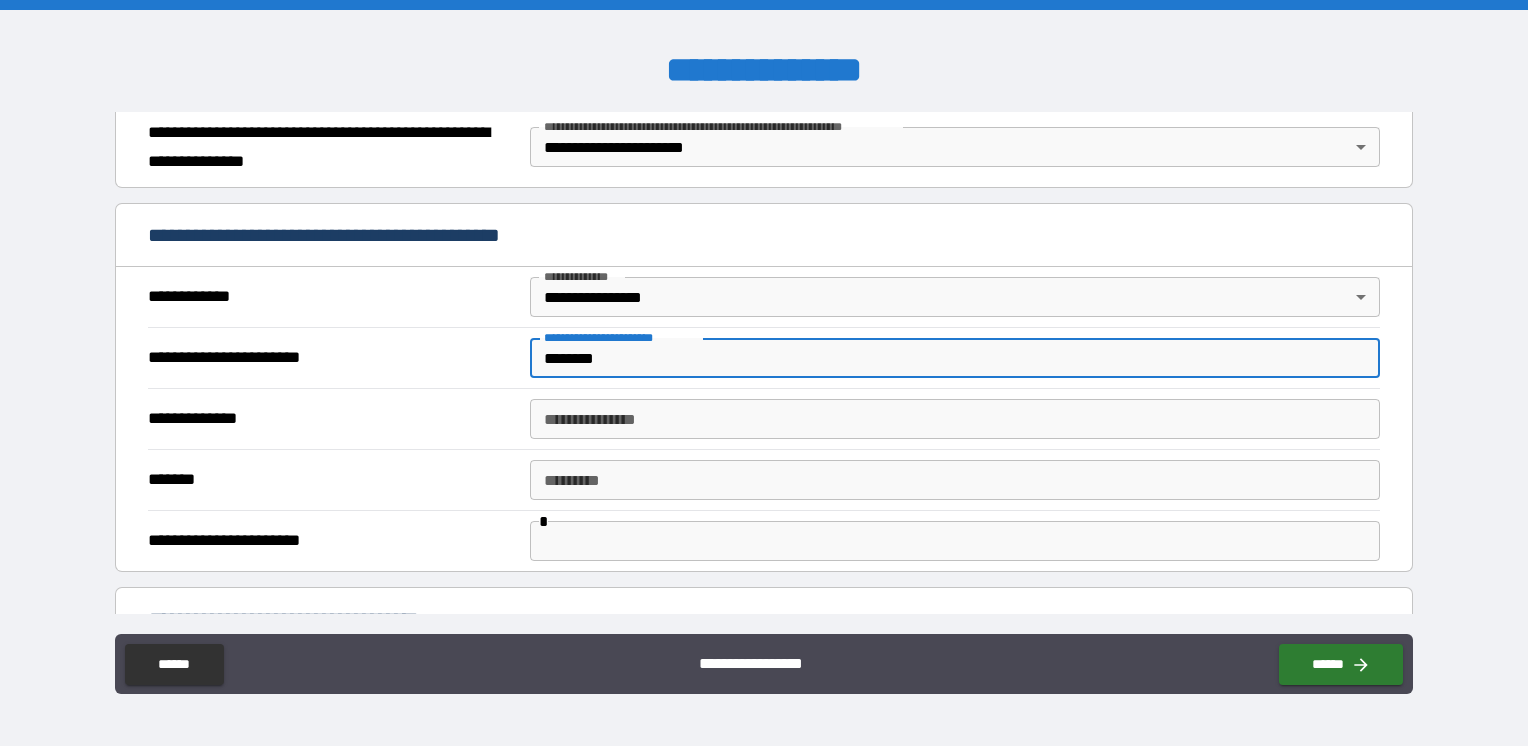 type on "********" 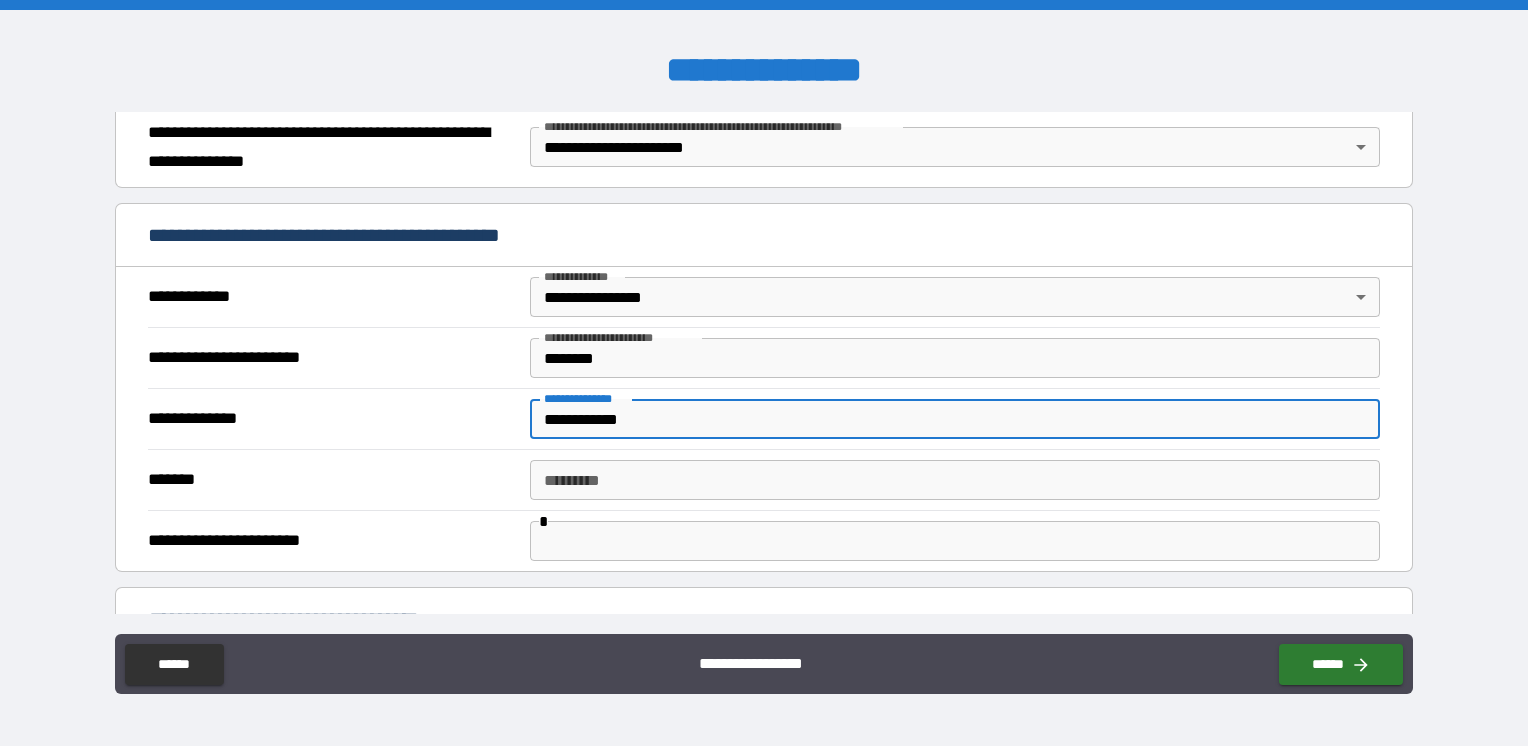 type on "**********" 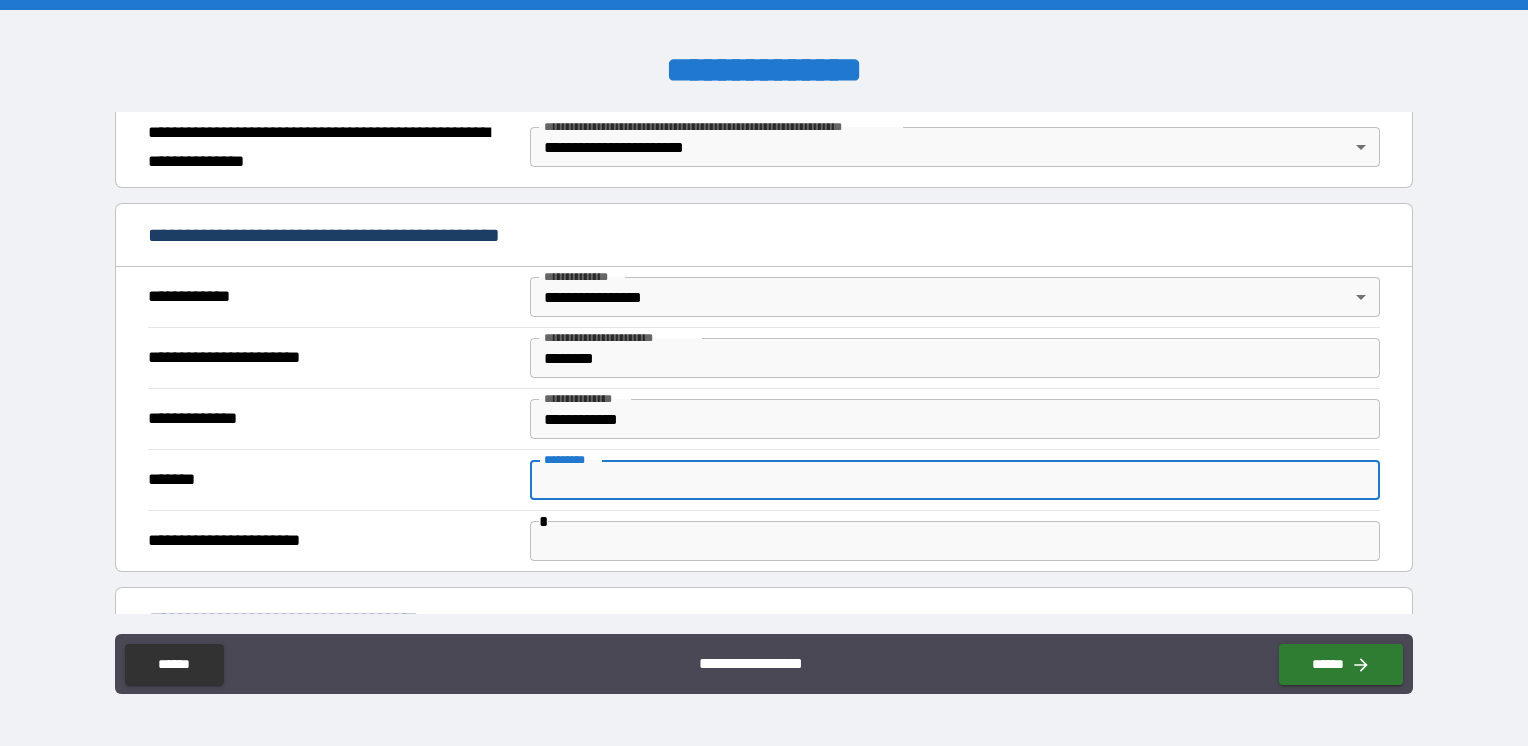 click on "*******   *" at bounding box center [955, 480] 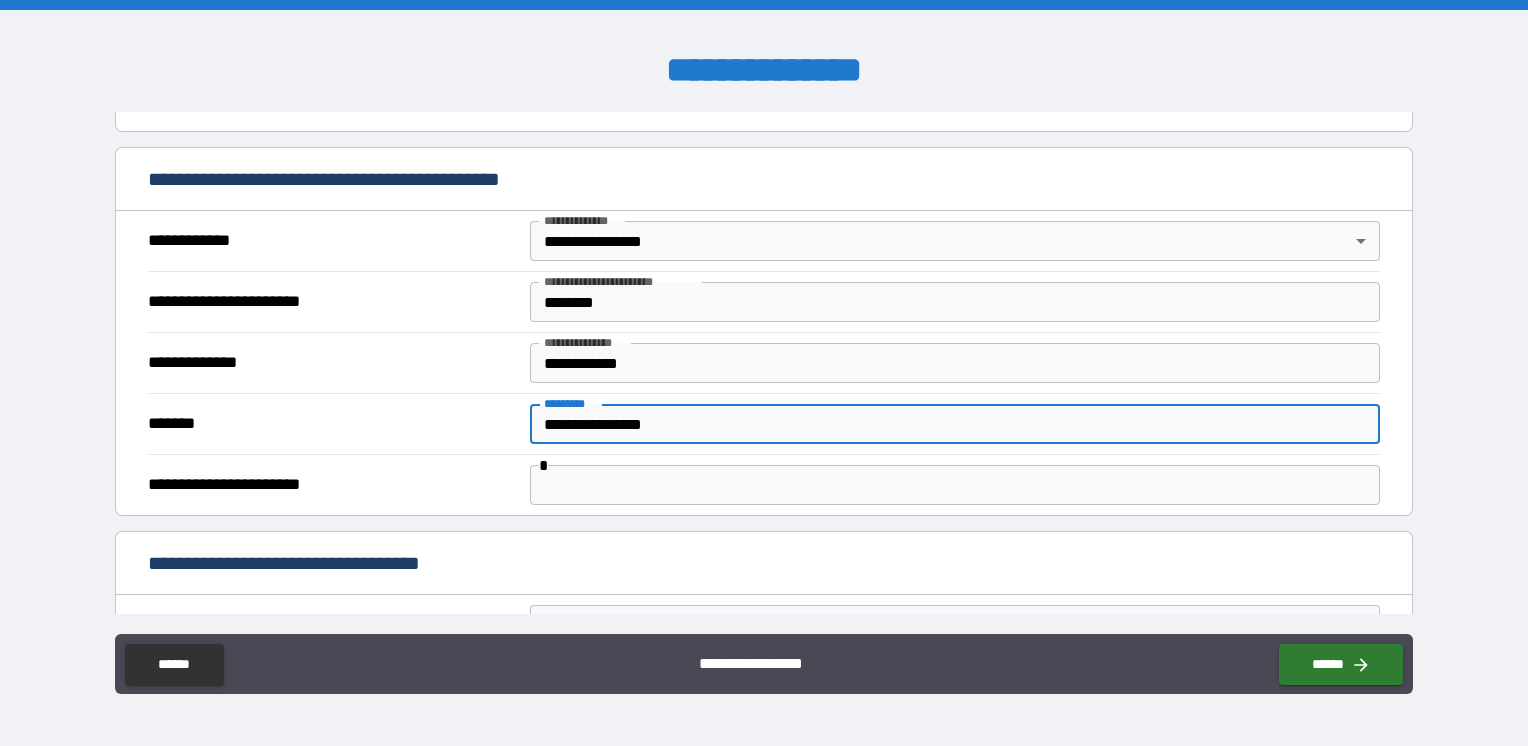 scroll, scrollTop: 400, scrollLeft: 0, axis: vertical 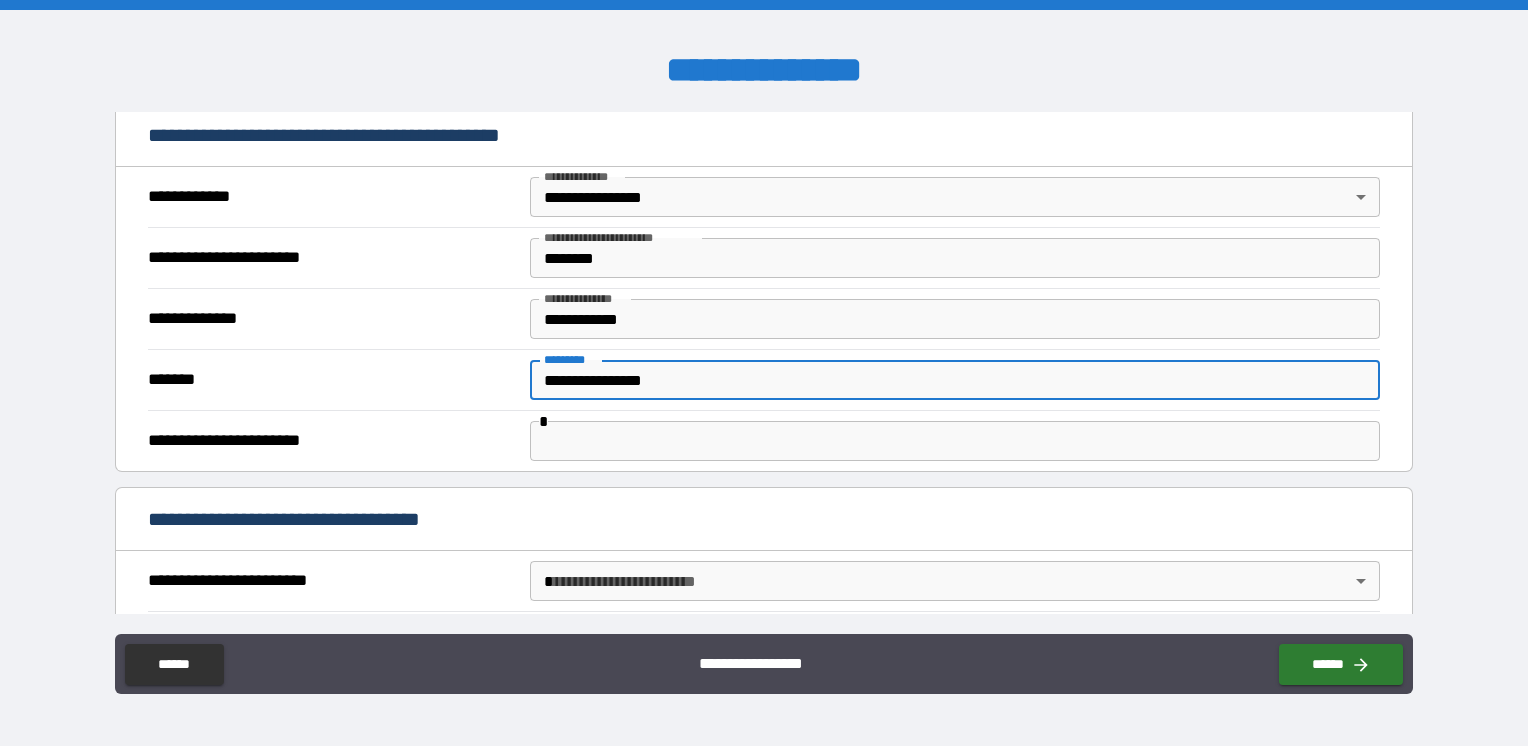 type on "**********" 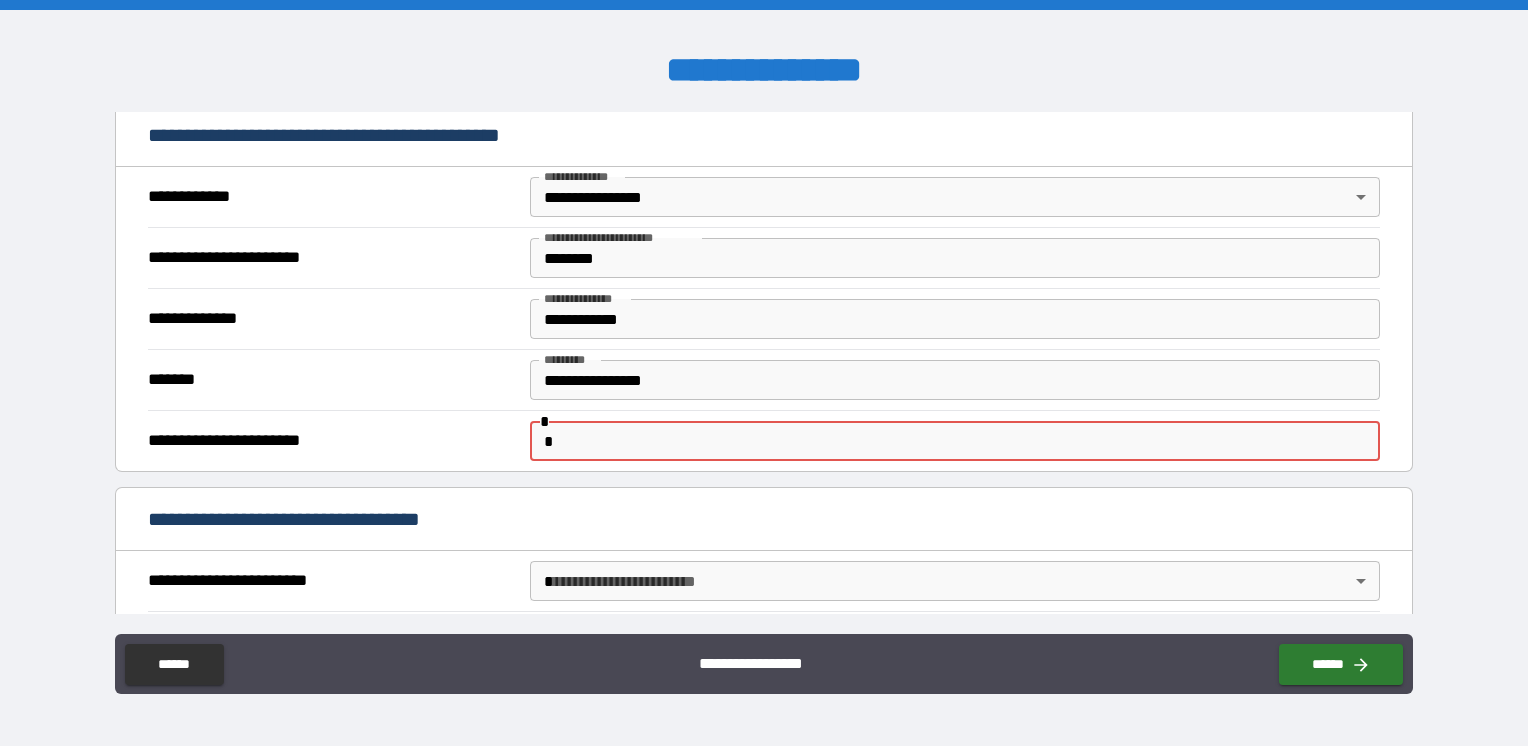 click on "*" at bounding box center (955, 441) 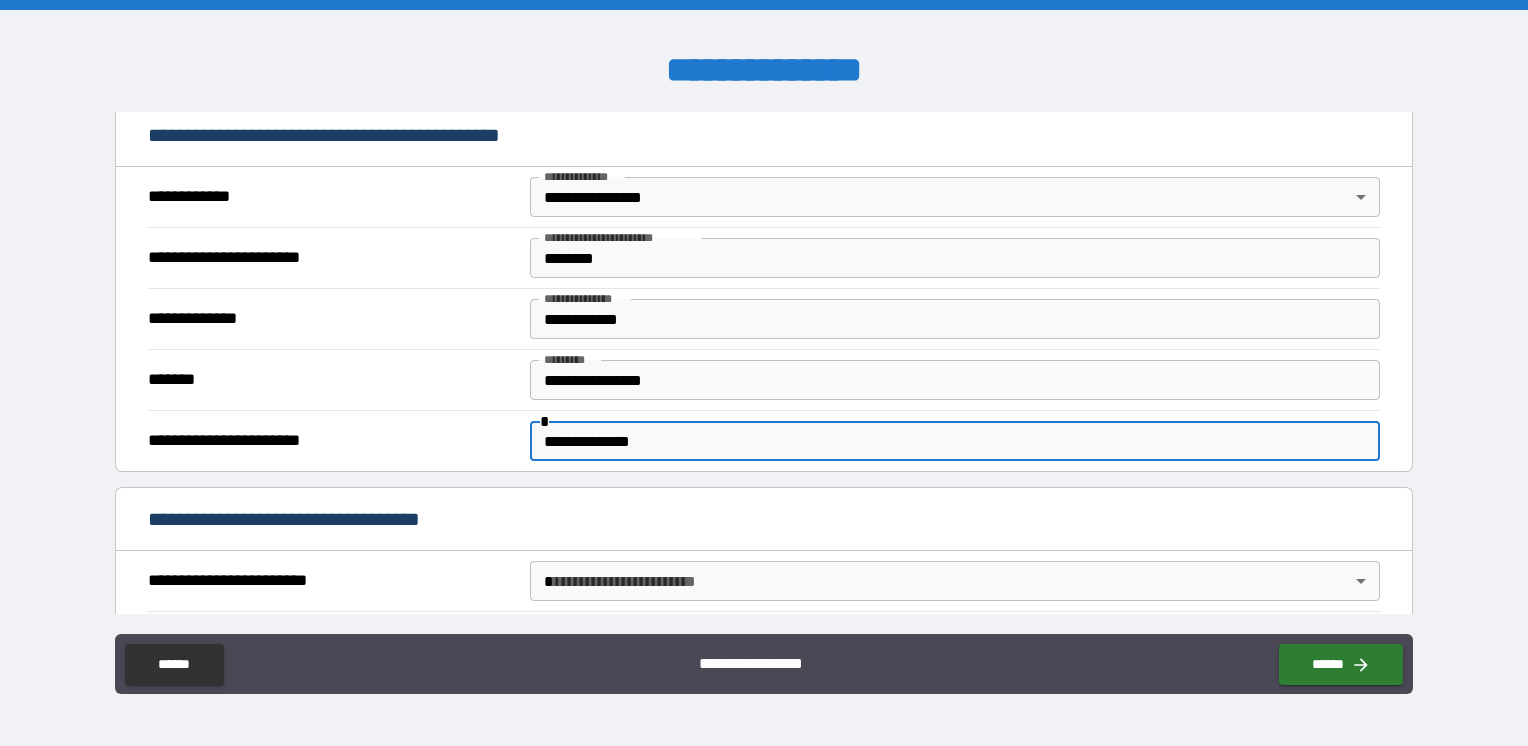type on "**********" 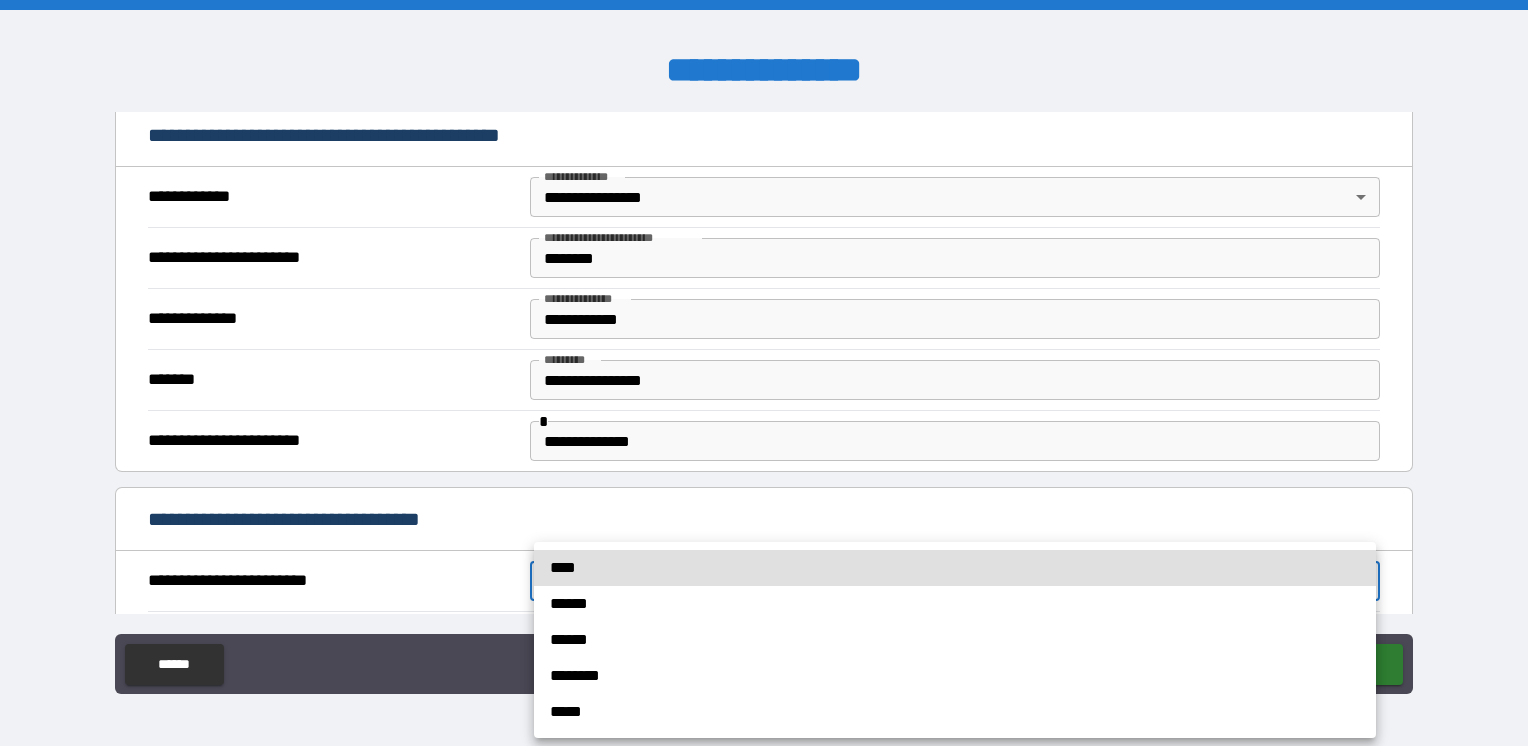 click on "****" at bounding box center [955, 568] 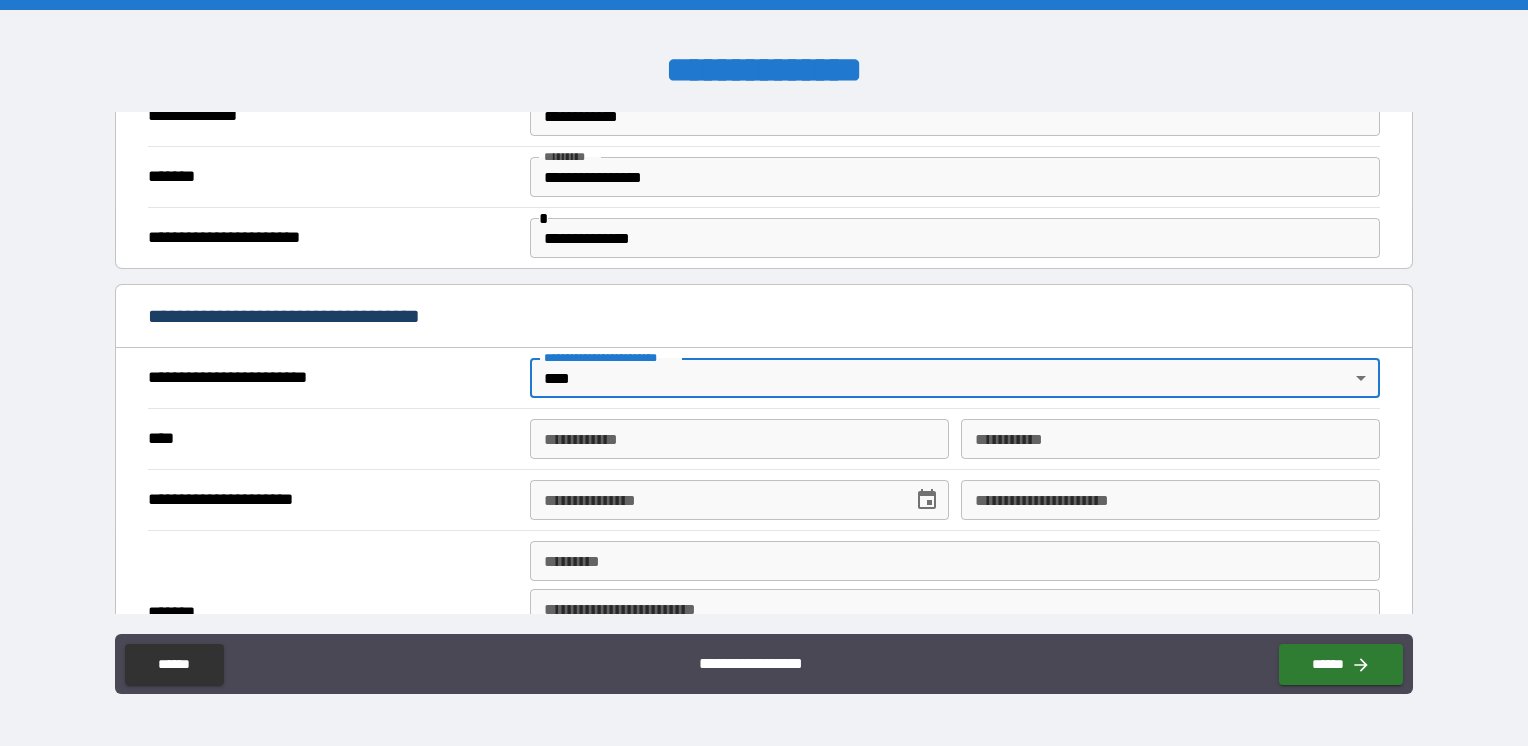scroll, scrollTop: 600, scrollLeft: 0, axis: vertical 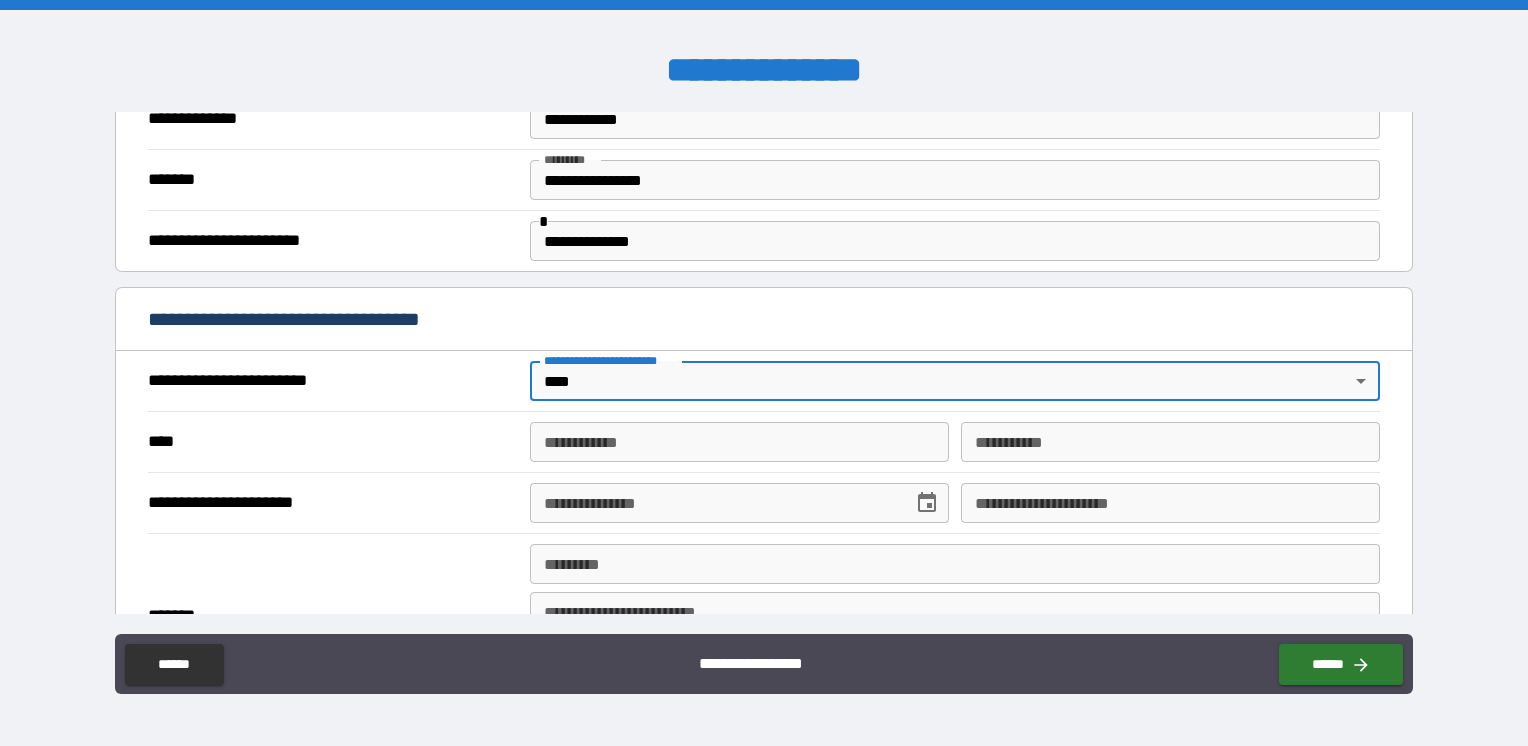click on "**********" at bounding box center (739, 442) 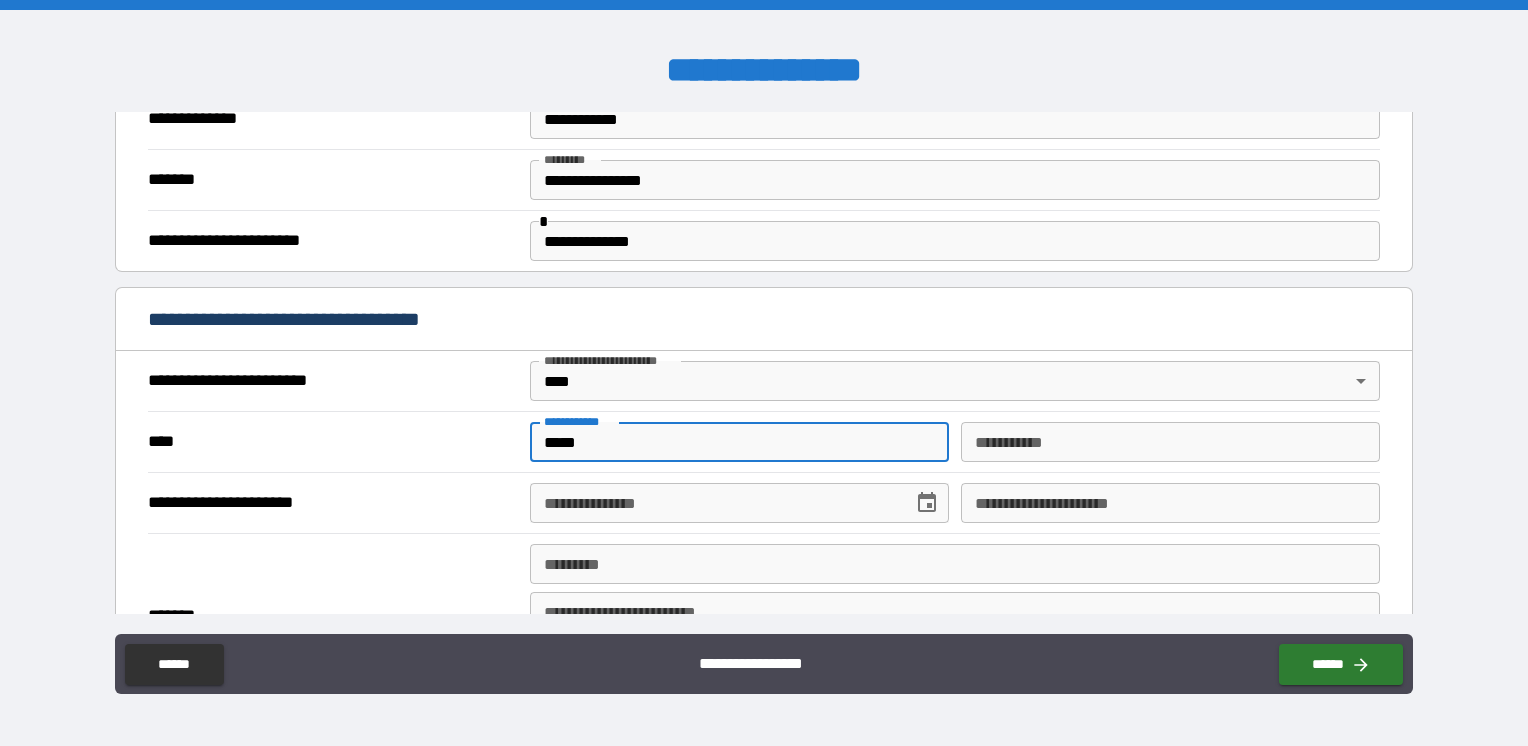 type on "*****" 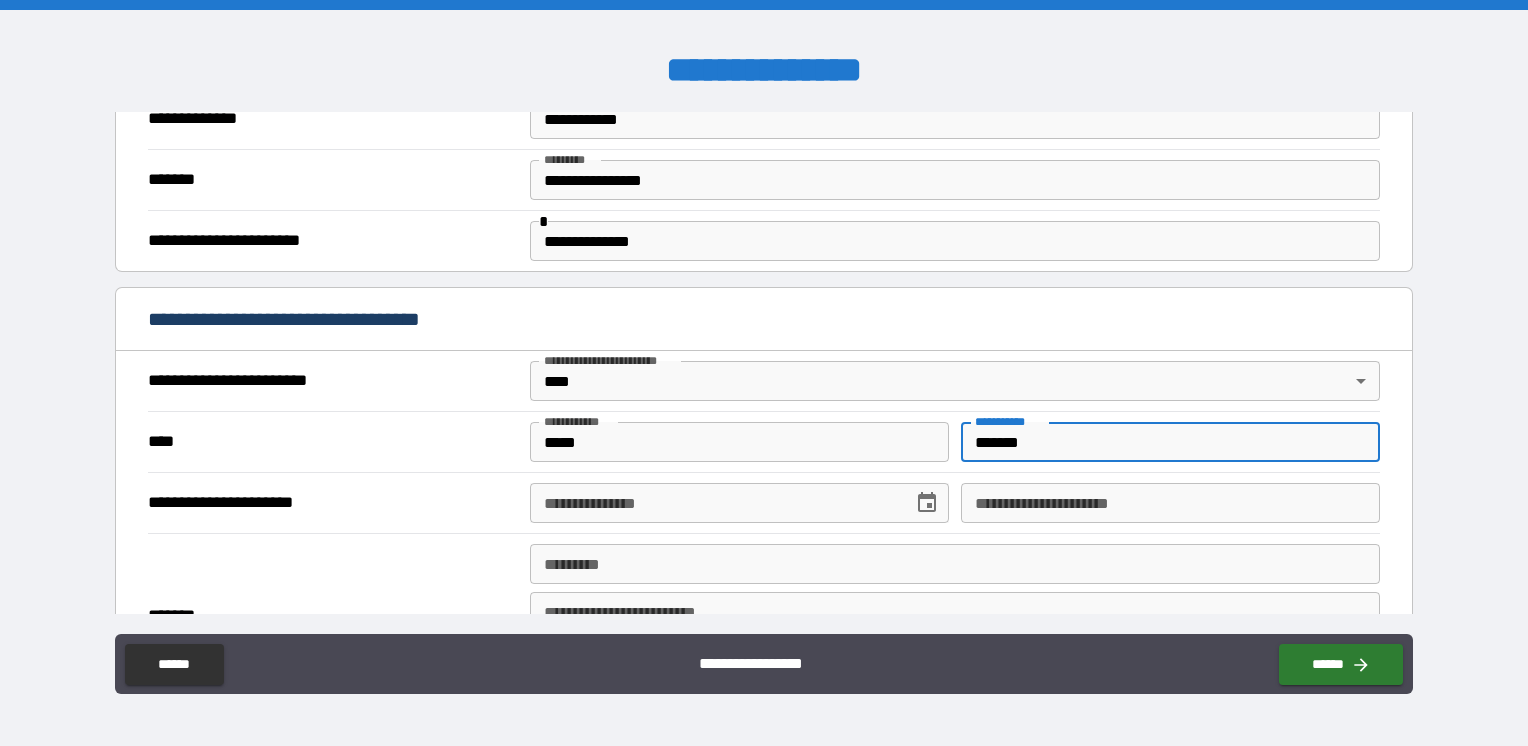 type on "*******" 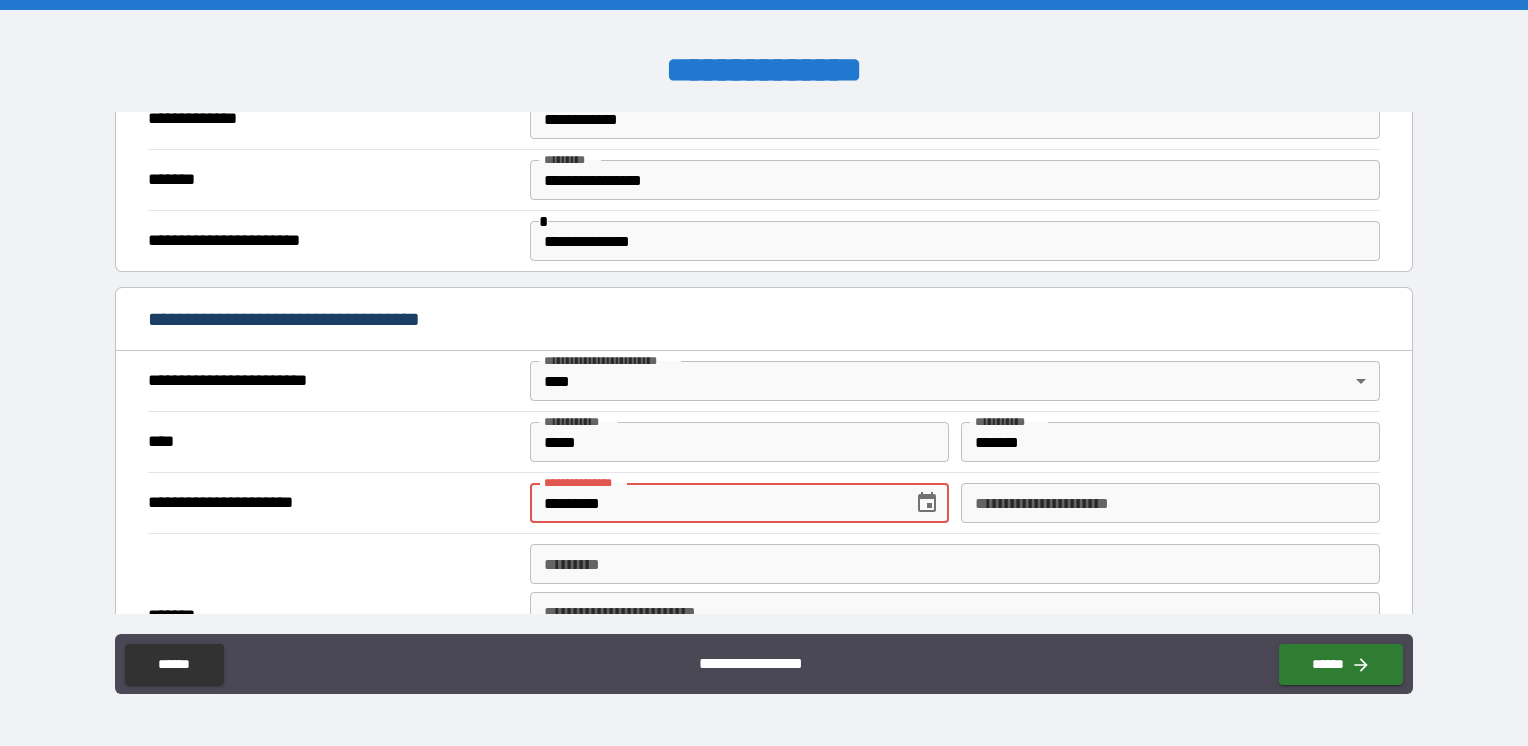 type on "*********" 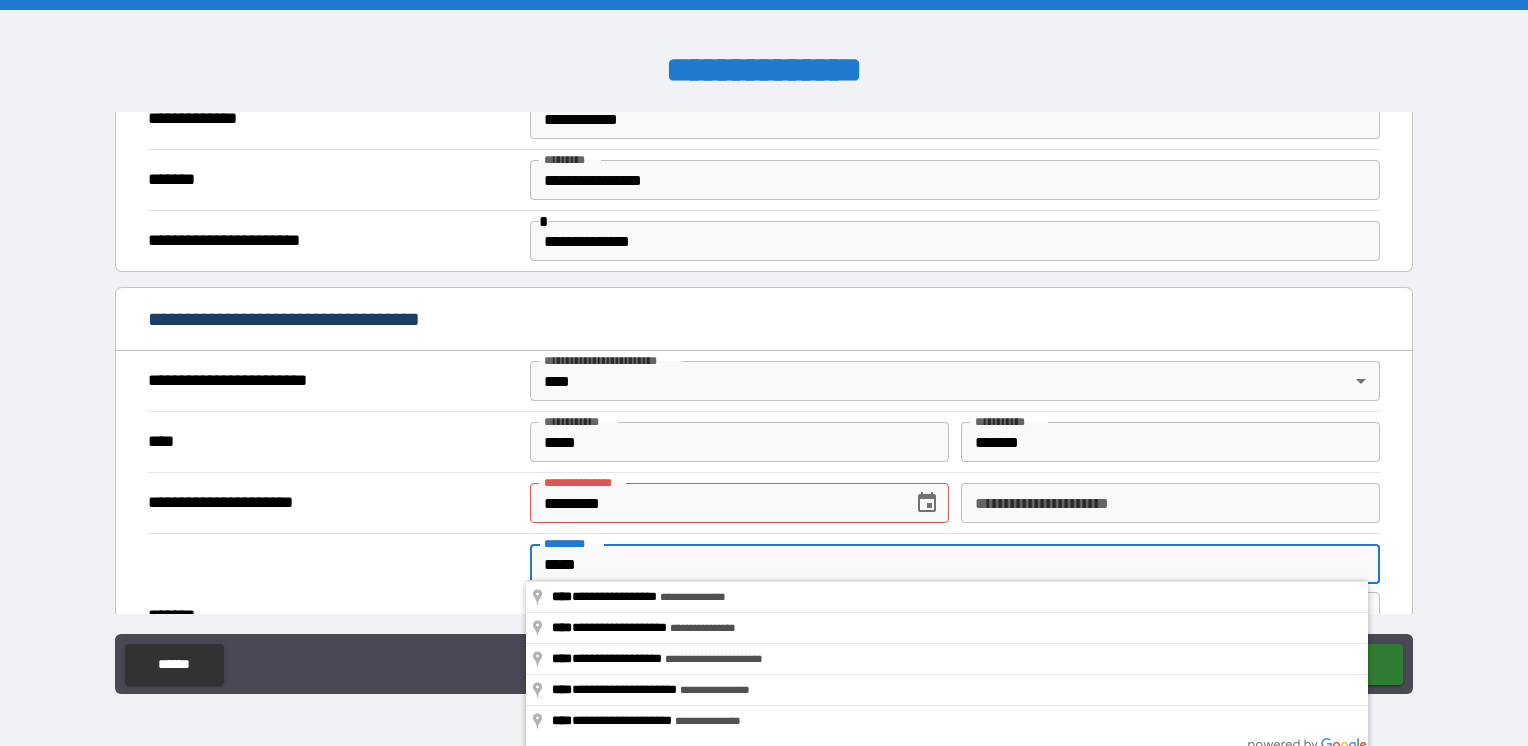 type on "**********" 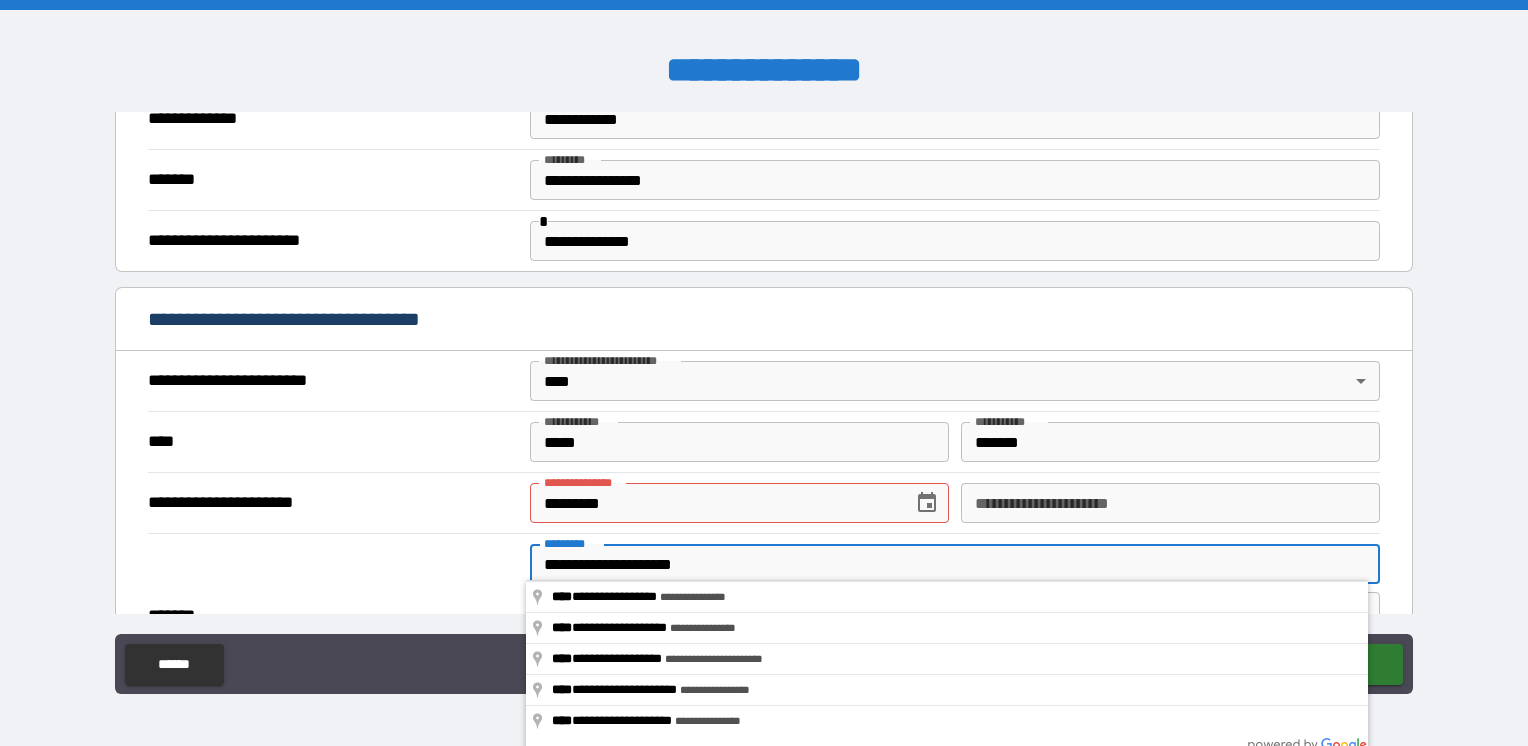 type on "********" 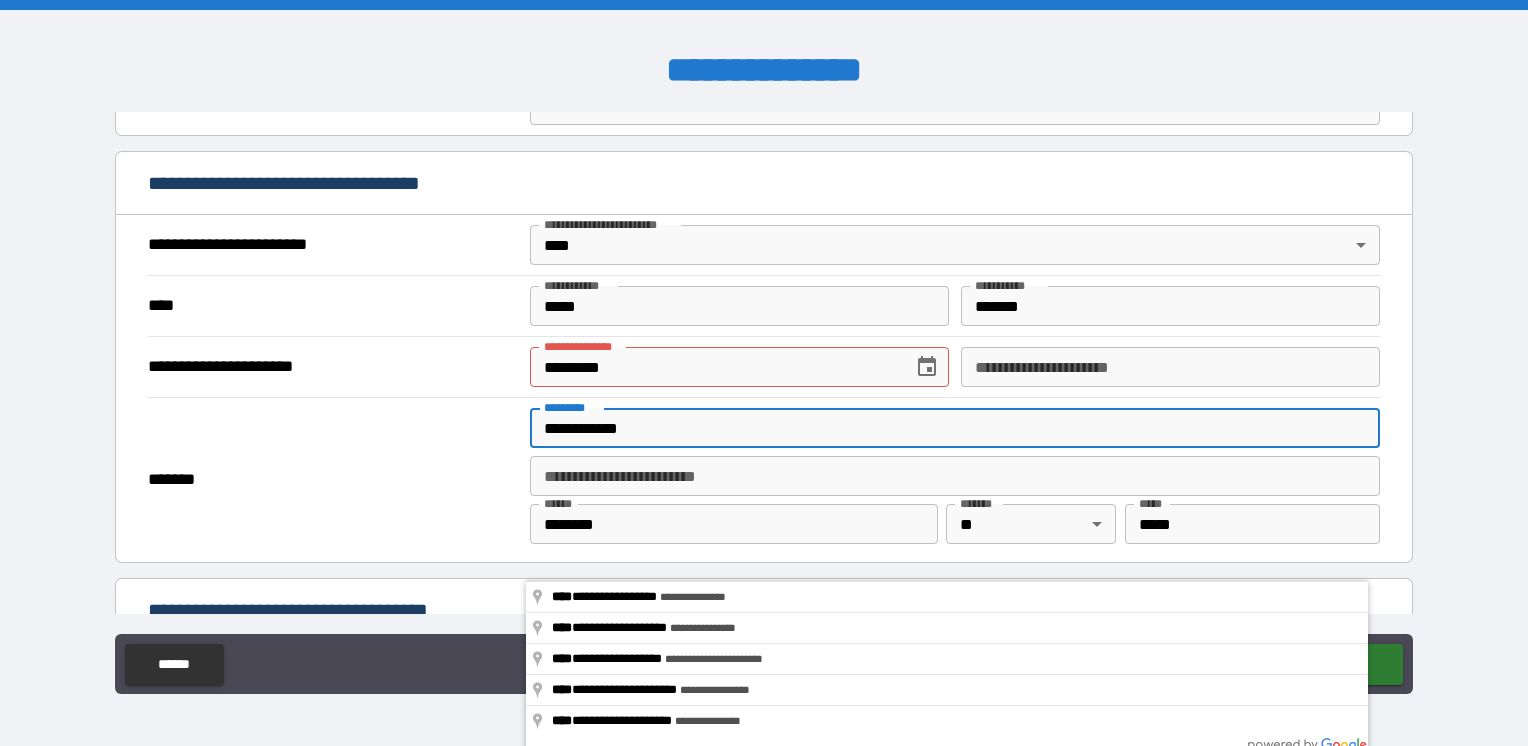 scroll, scrollTop: 1000, scrollLeft: 0, axis: vertical 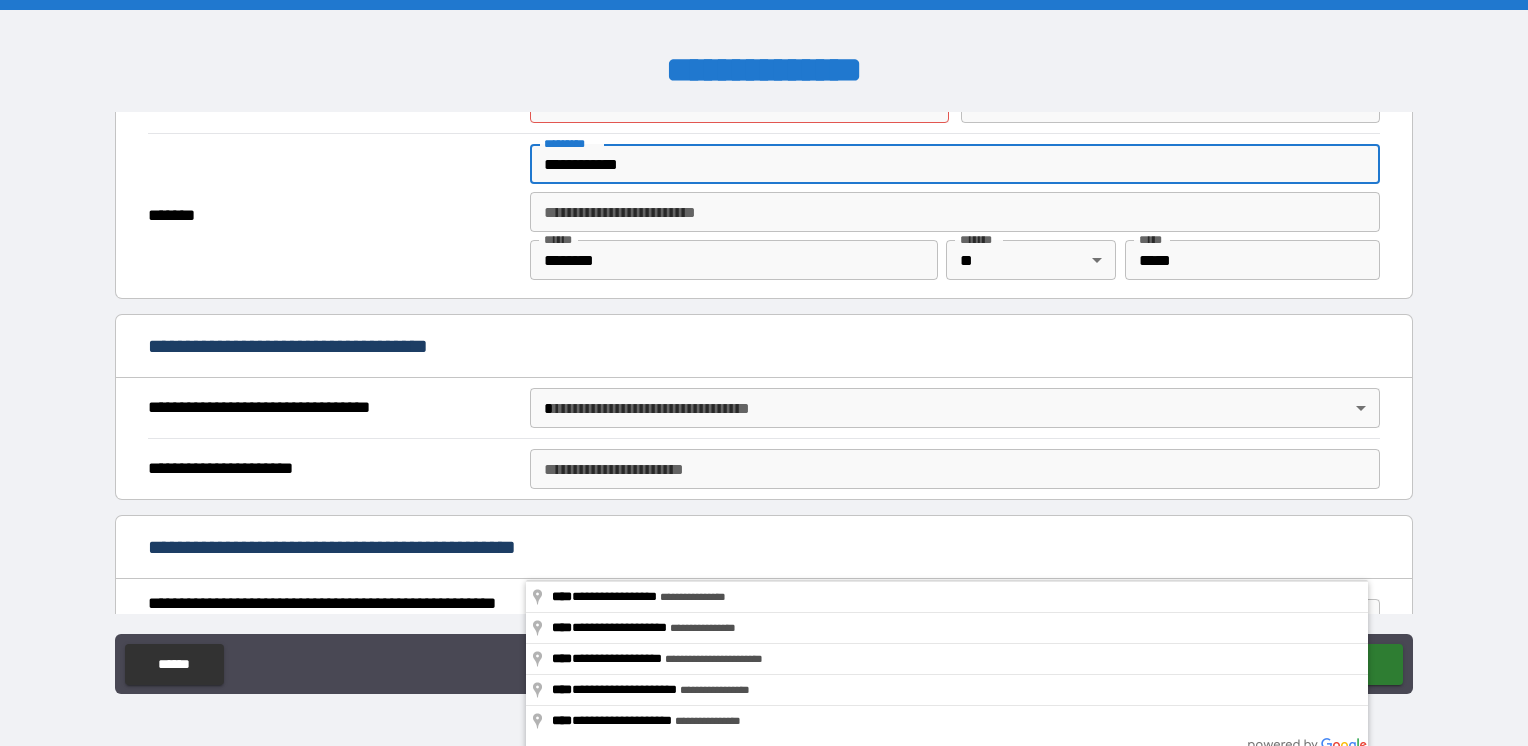 drag, startPoint x: 664, startPoint y: 170, endPoint x: 610, endPoint y: 170, distance: 54 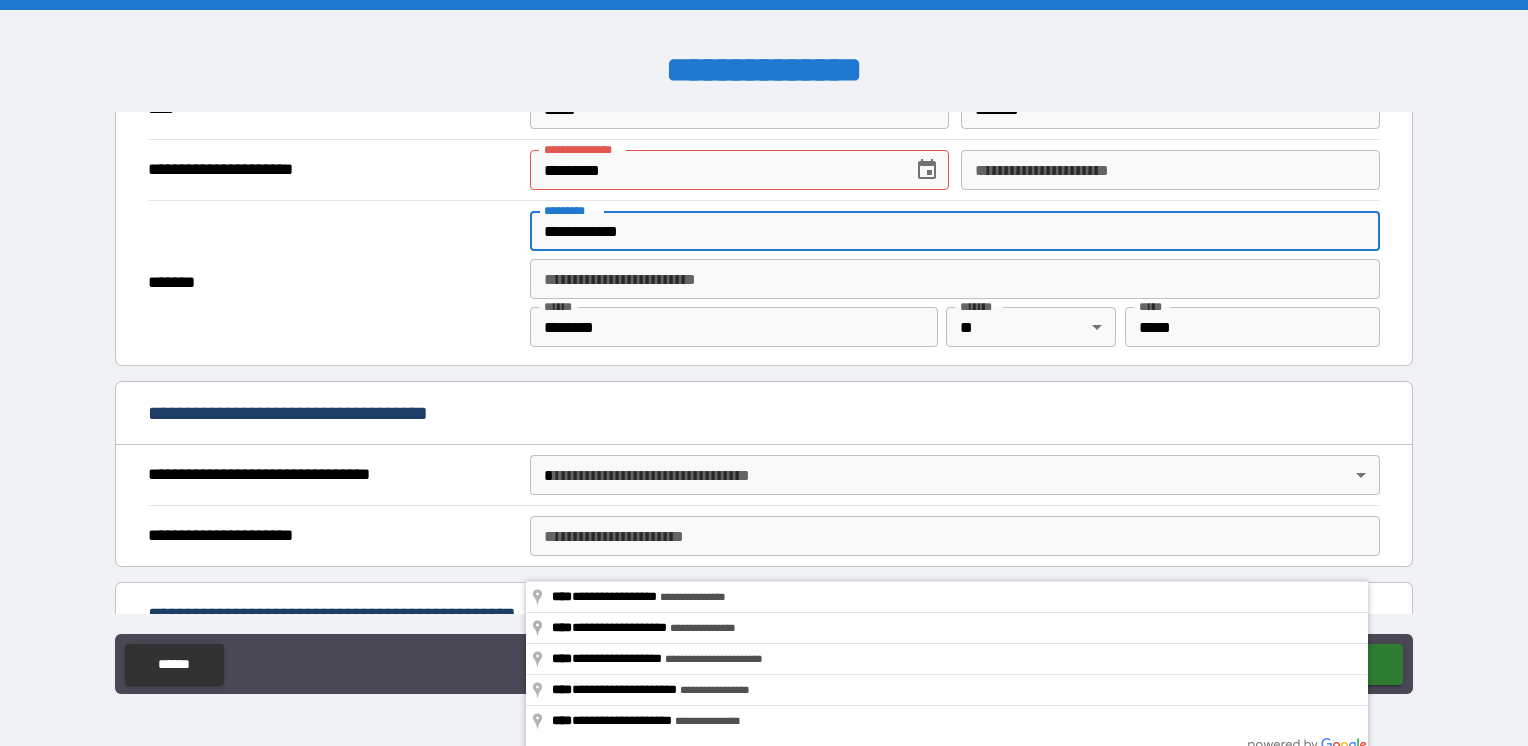 scroll, scrollTop: 900, scrollLeft: 0, axis: vertical 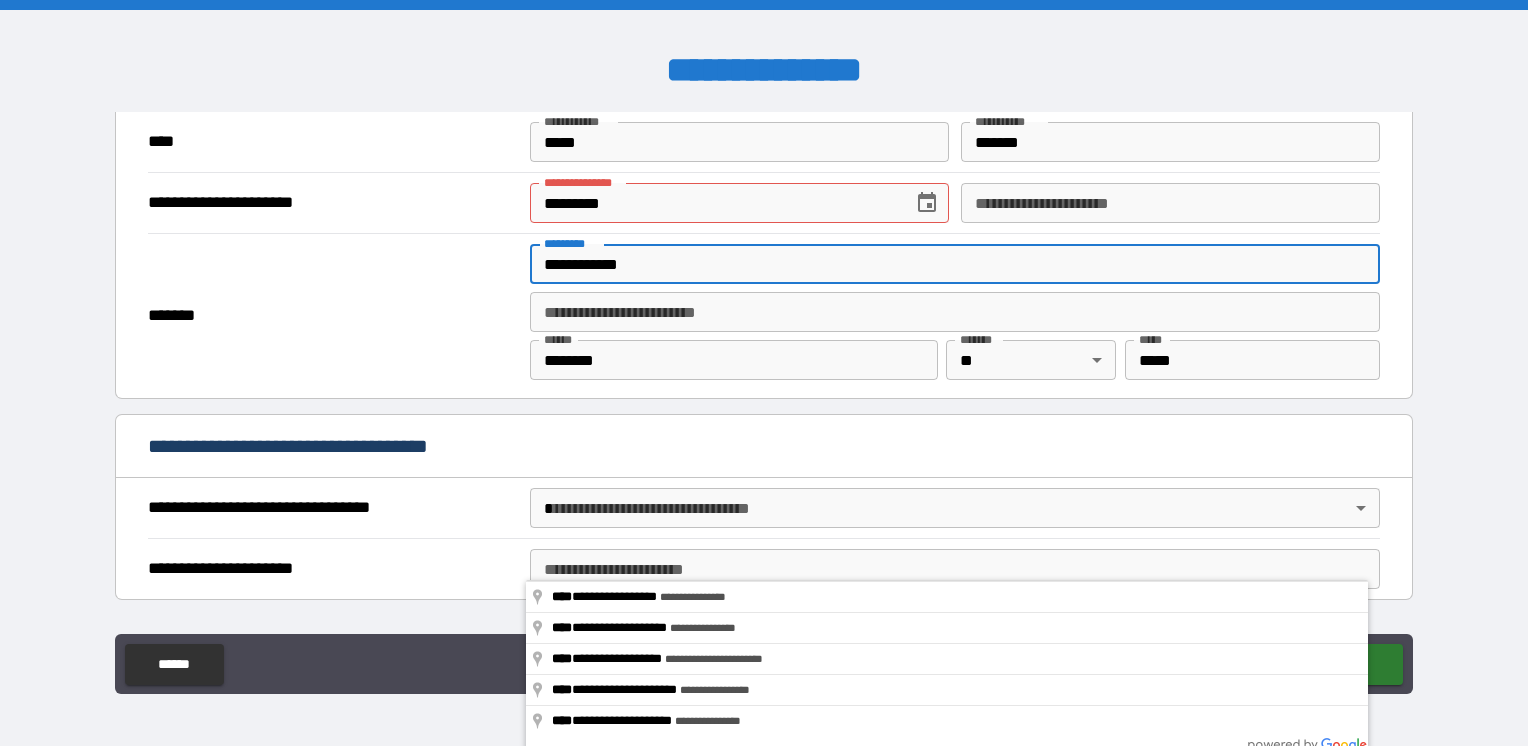 click on "*******" at bounding box center [331, 316] 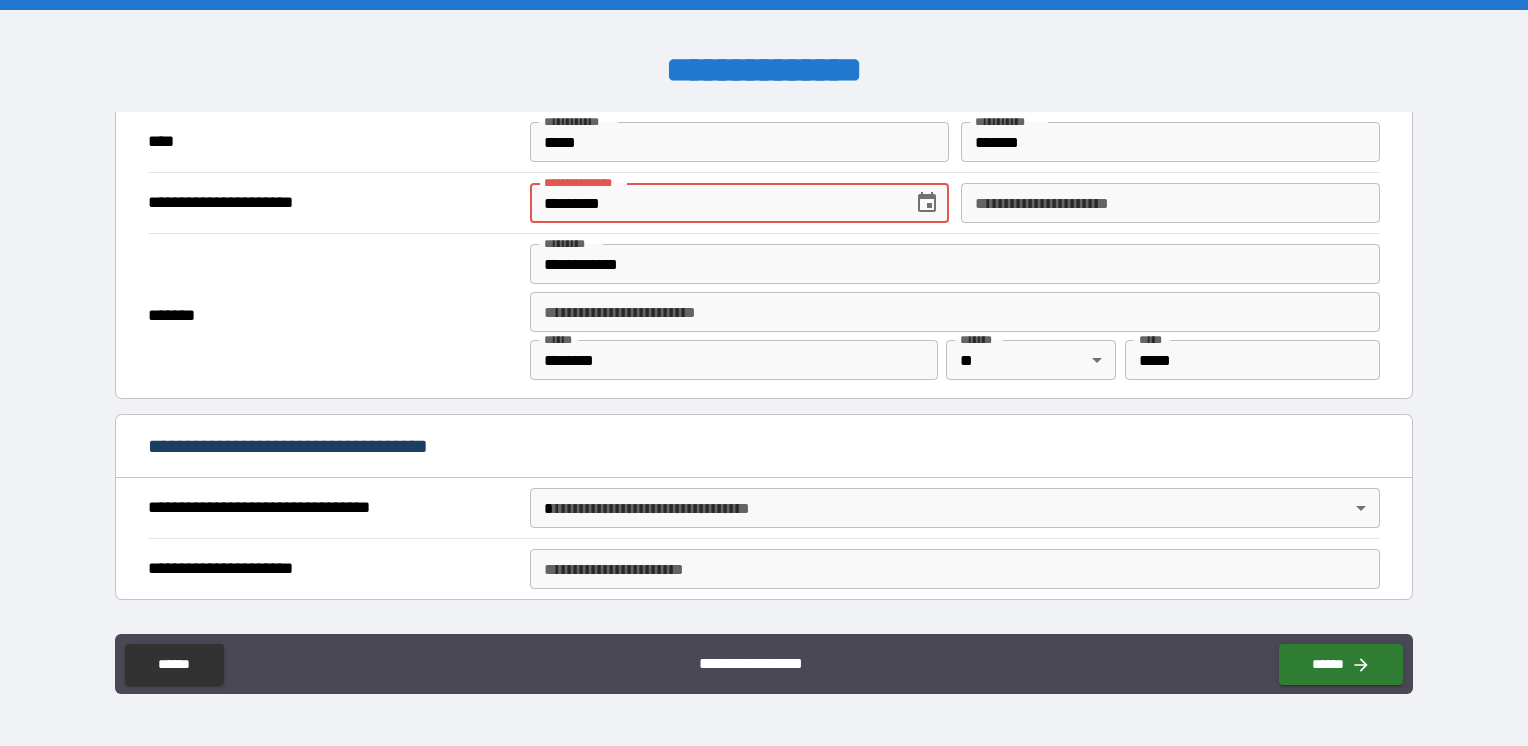 click on "*********" at bounding box center [714, 203] 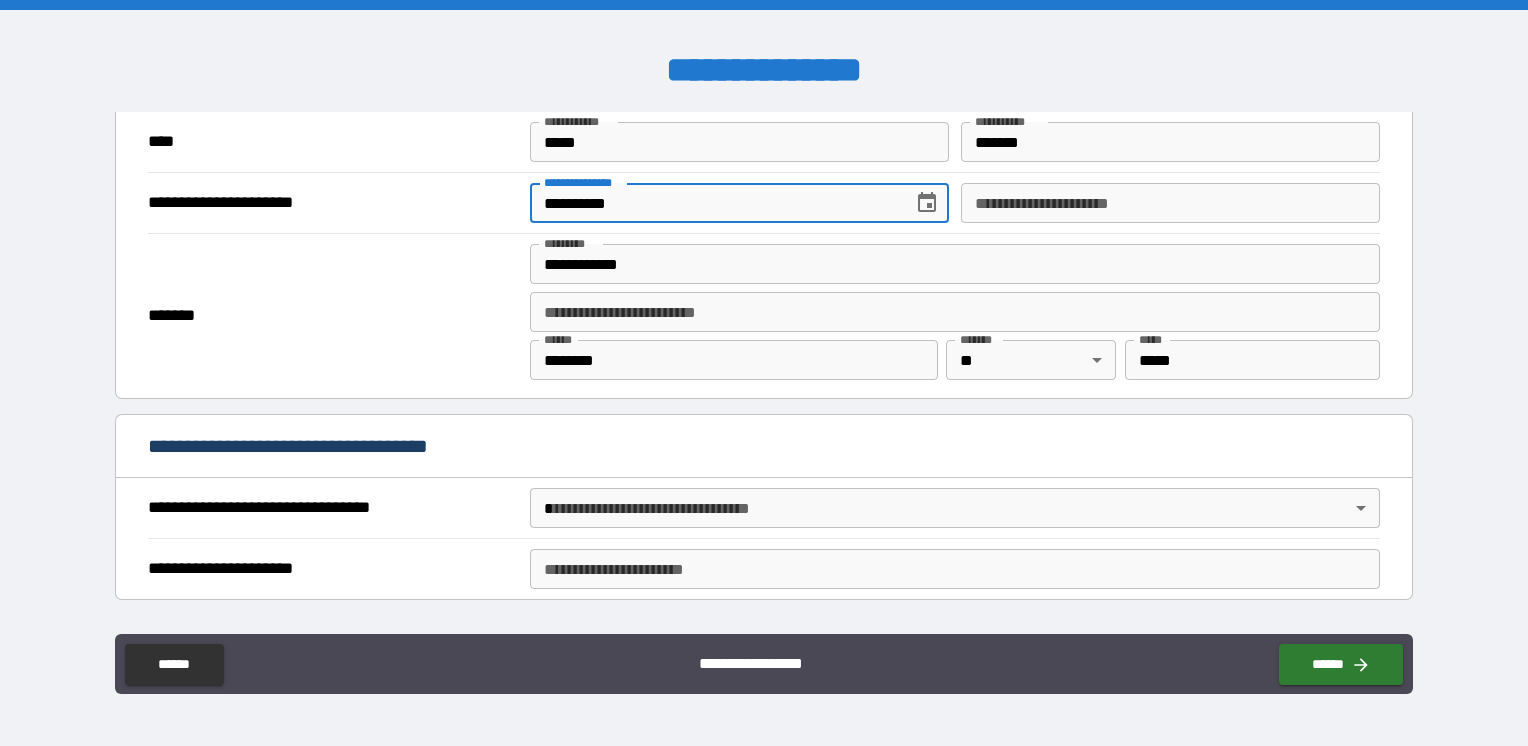 type on "**********" 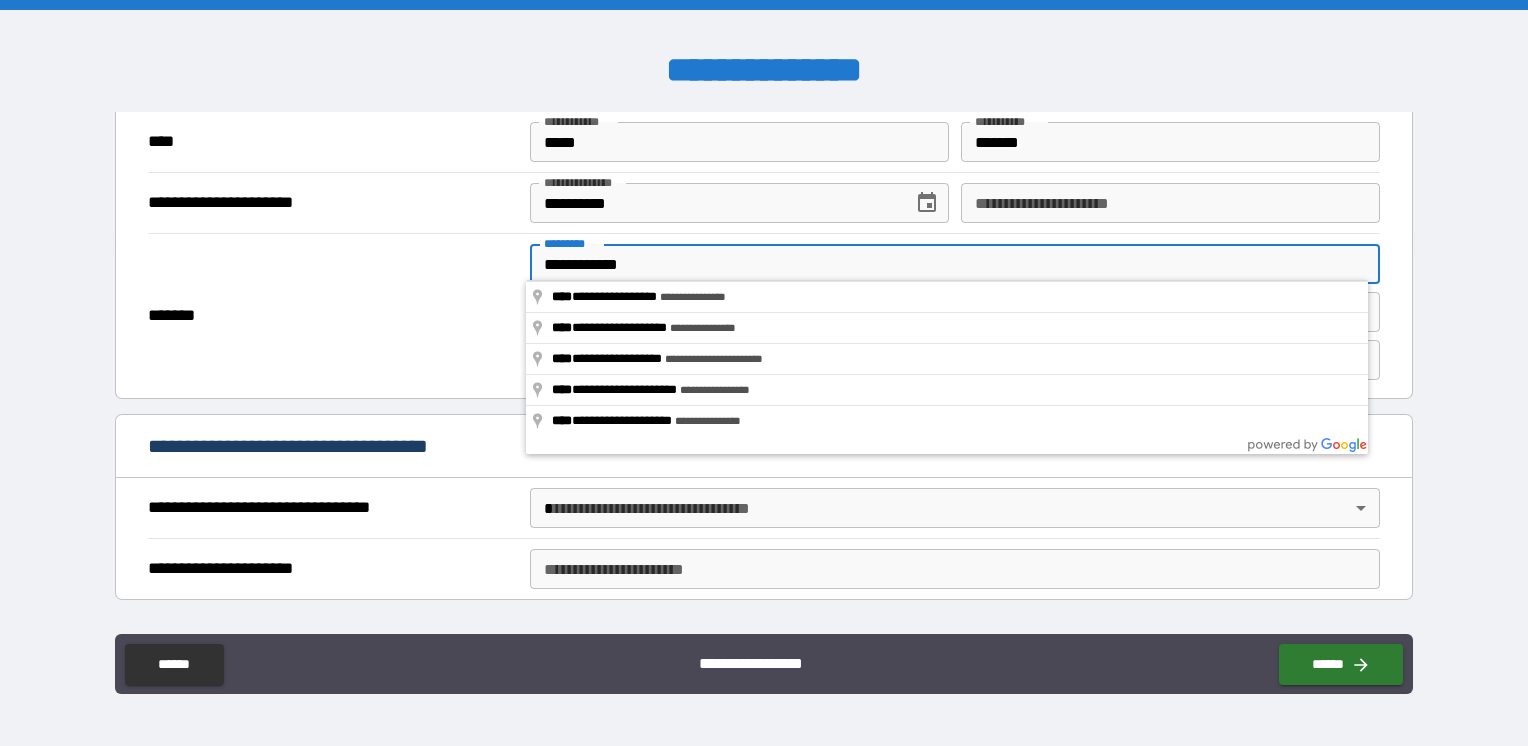 type on "**********" 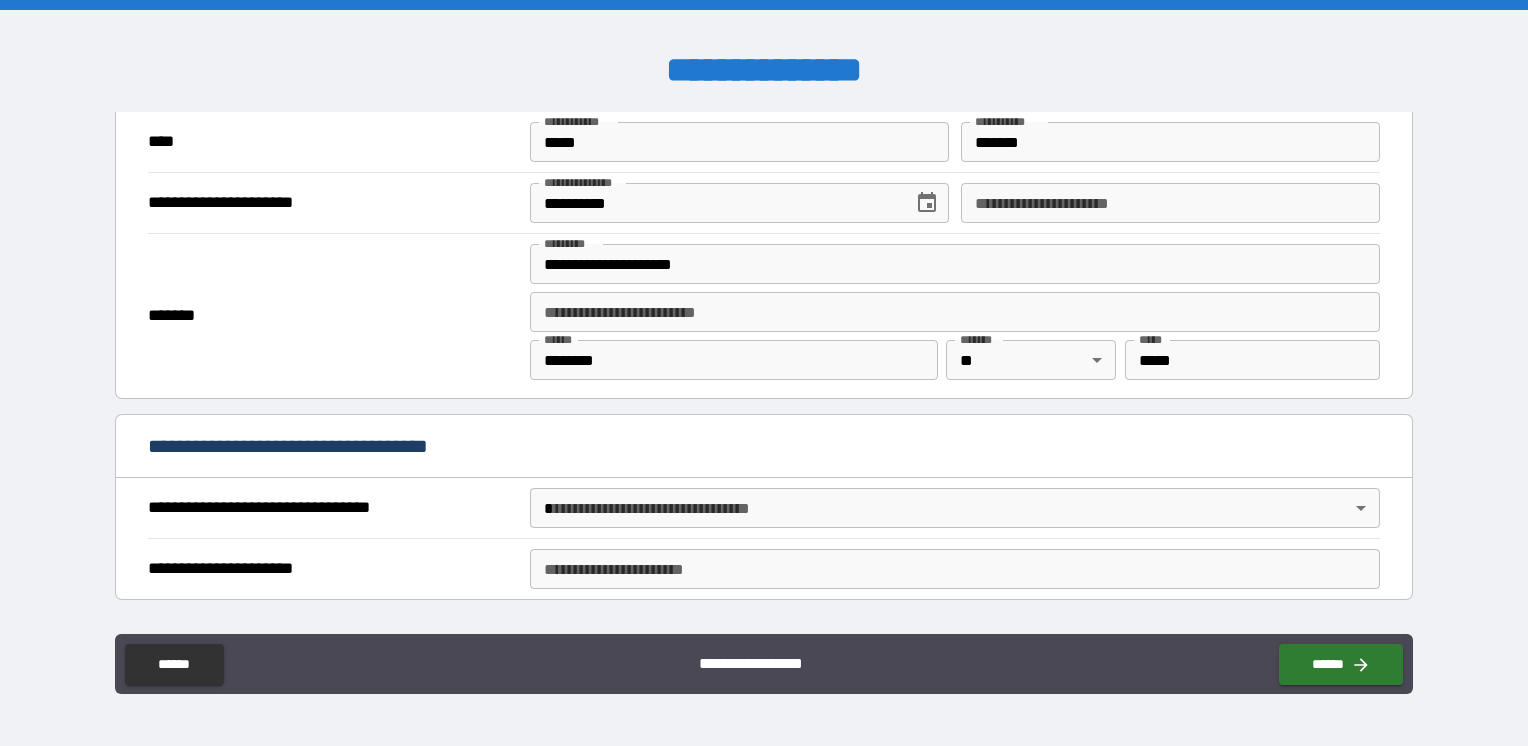 click on "*******" at bounding box center [333, 316] 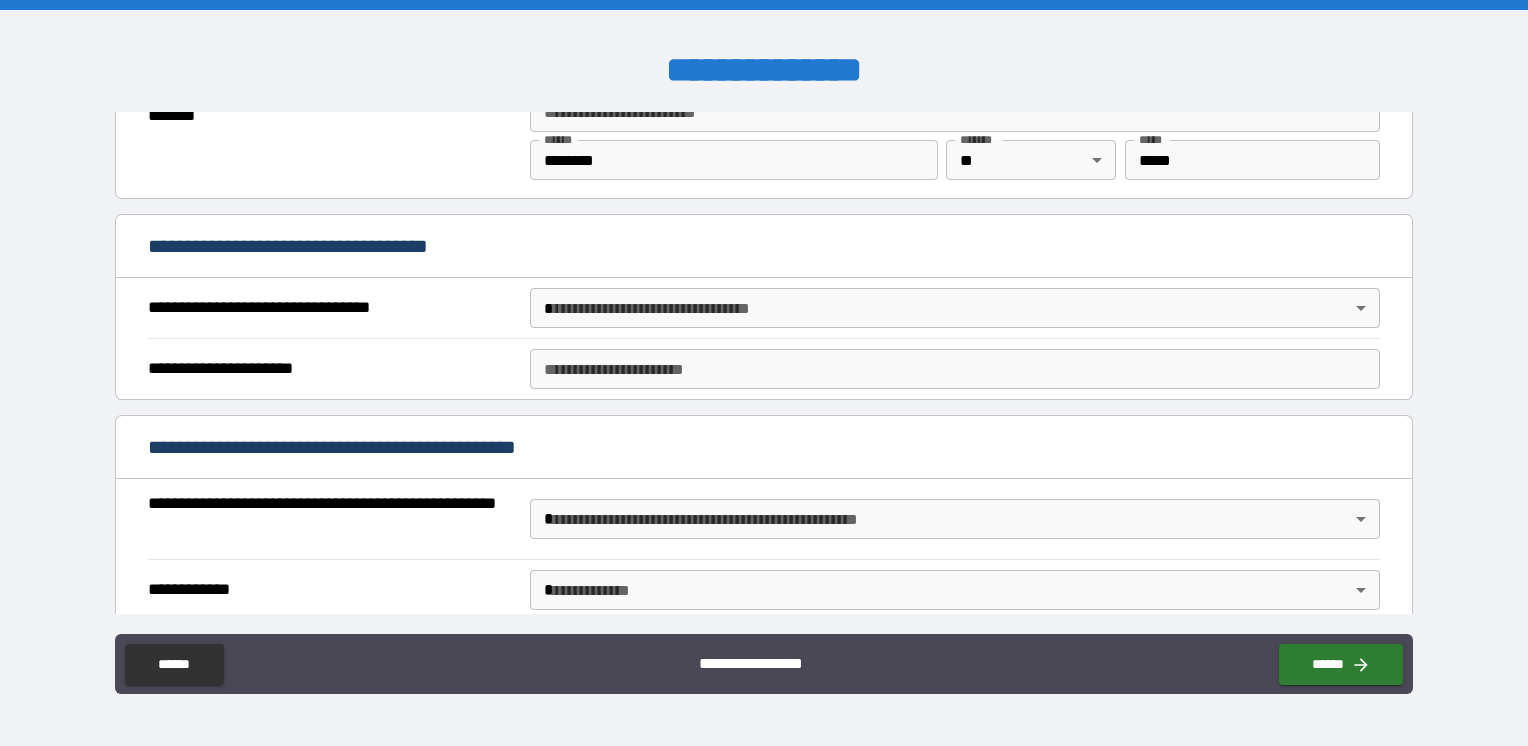 click on "**********" at bounding box center (764, 373) 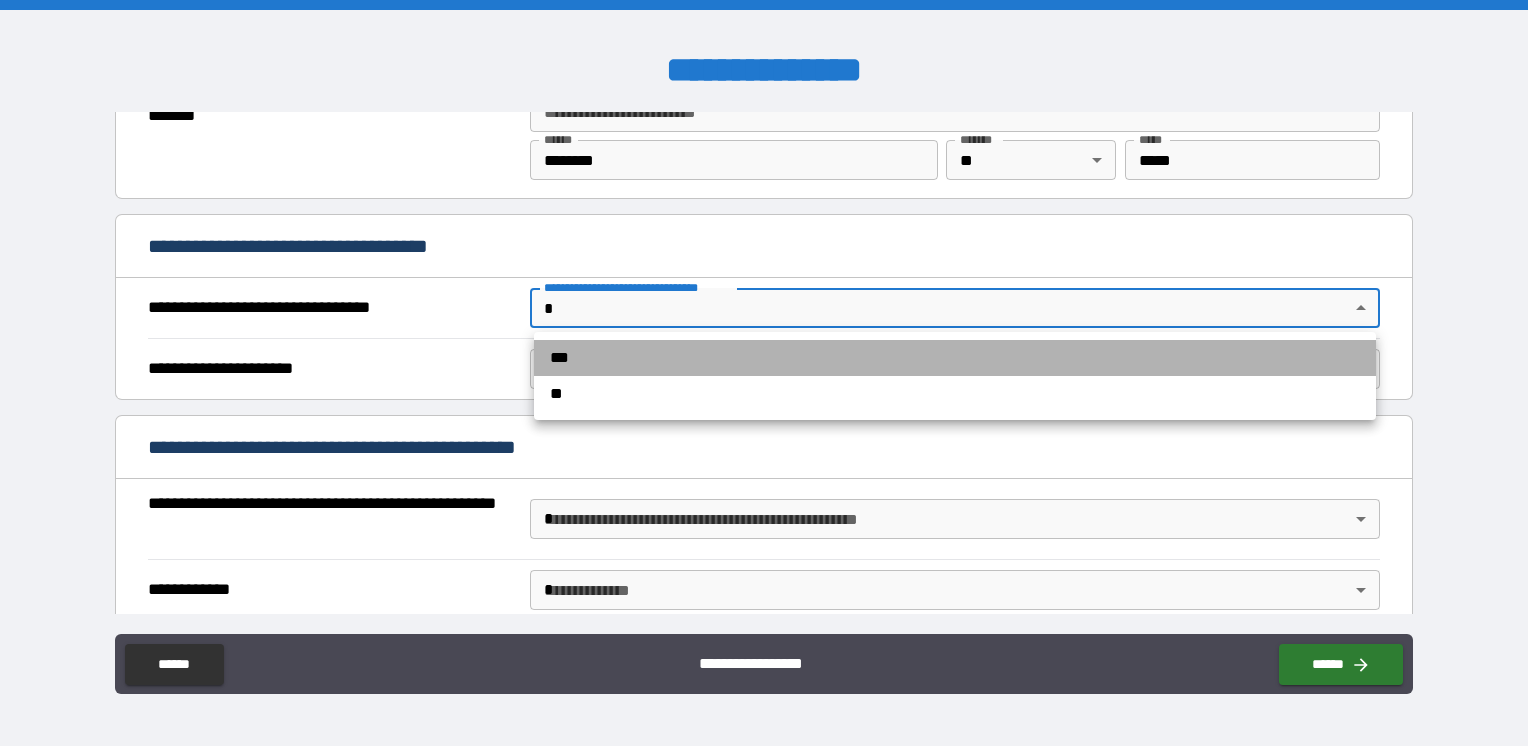 click on "***" at bounding box center (955, 358) 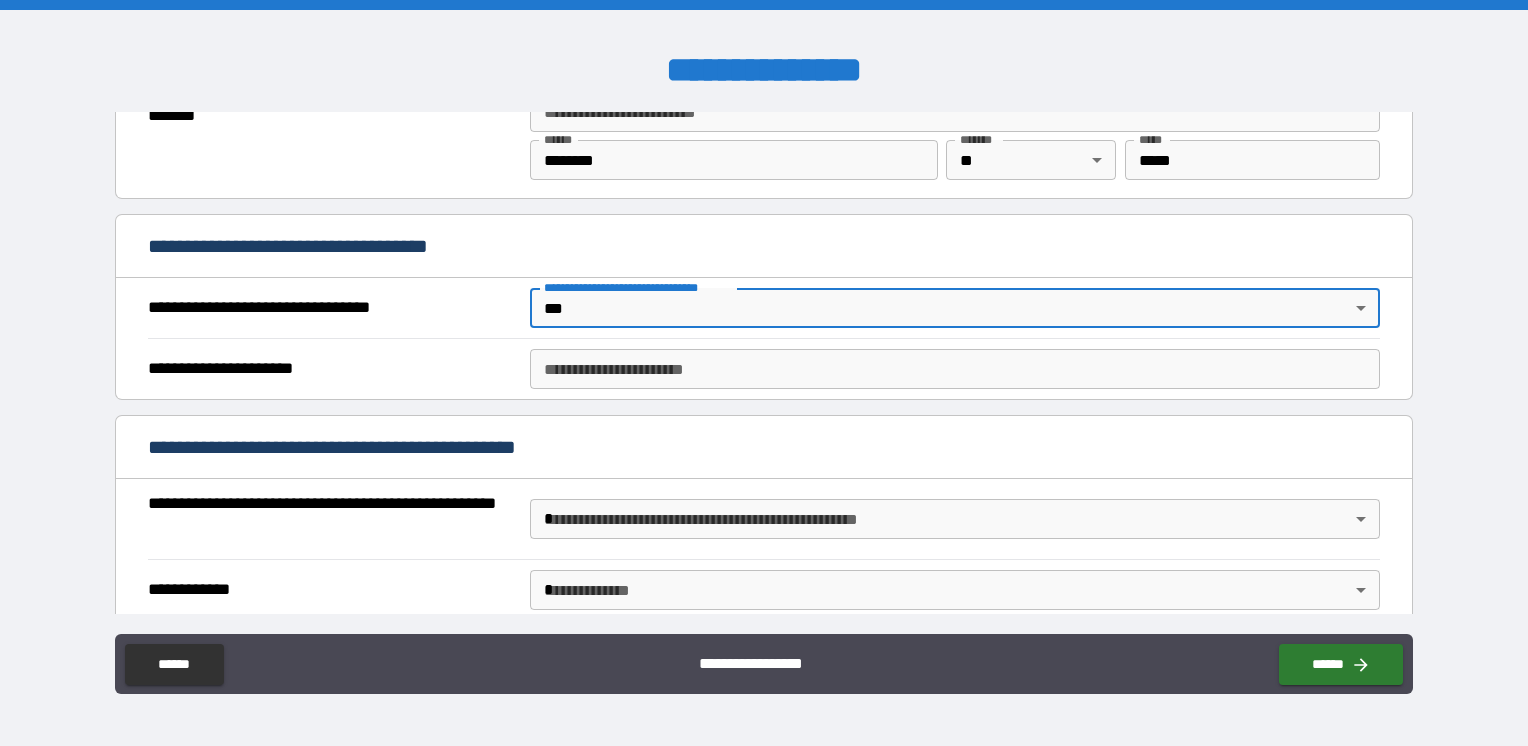 click on "**********" at bounding box center (955, 369) 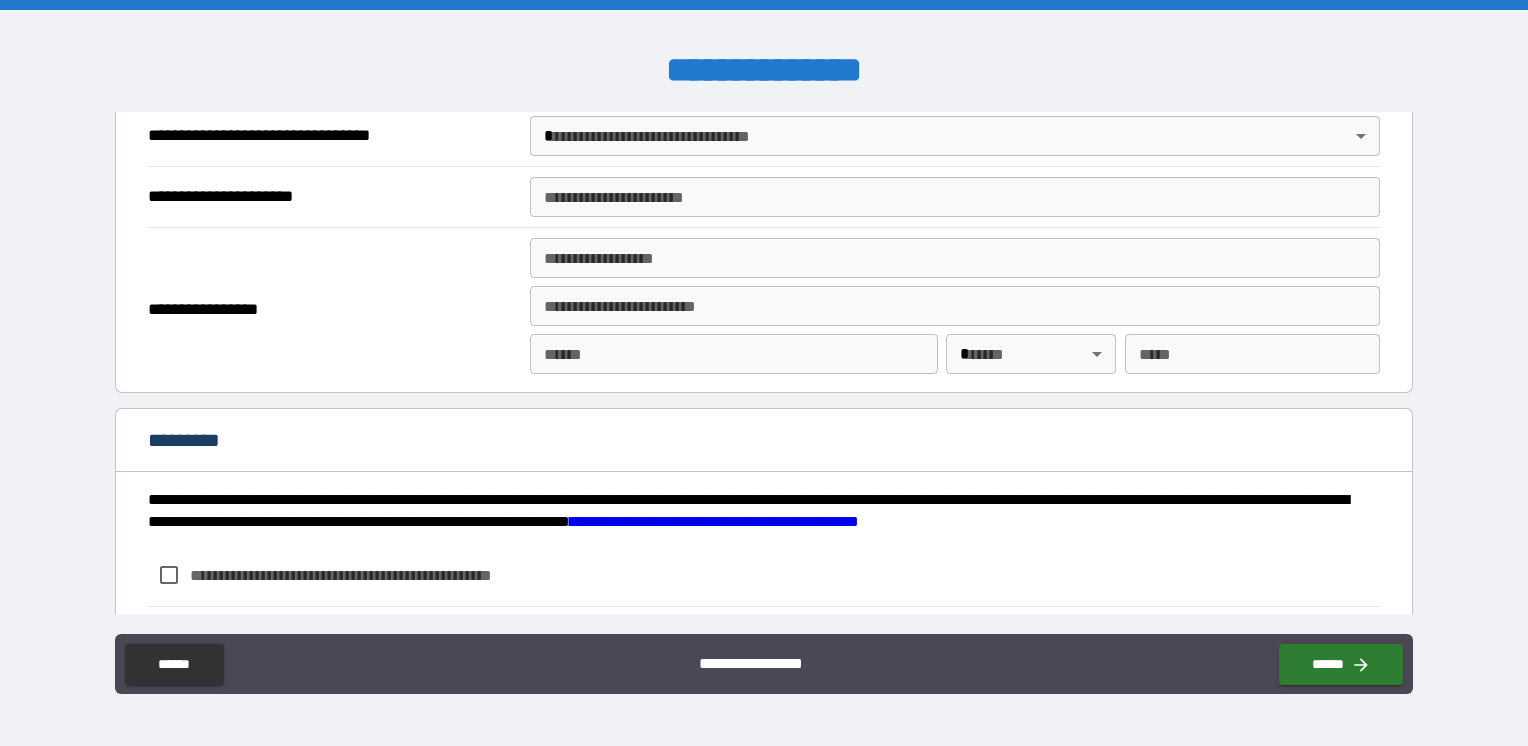scroll, scrollTop: 2304, scrollLeft: 0, axis: vertical 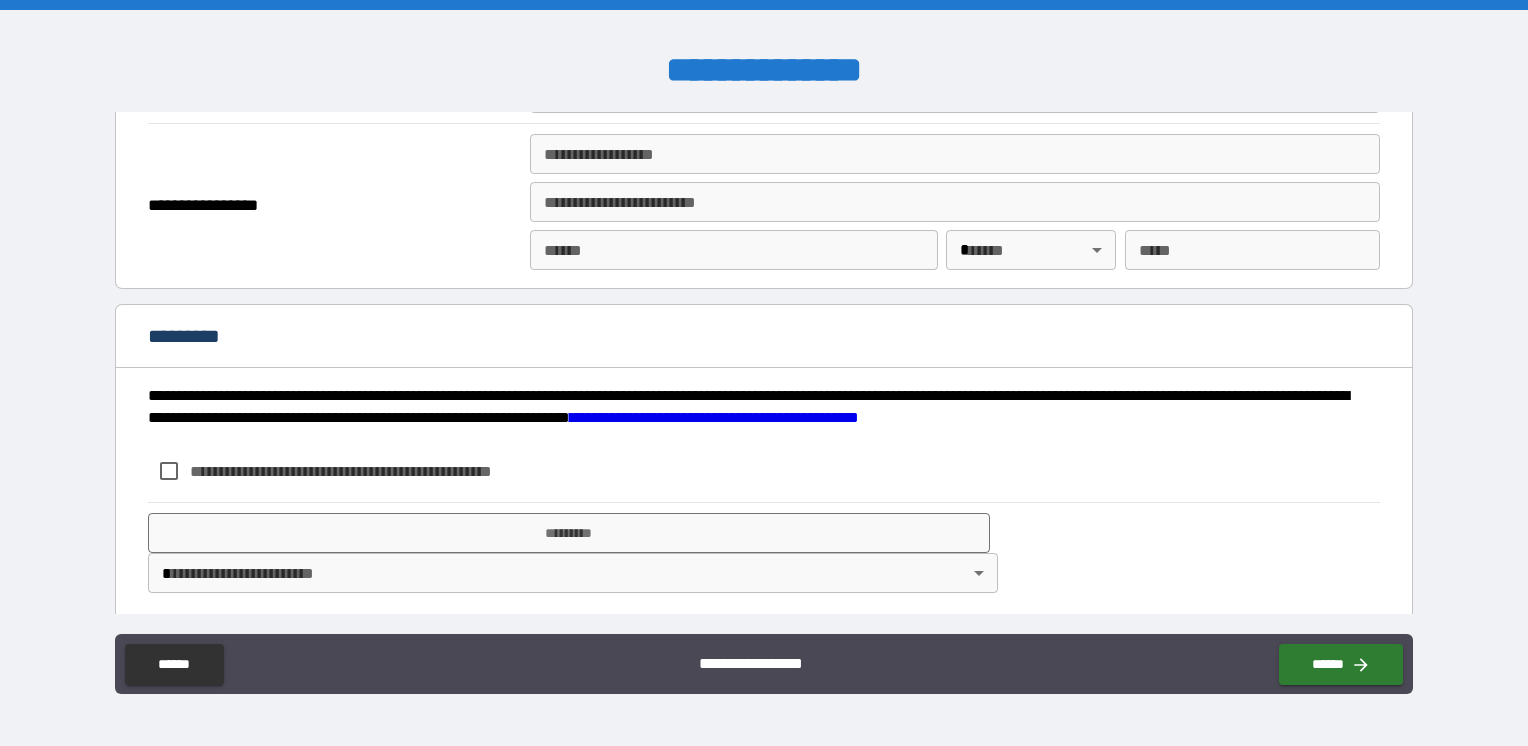 type on "**********" 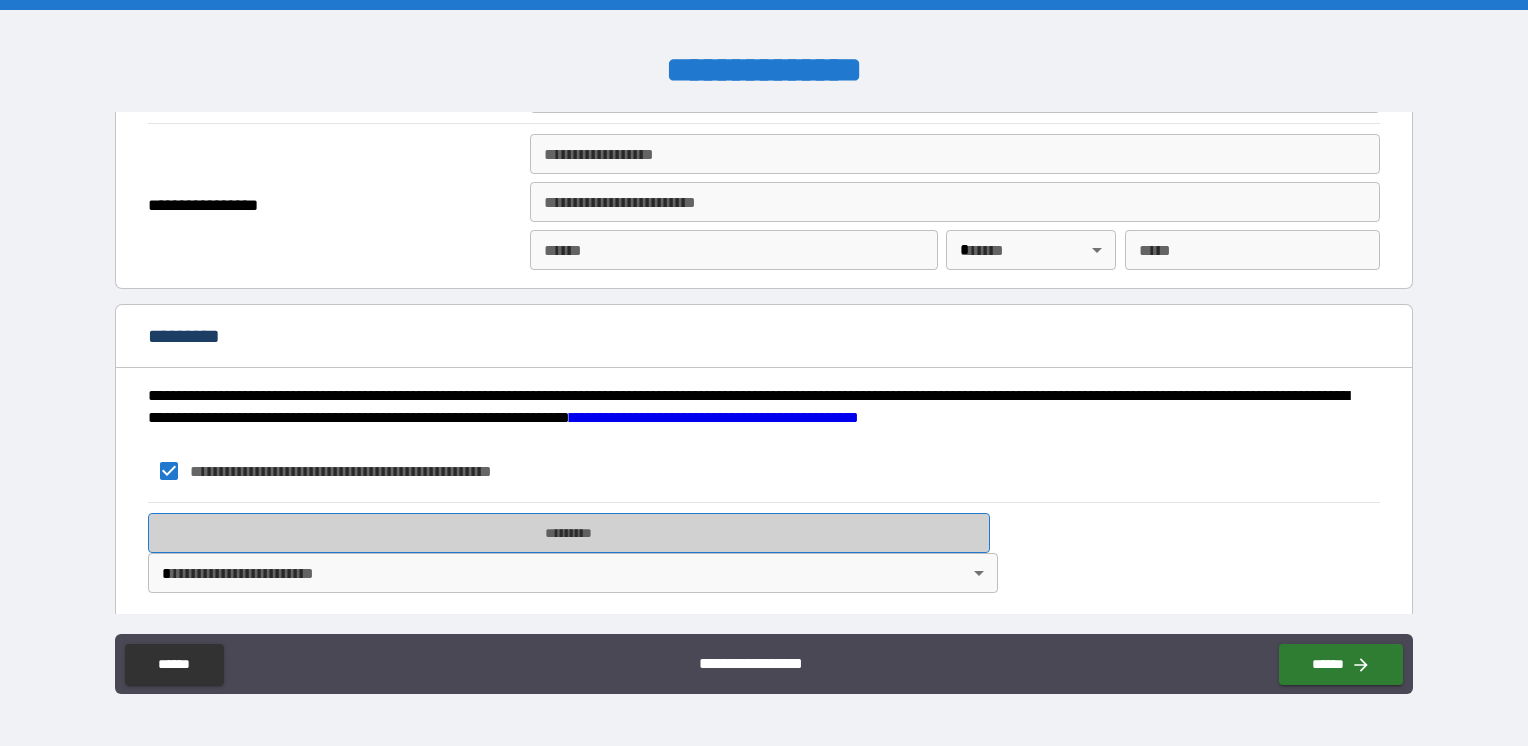 click on "*********" at bounding box center (569, 533) 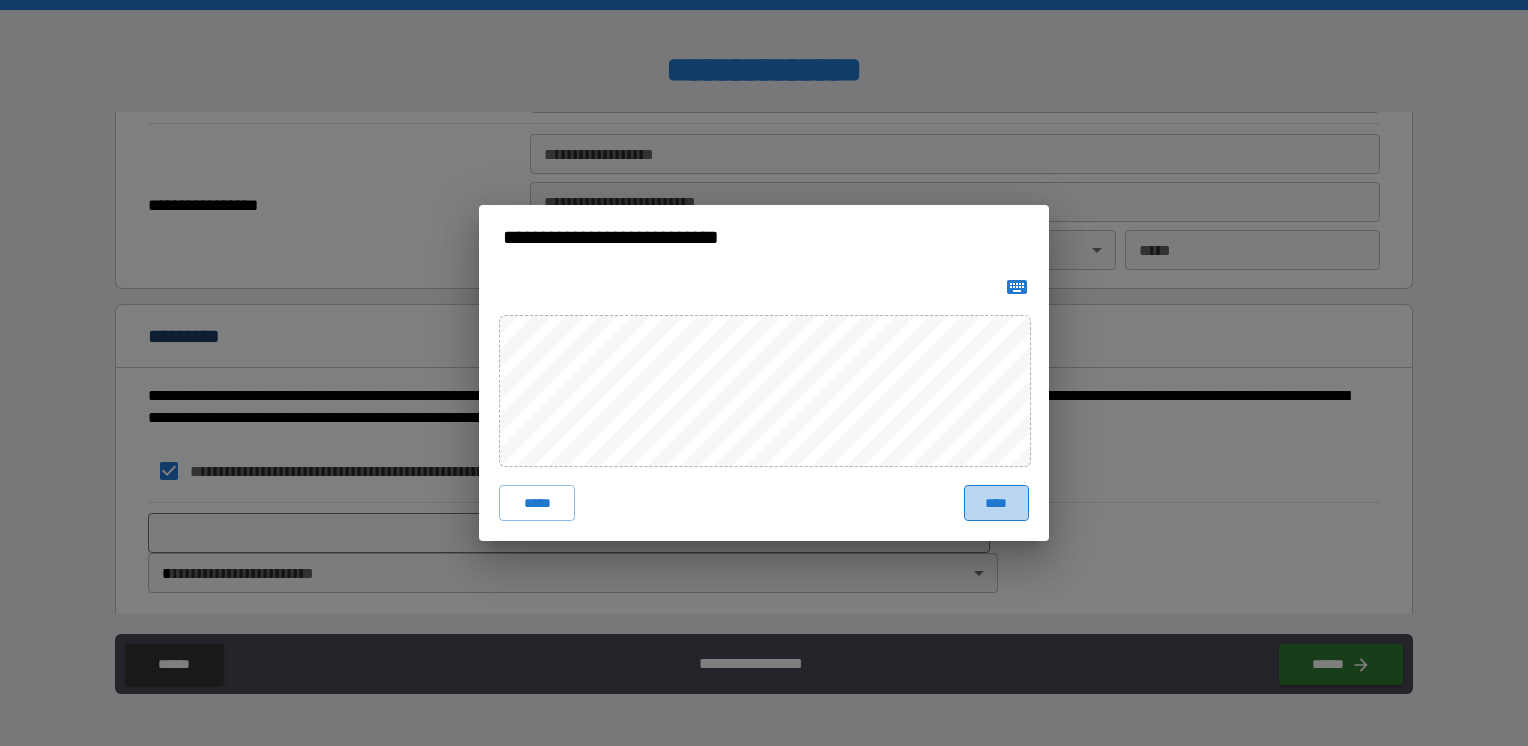 click on "****" at bounding box center [996, 503] 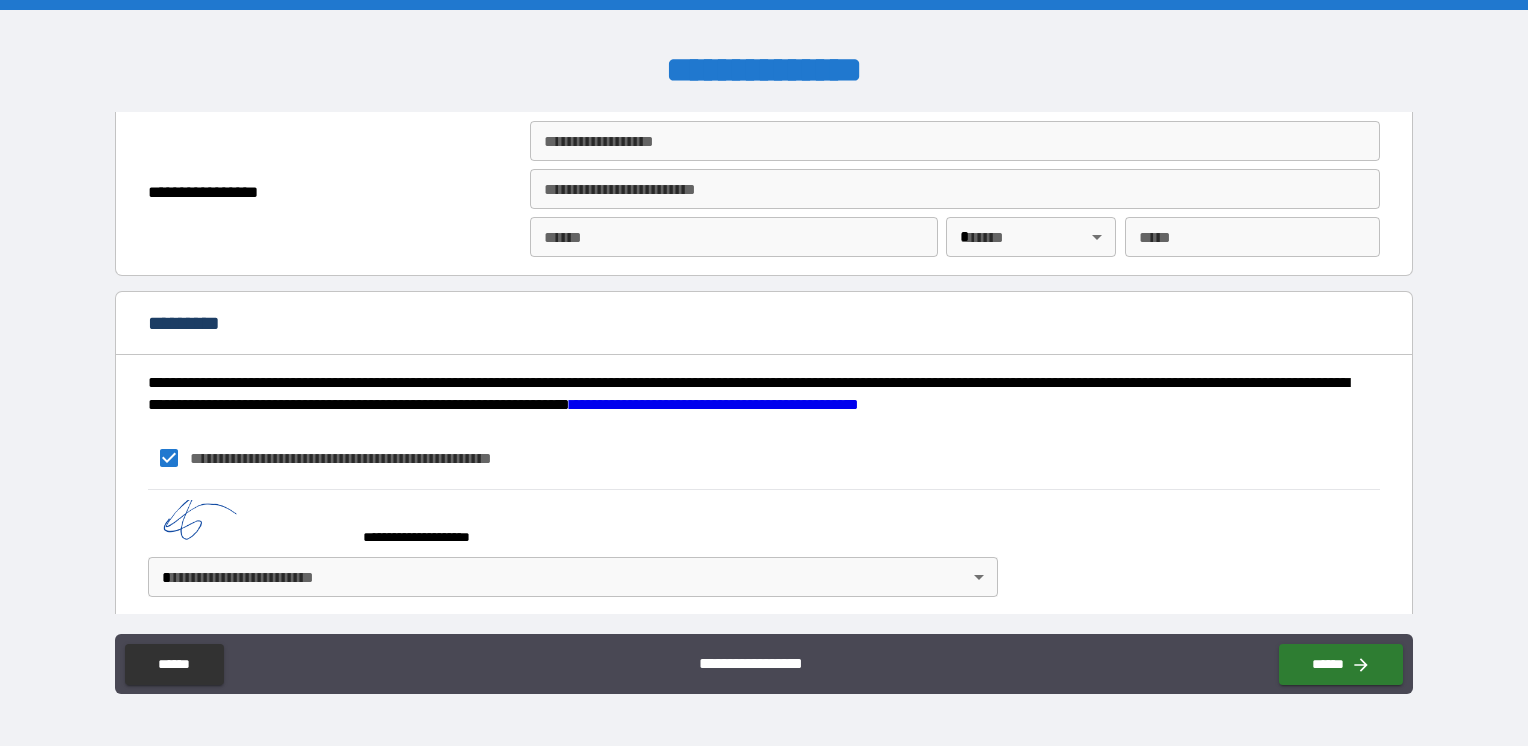 scroll, scrollTop: 2321, scrollLeft: 0, axis: vertical 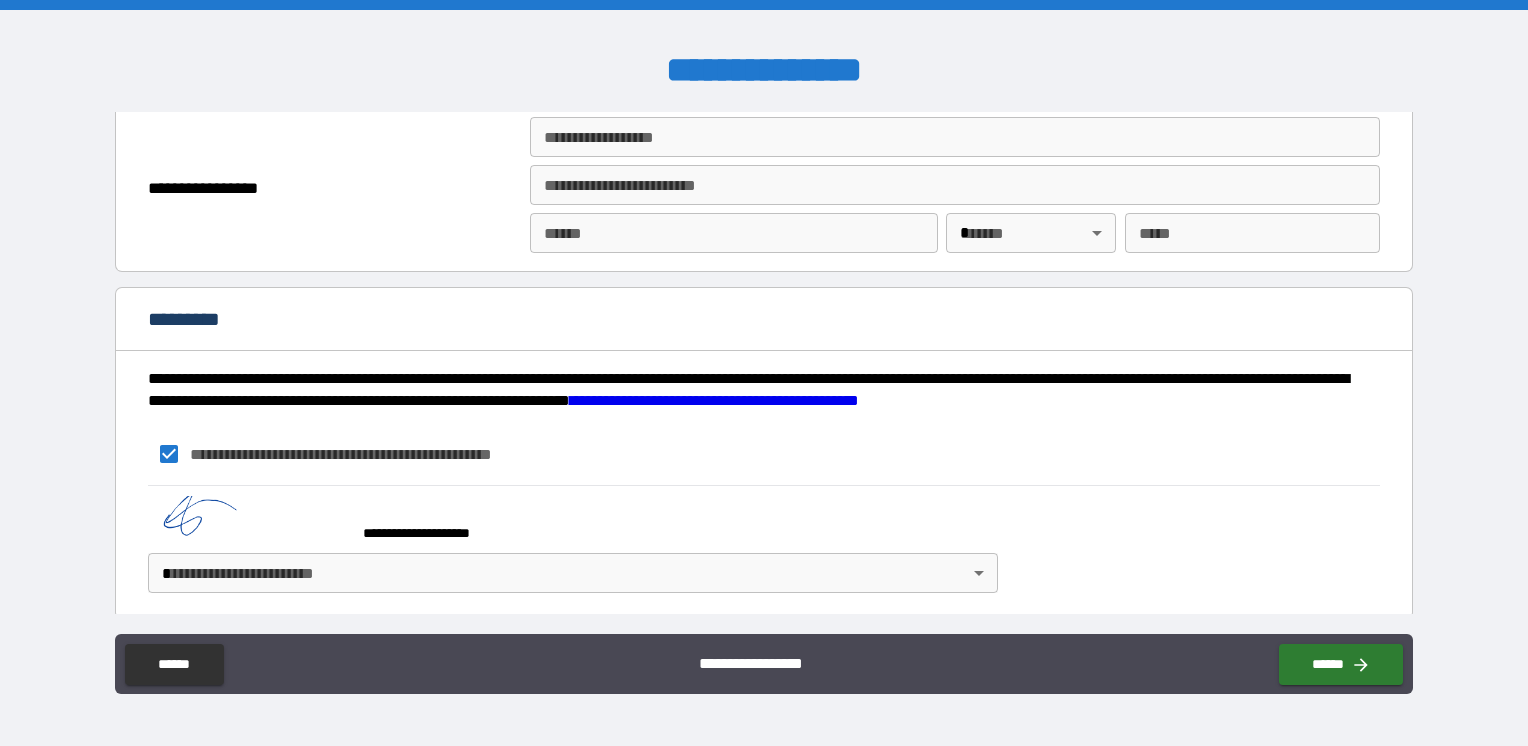 click on "**********" at bounding box center [764, 373] 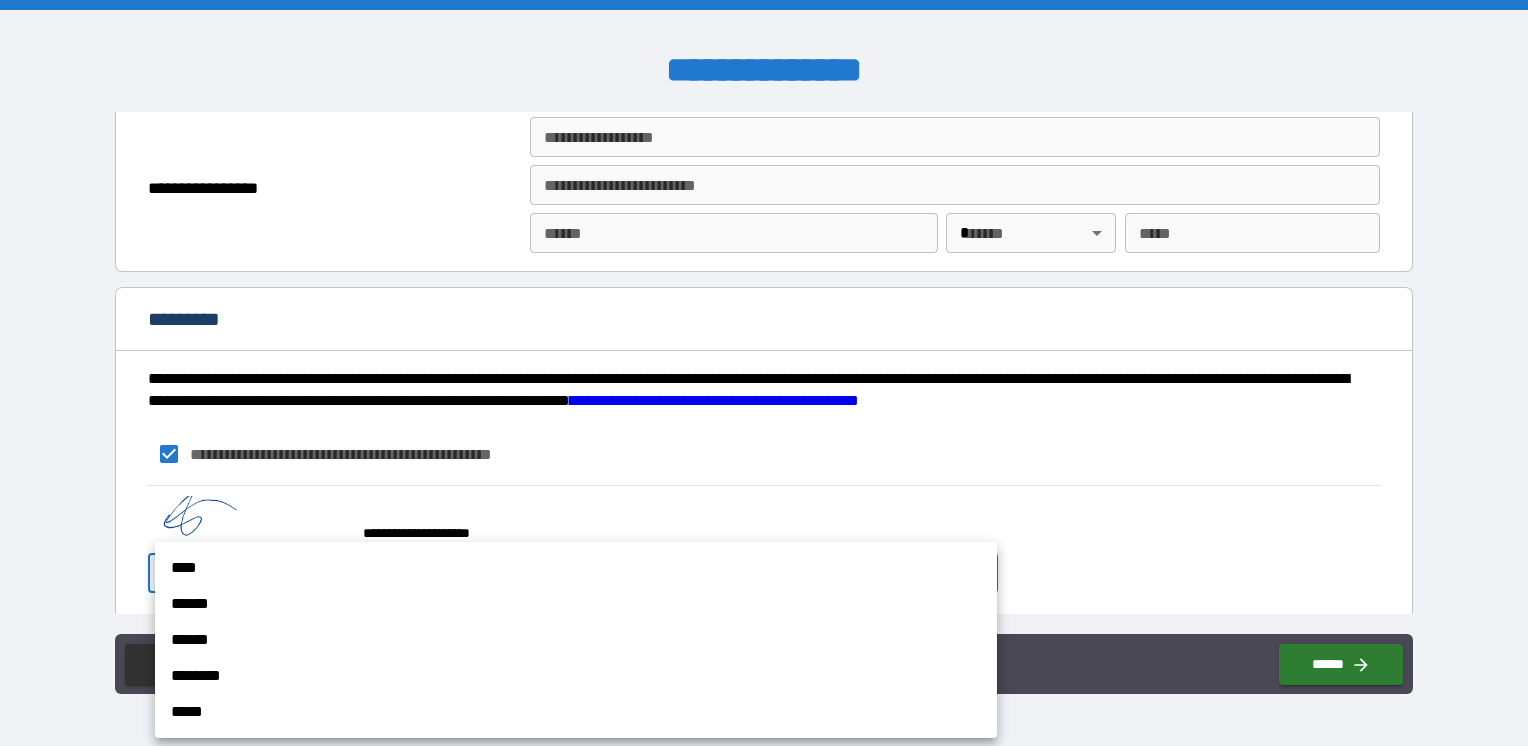 click on "****" at bounding box center (576, 568) 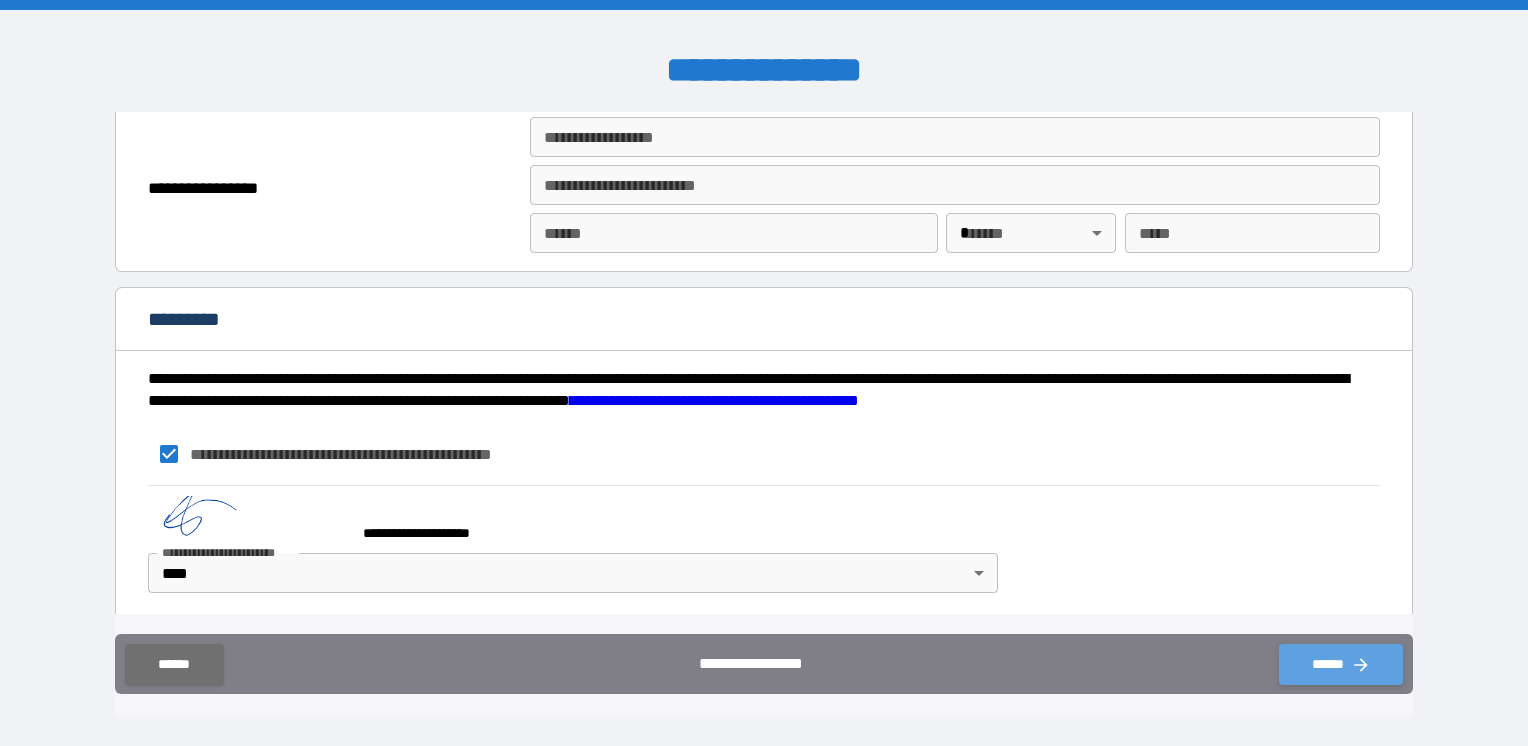 click on "******" at bounding box center (1341, 664) 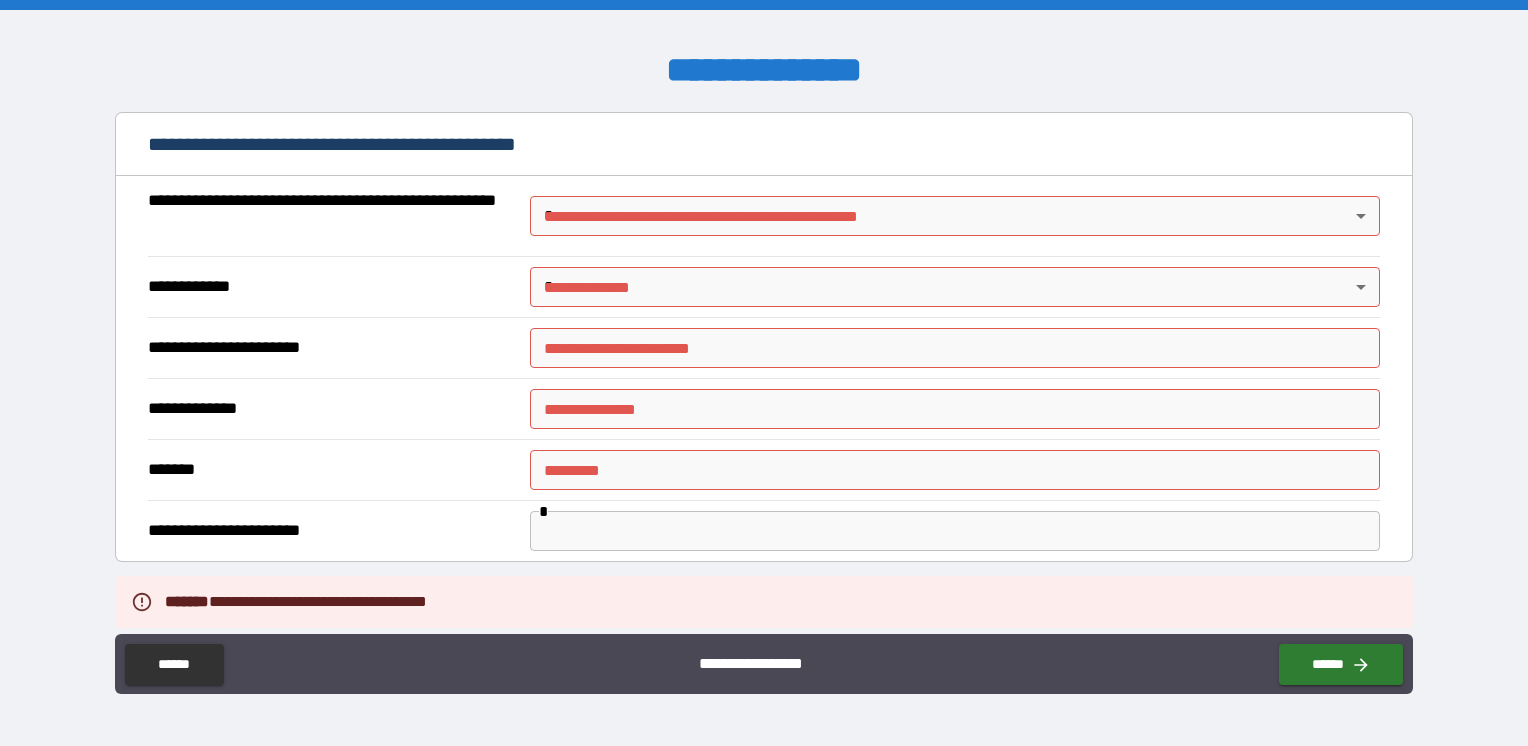 scroll, scrollTop: 1221, scrollLeft: 0, axis: vertical 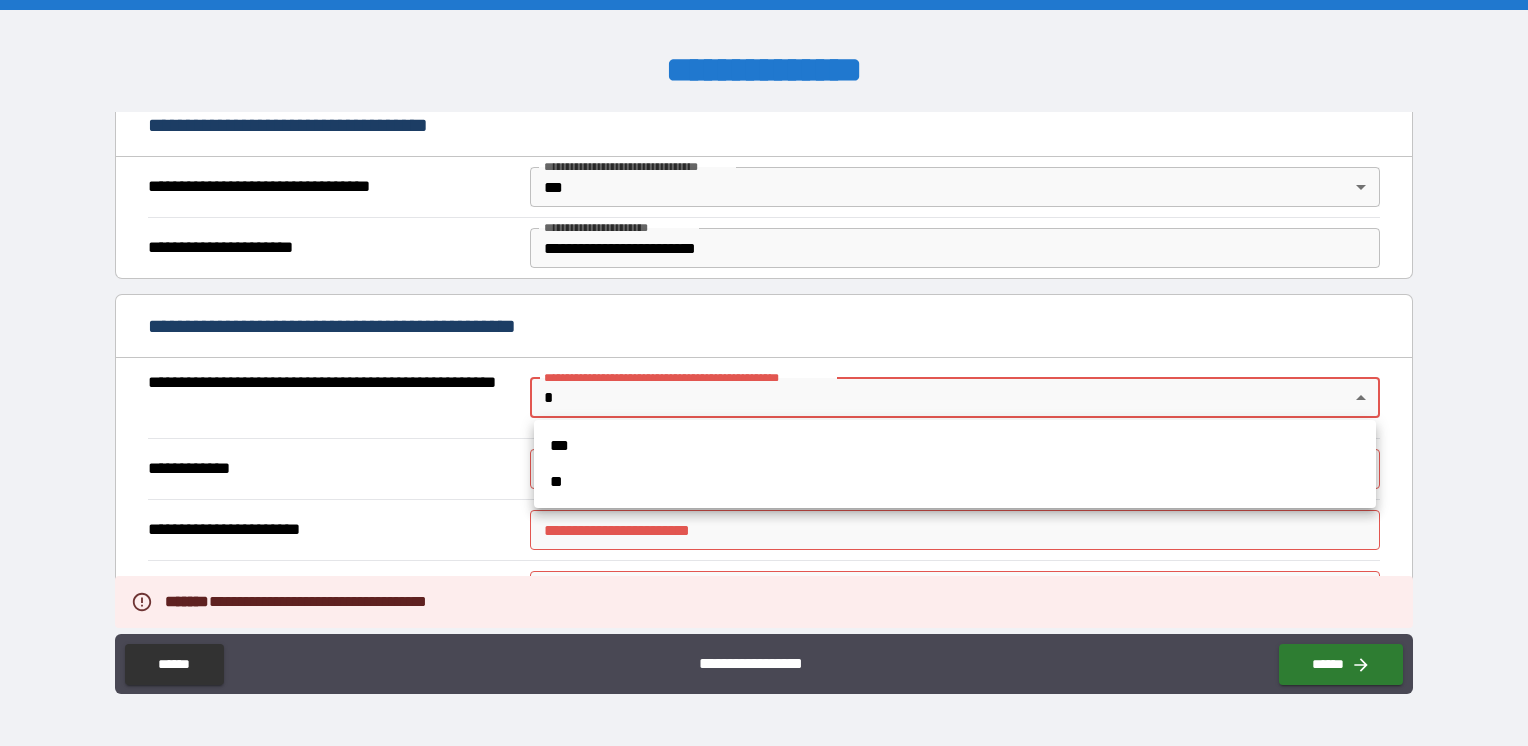 click on "**********" at bounding box center (764, 373) 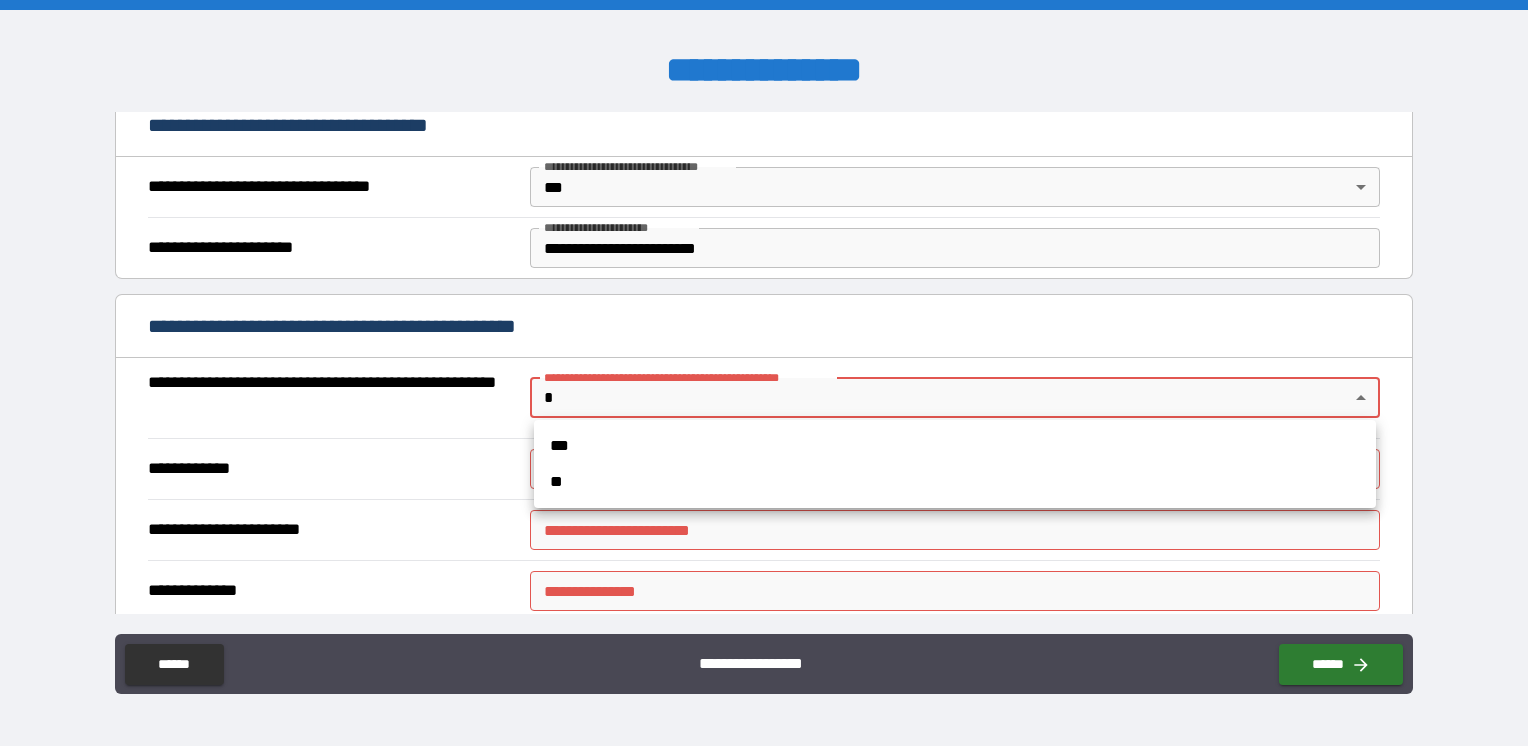 click on "**" at bounding box center [955, 482] 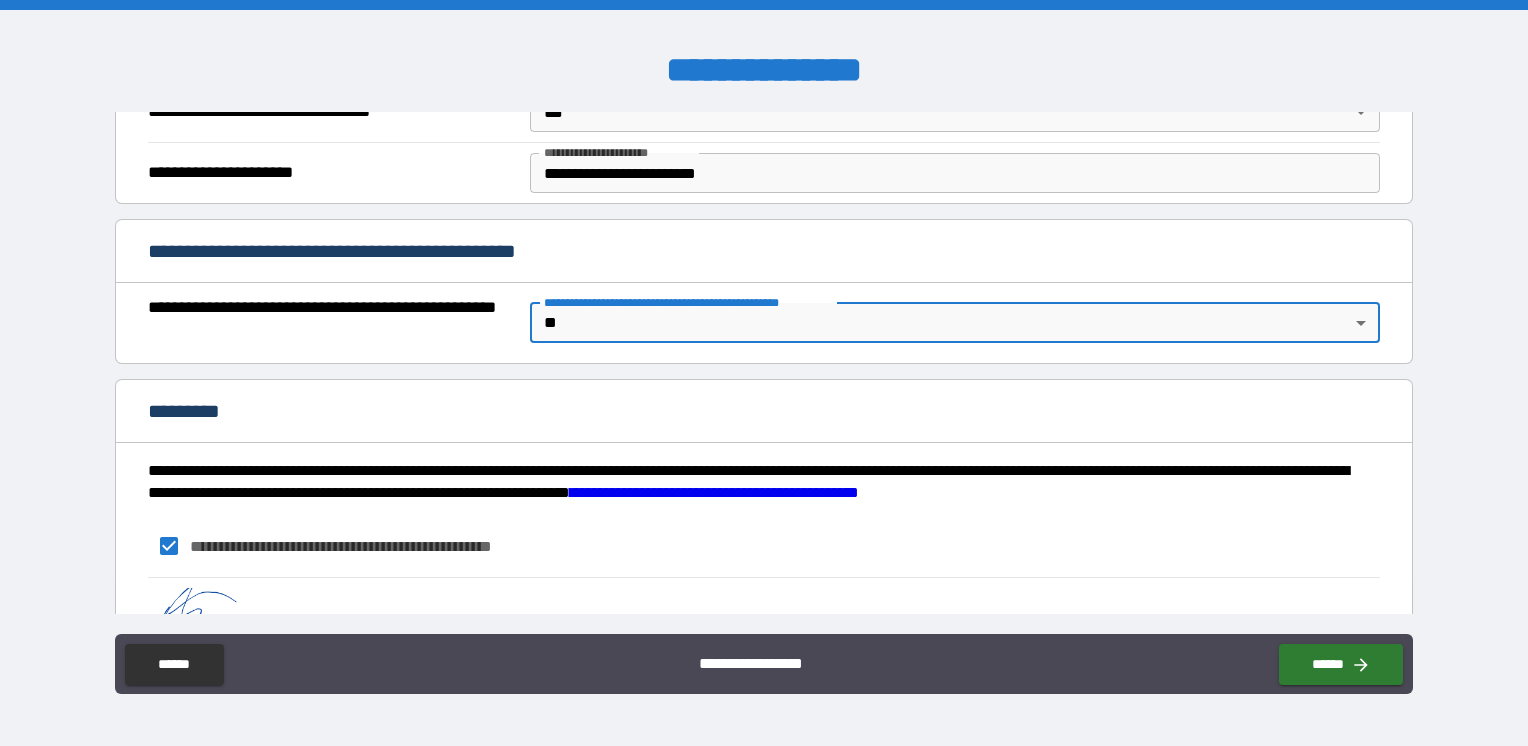 scroll, scrollTop: 1391, scrollLeft: 0, axis: vertical 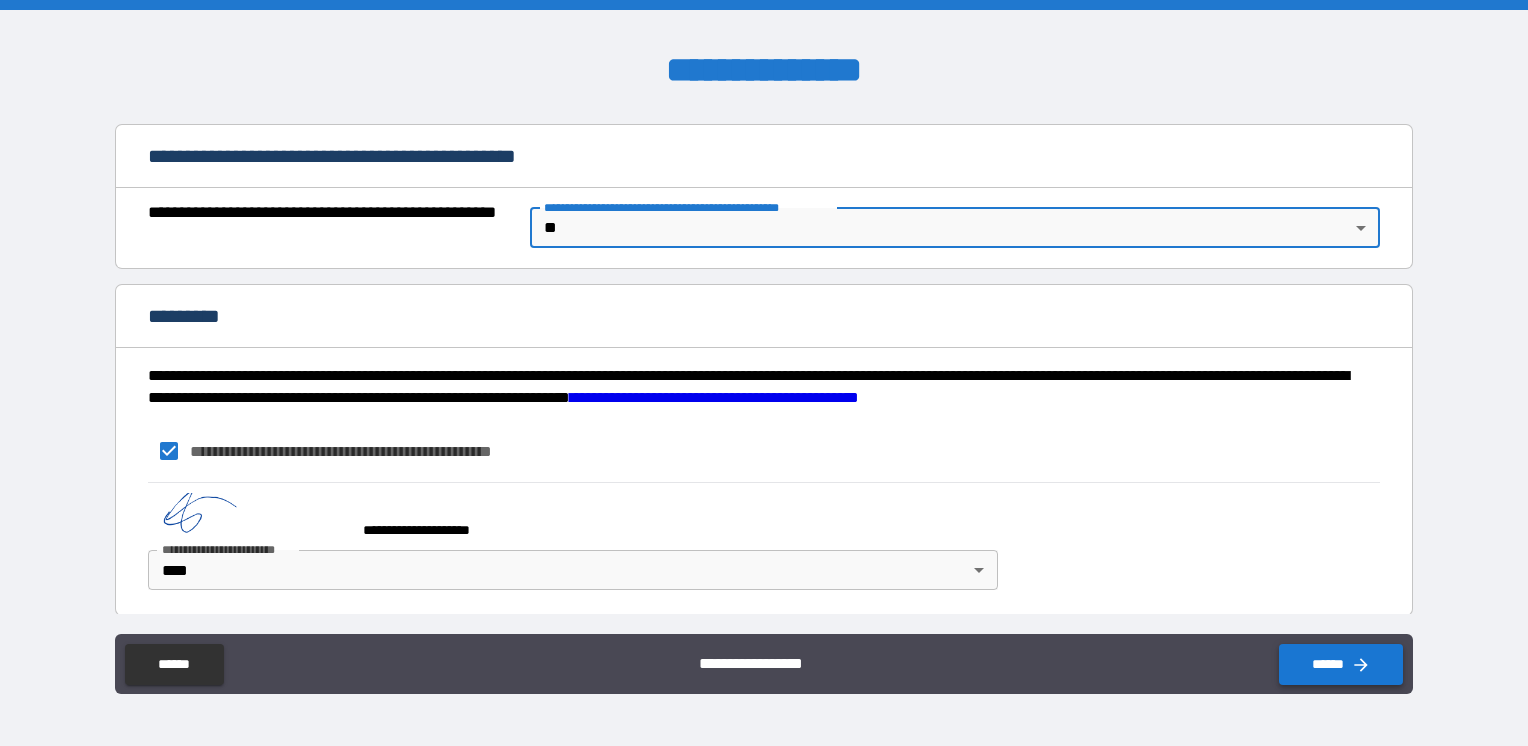 click on "******" at bounding box center (1341, 664) 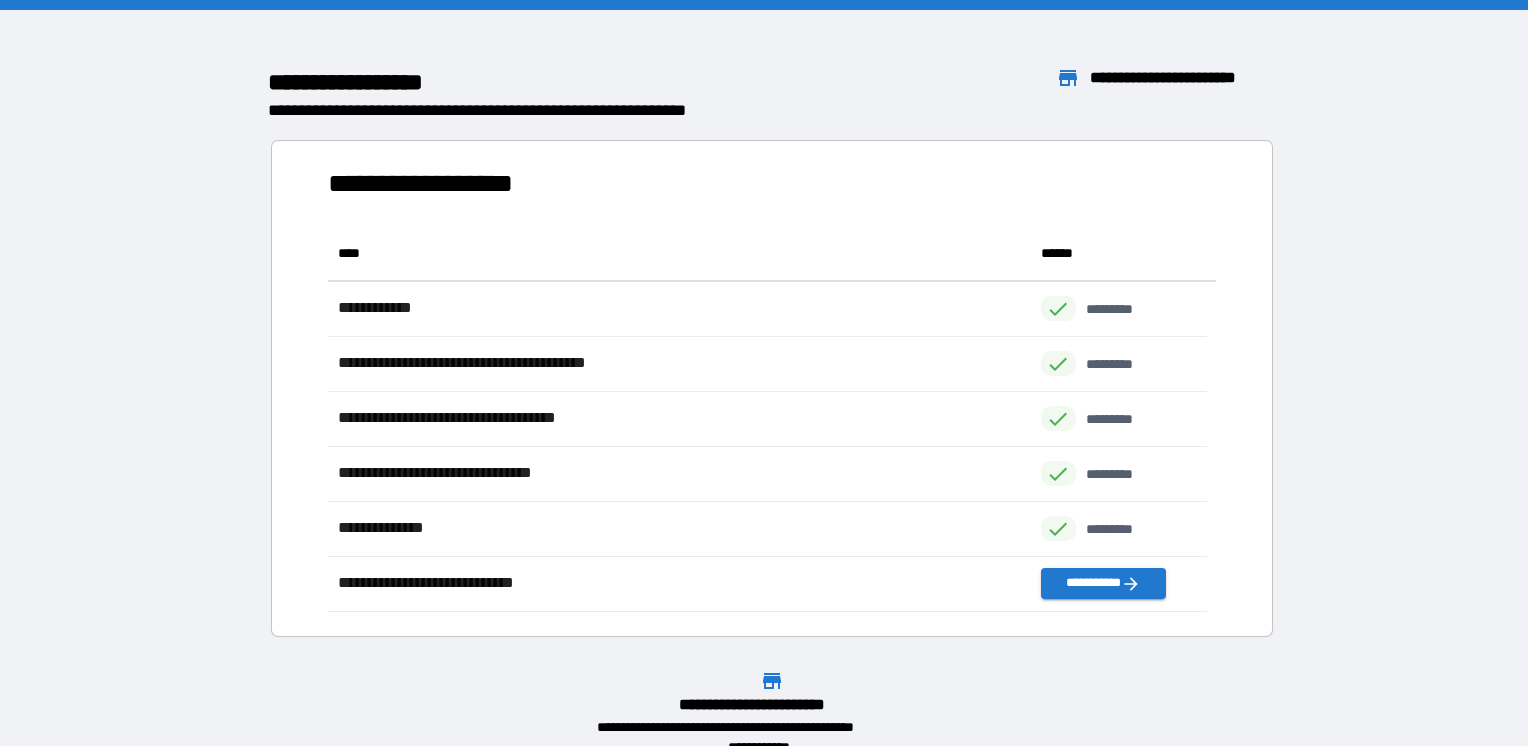 scroll, scrollTop: 16, scrollLeft: 16, axis: both 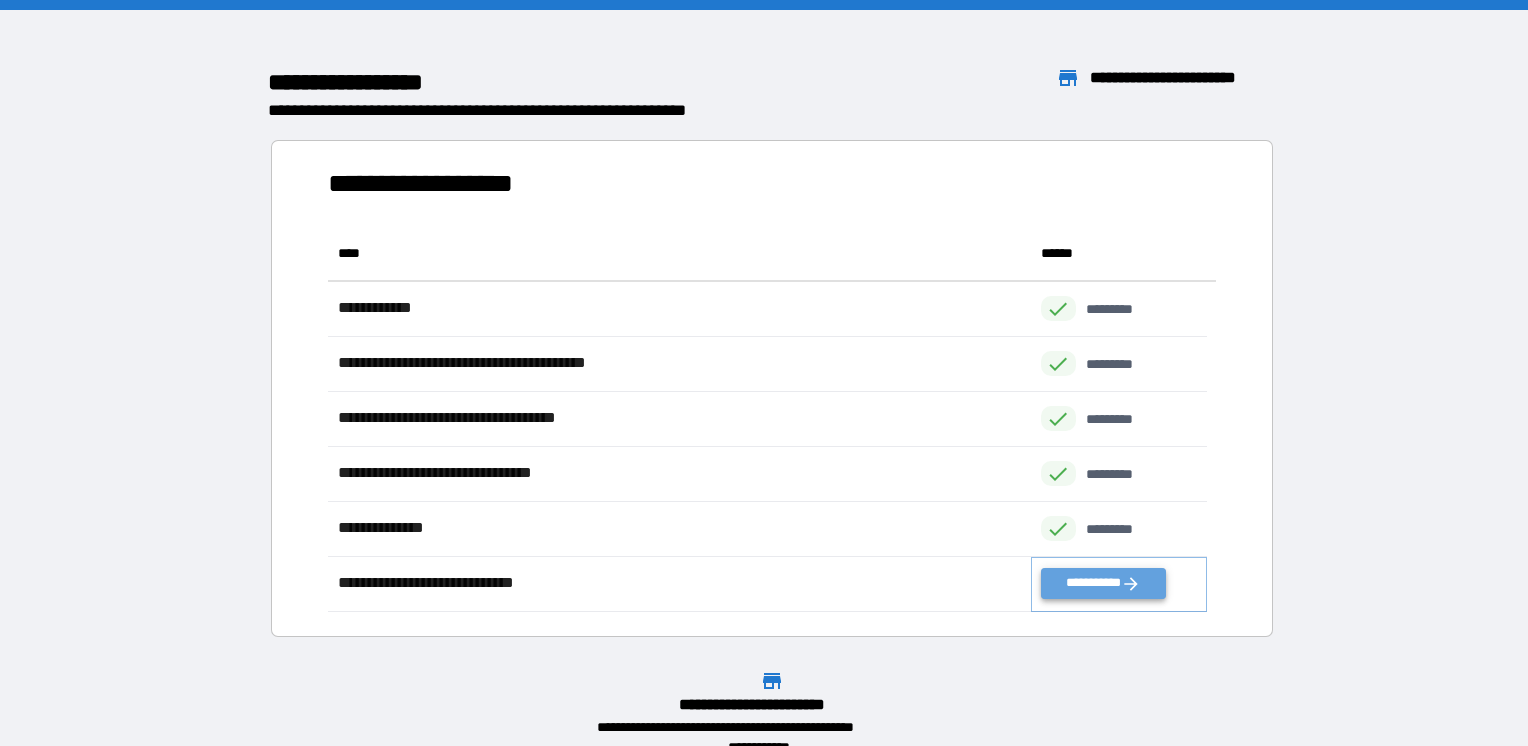 click on "**********" at bounding box center [1103, 583] 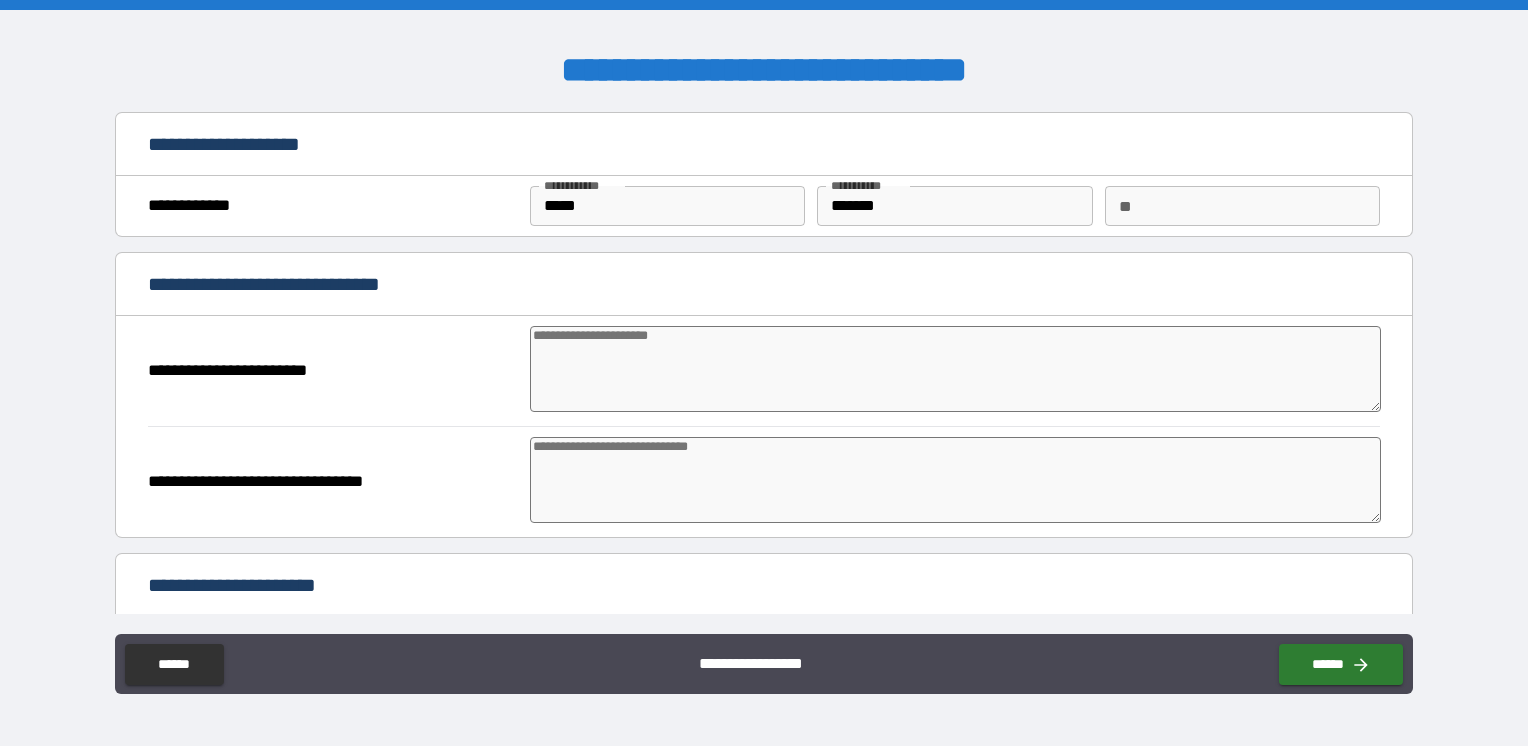 type on "*" 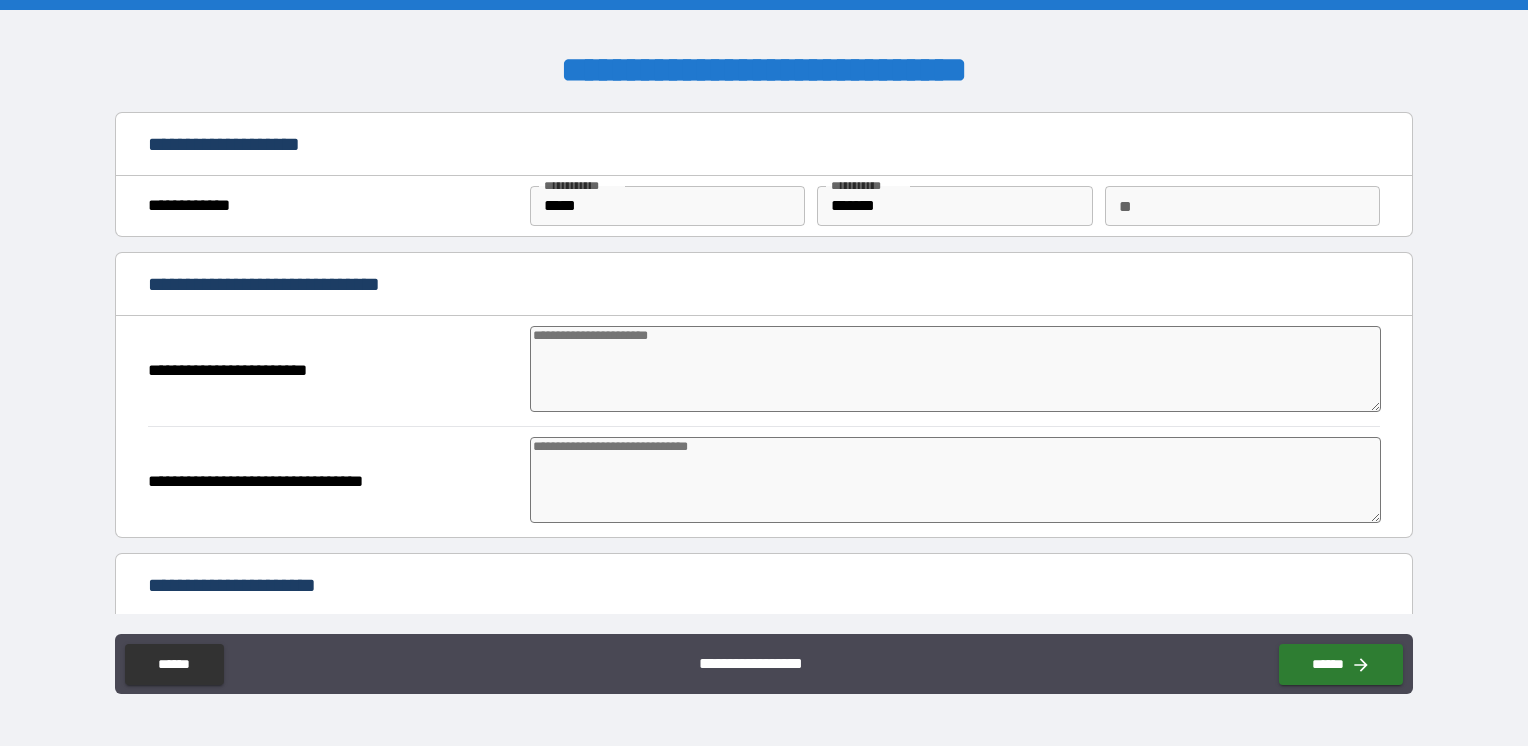 type on "*" 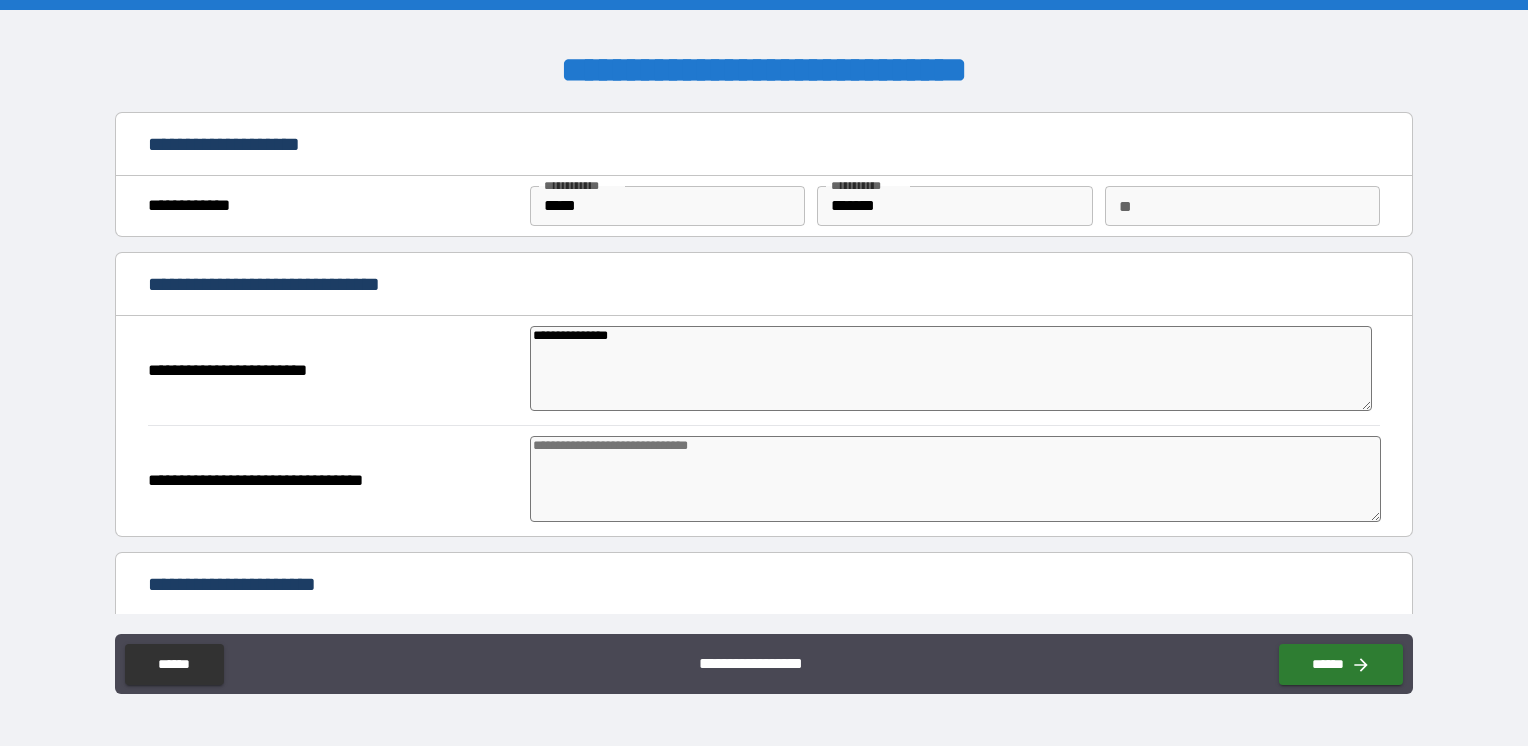 click at bounding box center (955, 479) 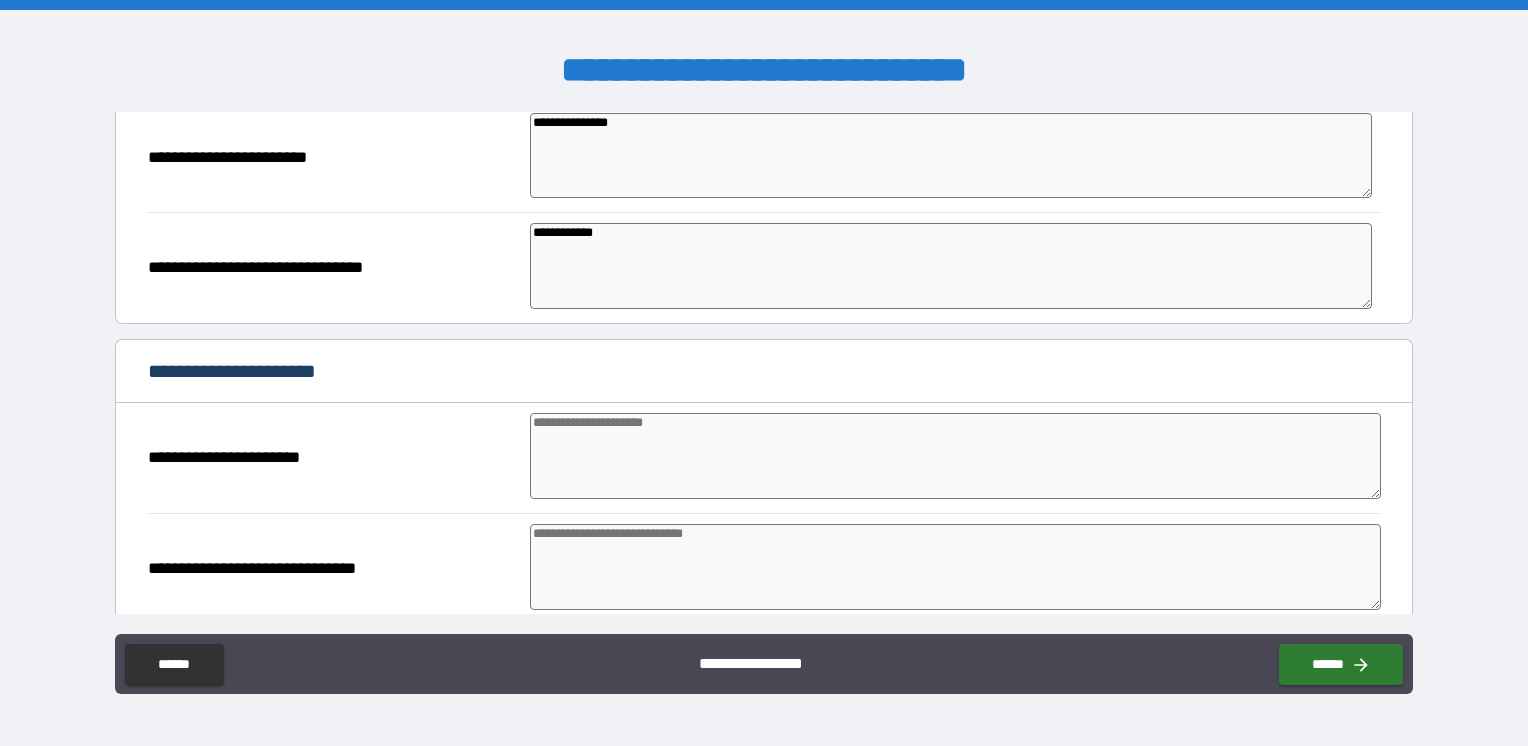 scroll, scrollTop: 300, scrollLeft: 0, axis: vertical 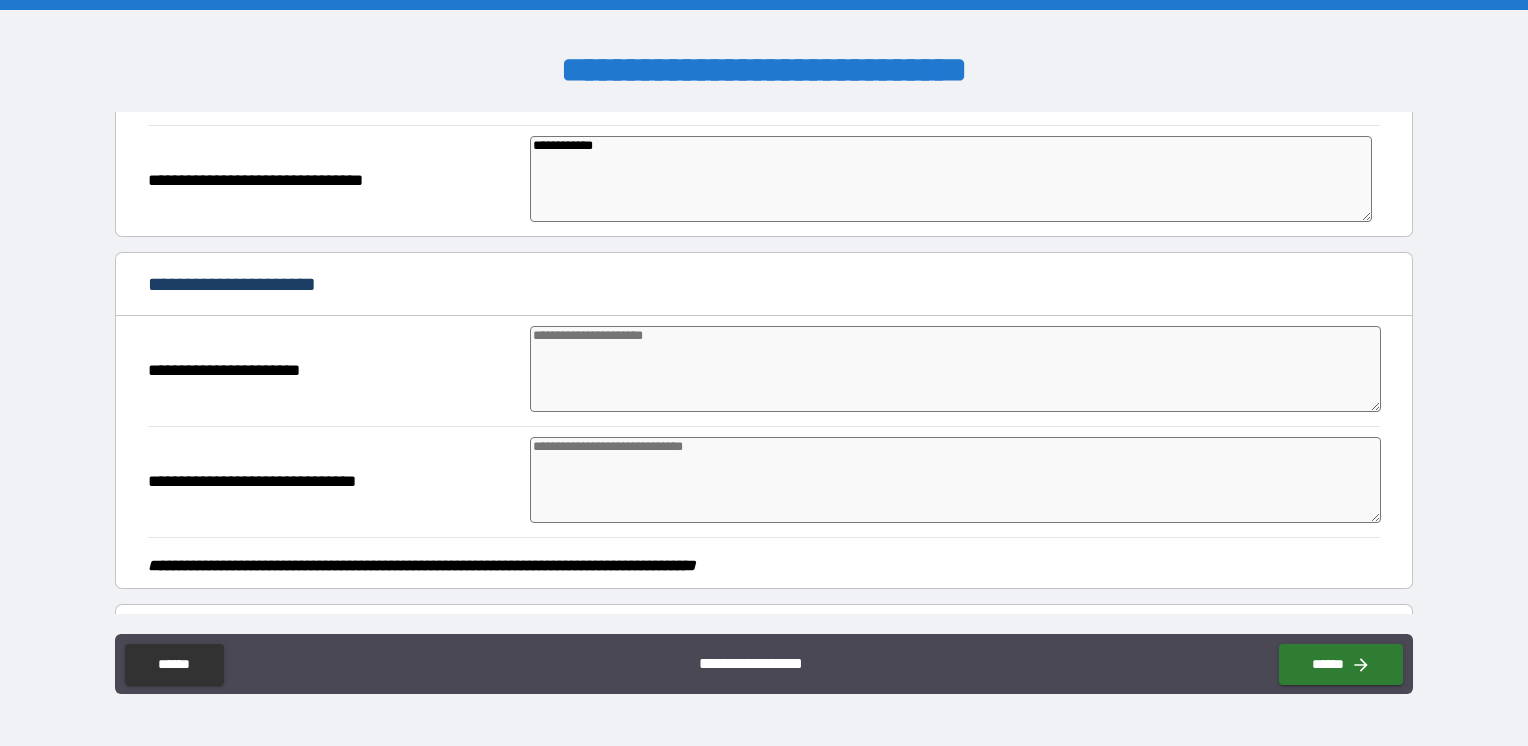 click at bounding box center (955, 369) 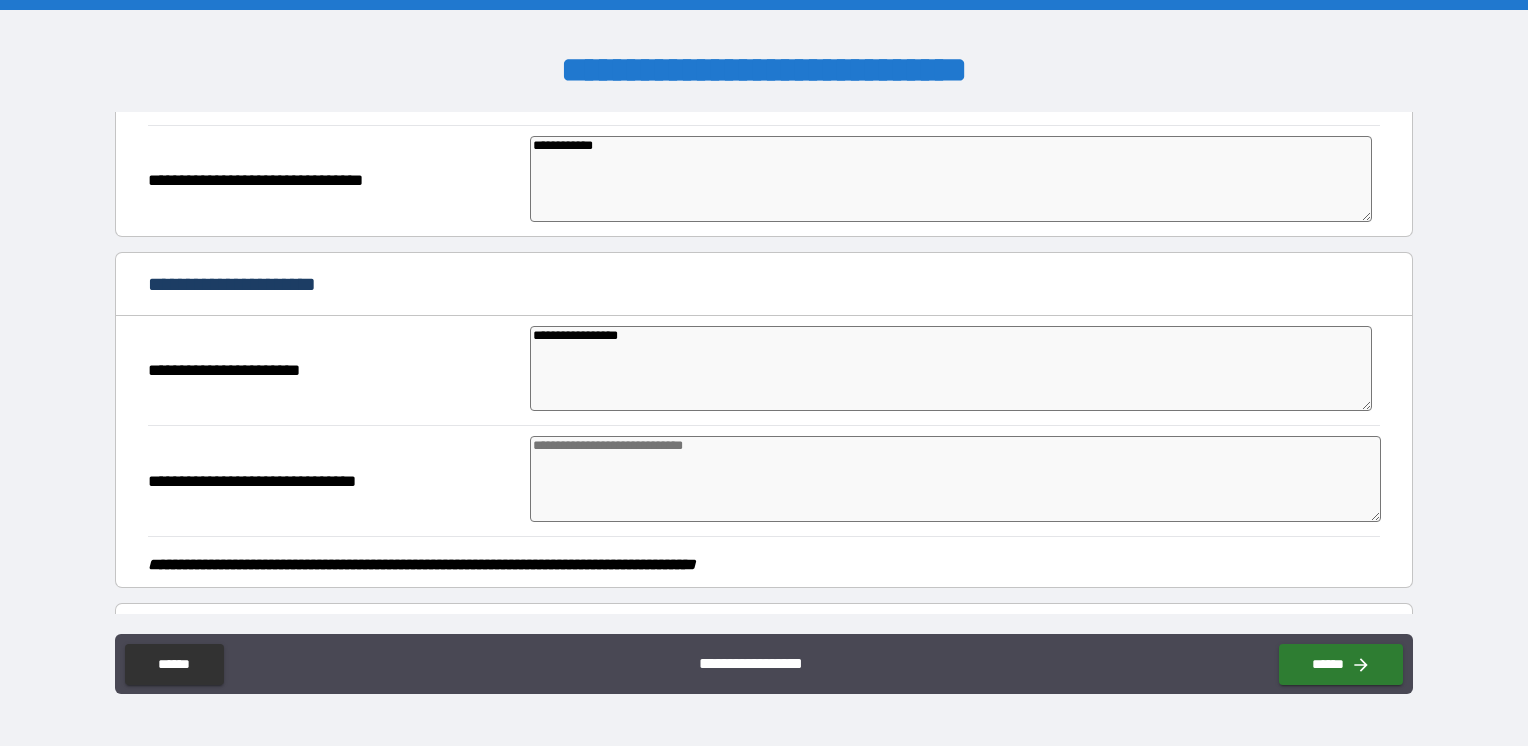 click at bounding box center [955, 479] 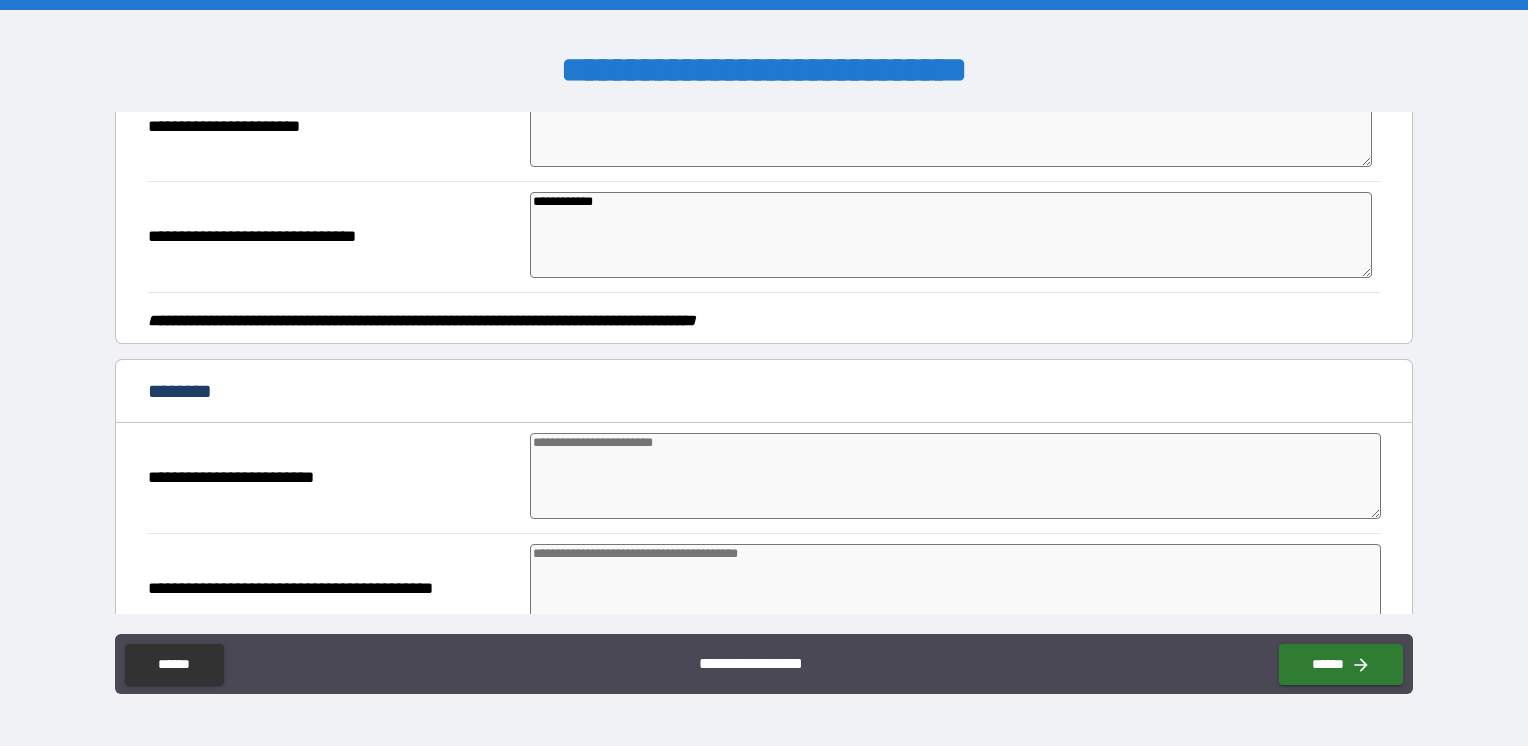 scroll, scrollTop: 600, scrollLeft: 0, axis: vertical 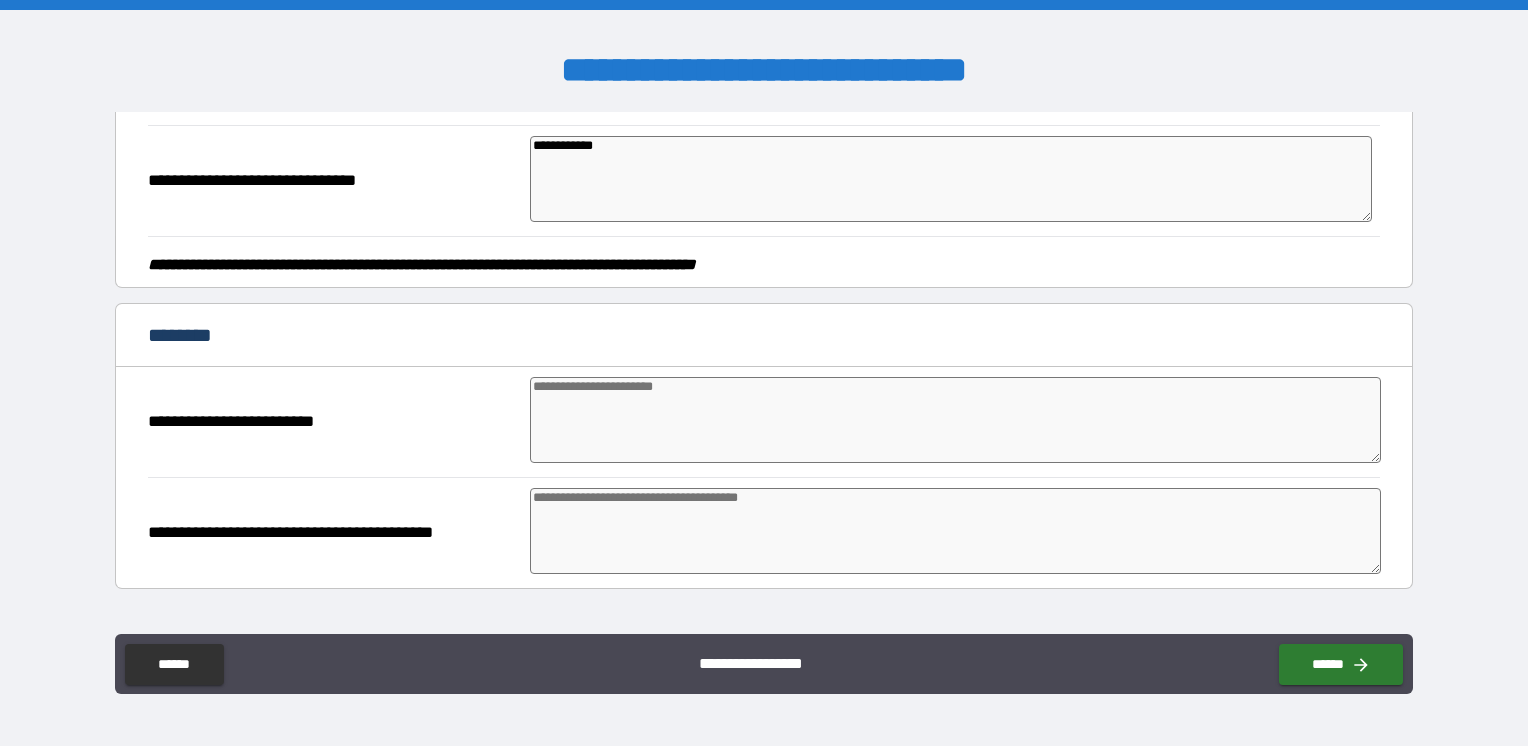 click at bounding box center (955, 420) 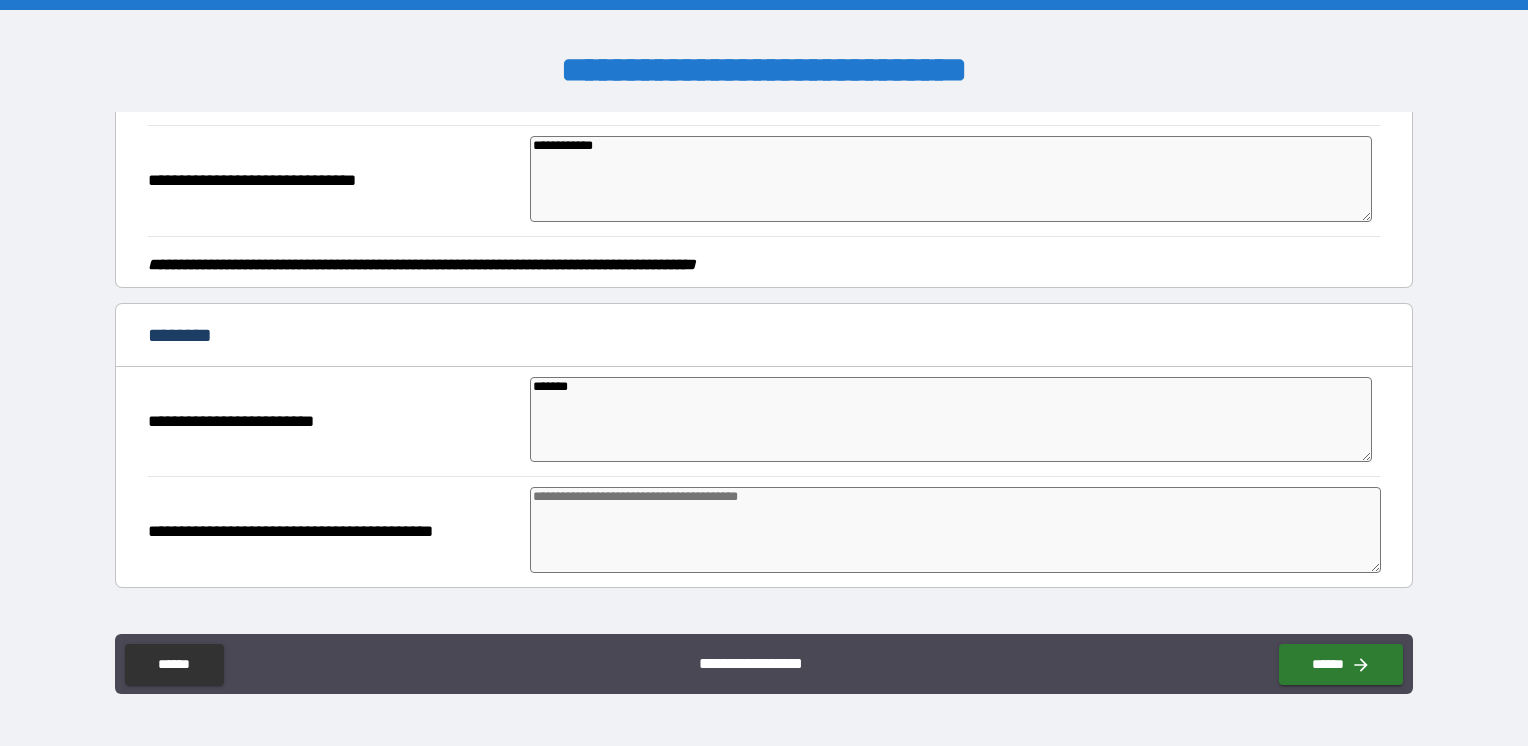 click at bounding box center [955, 530] 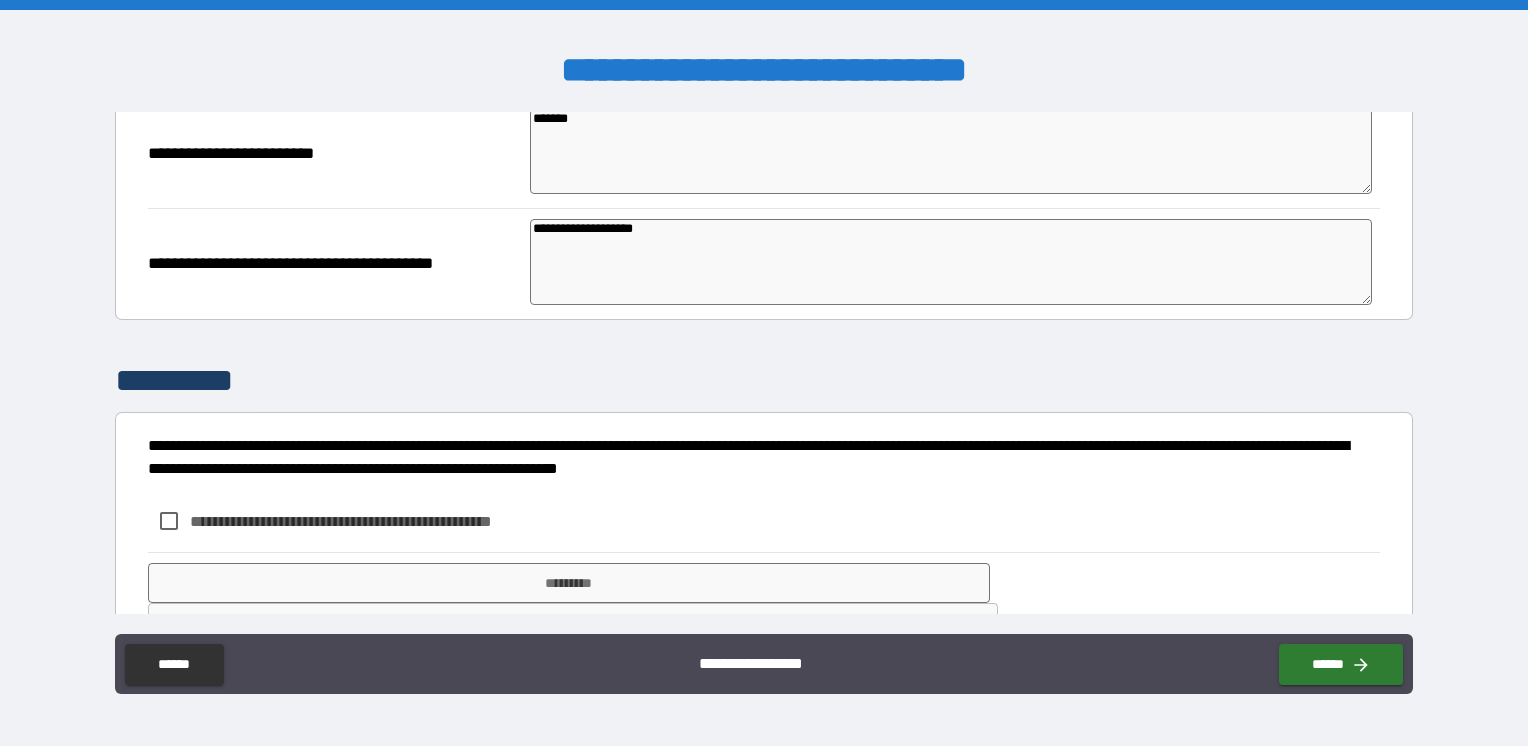 scroll, scrollTop: 900, scrollLeft: 0, axis: vertical 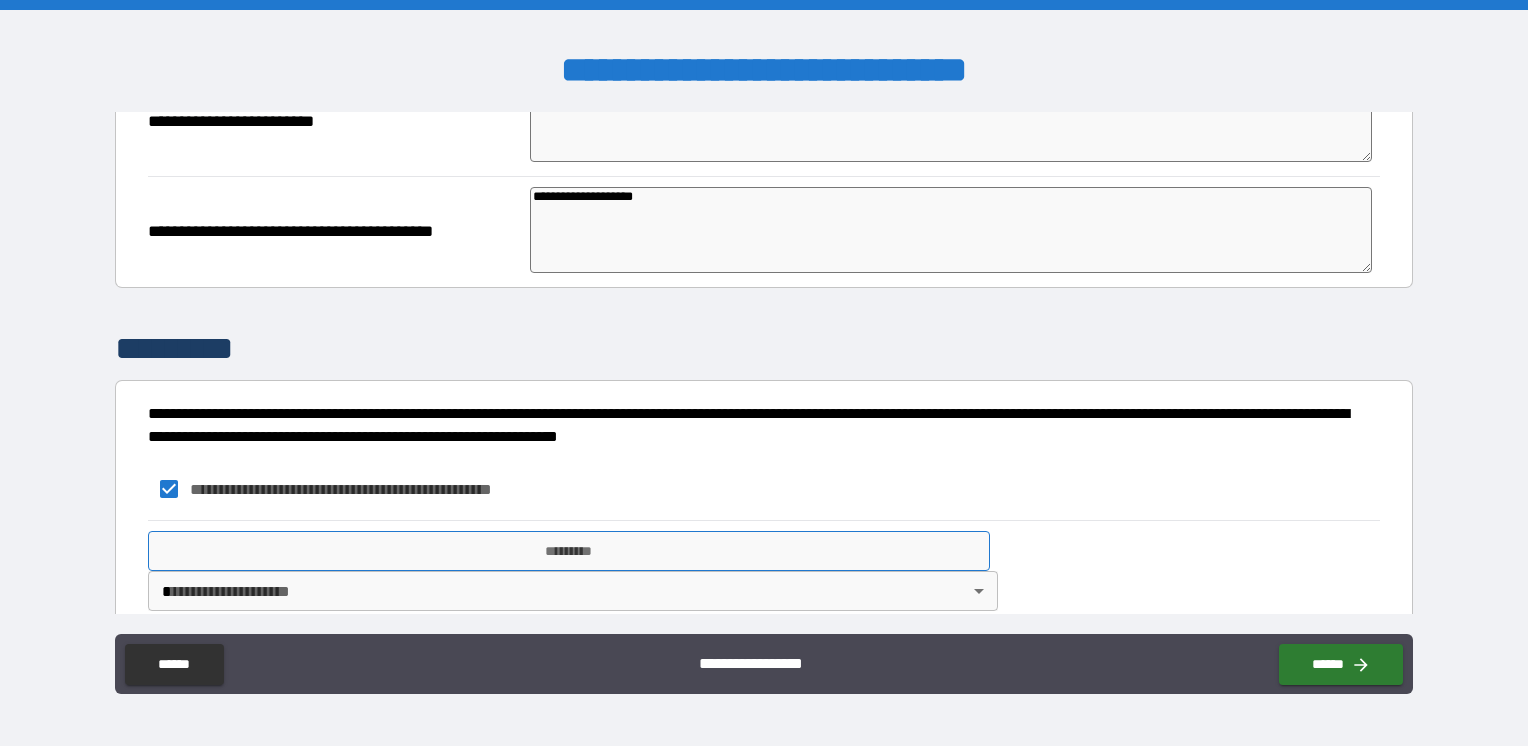 click on "*********" at bounding box center [569, 551] 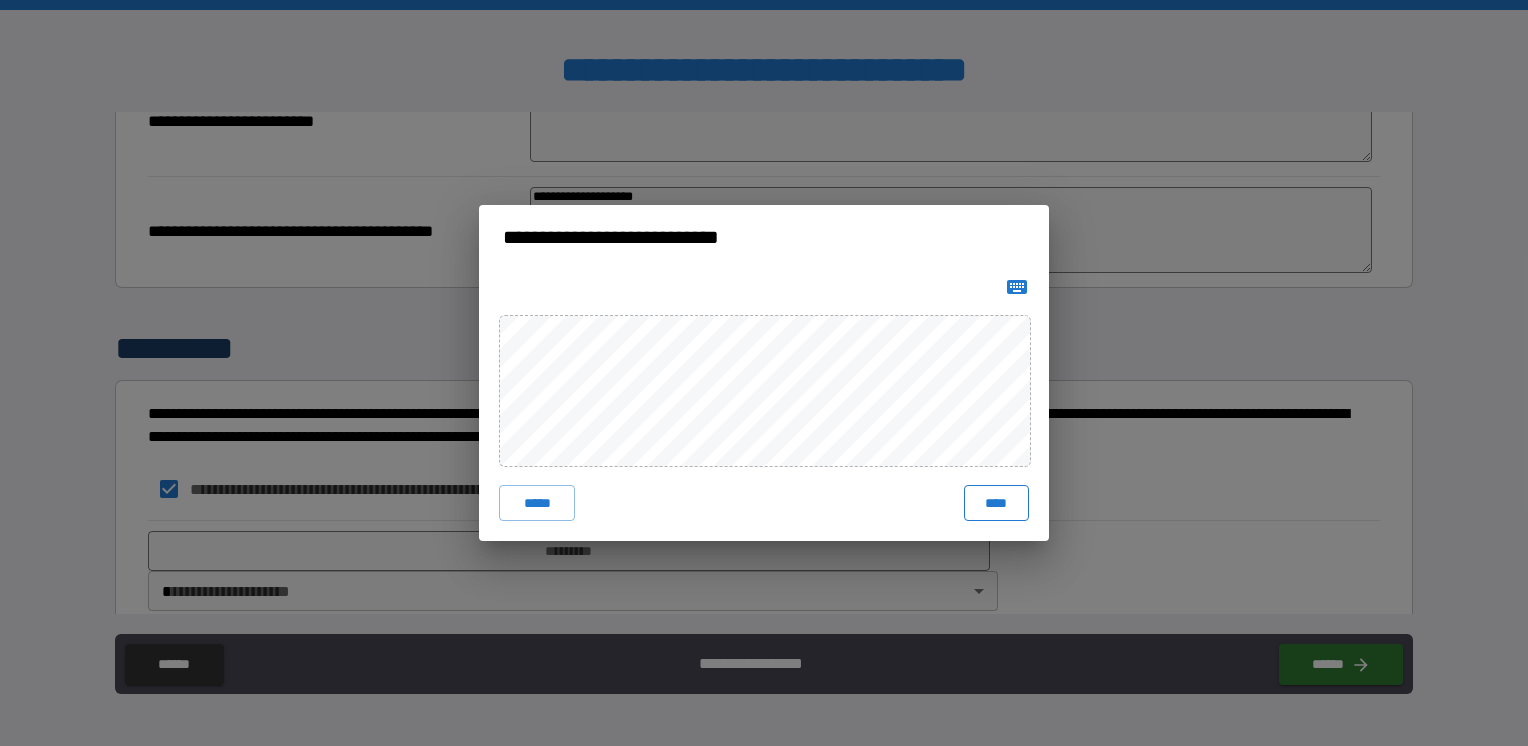 click on "****" at bounding box center (996, 503) 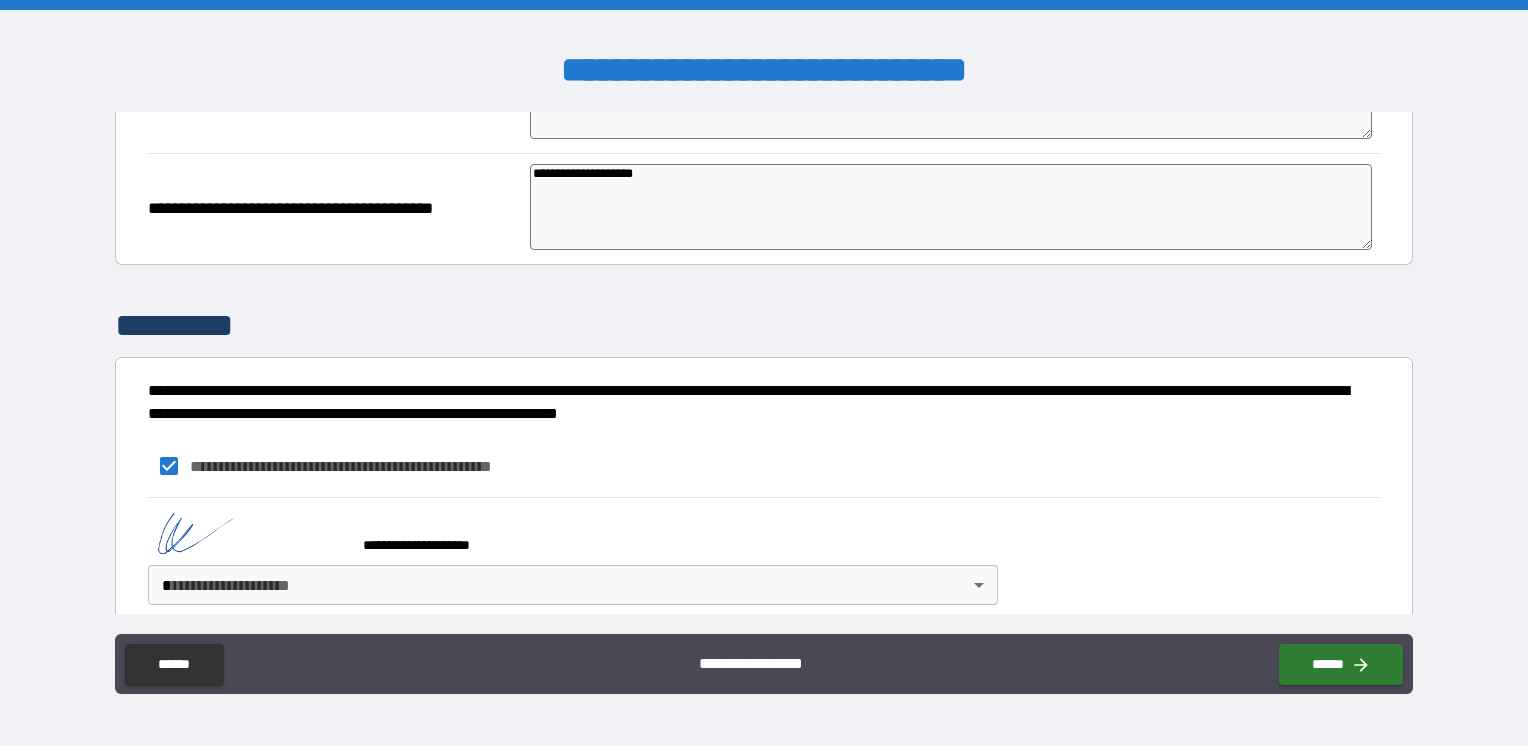 scroll, scrollTop: 940, scrollLeft: 0, axis: vertical 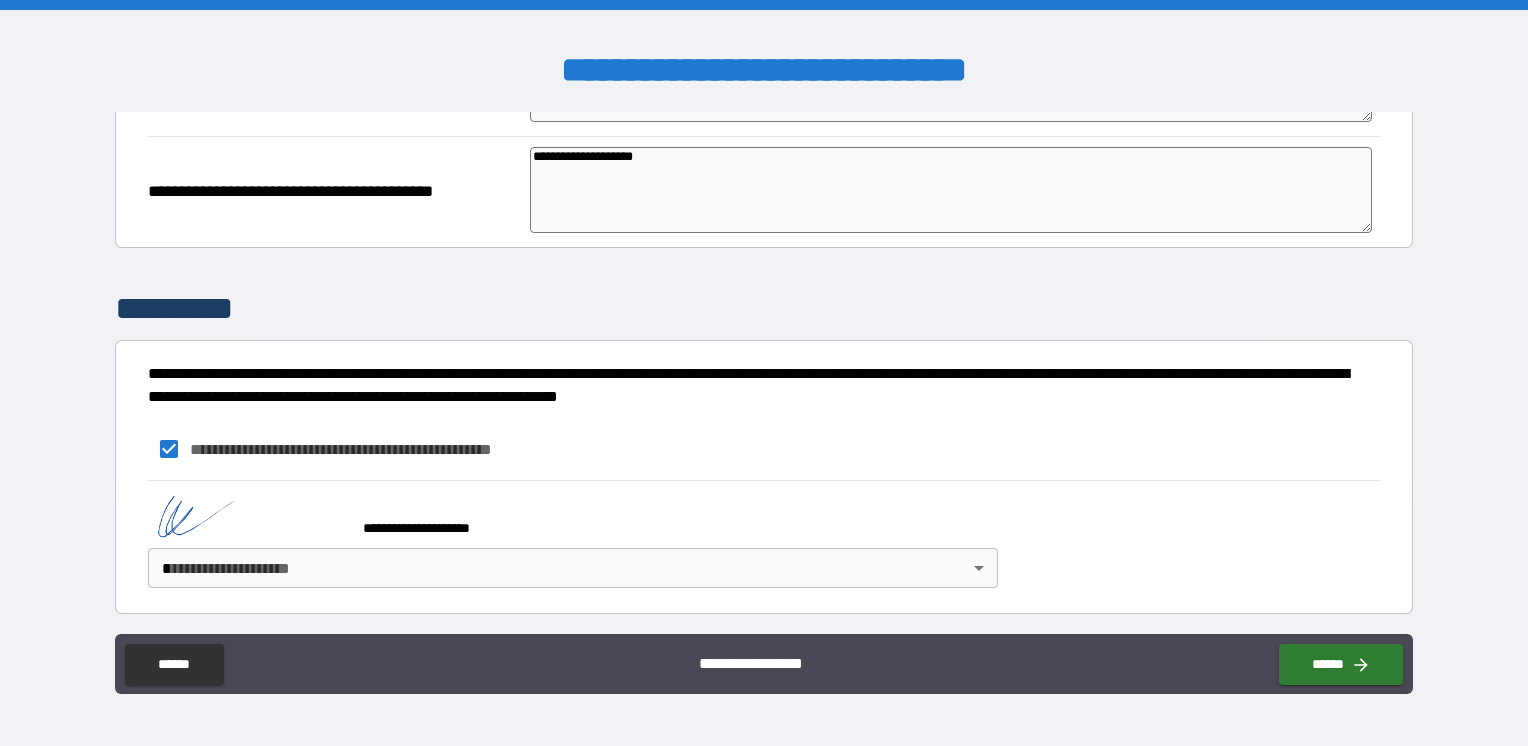 click on "**********" at bounding box center [764, 373] 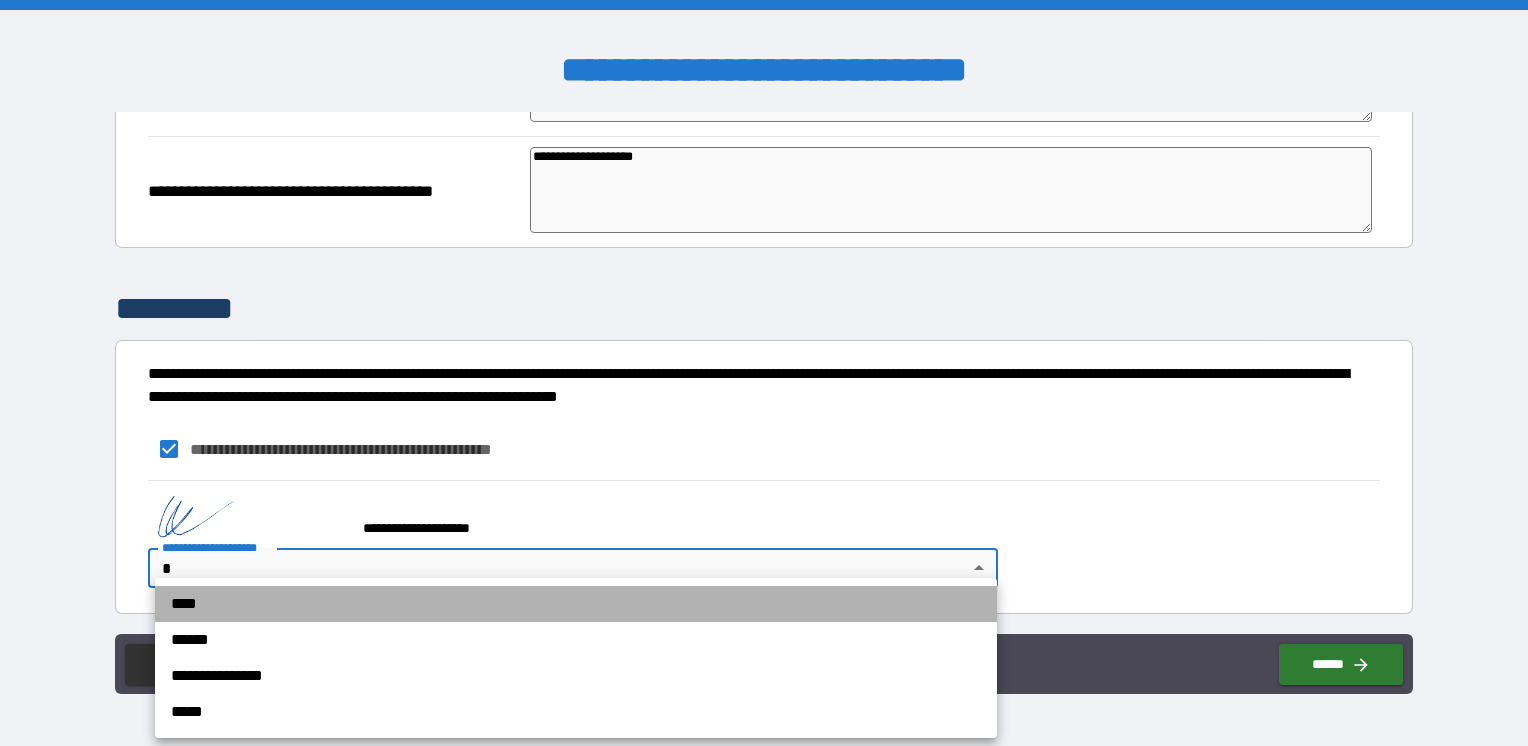 click on "****" at bounding box center (576, 604) 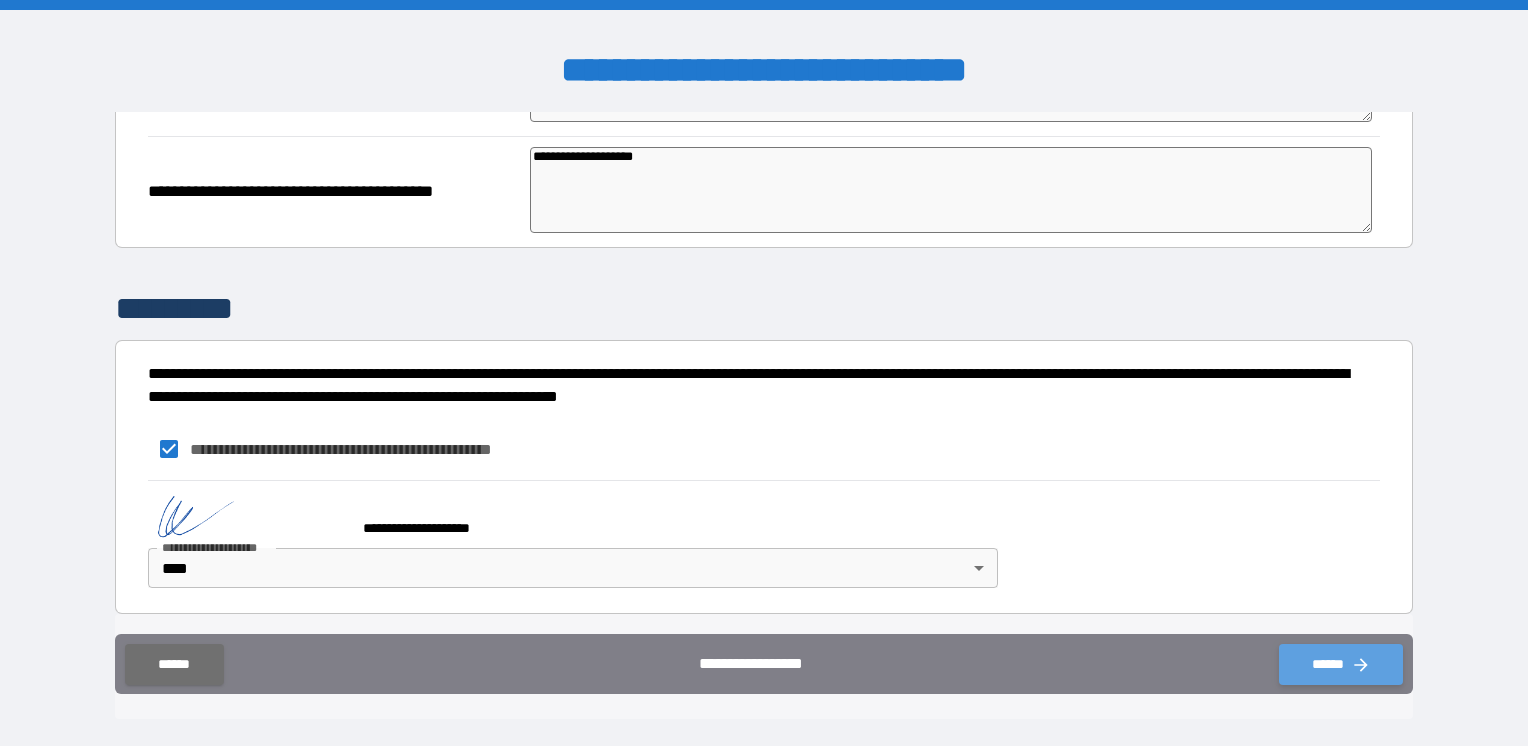 click on "******" at bounding box center (1341, 664) 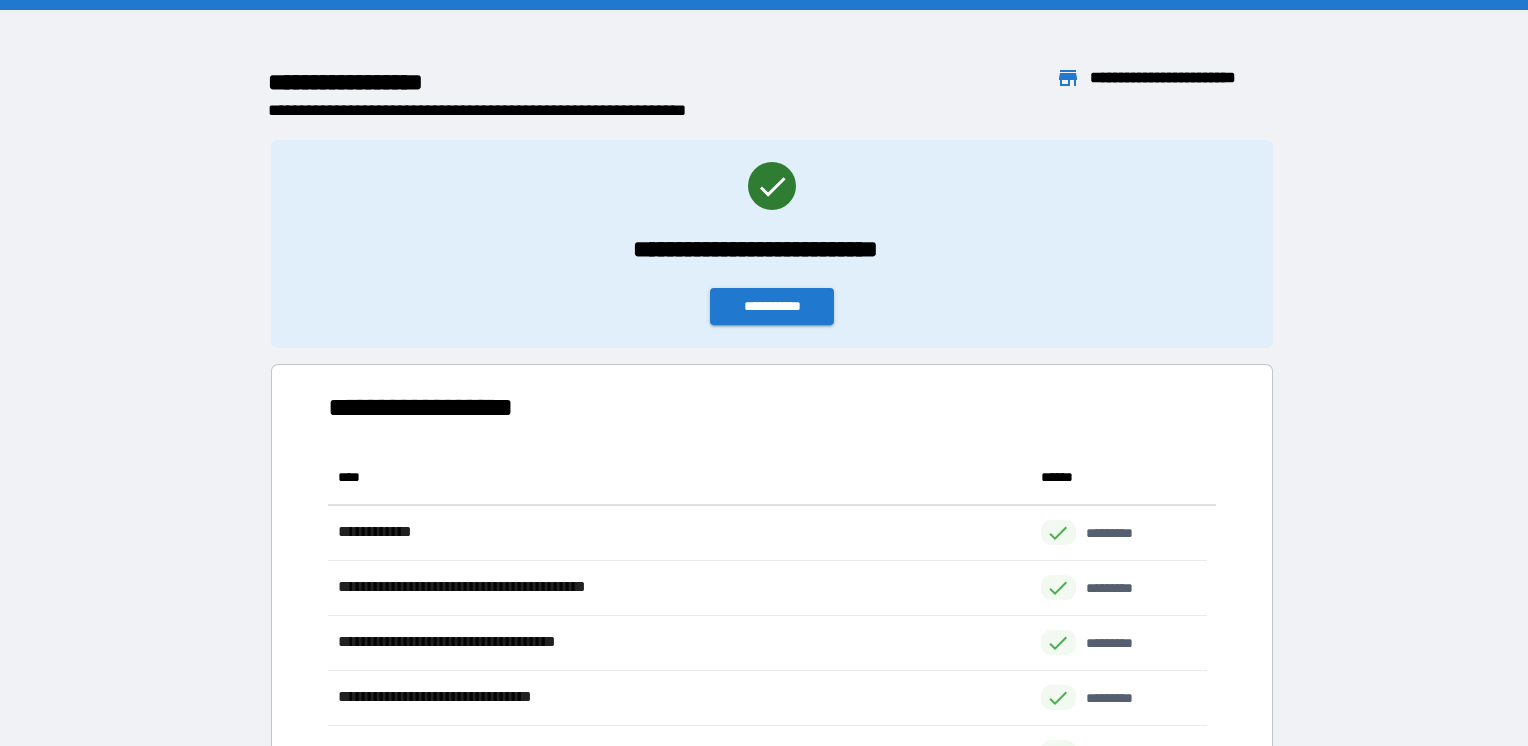 scroll, scrollTop: 16, scrollLeft: 16, axis: both 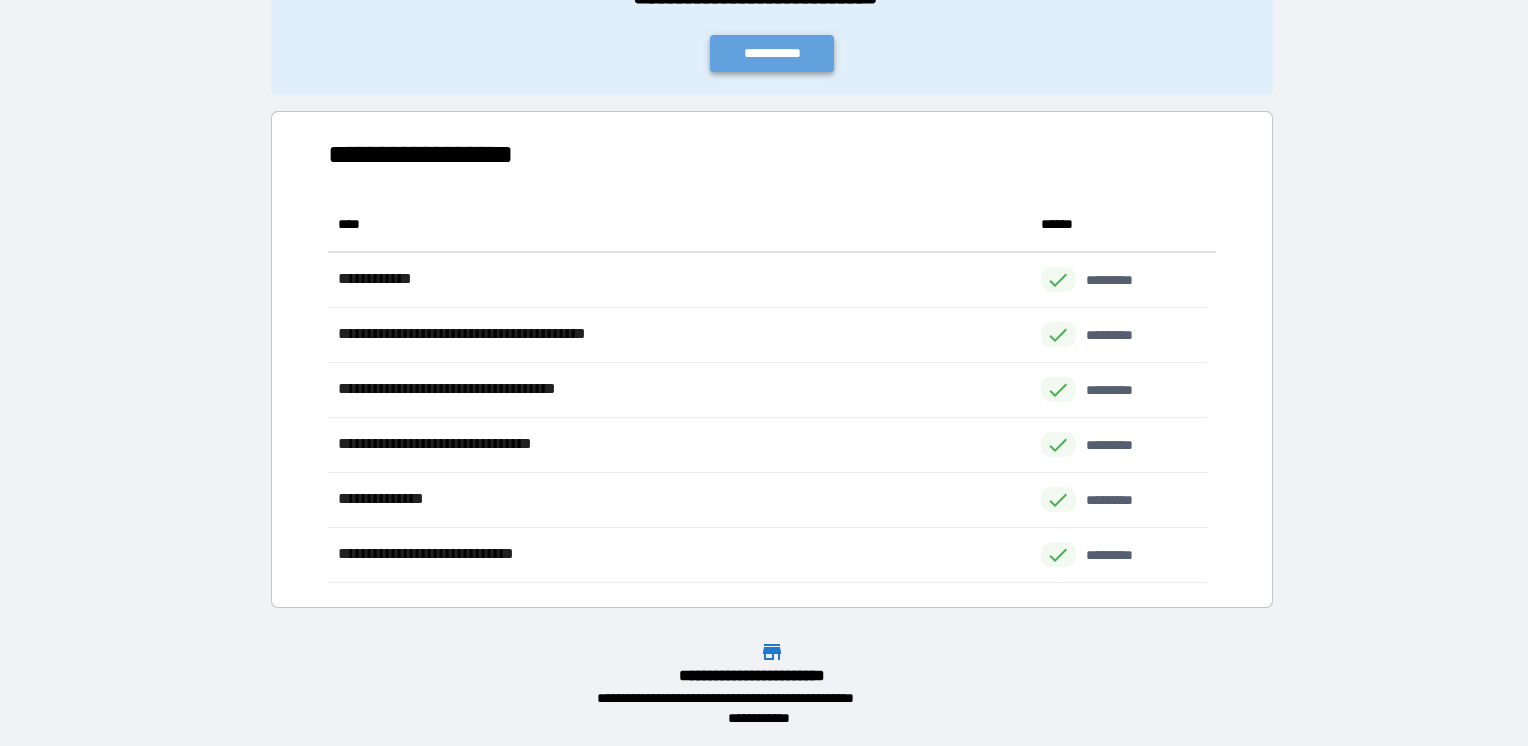 click on "**********" at bounding box center (772, 53) 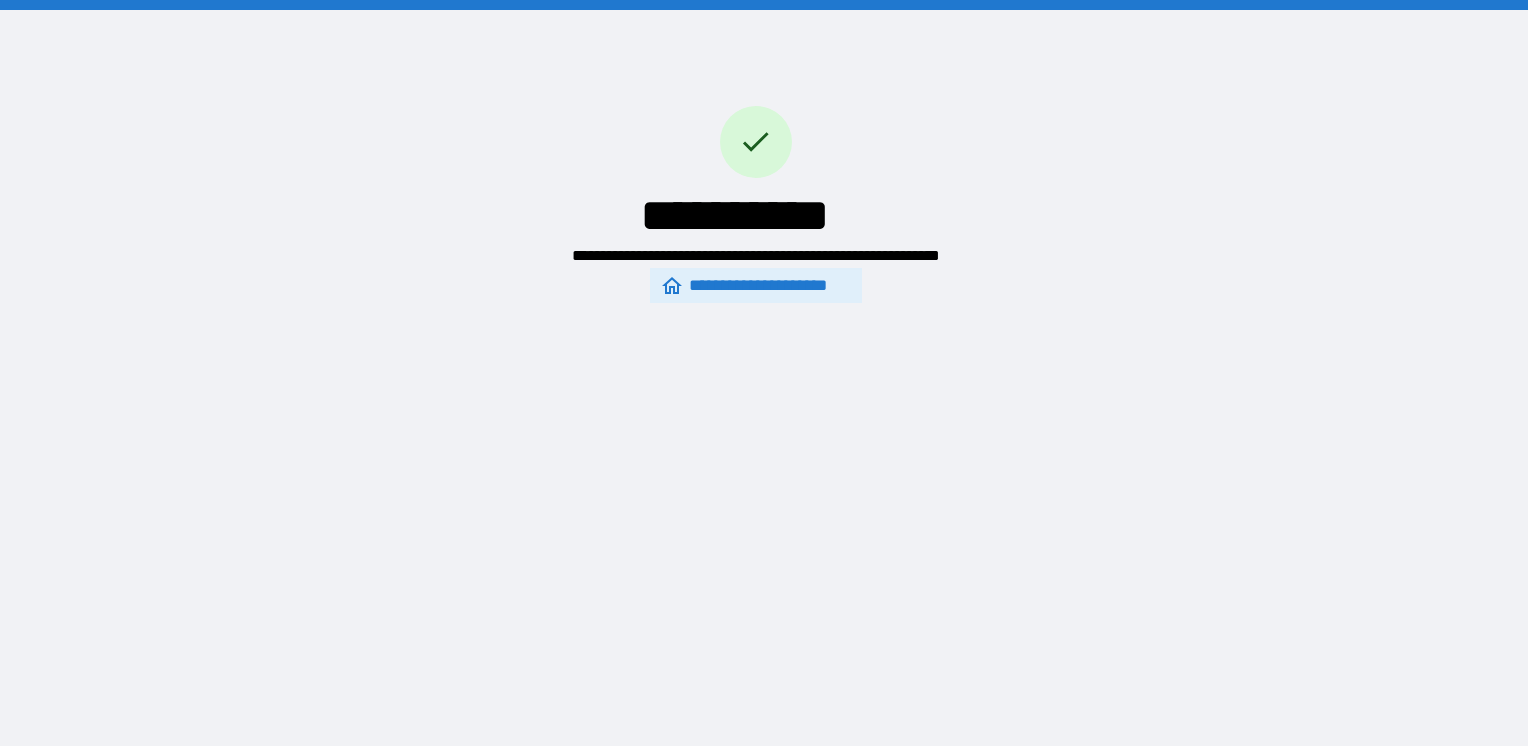 scroll, scrollTop: 0, scrollLeft: 0, axis: both 